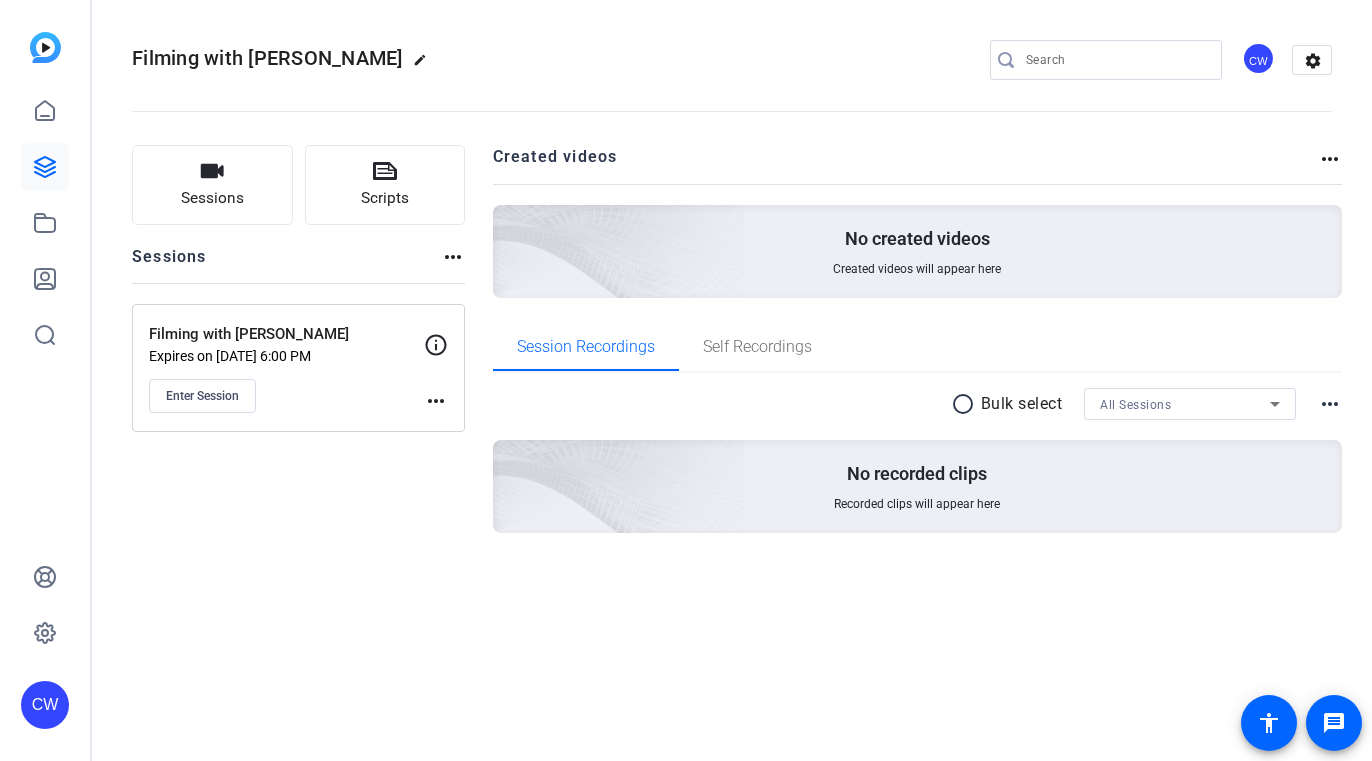 scroll, scrollTop: 0, scrollLeft: 0, axis: both 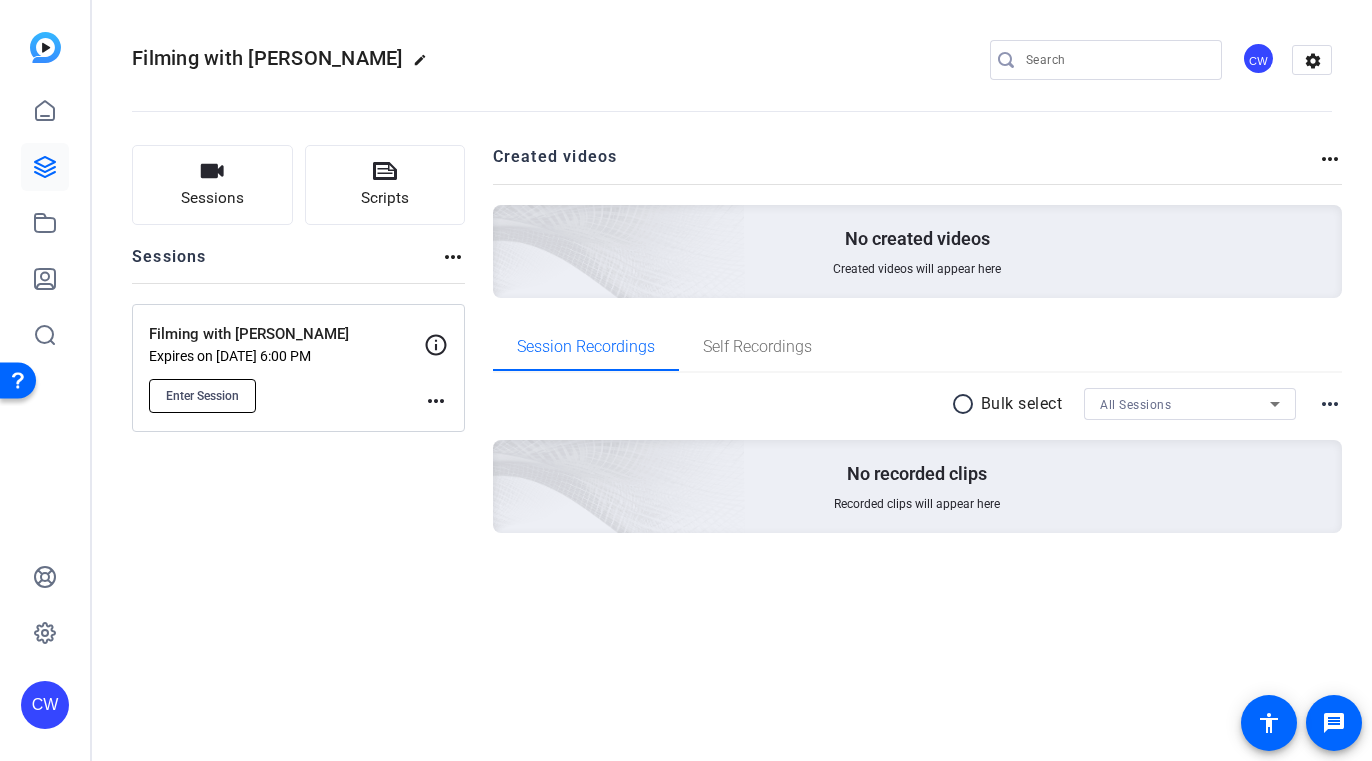 click on "Enter Session" 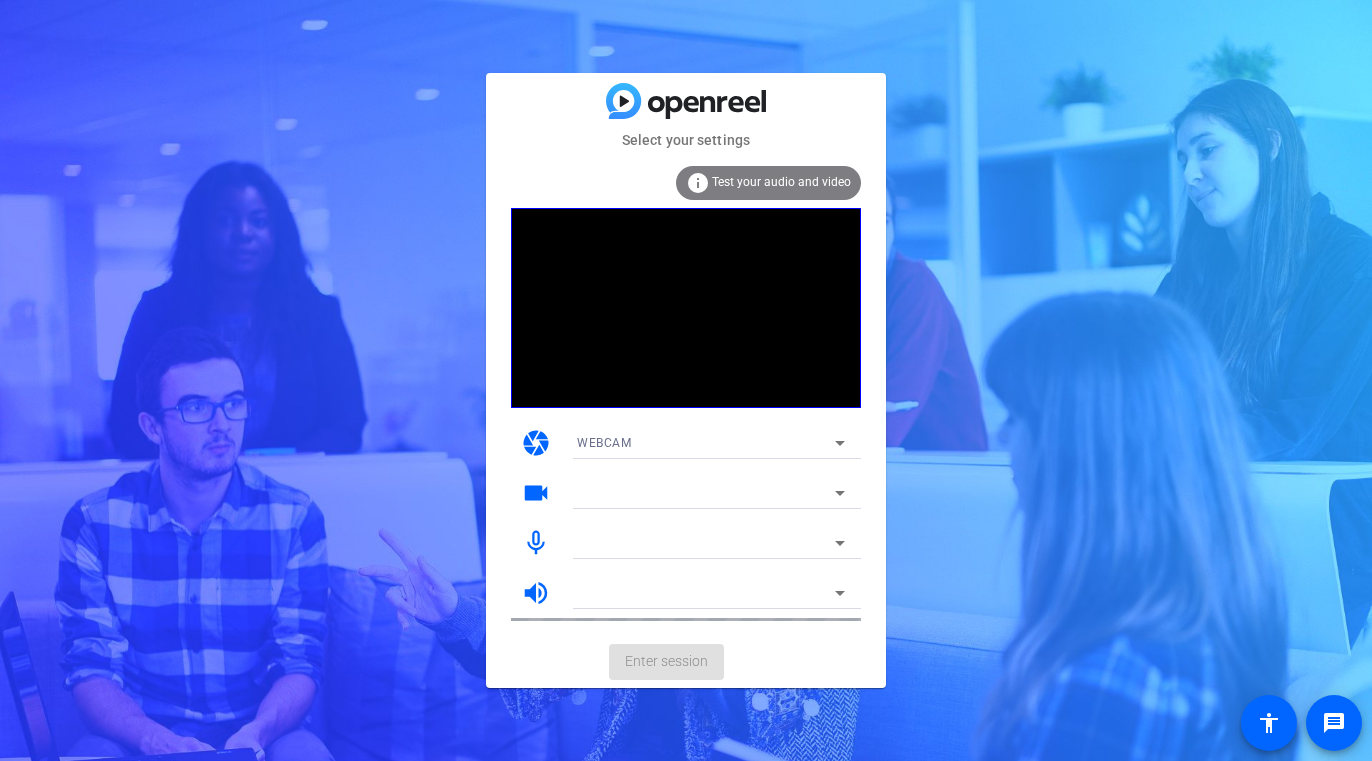 scroll, scrollTop: 0, scrollLeft: 0, axis: both 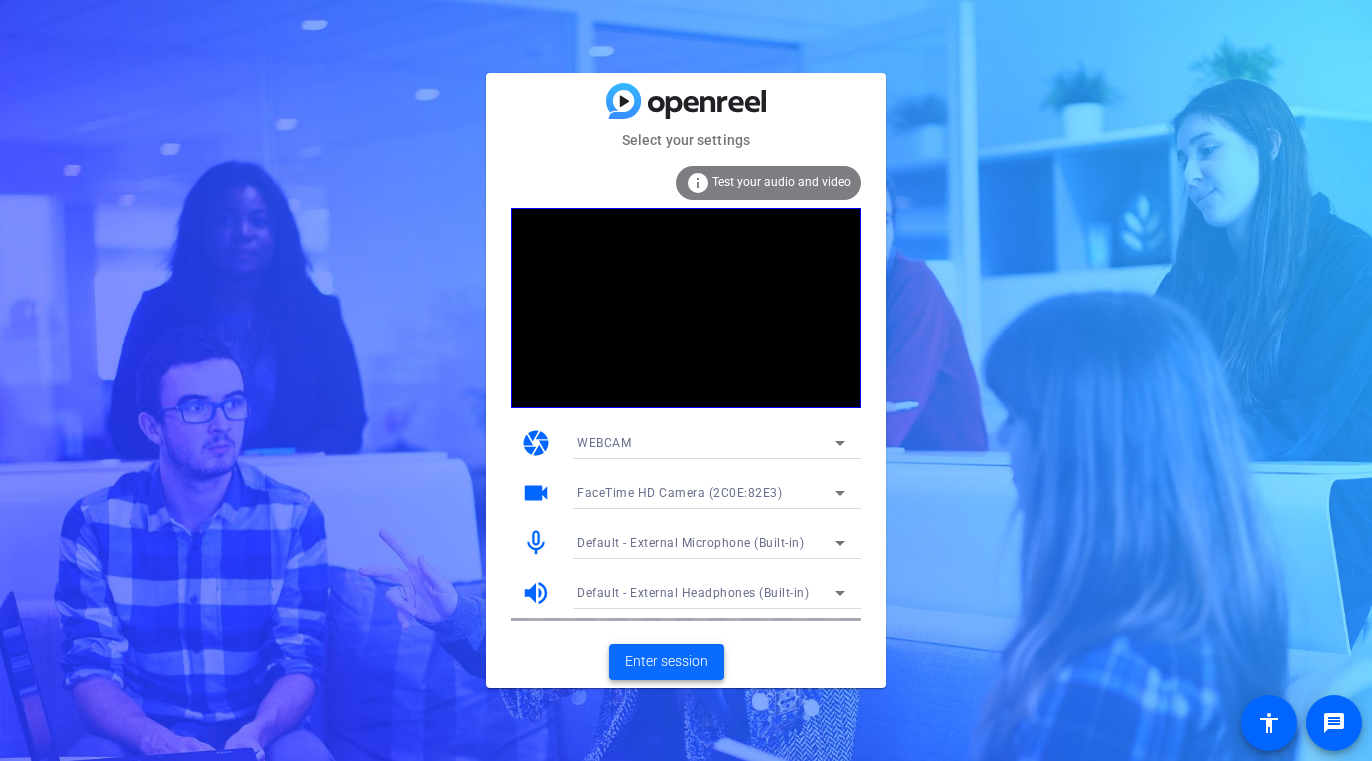 click on "Enter session" 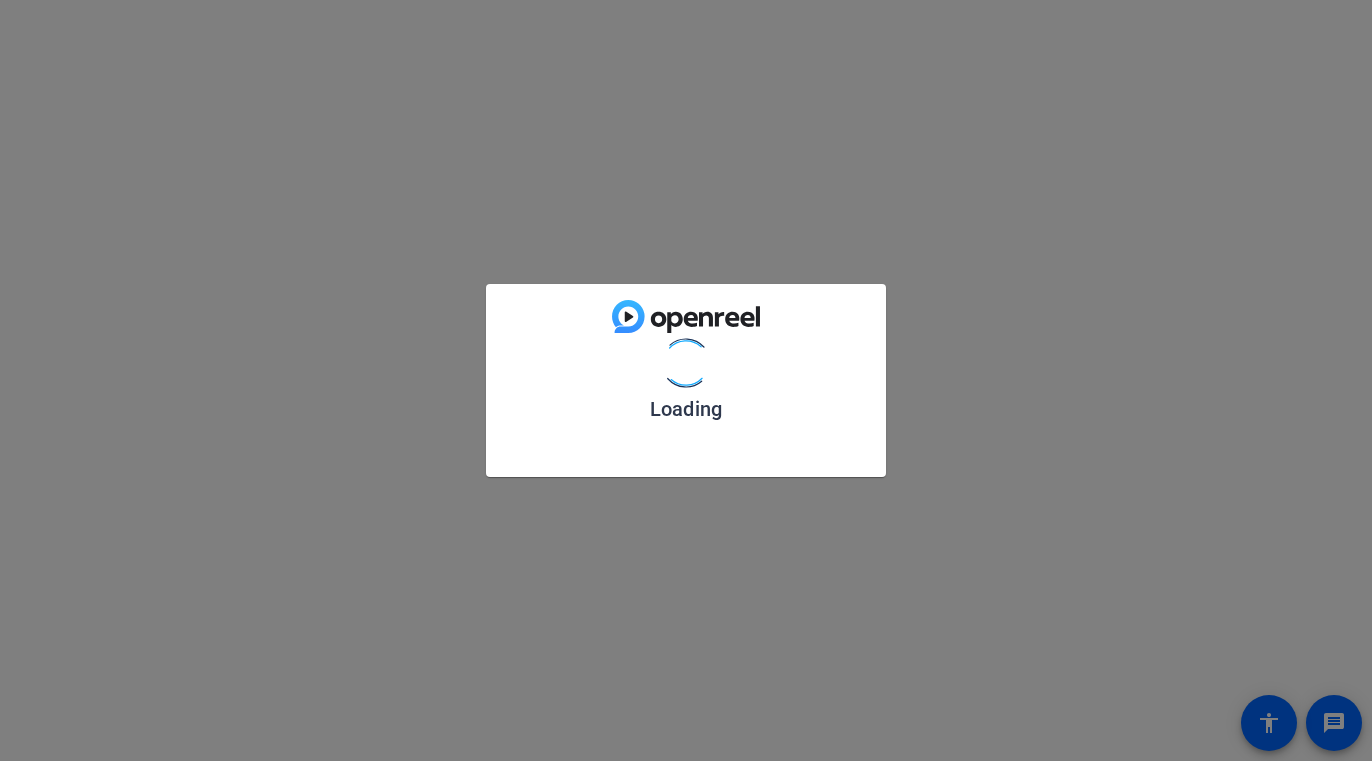 scroll, scrollTop: 0, scrollLeft: 0, axis: both 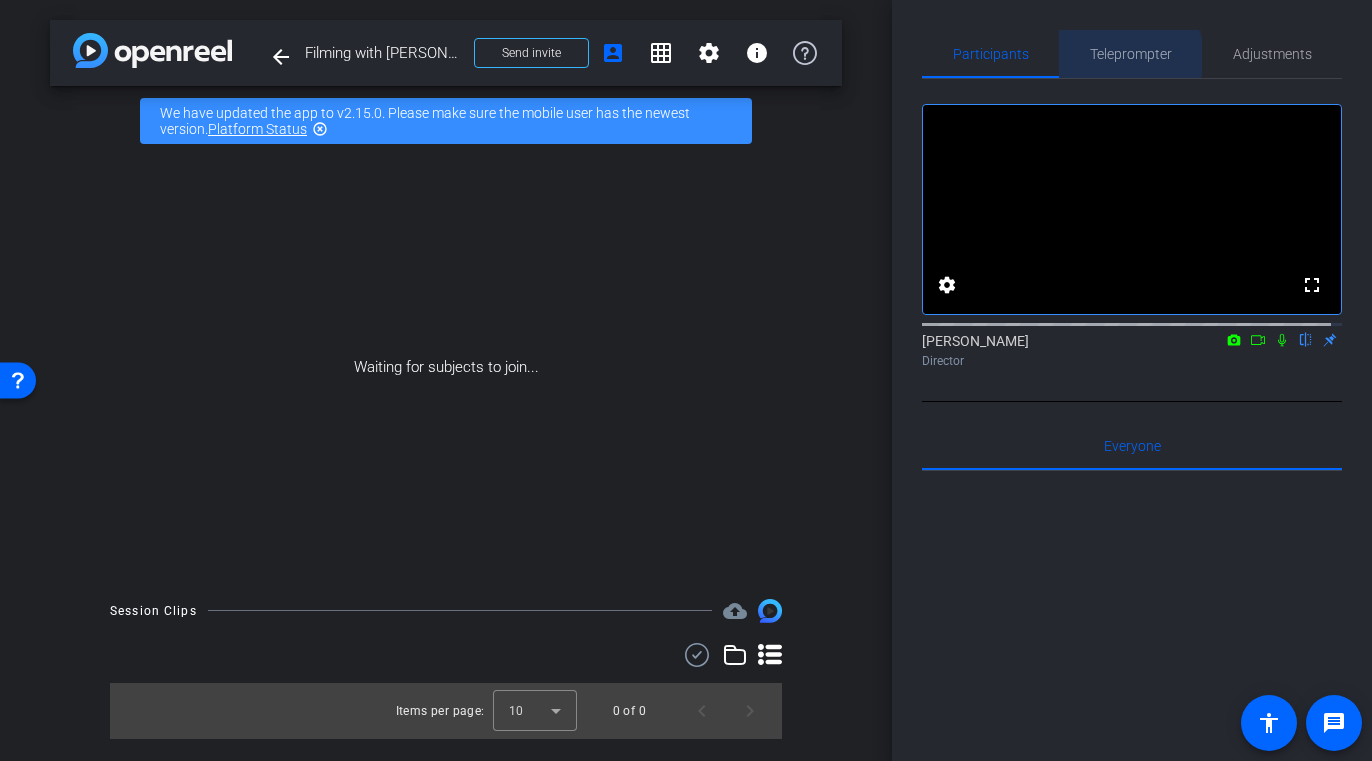 click on "Teleprompter" at bounding box center [1131, 54] 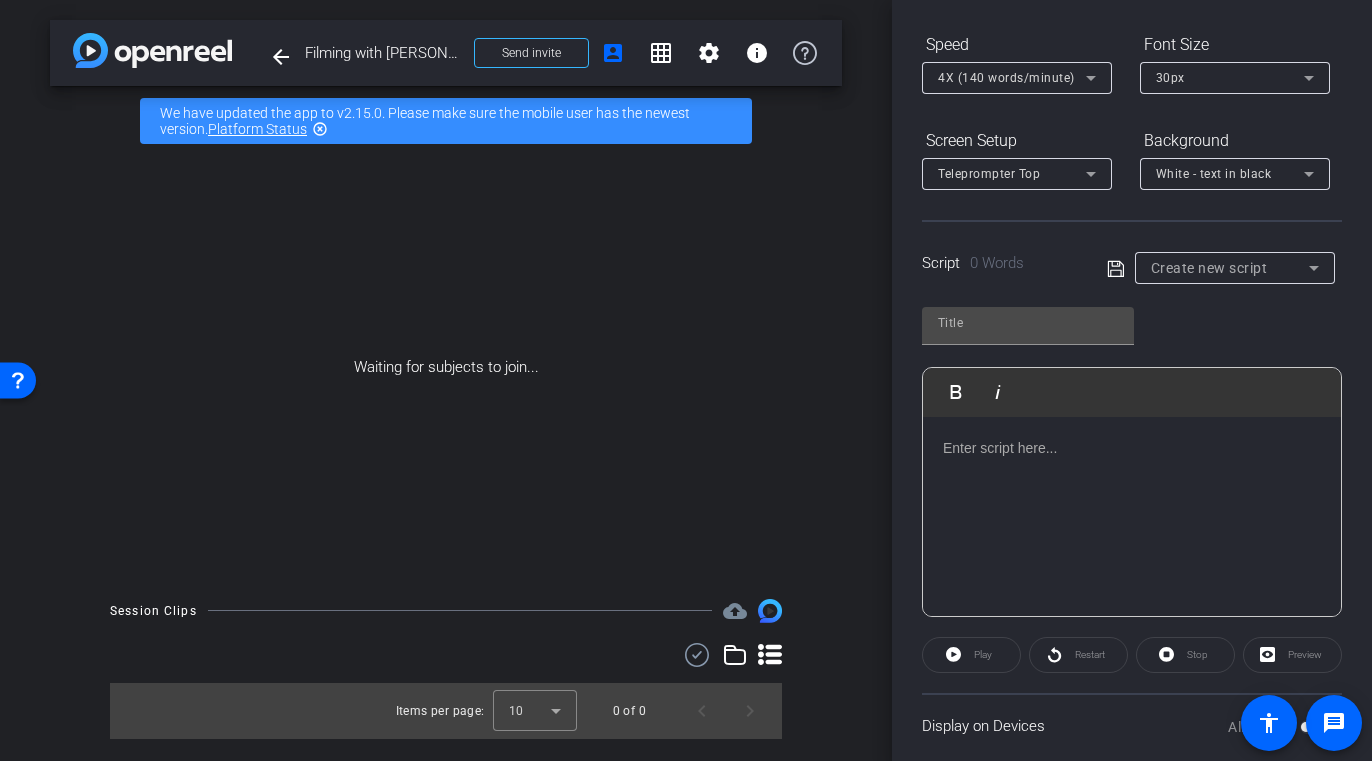 scroll, scrollTop: 224, scrollLeft: 0, axis: vertical 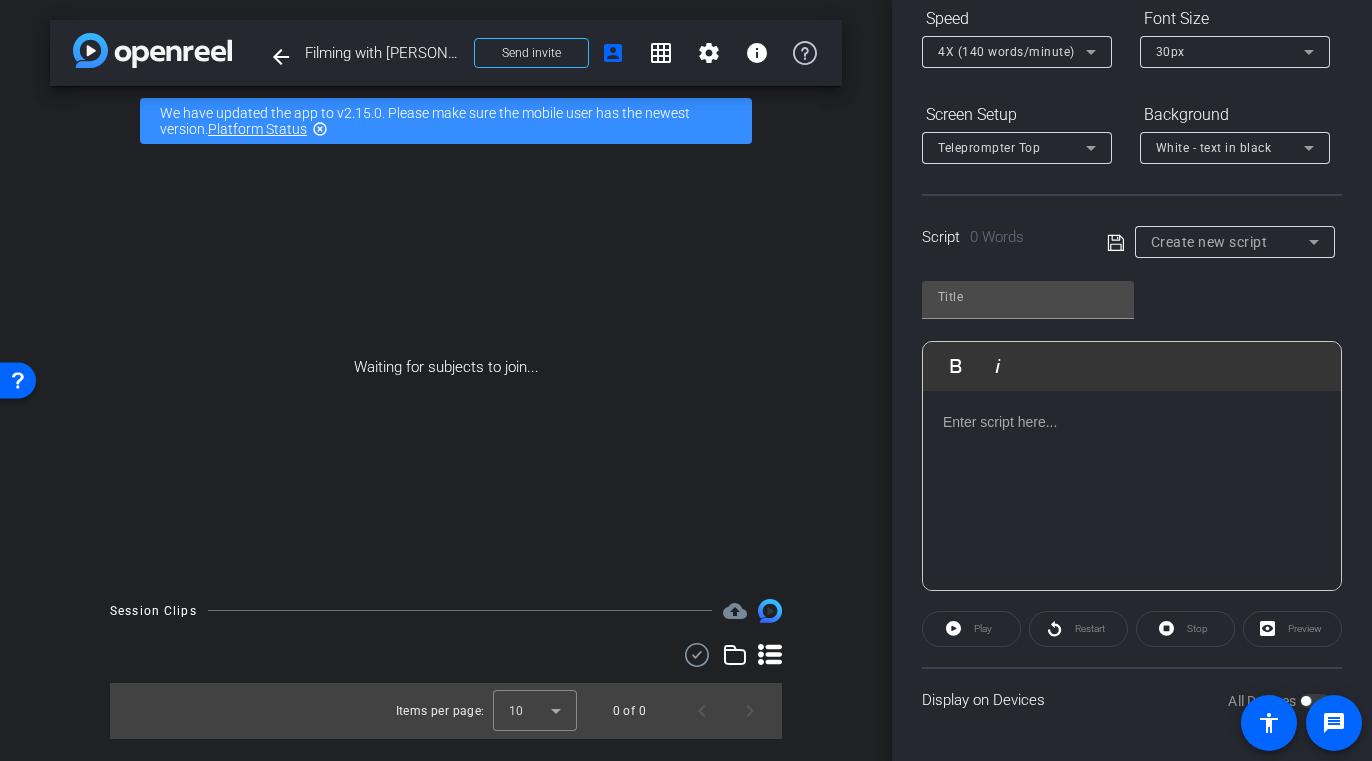 click 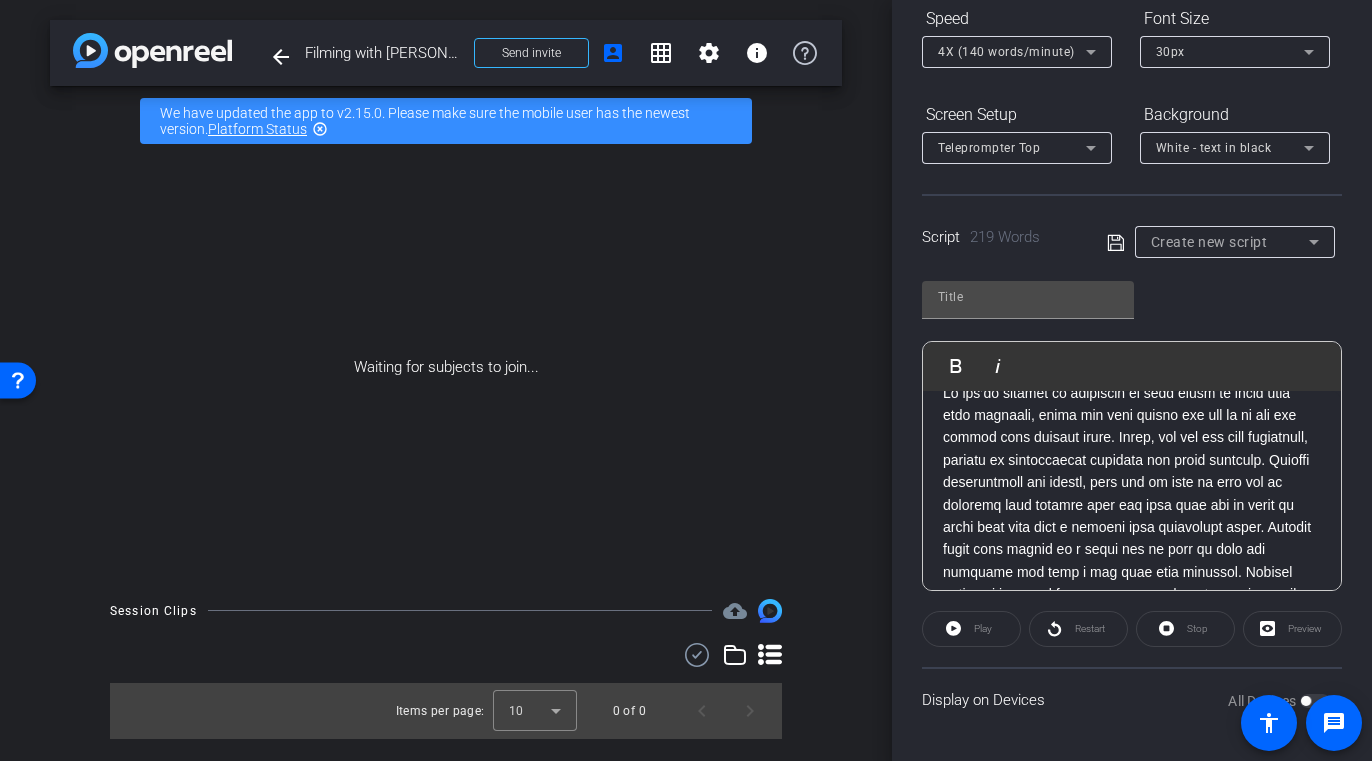 scroll, scrollTop: 0, scrollLeft: 0, axis: both 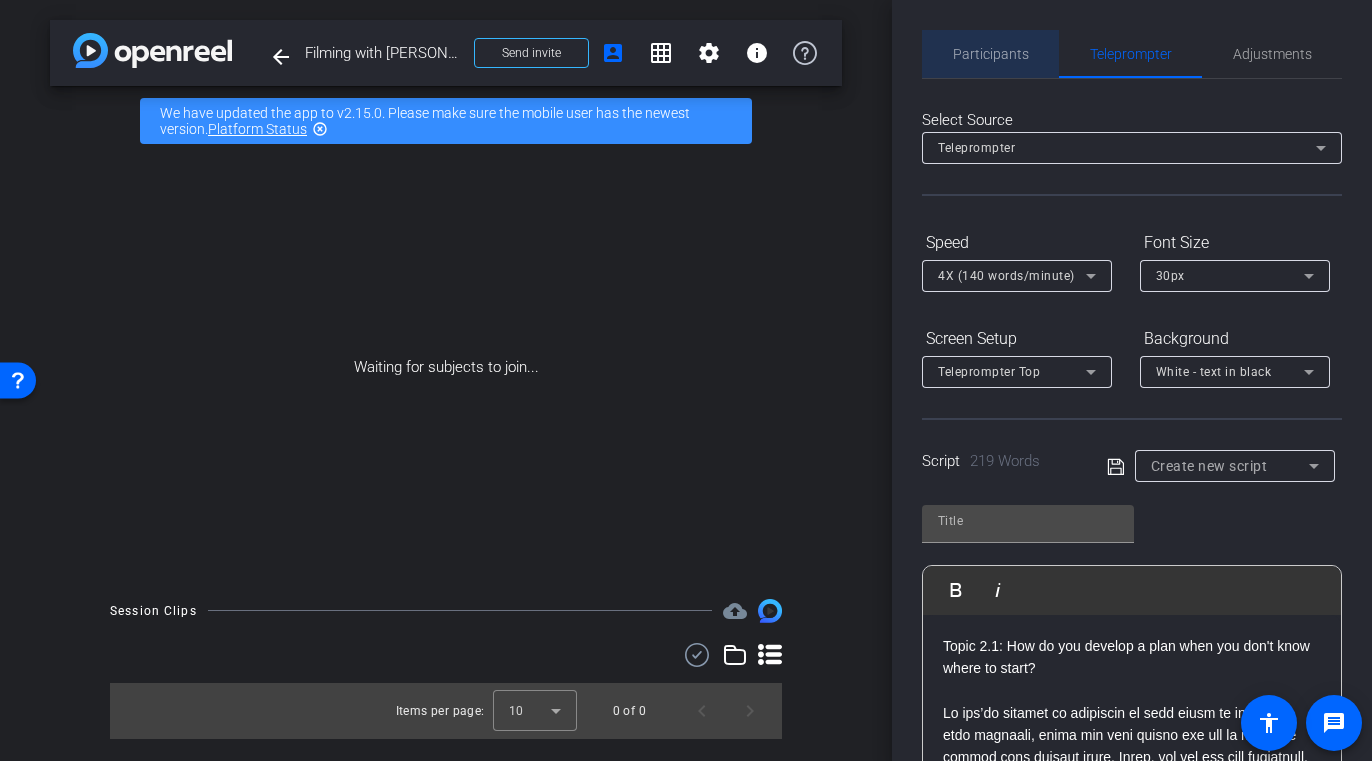 click on "Participants" at bounding box center [991, 54] 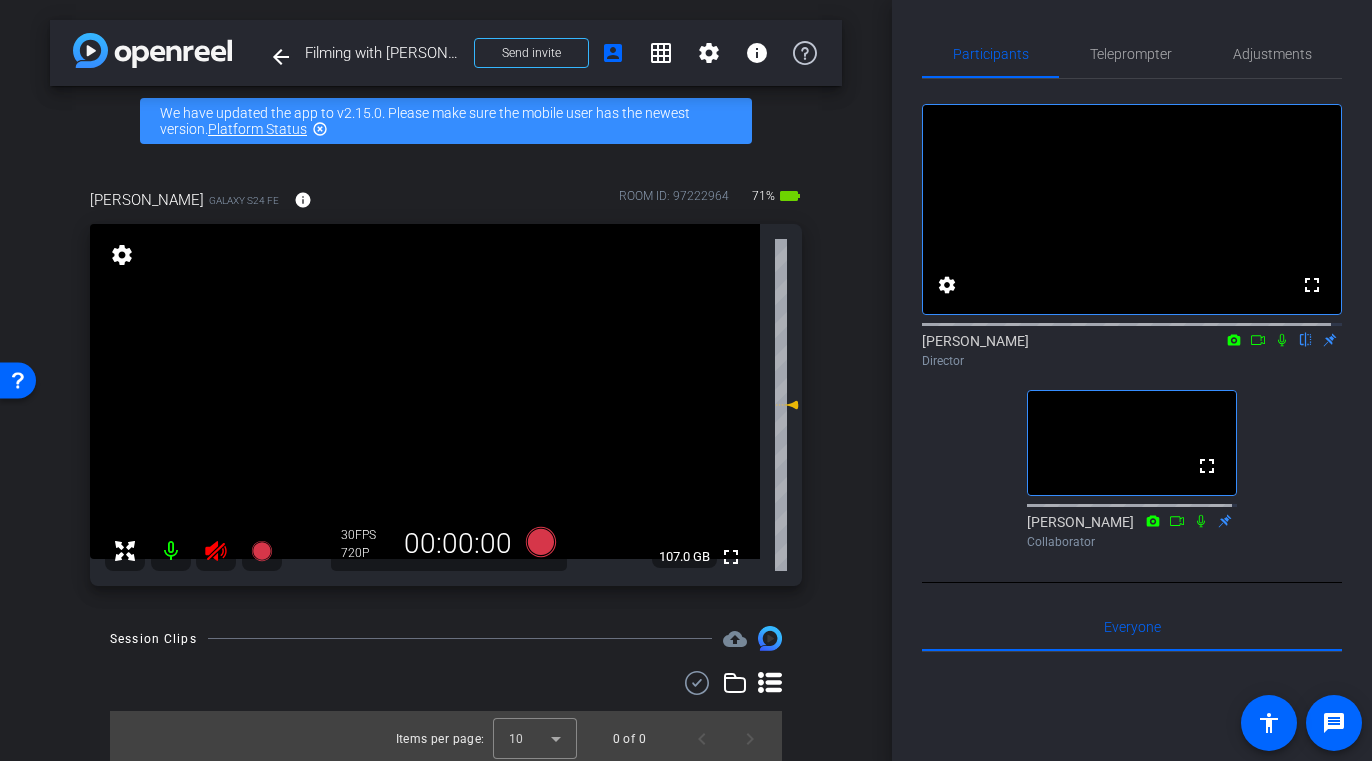 click 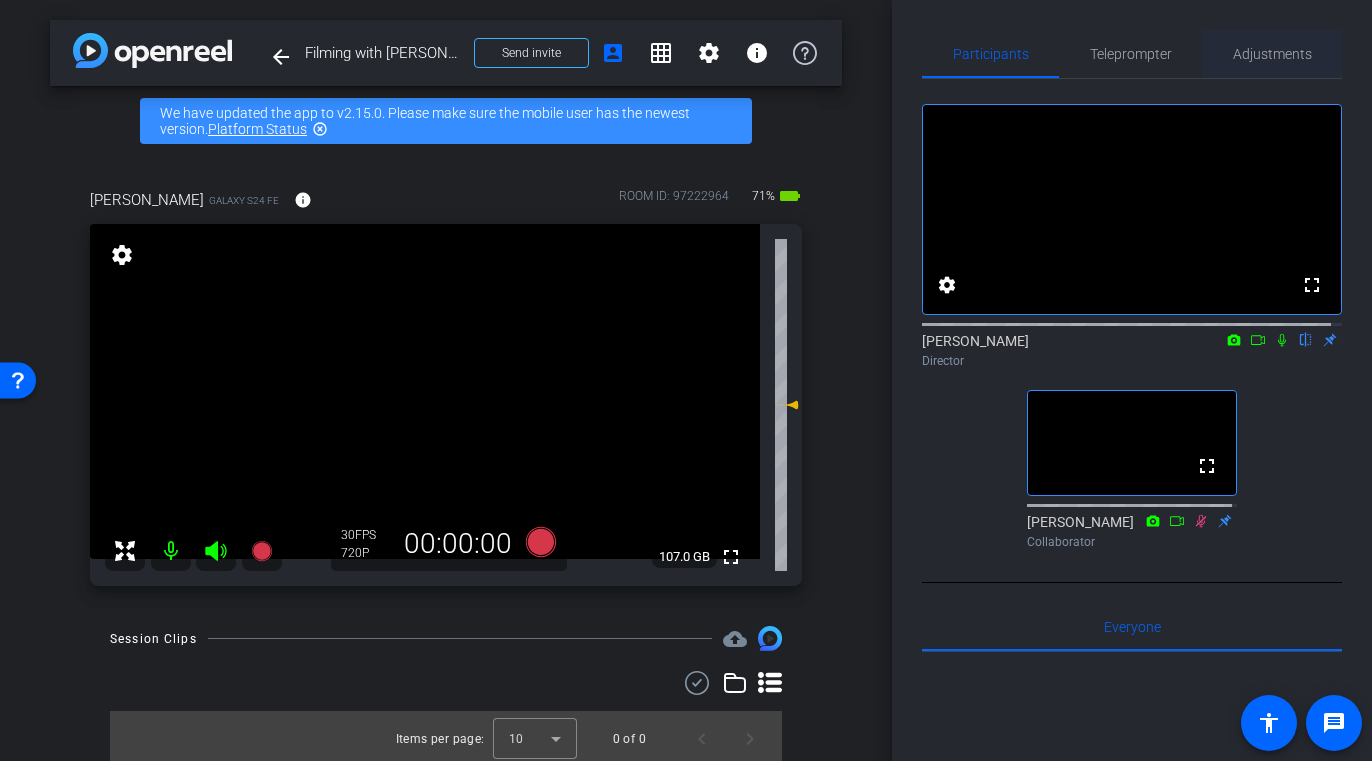 click on "Adjustments" at bounding box center (1272, 54) 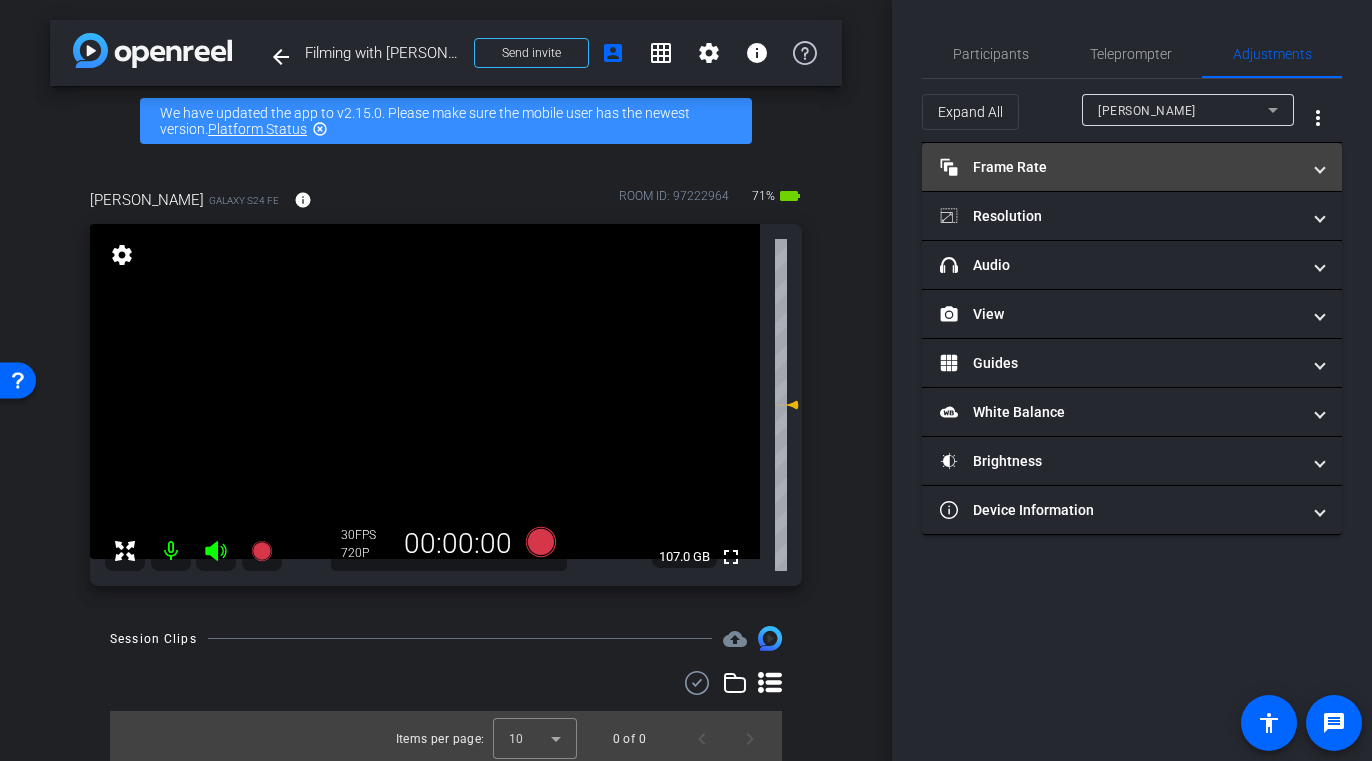 click at bounding box center (1320, 167) 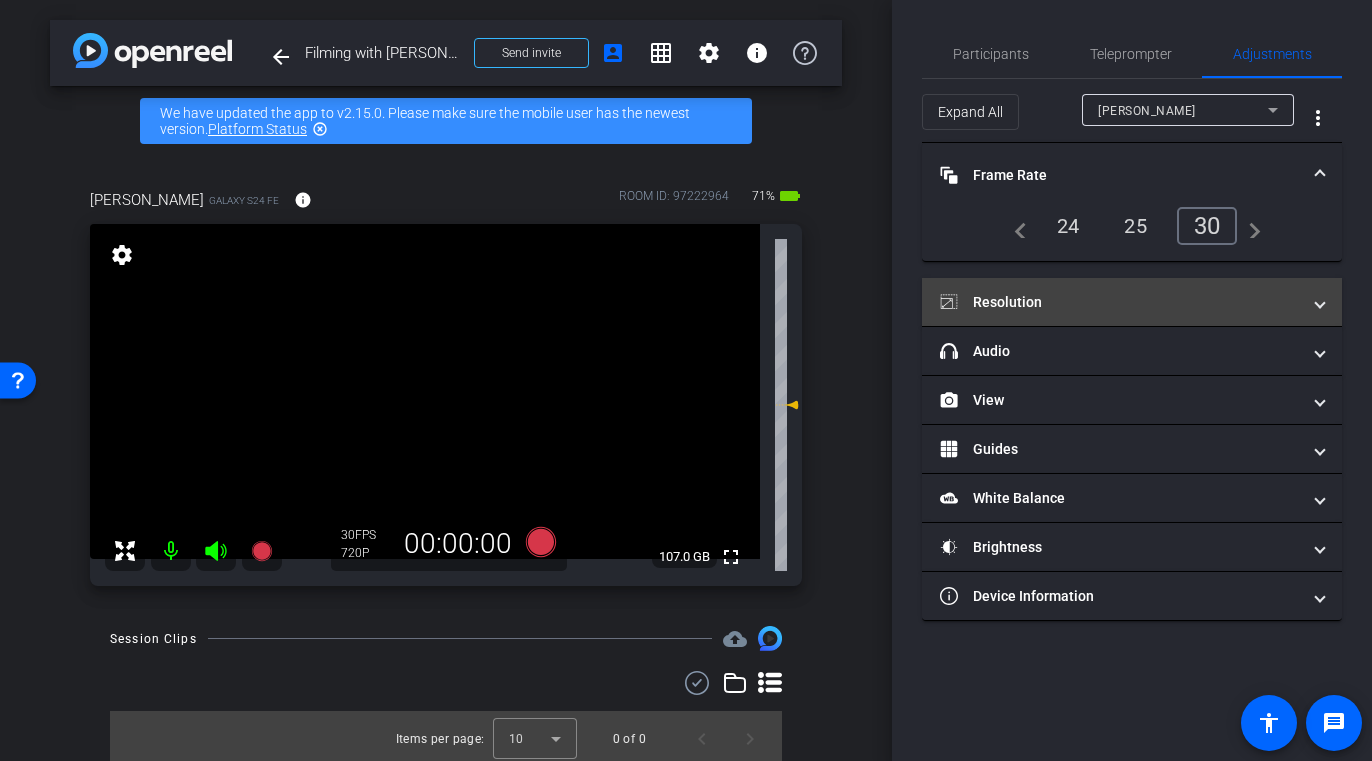click at bounding box center (1320, 302) 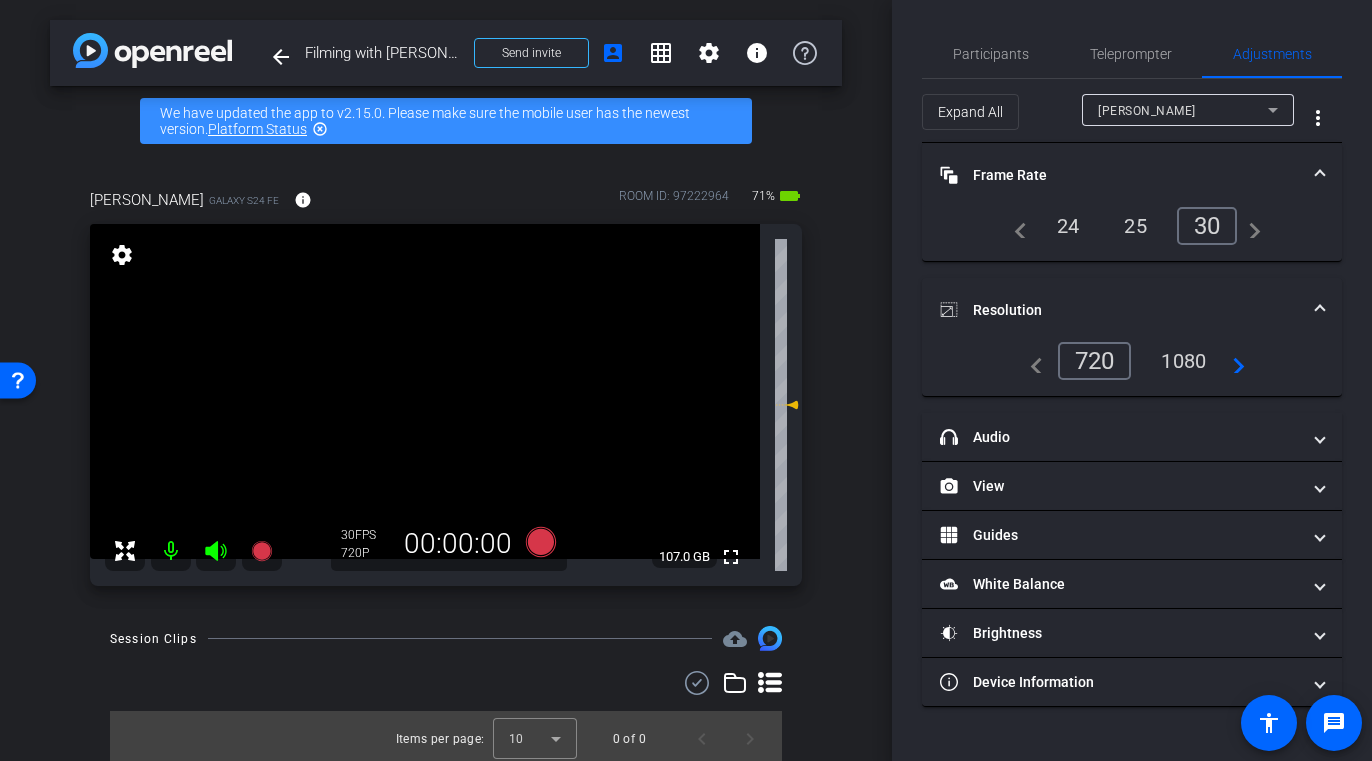 click on "1080" at bounding box center [1183, 361] 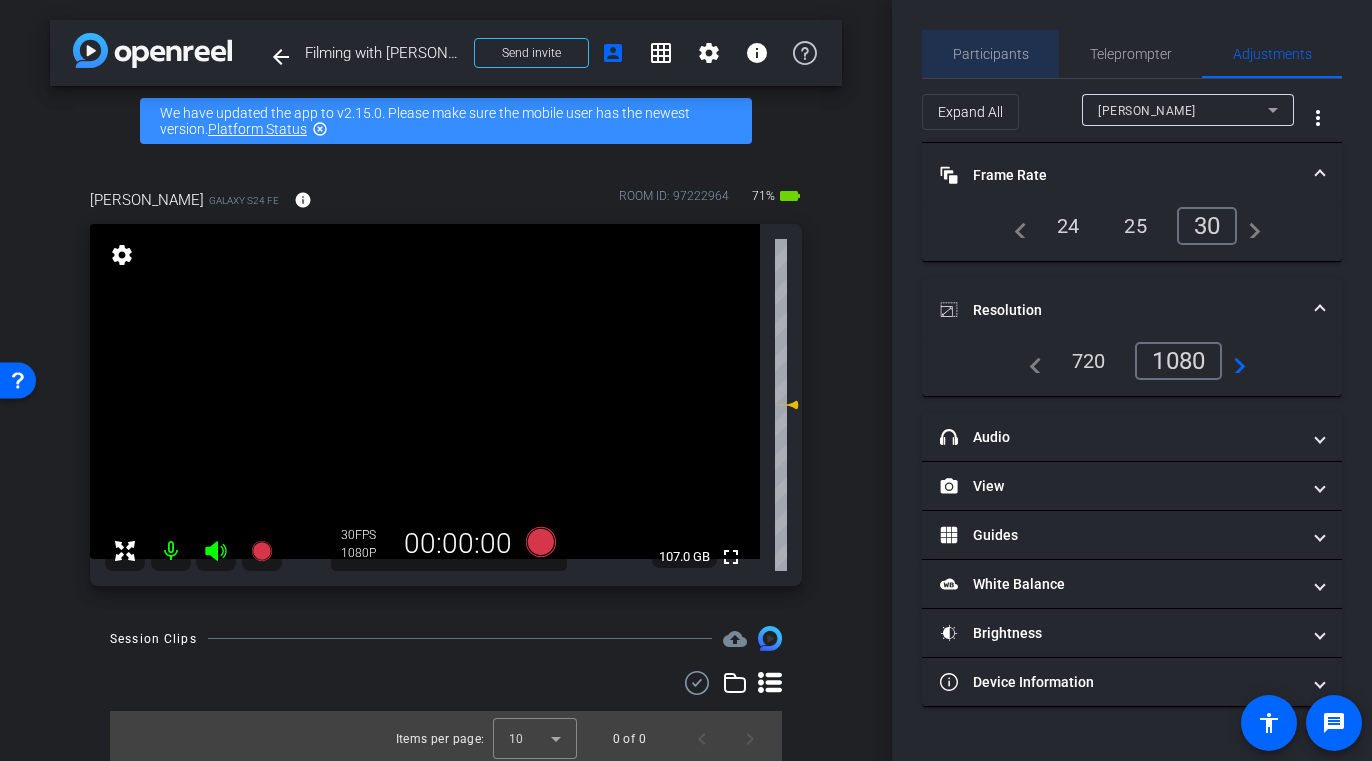 click on "Participants" at bounding box center (991, 54) 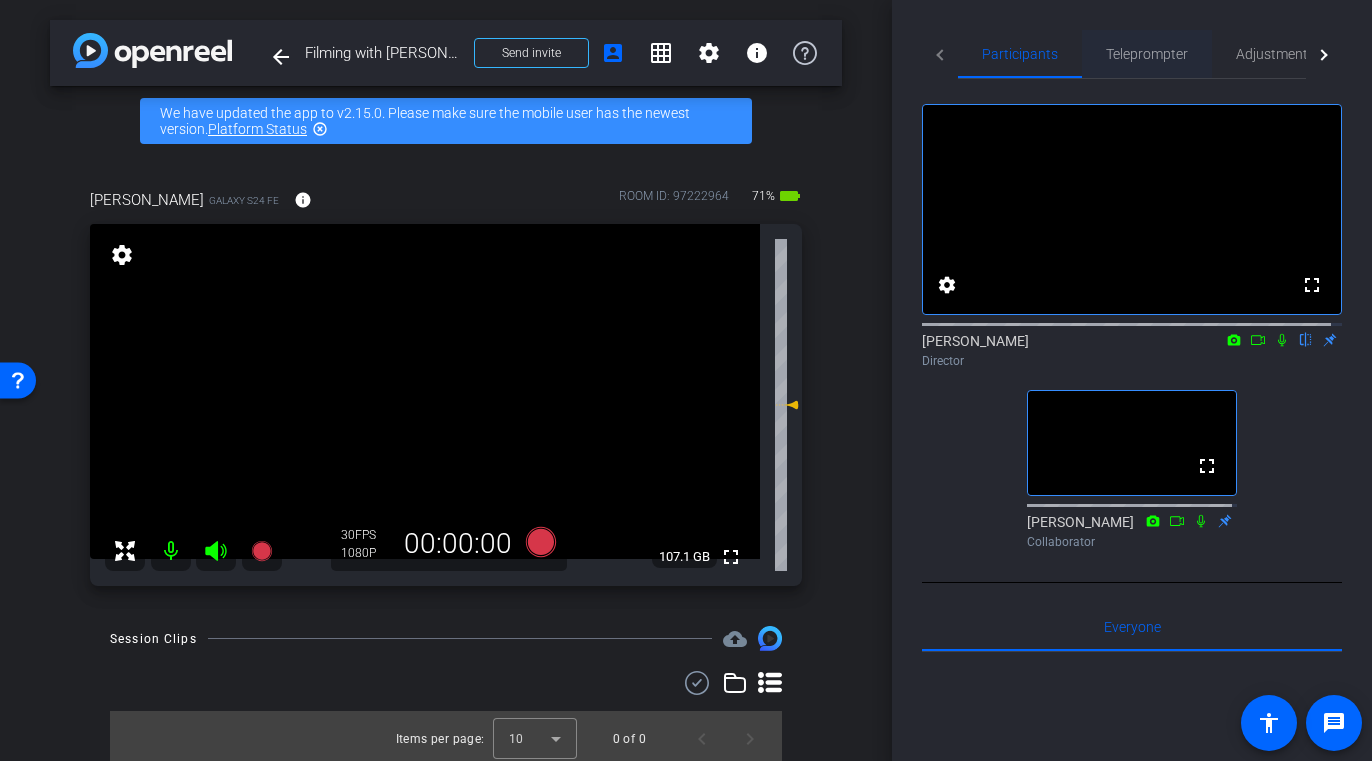 click on "Teleprompter" at bounding box center [1147, 54] 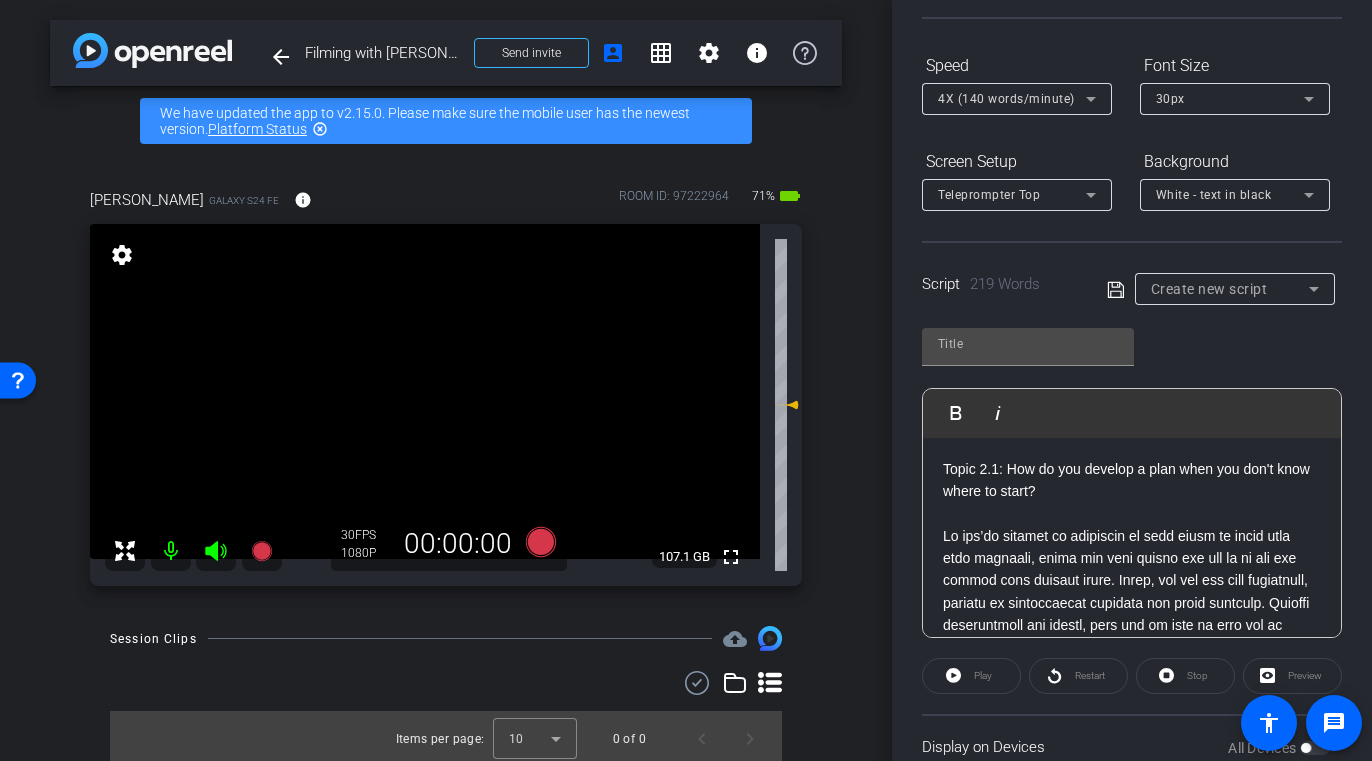 scroll, scrollTop: 332, scrollLeft: 0, axis: vertical 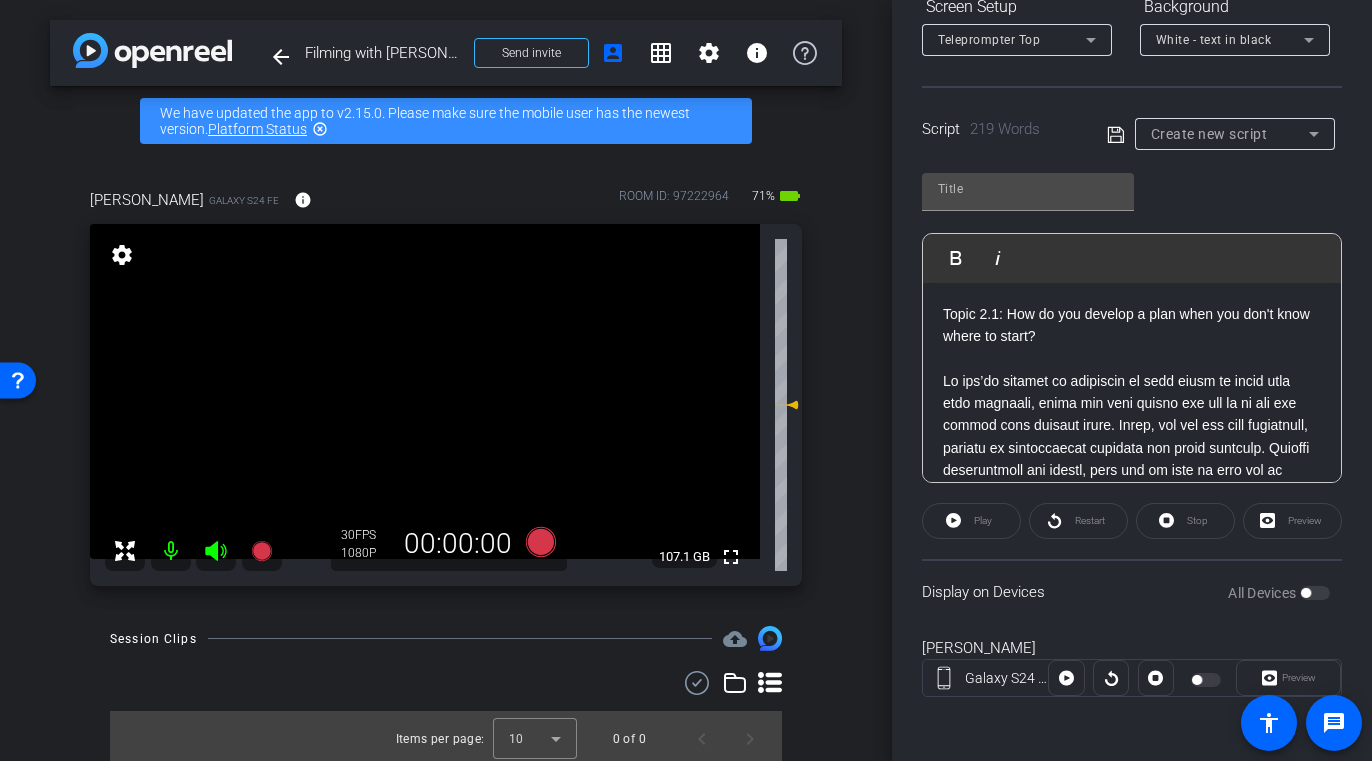 click on "Preview" 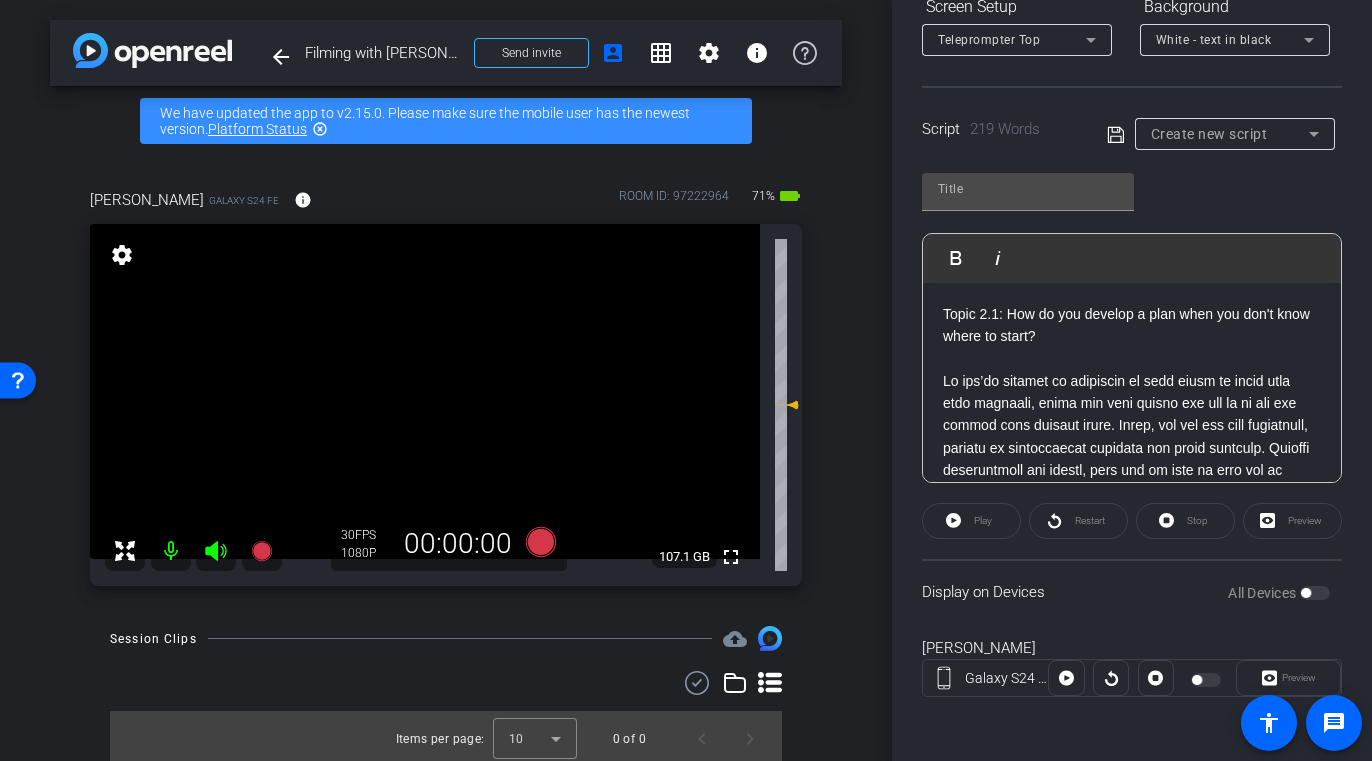 click 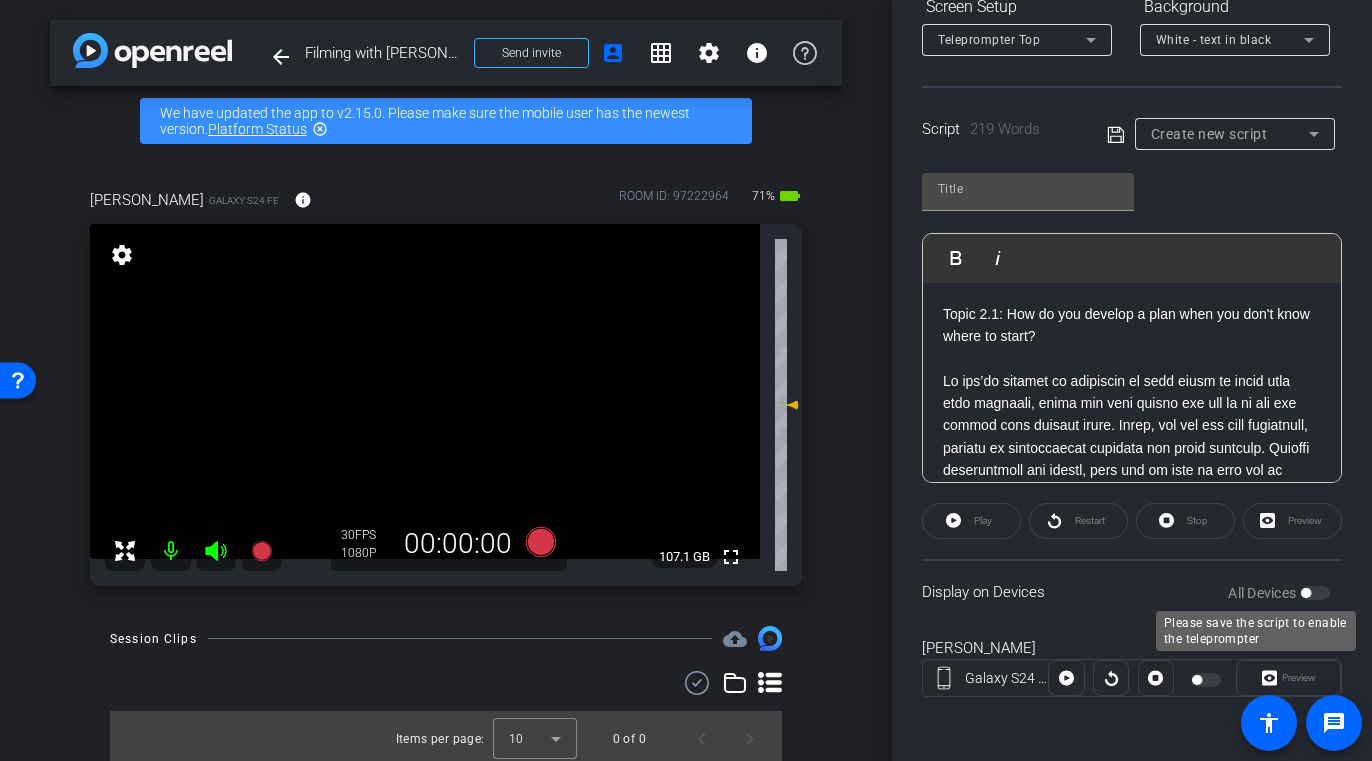 click on "All Devices" at bounding box center (1279, 593) 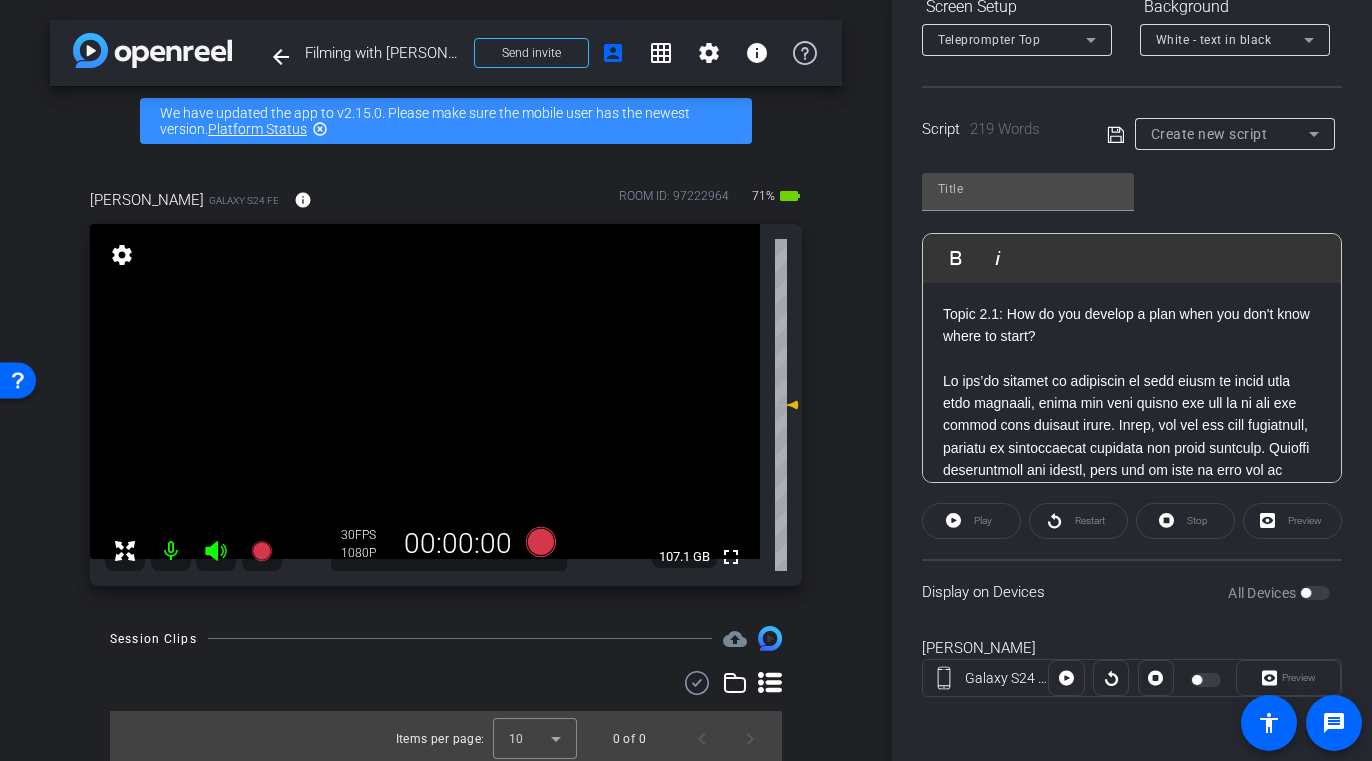 click on "All Devices" at bounding box center (1279, 593) 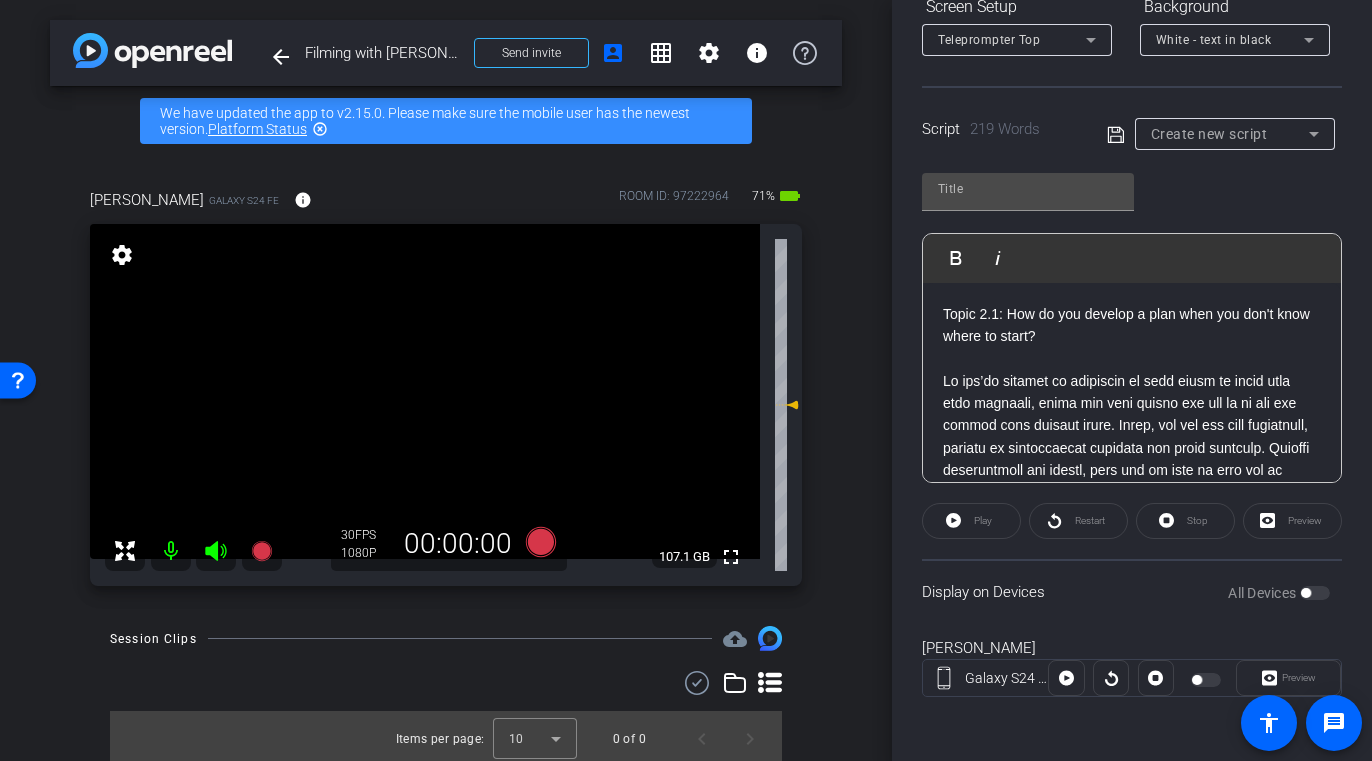 click on "Display on Devices  All Devices" 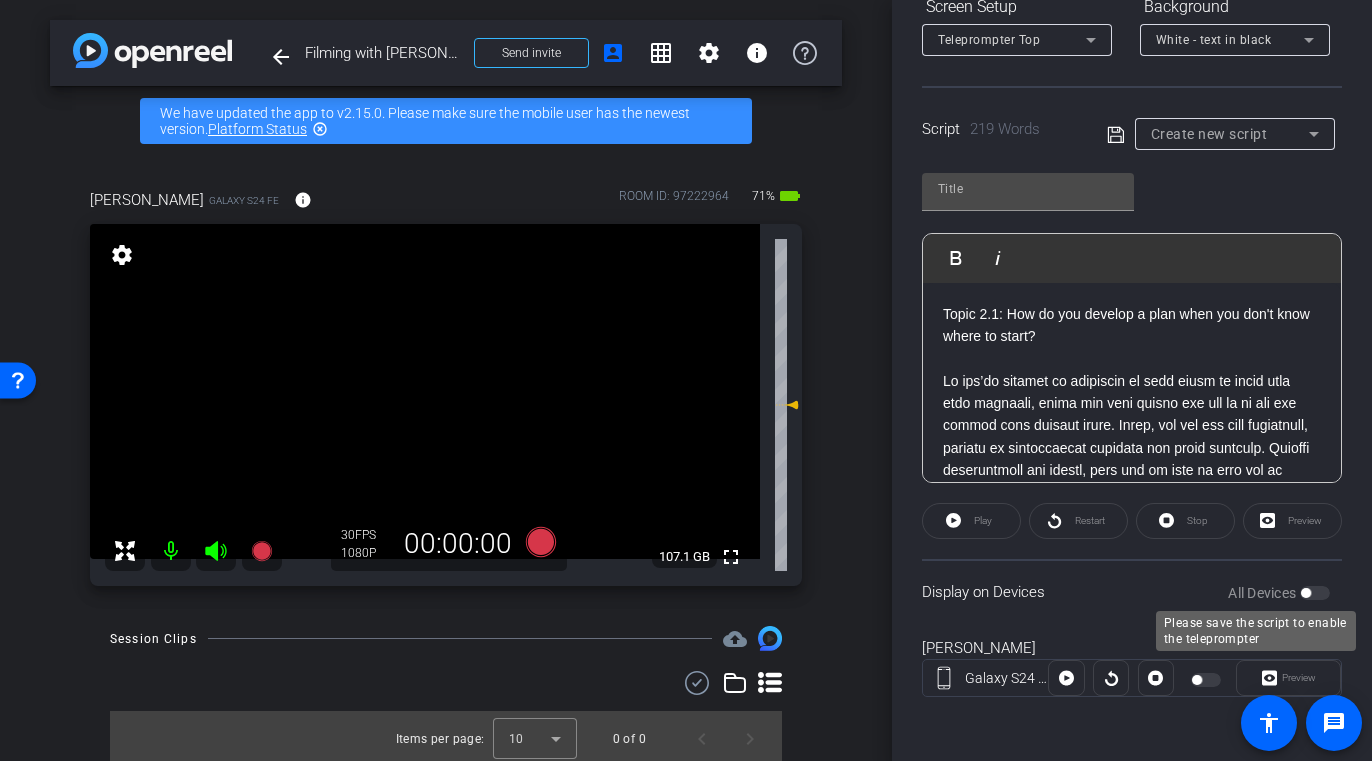 click on "All Devices" at bounding box center (1279, 593) 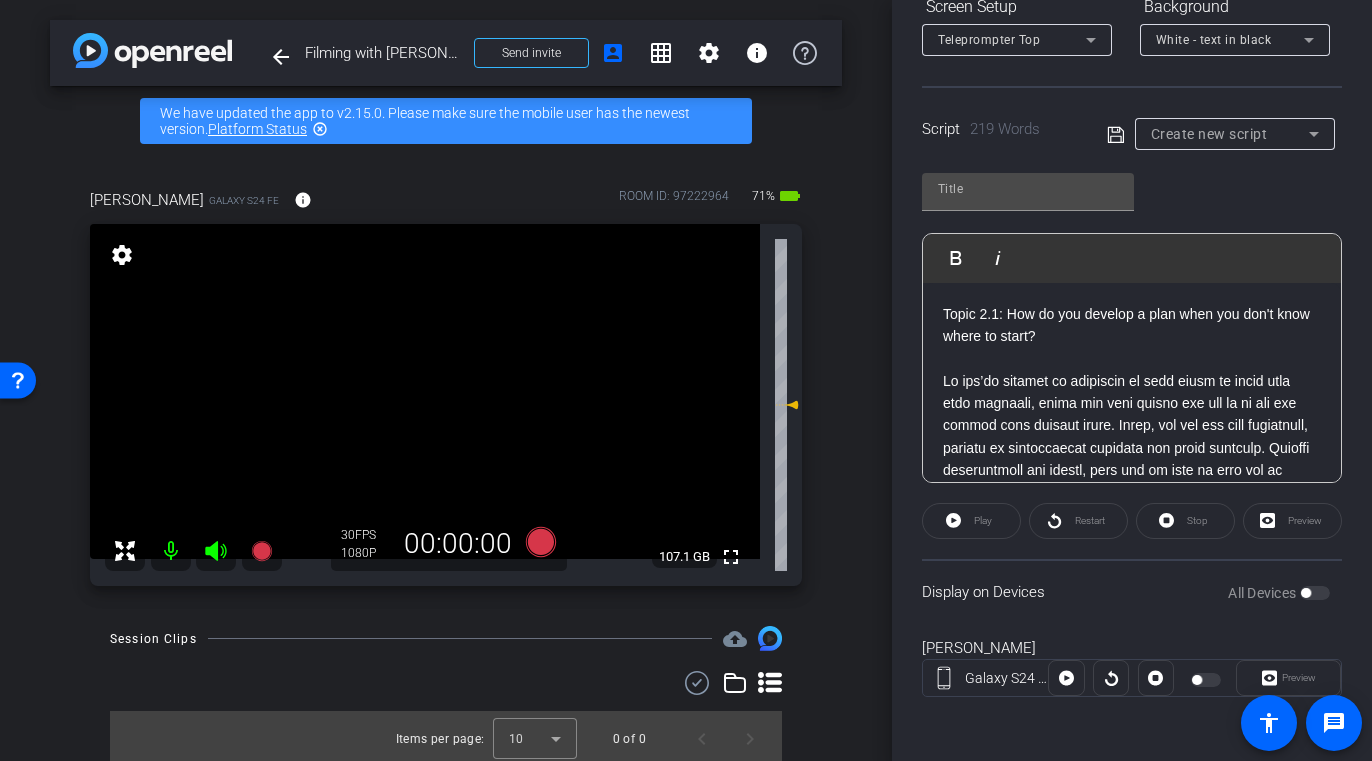 click on "All Devices" at bounding box center [1264, 593] 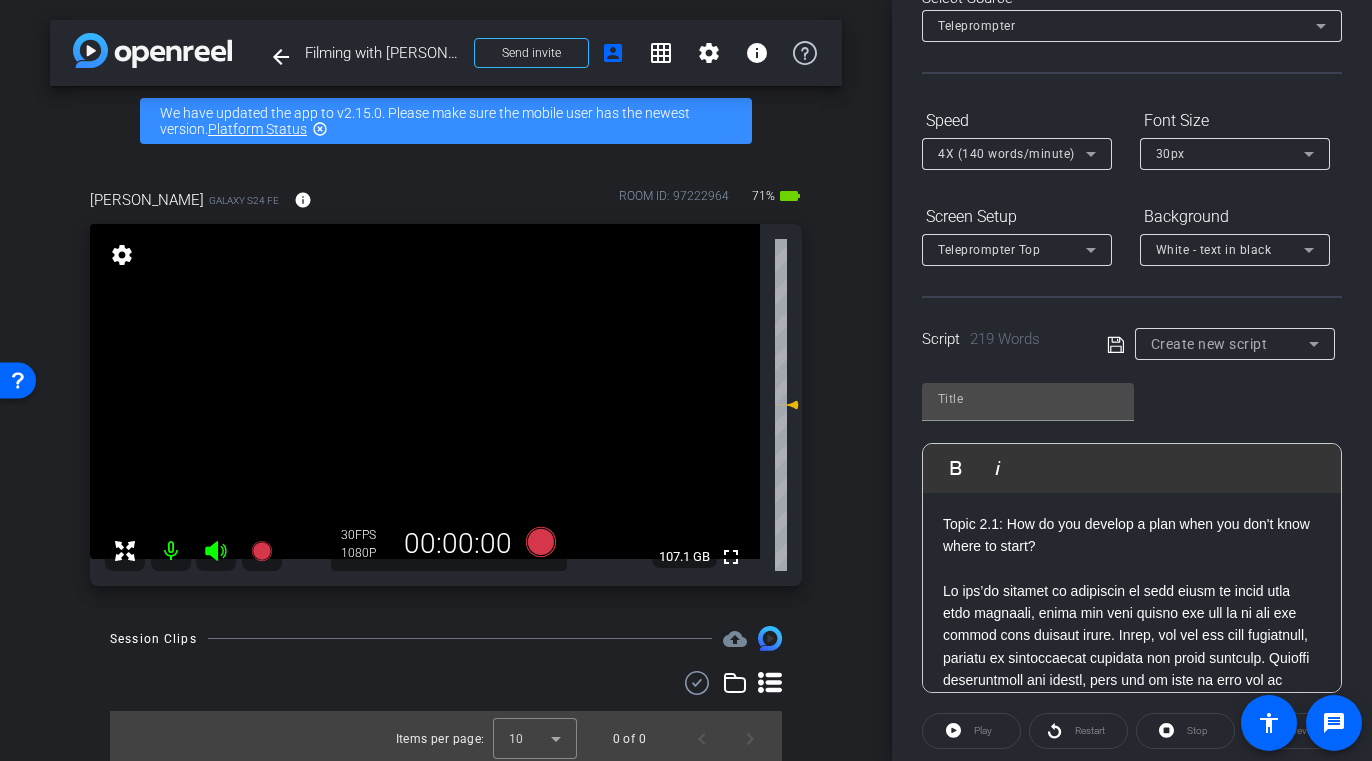 scroll, scrollTop: 0, scrollLeft: 0, axis: both 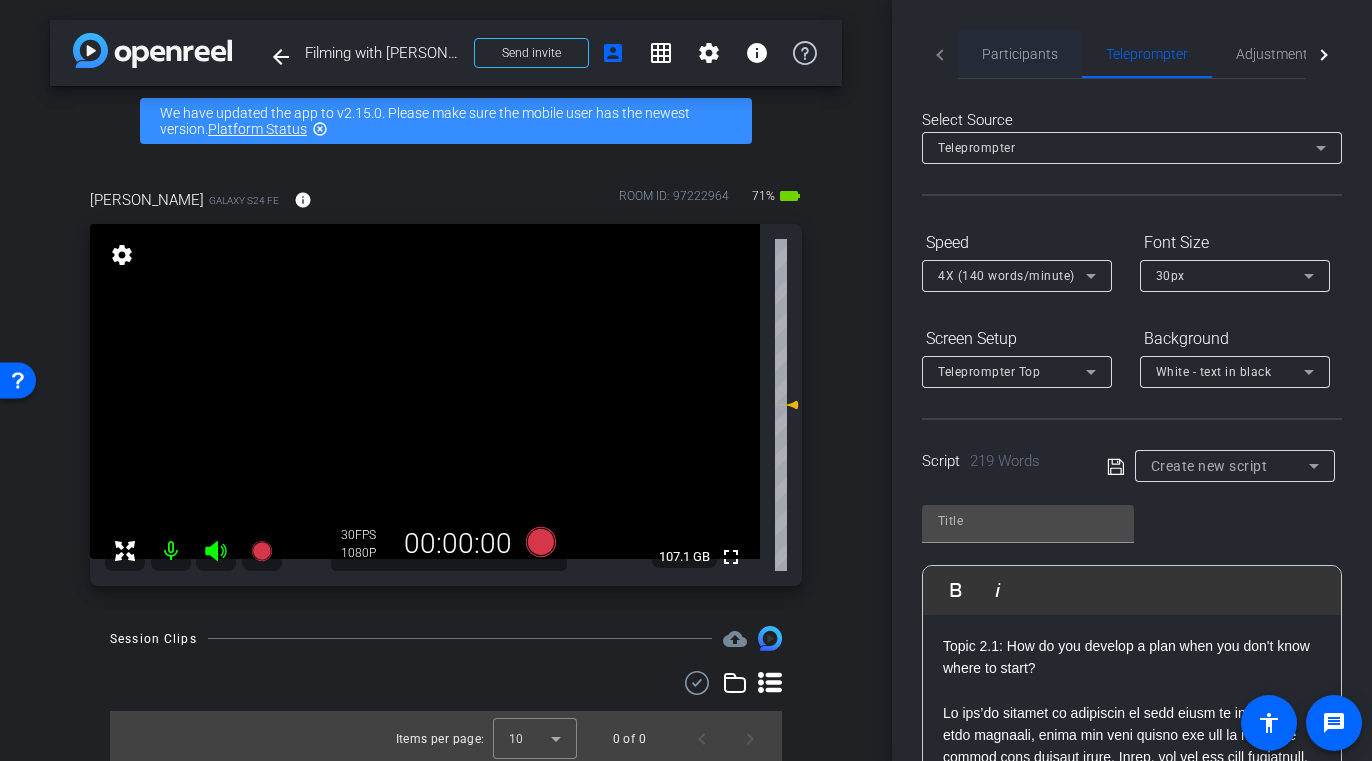 click on "Participants" at bounding box center [1020, 54] 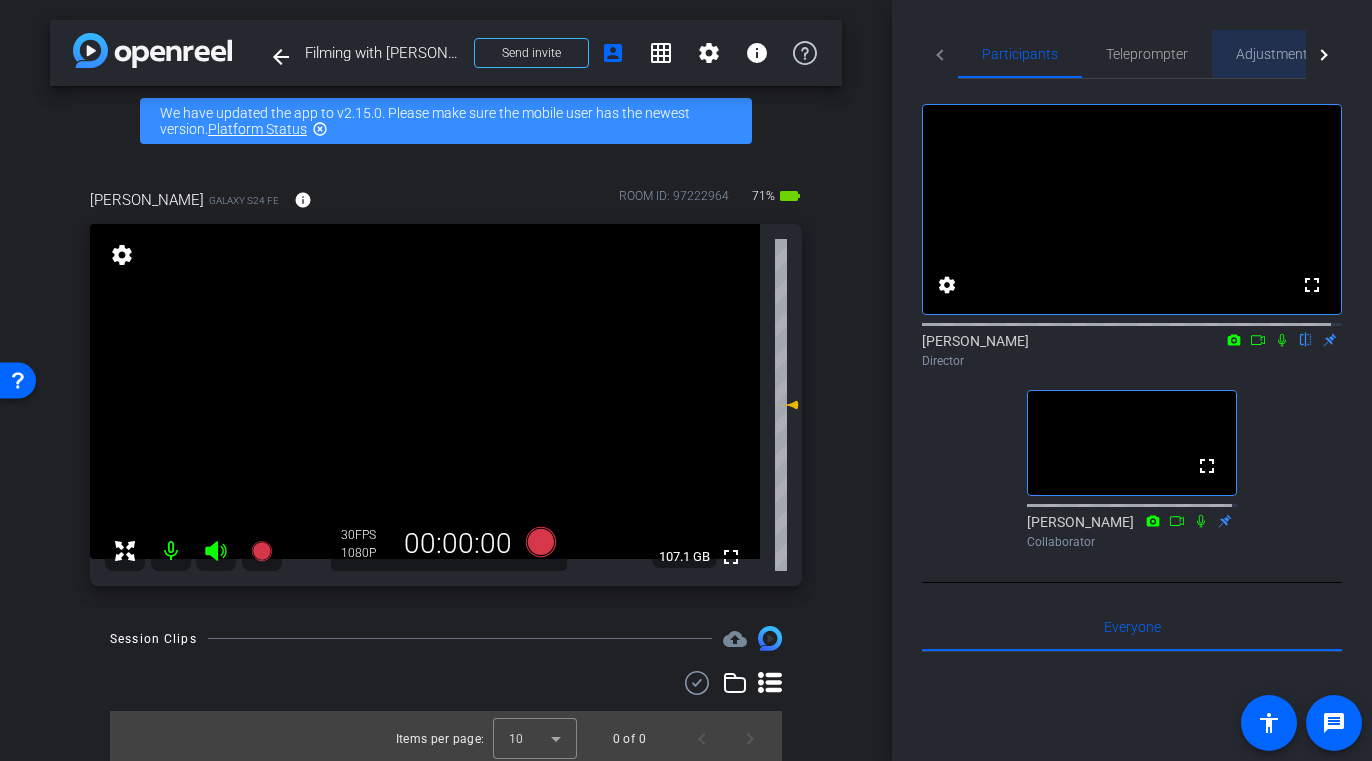 click on "Adjustments" at bounding box center [1275, 54] 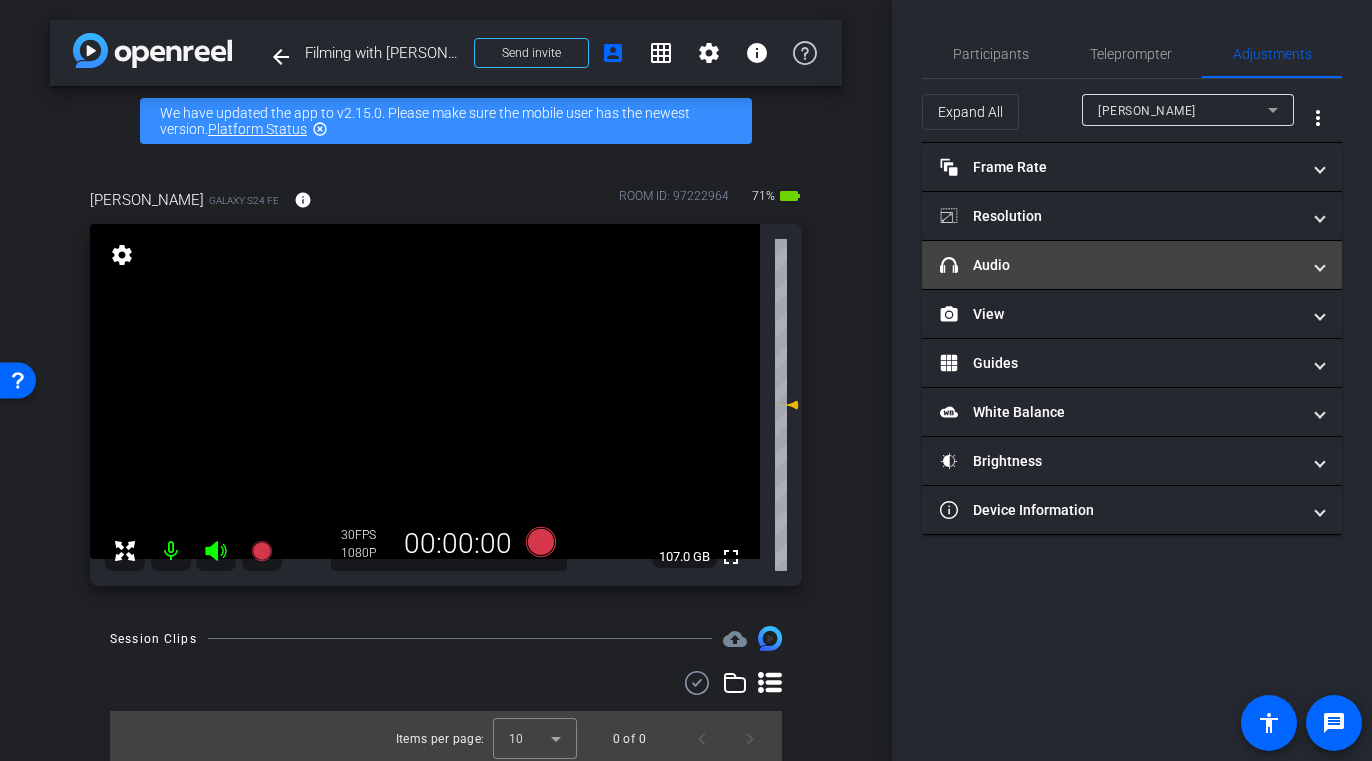 click at bounding box center (1320, 265) 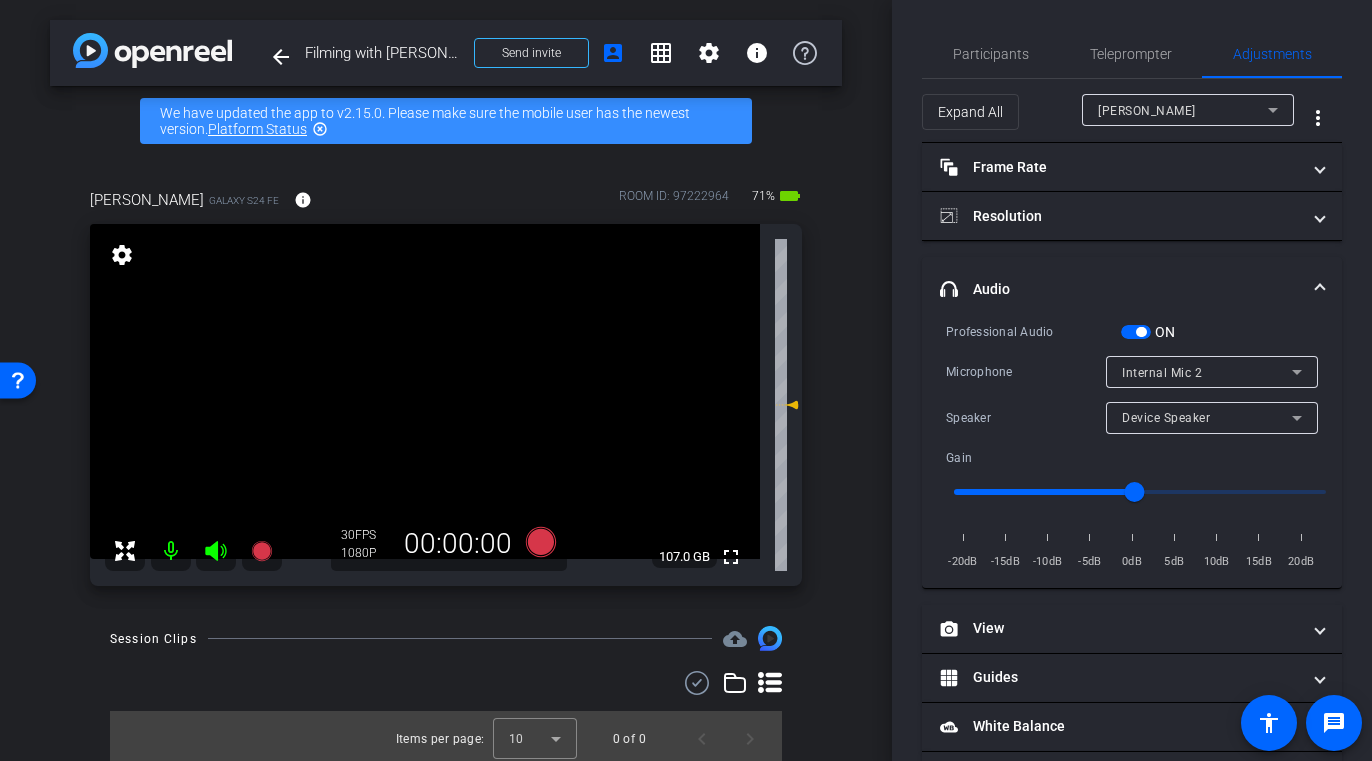 click at bounding box center [1136, 332] 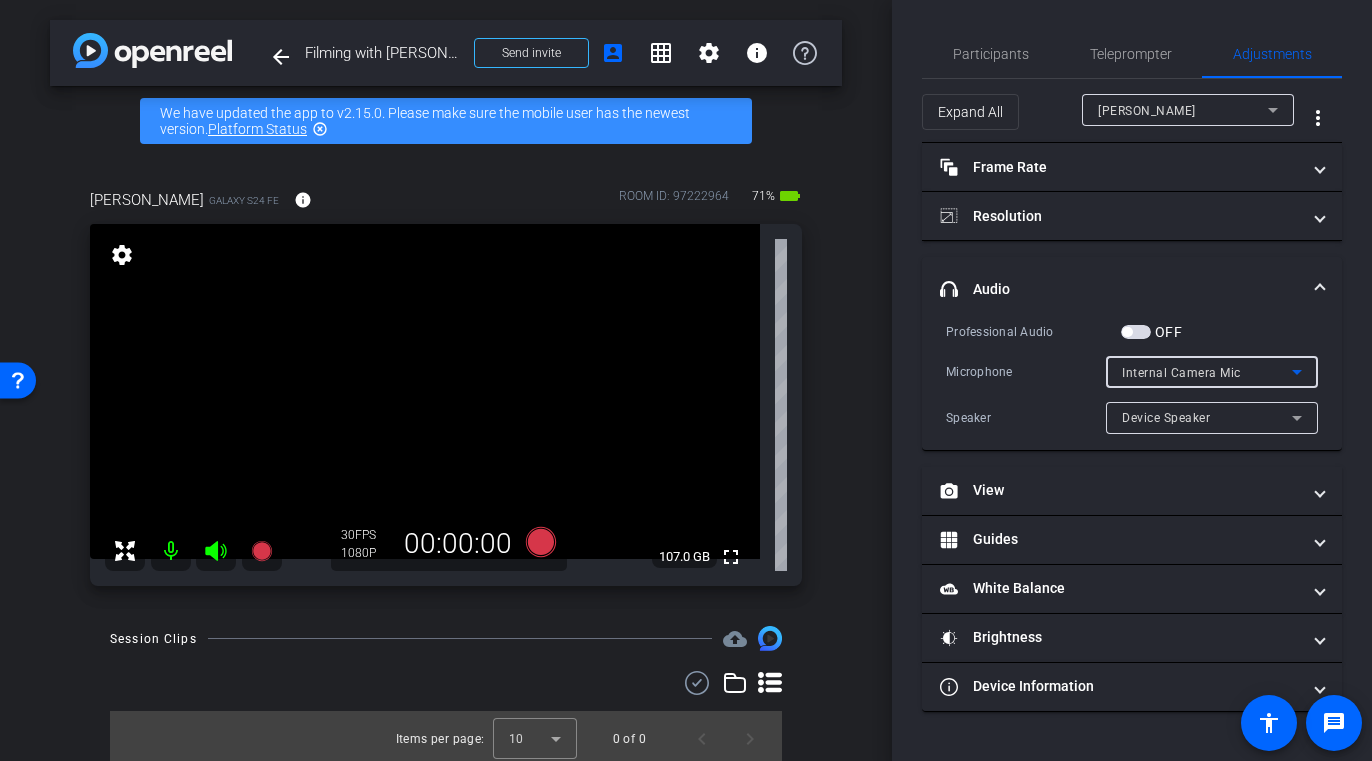 click 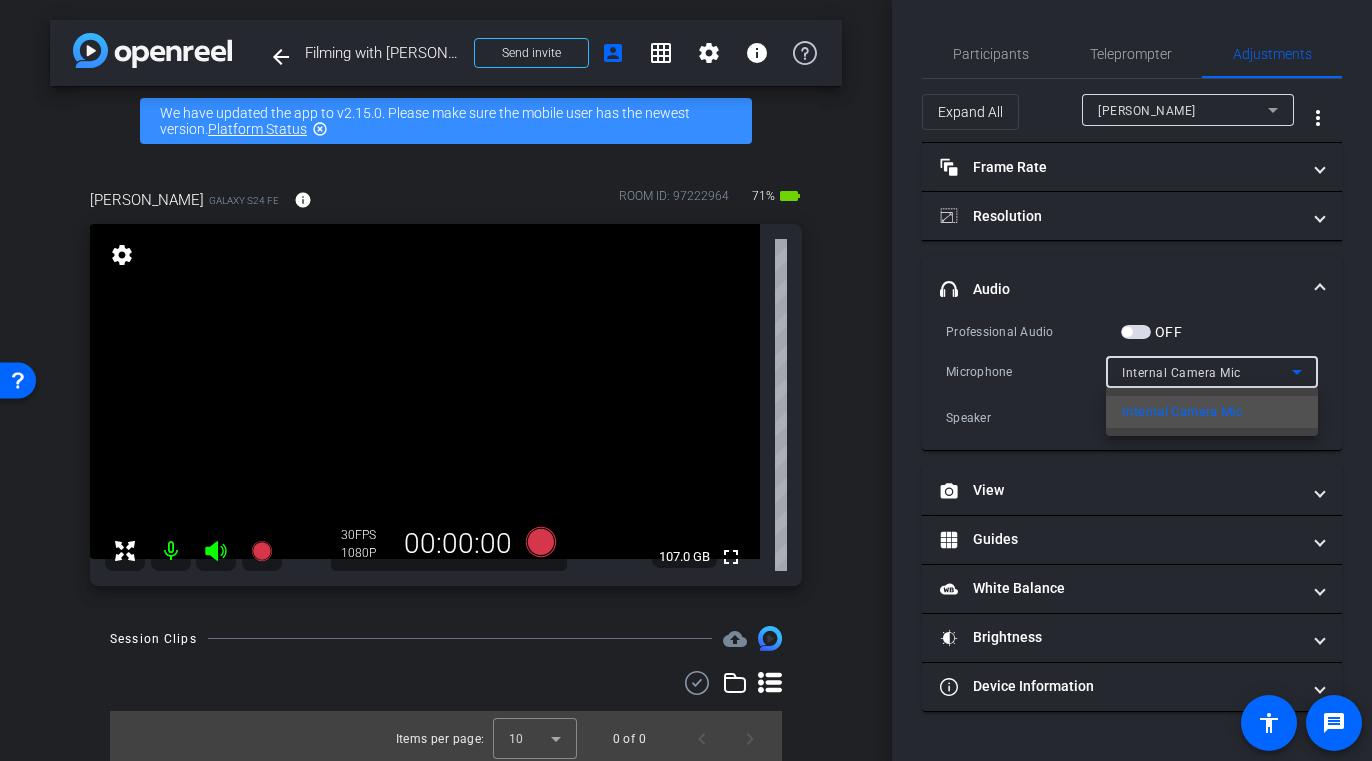 click at bounding box center [686, 380] 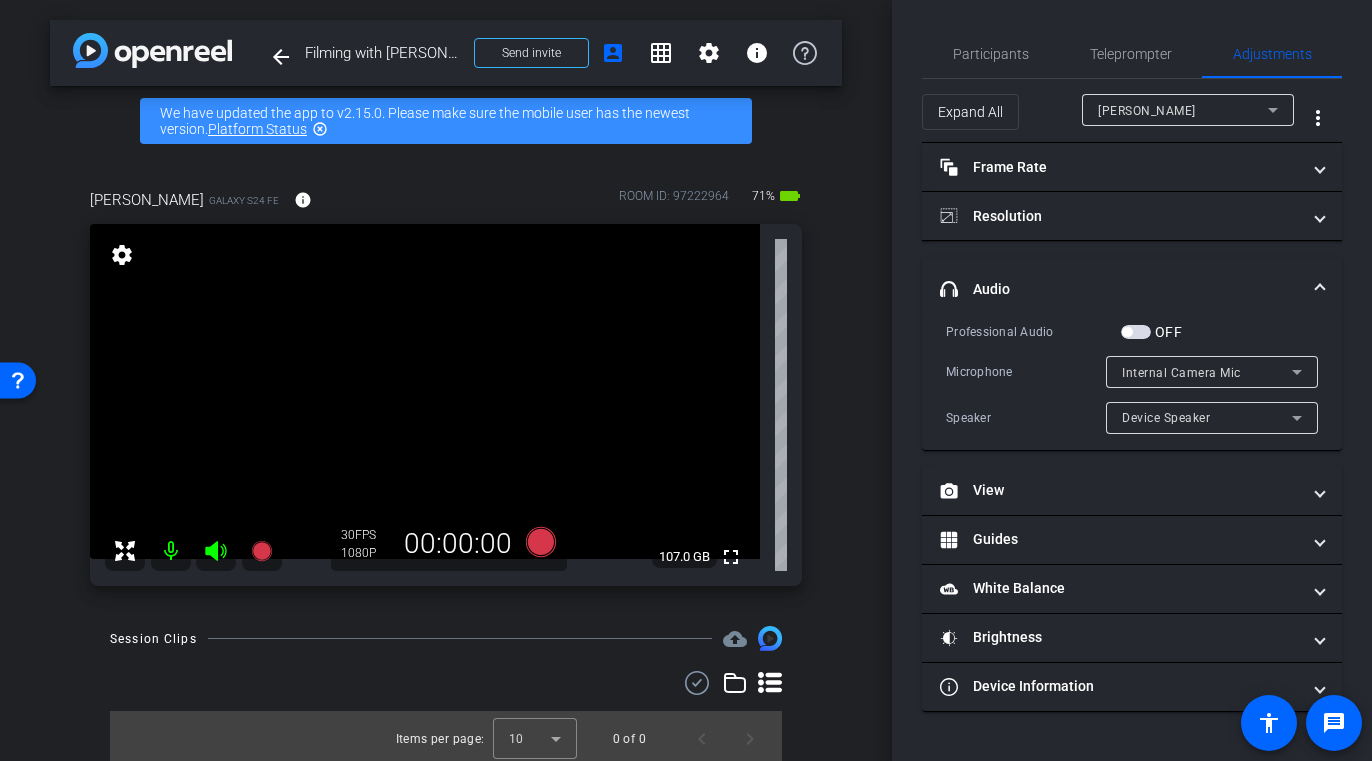 click at bounding box center [1136, 332] 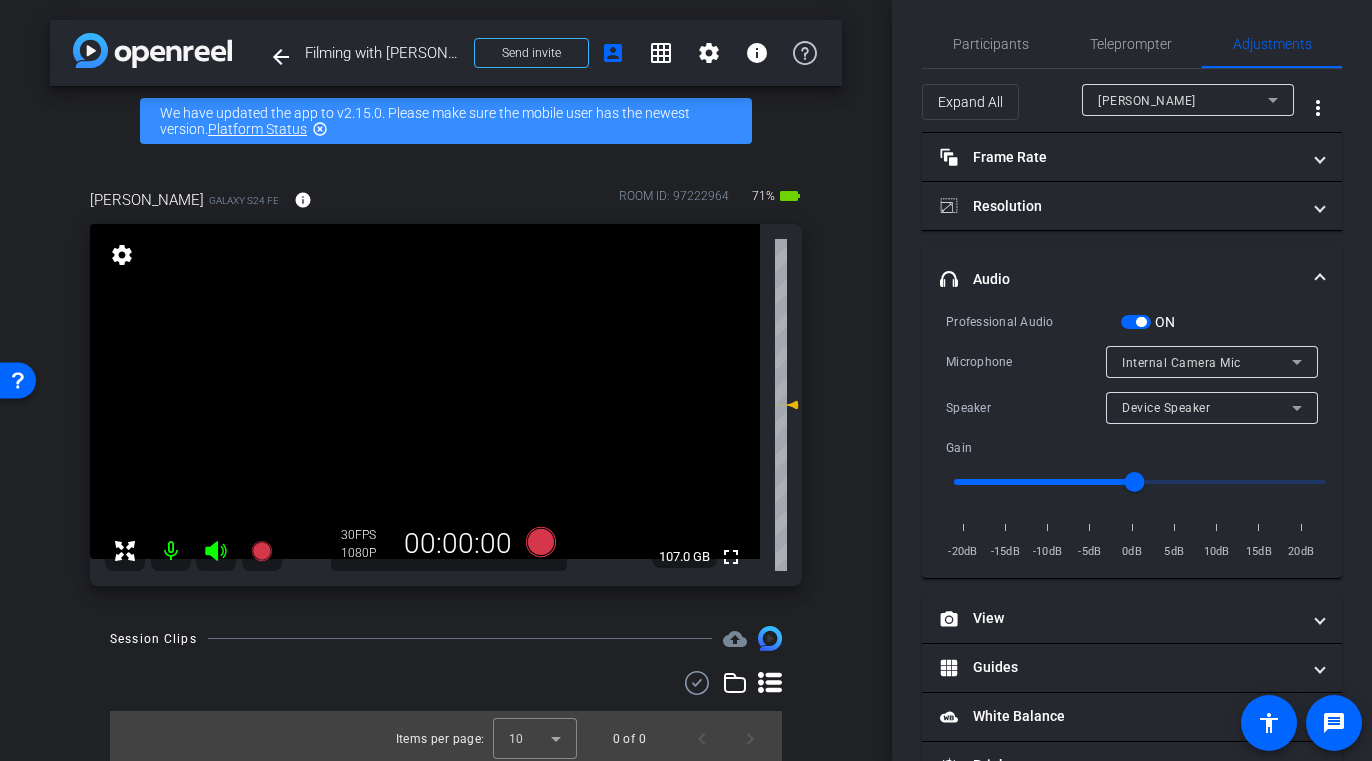 scroll, scrollTop: 0, scrollLeft: 0, axis: both 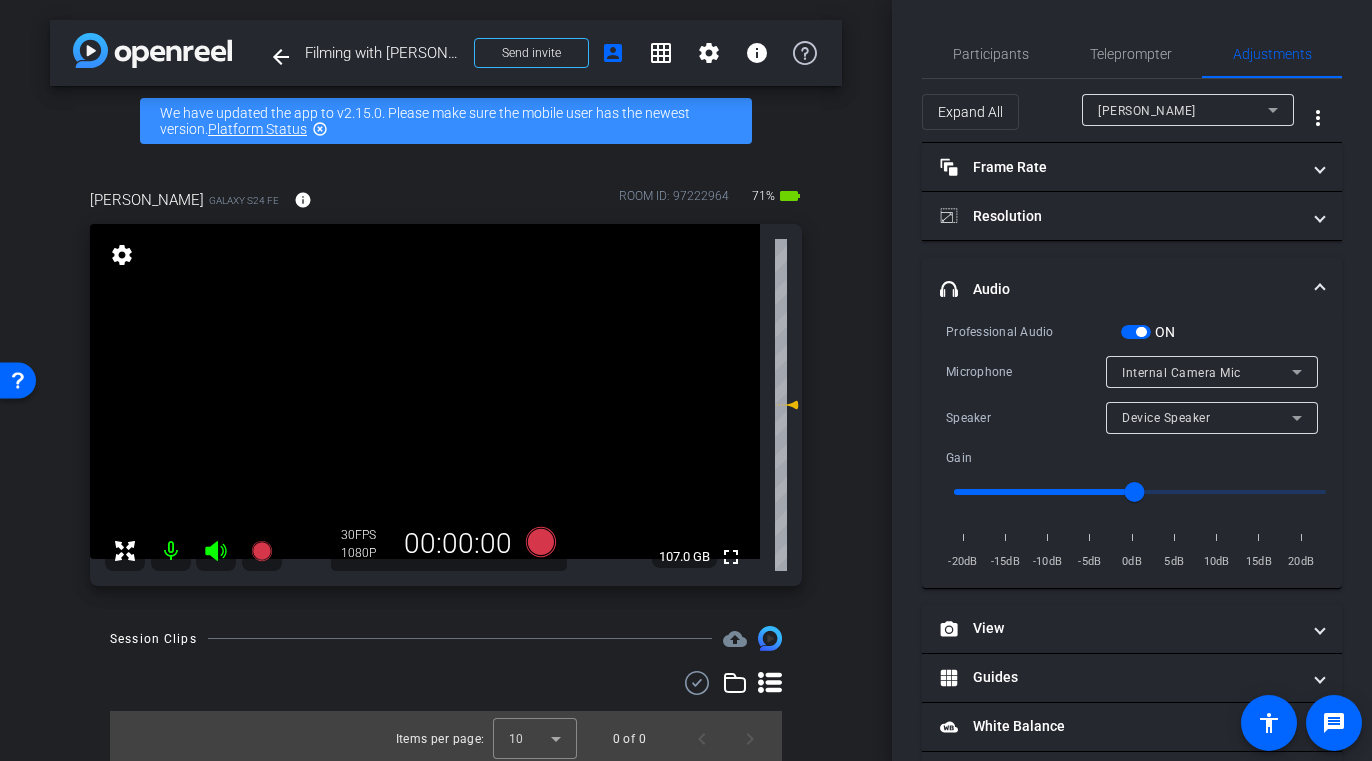 click 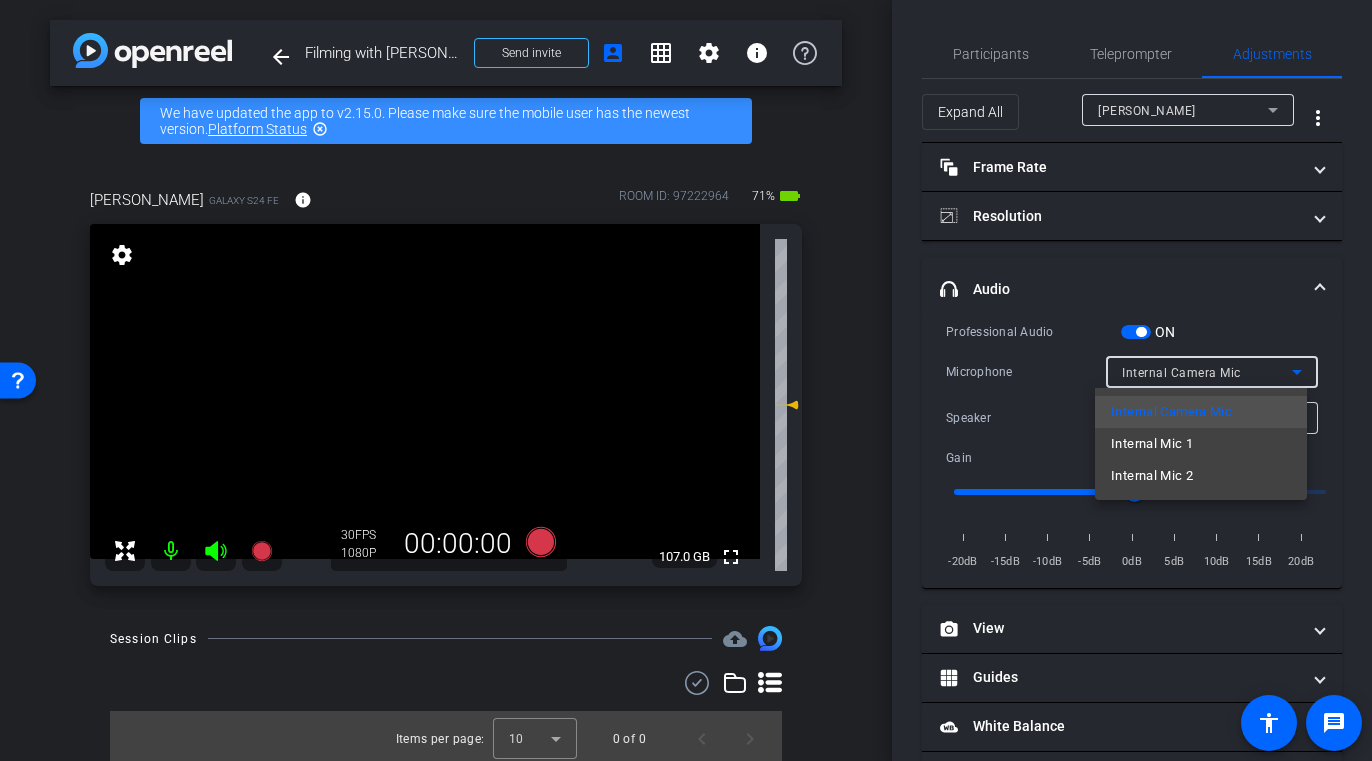 click at bounding box center [686, 380] 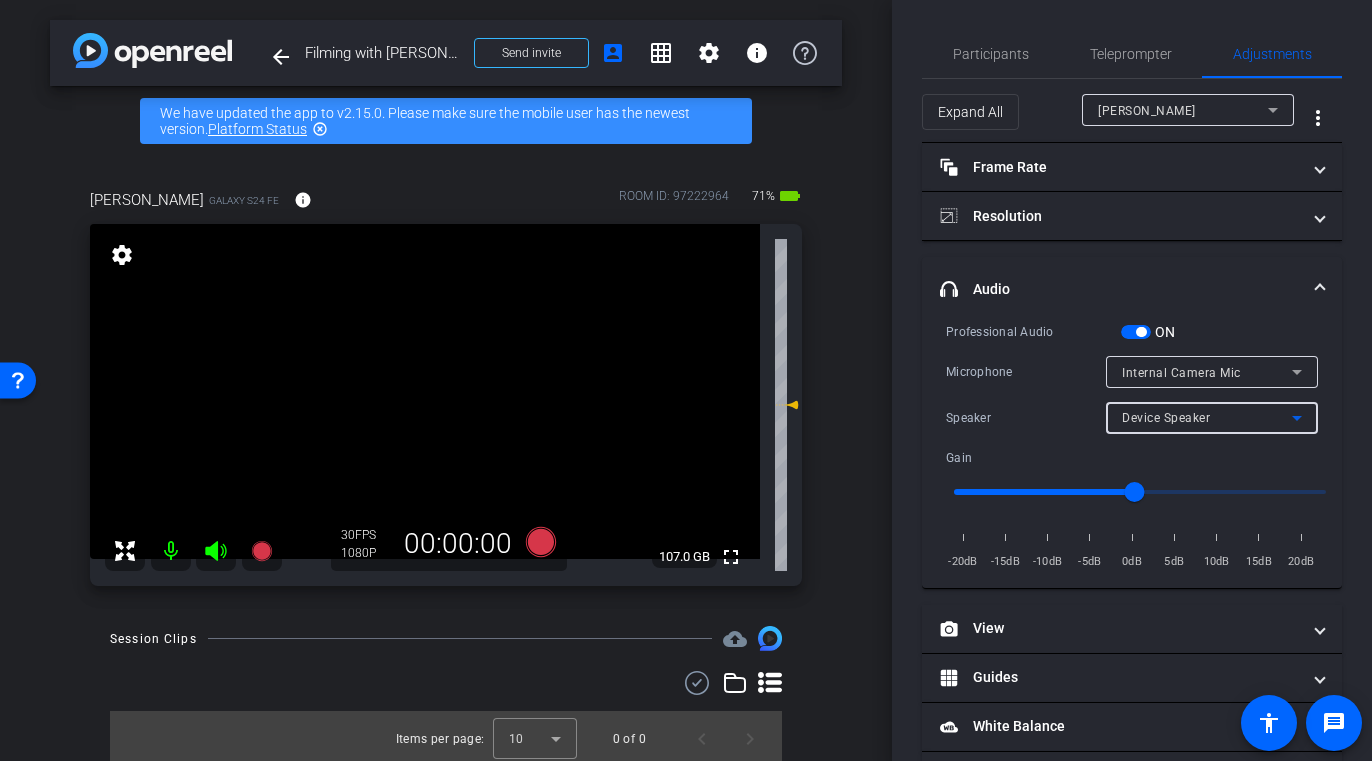 click 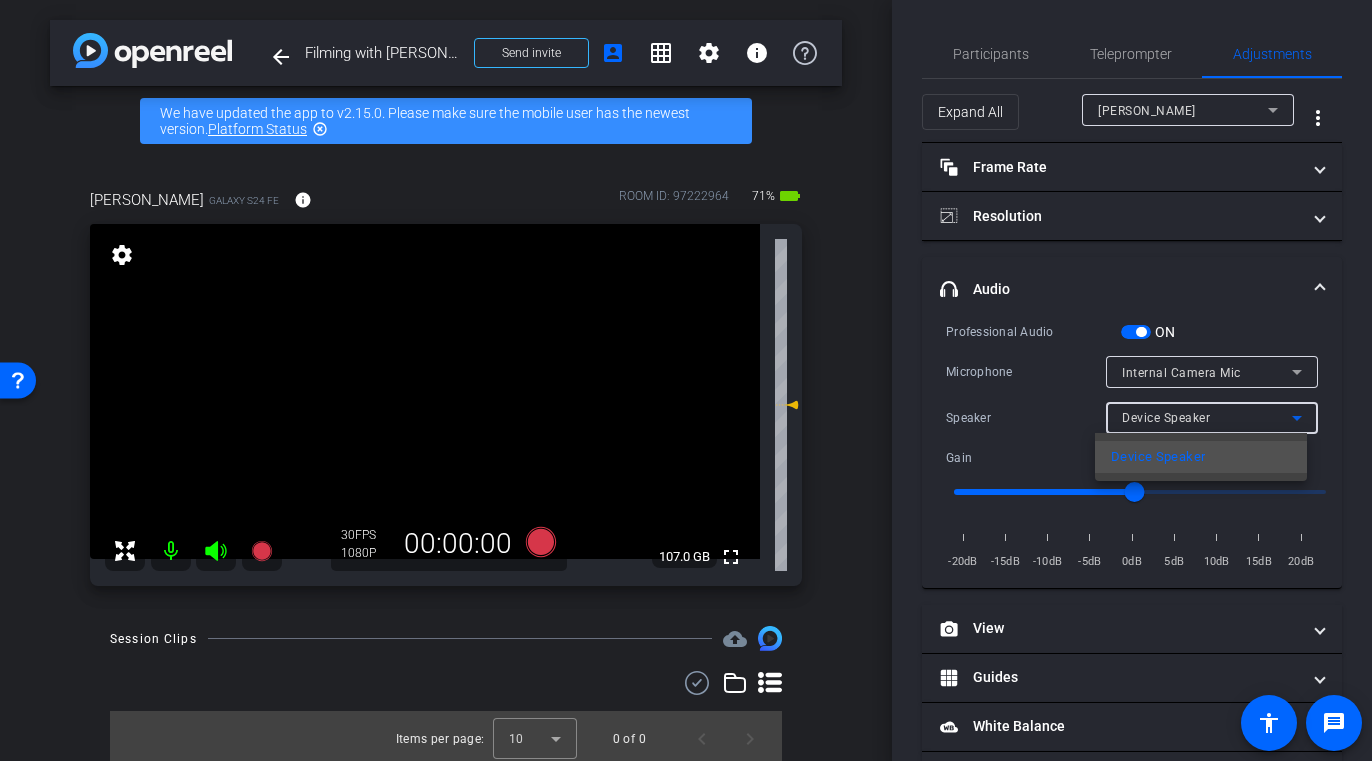 click at bounding box center [686, 380] 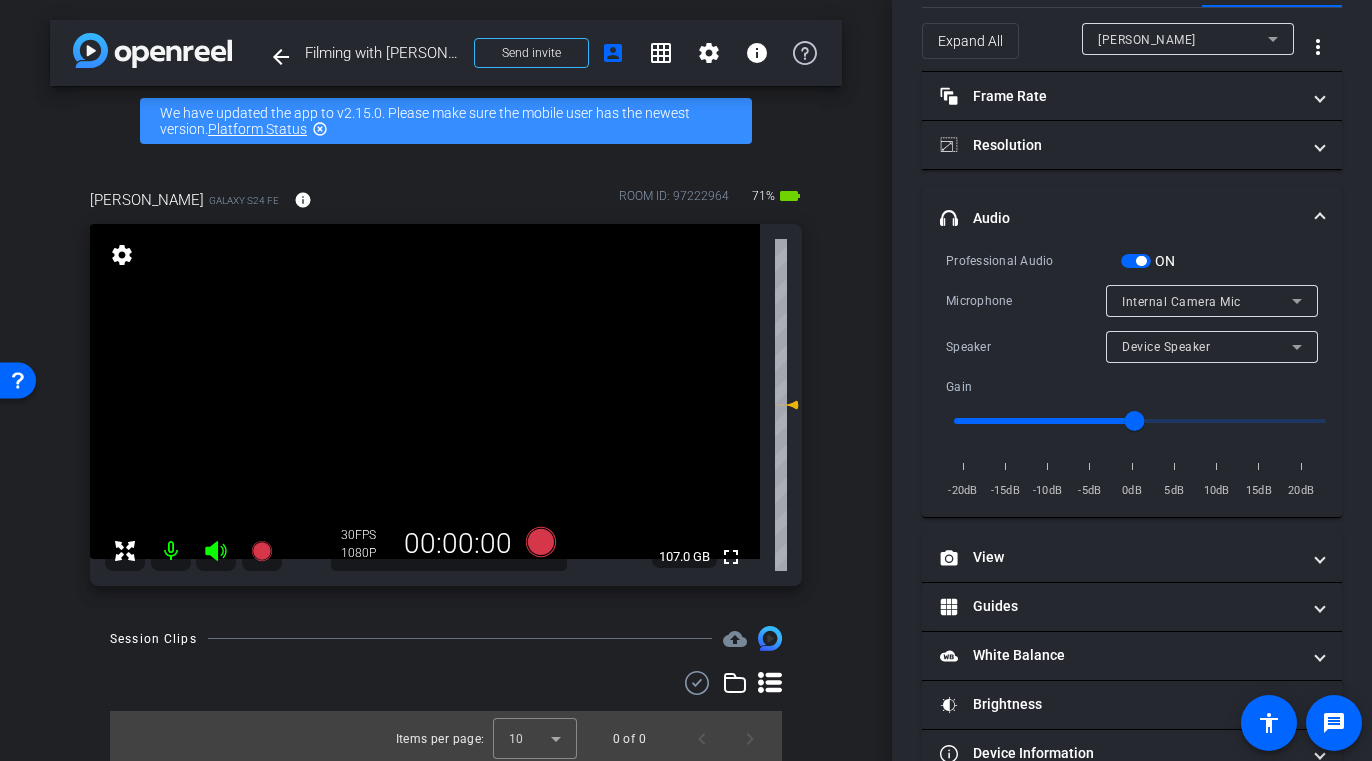 scroll, scrollTop: 0, scrollLeft: 0, axis: both 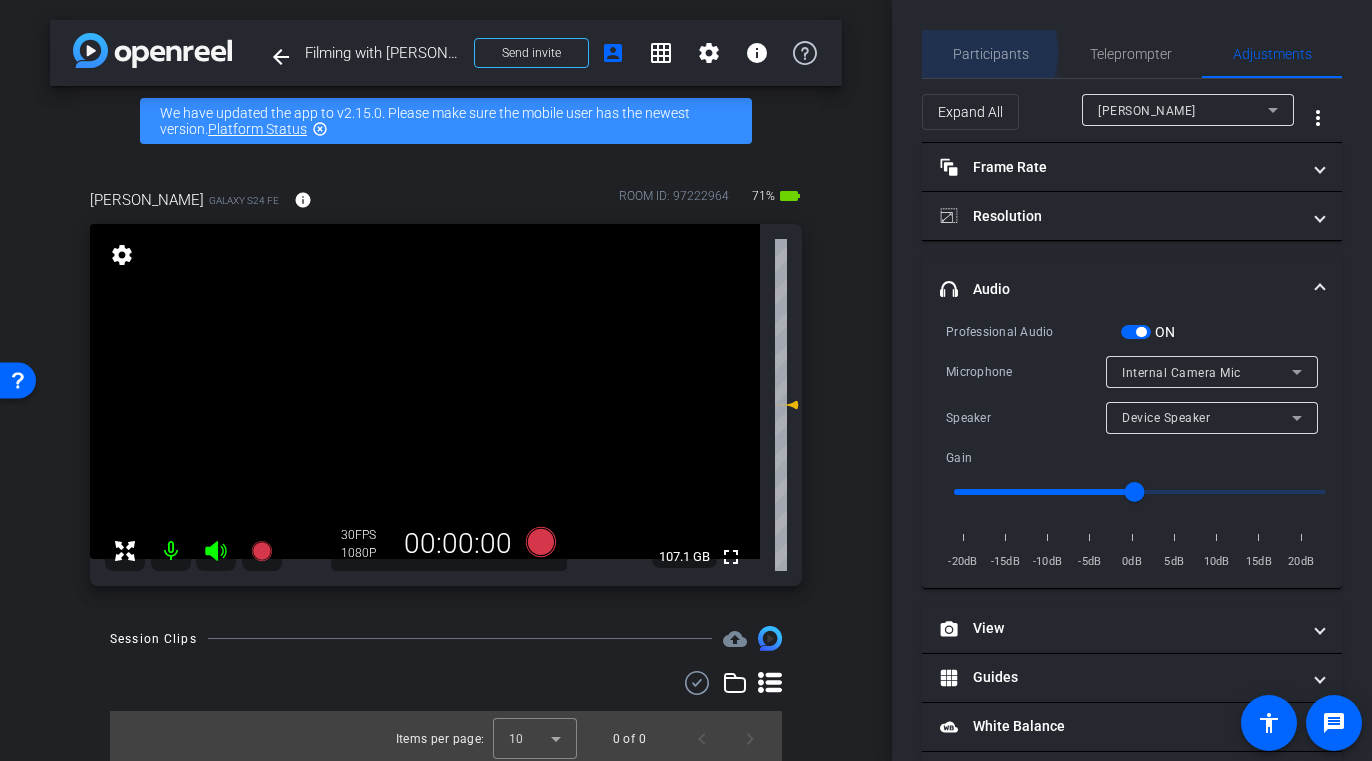 click on "Participants" at bounding box center [991, 54] 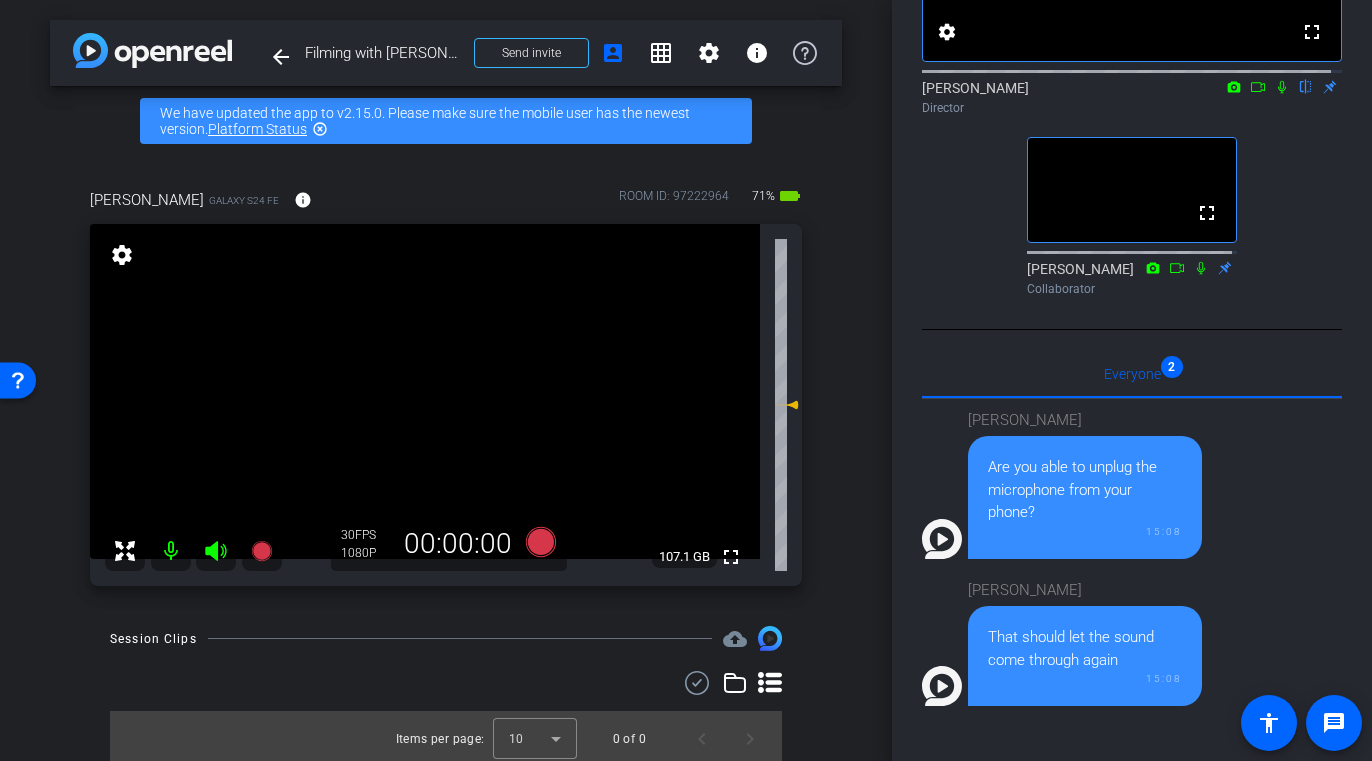 scroll, scrollTop: 338, scrollLeft: 0, axis: vertical 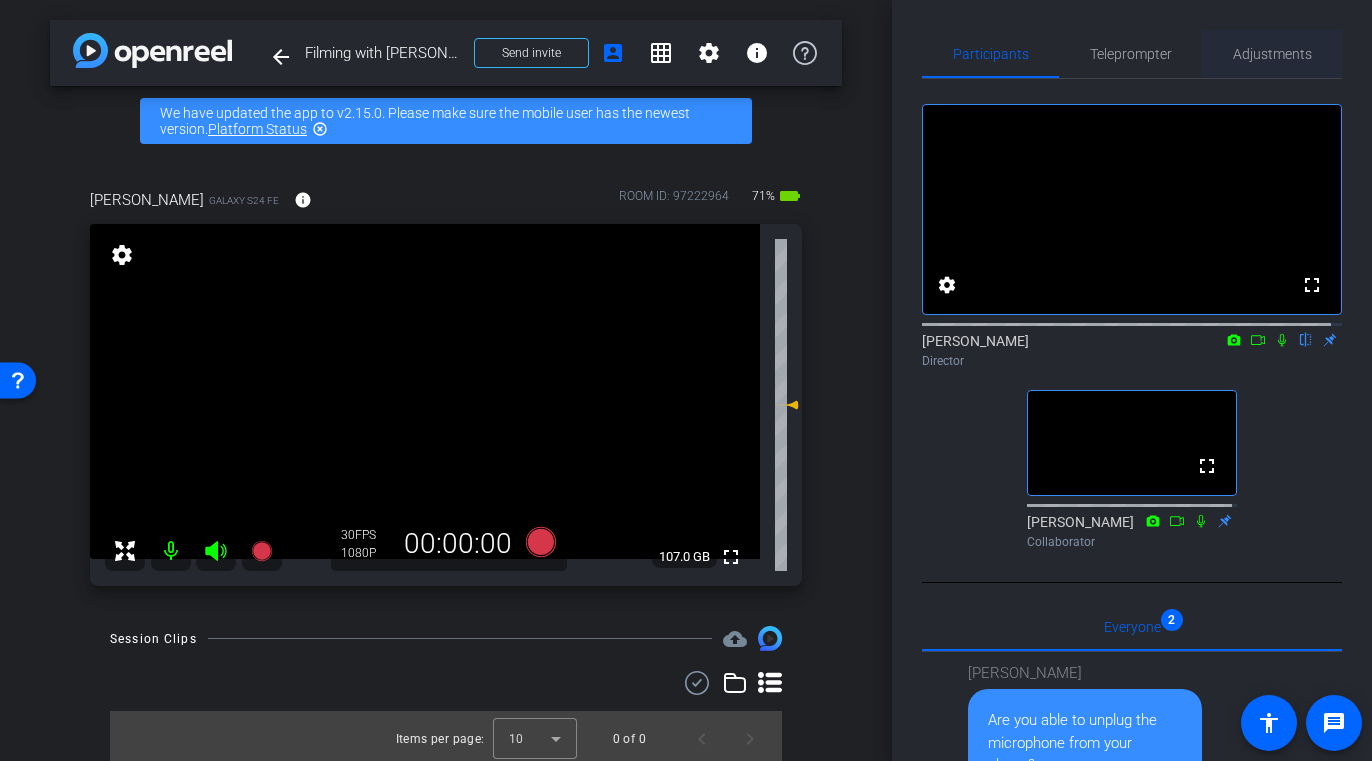 click on "Adjustments" at bounding box center (1272, 54) 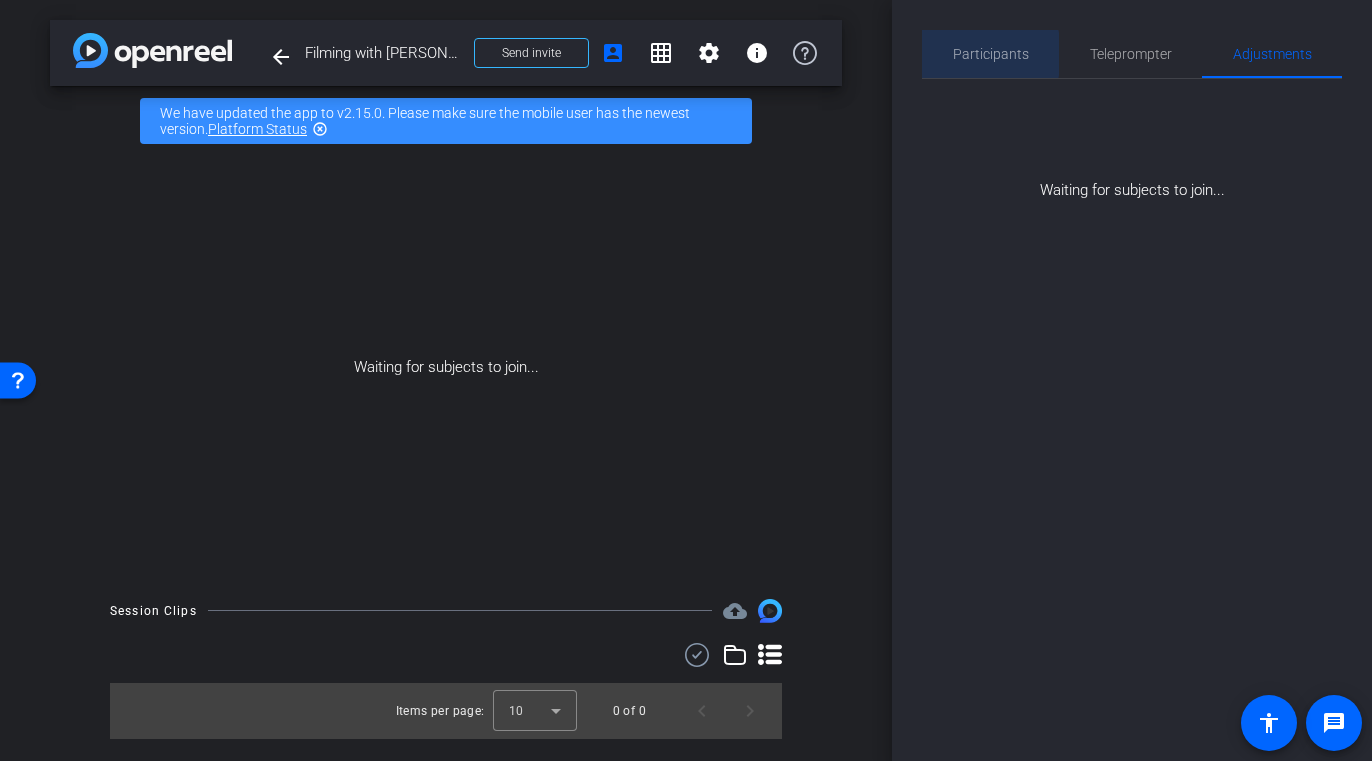 click on "Participants" at bounding box center (991, 54) 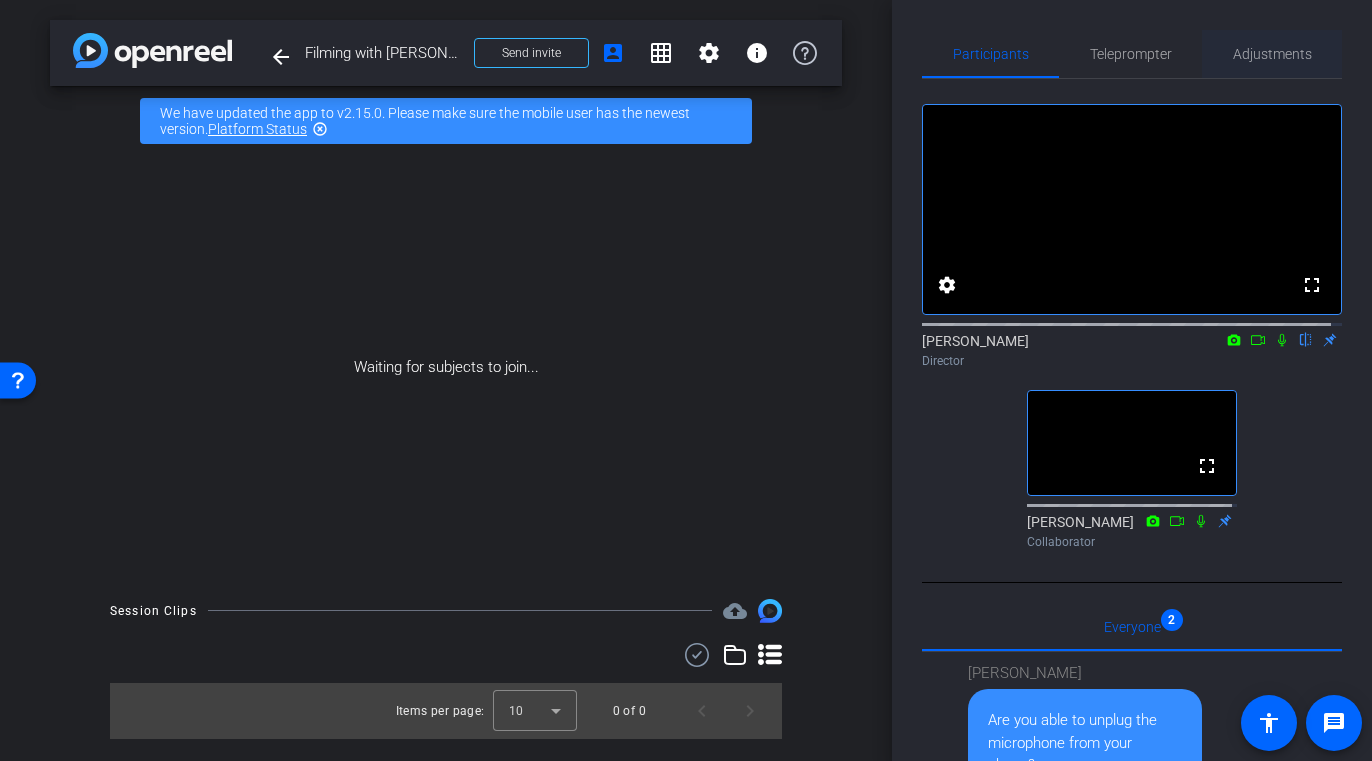 click on "Adjustments" at bounding box center [1272, 54] 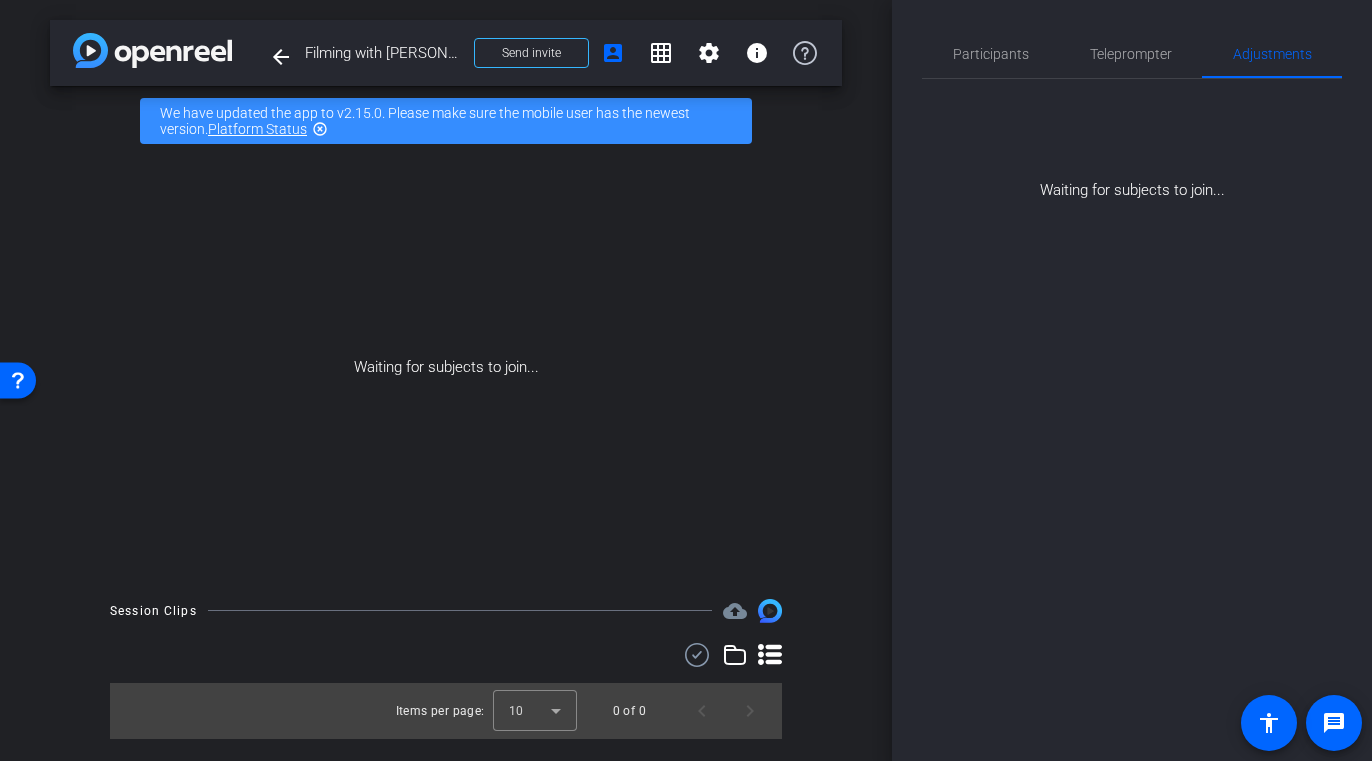 drag, startPoint x: 1361, startPoint y: 361, endPoint x: 1359, endPoint y: 291, distance: 70.028564 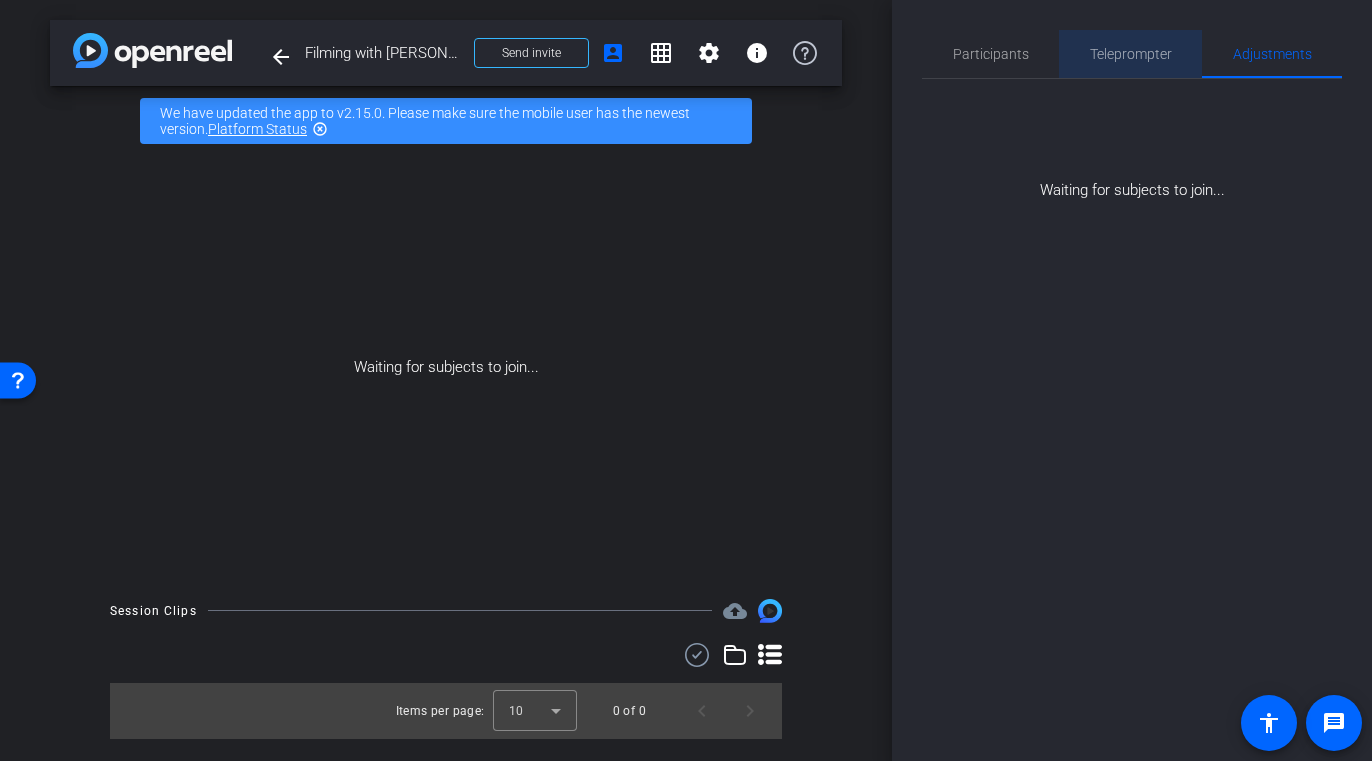 click on "Teleprompter" at bounding box center (1131, 54) 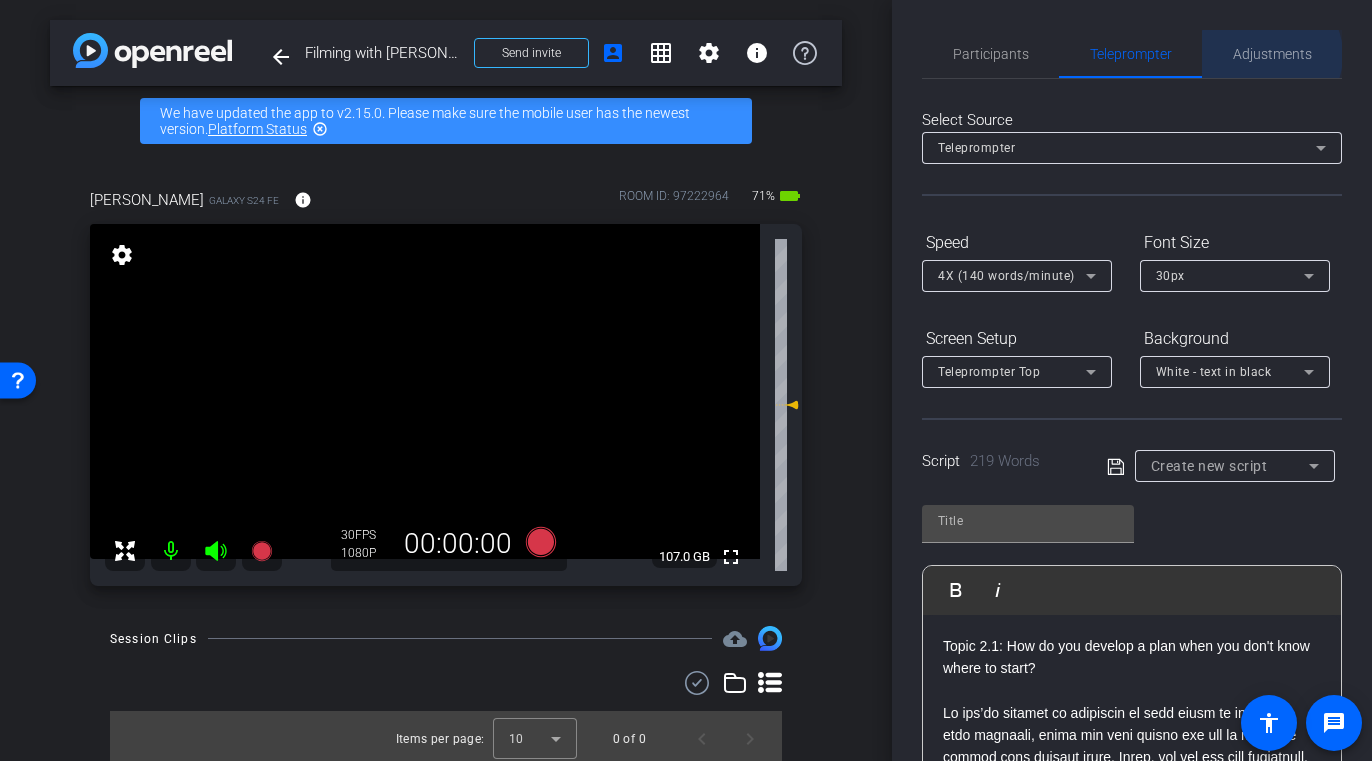 click on "Adjustments" at bounding box center (1272, 54) 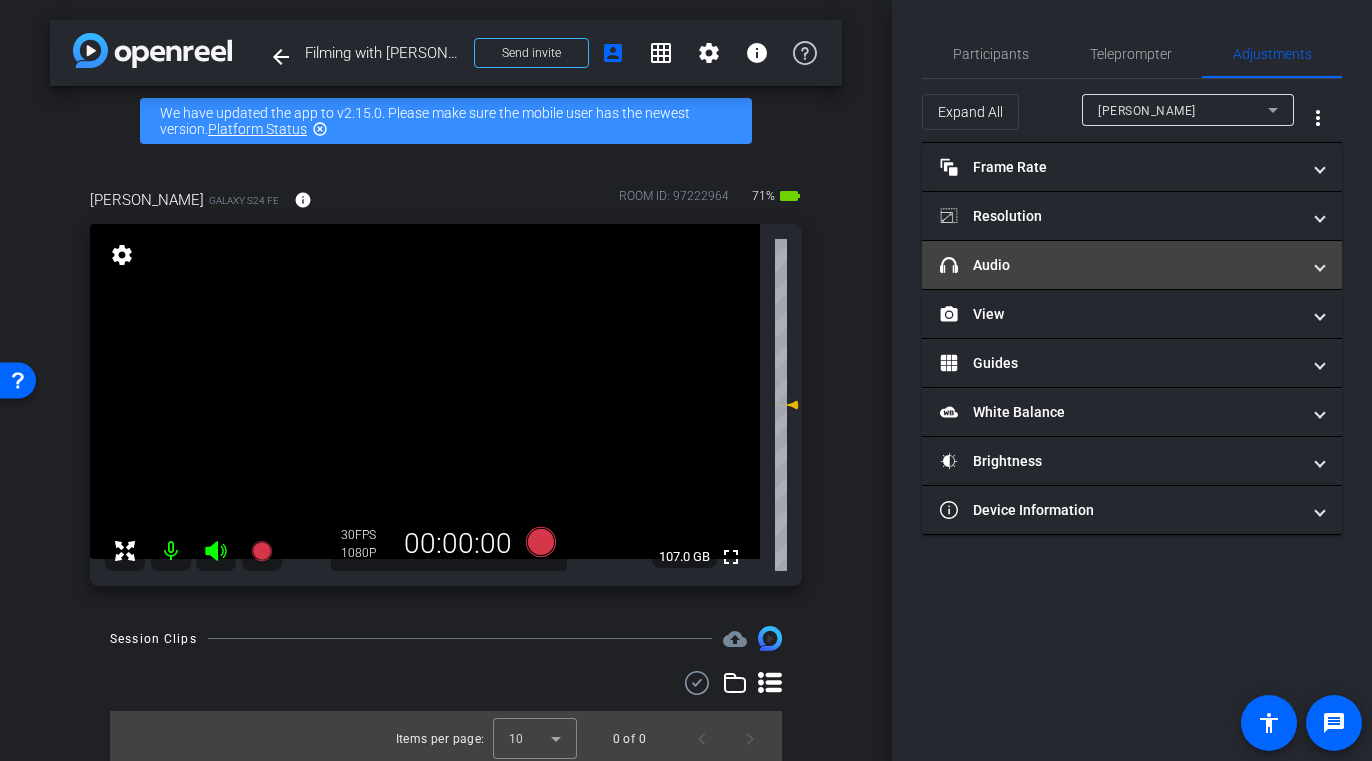 click on "headphone icon
Audio" at bounding box center (1120, 265) 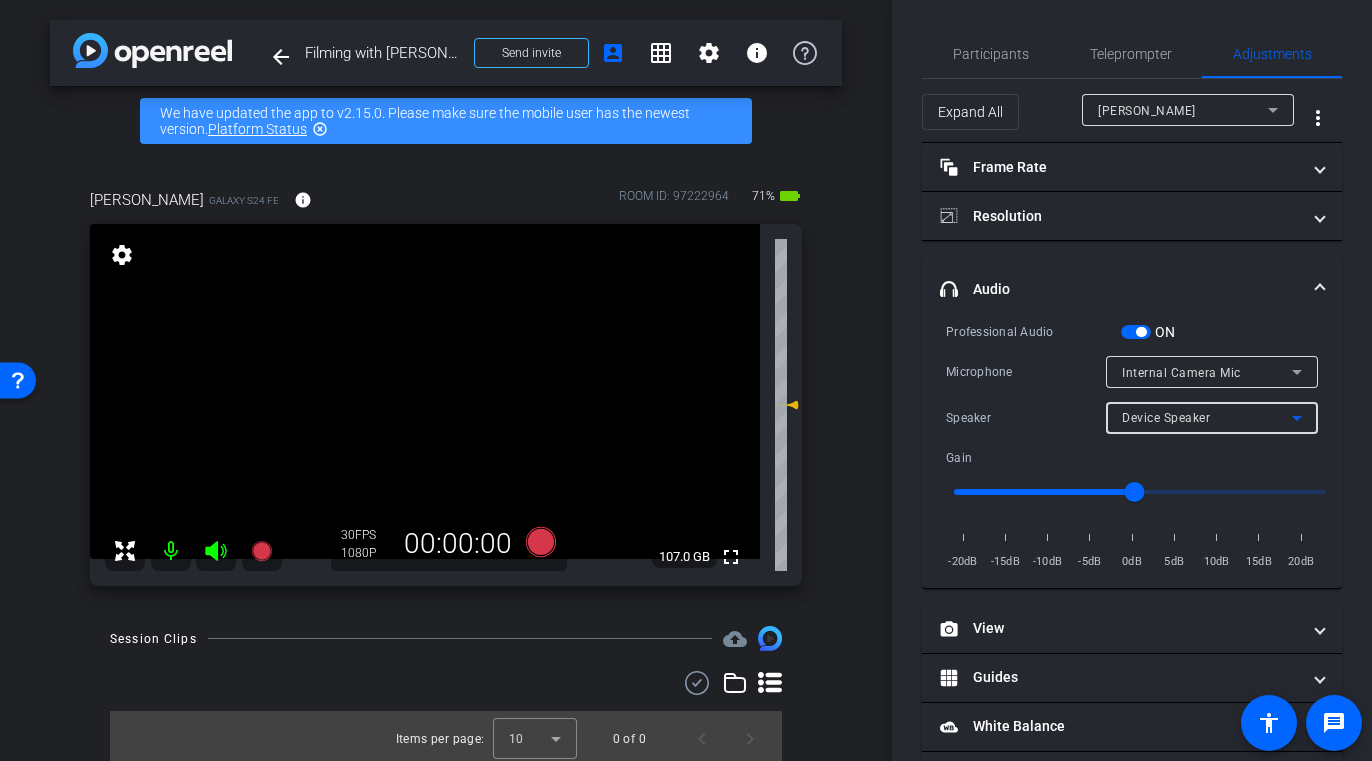 click 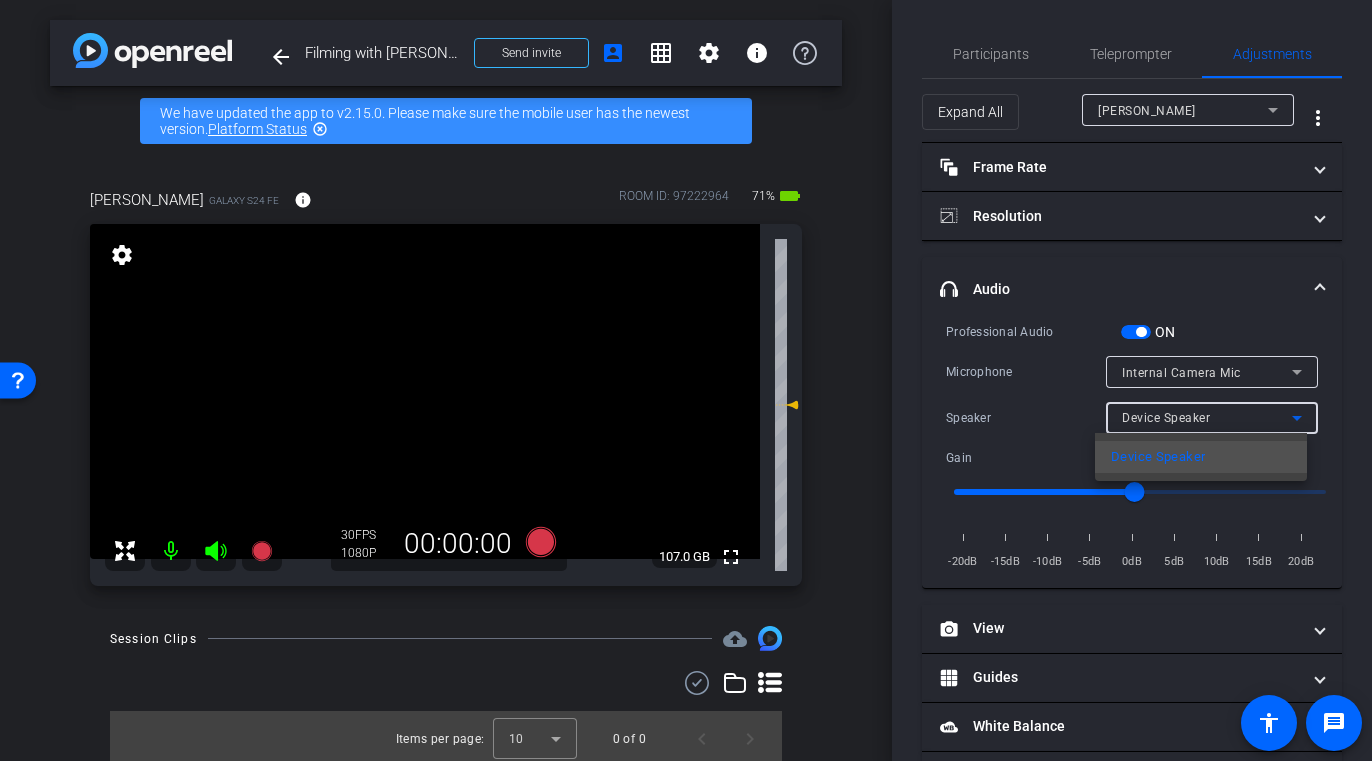 click at bounding box center (686, 380) 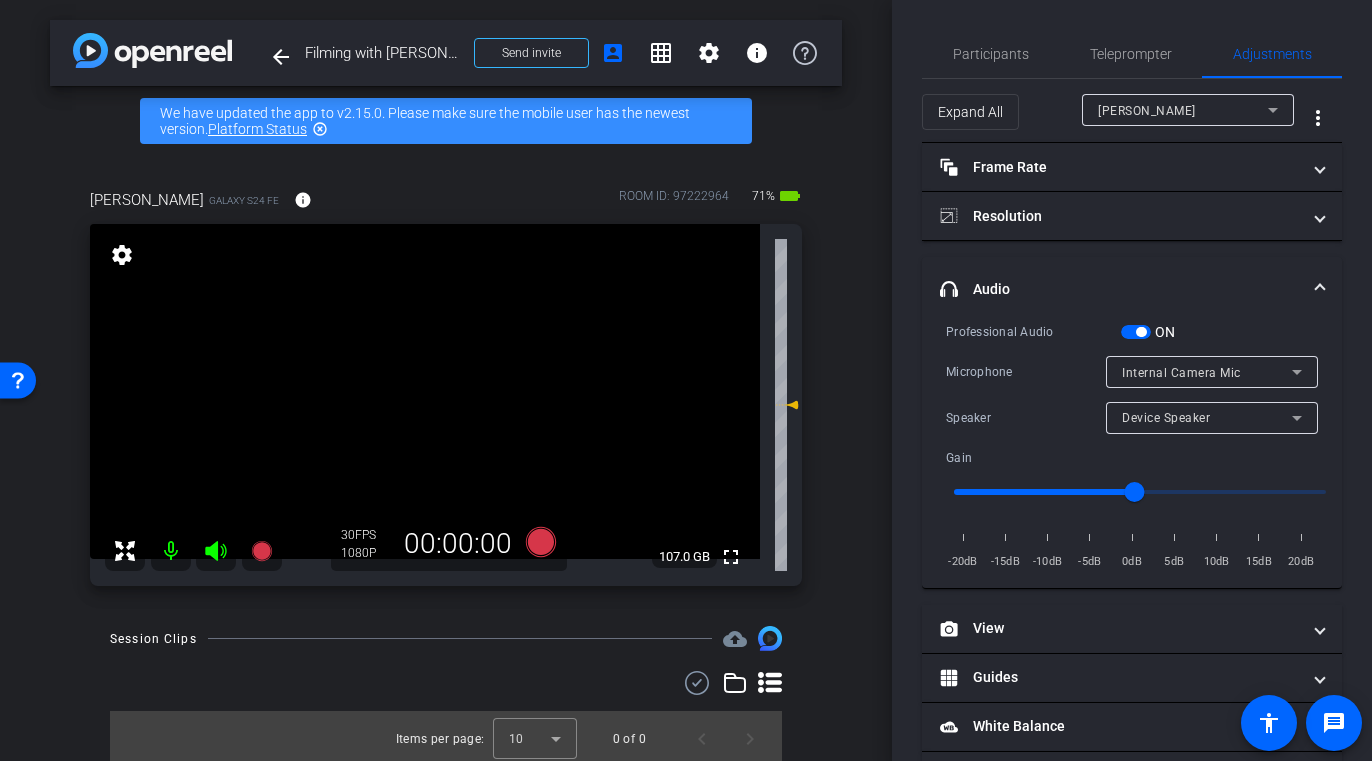 click at bounding box center [1136, 332] 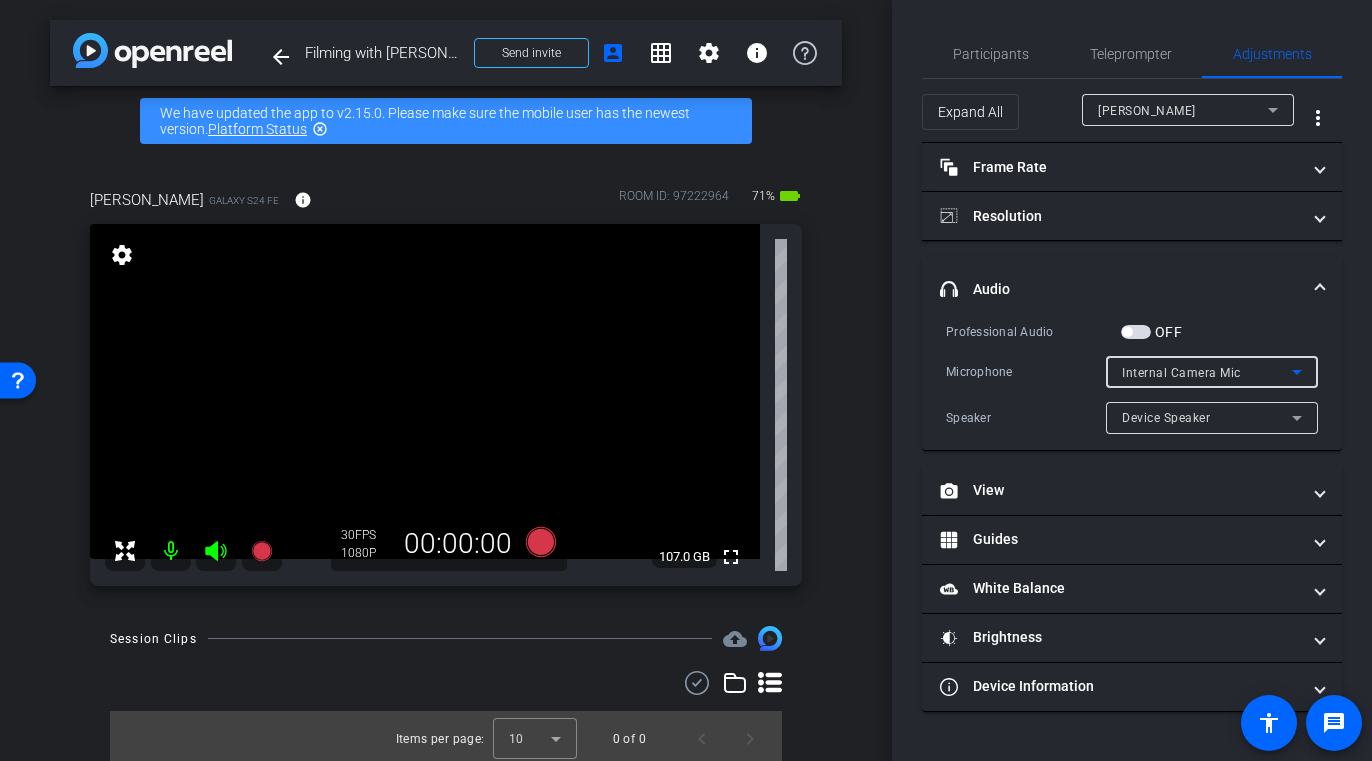 click 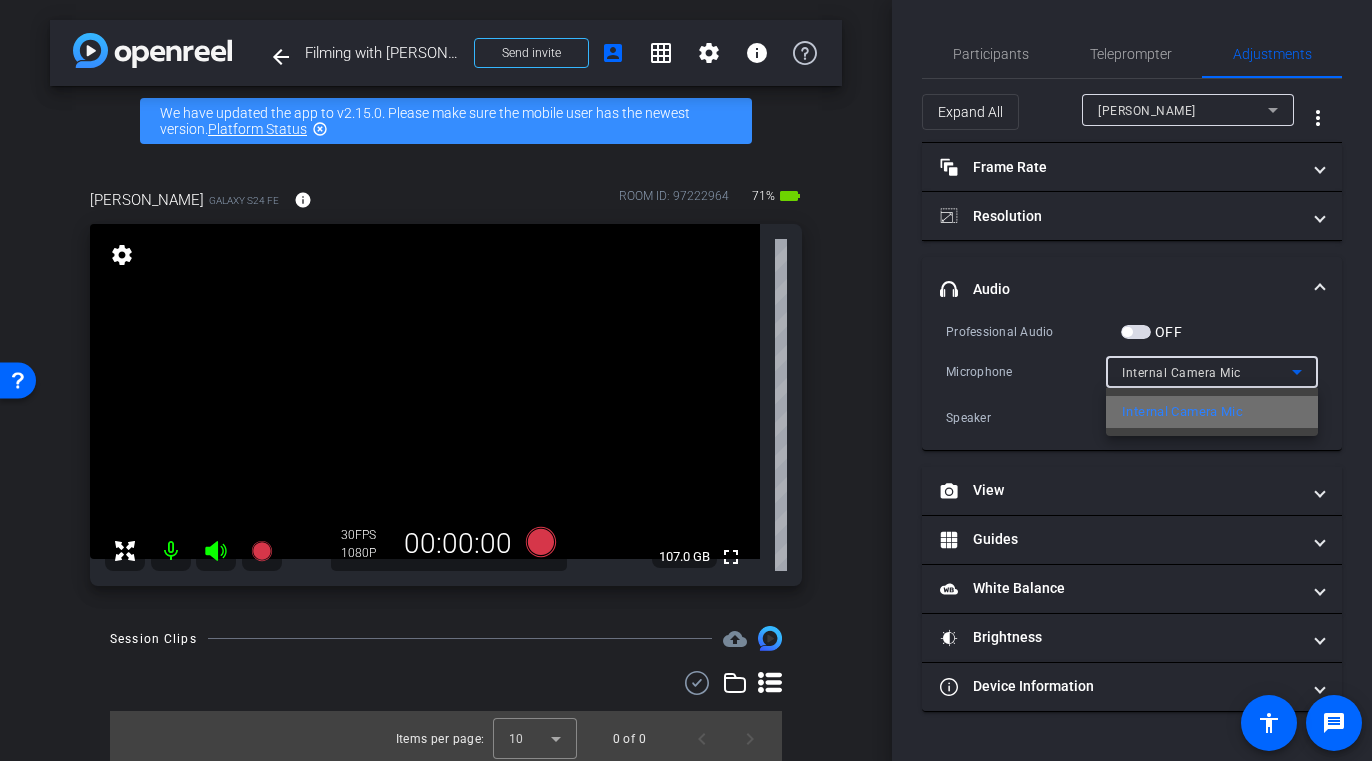 click on "Internal Camera Mic" at bounding box center [1182, 412] 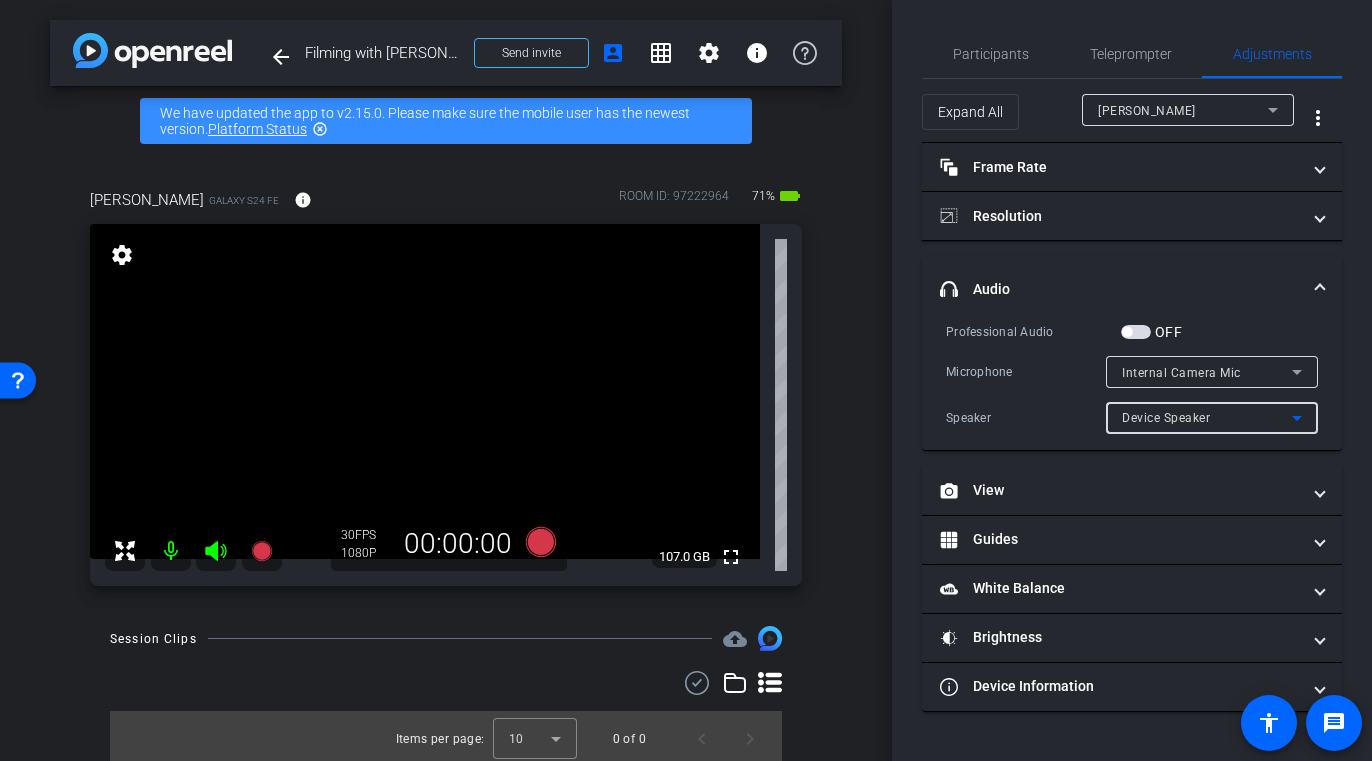 click 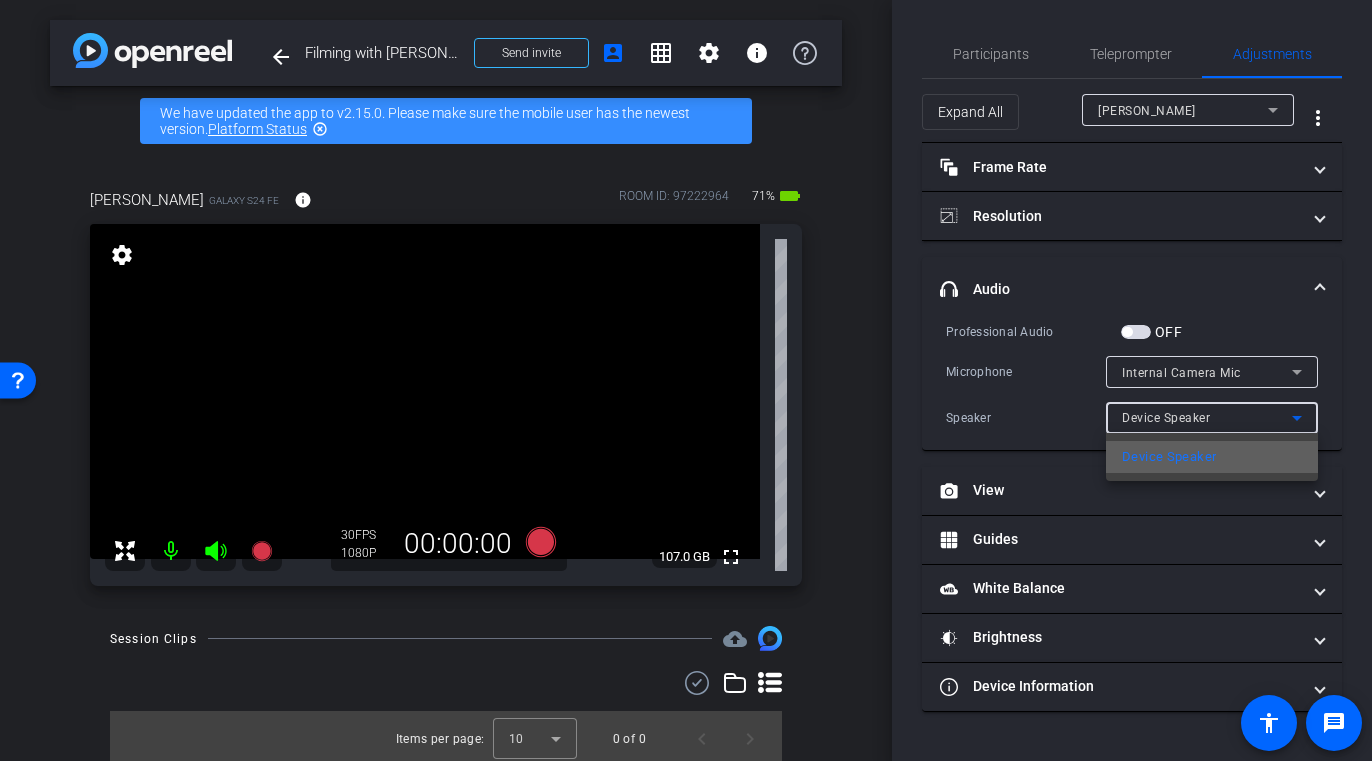 click on "Device Speaker" at bounding box center (1212, 457) 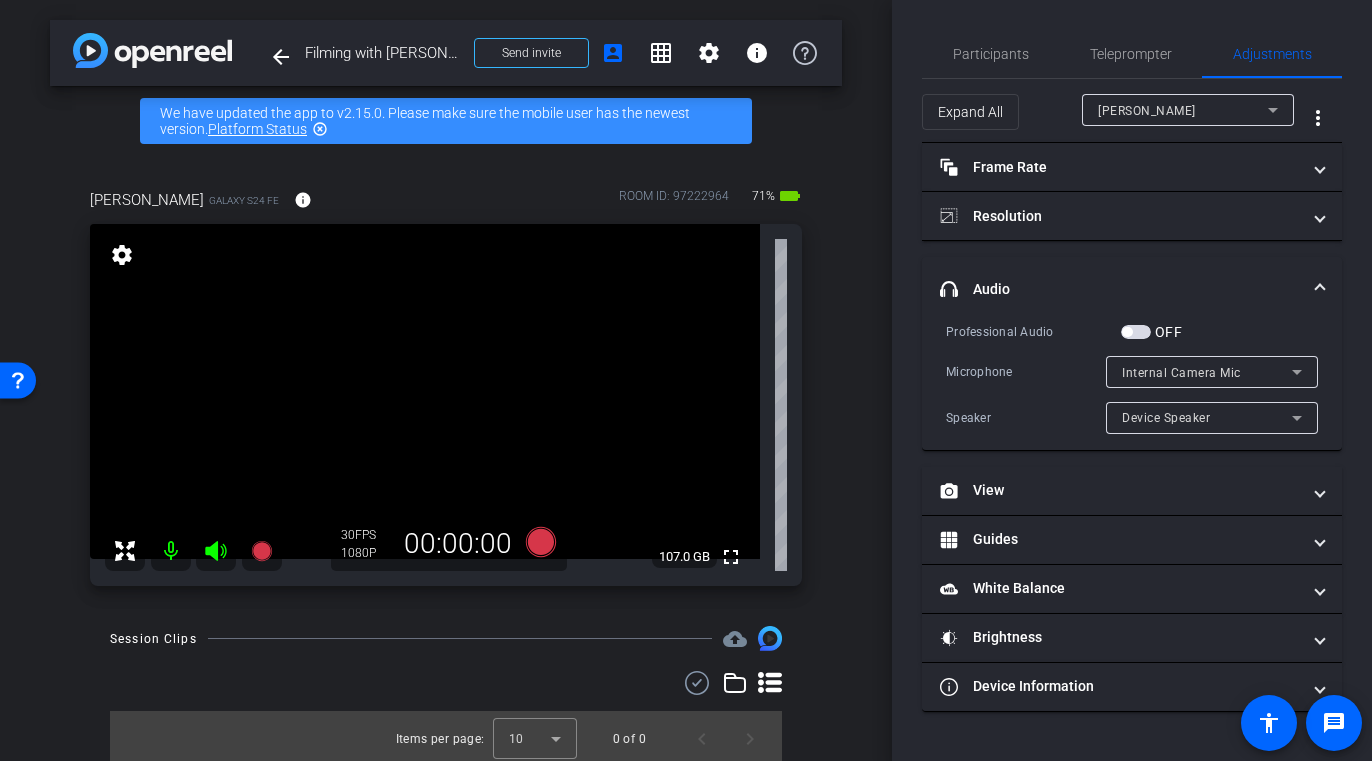 click at bounding box center (1136, 332) 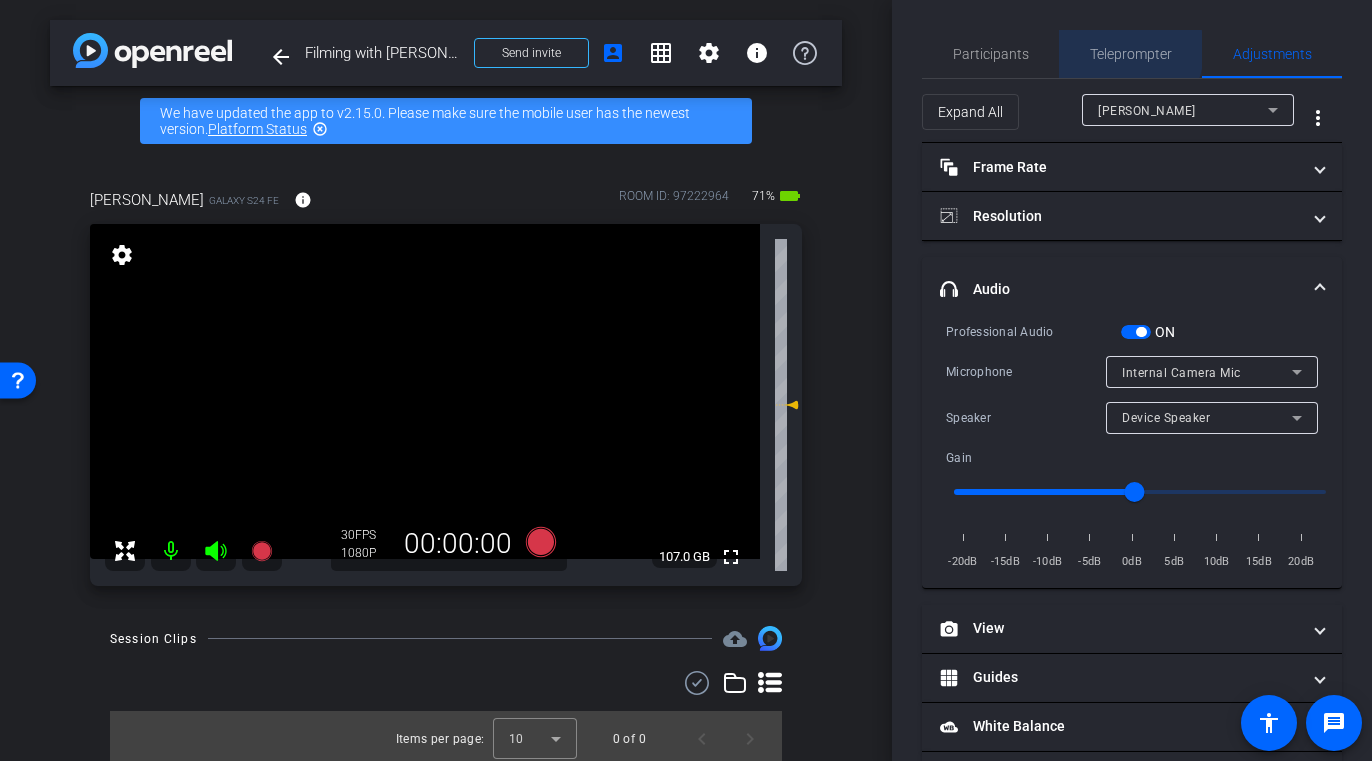 click on "Teleprompter" at bounding box center (1131, 54) 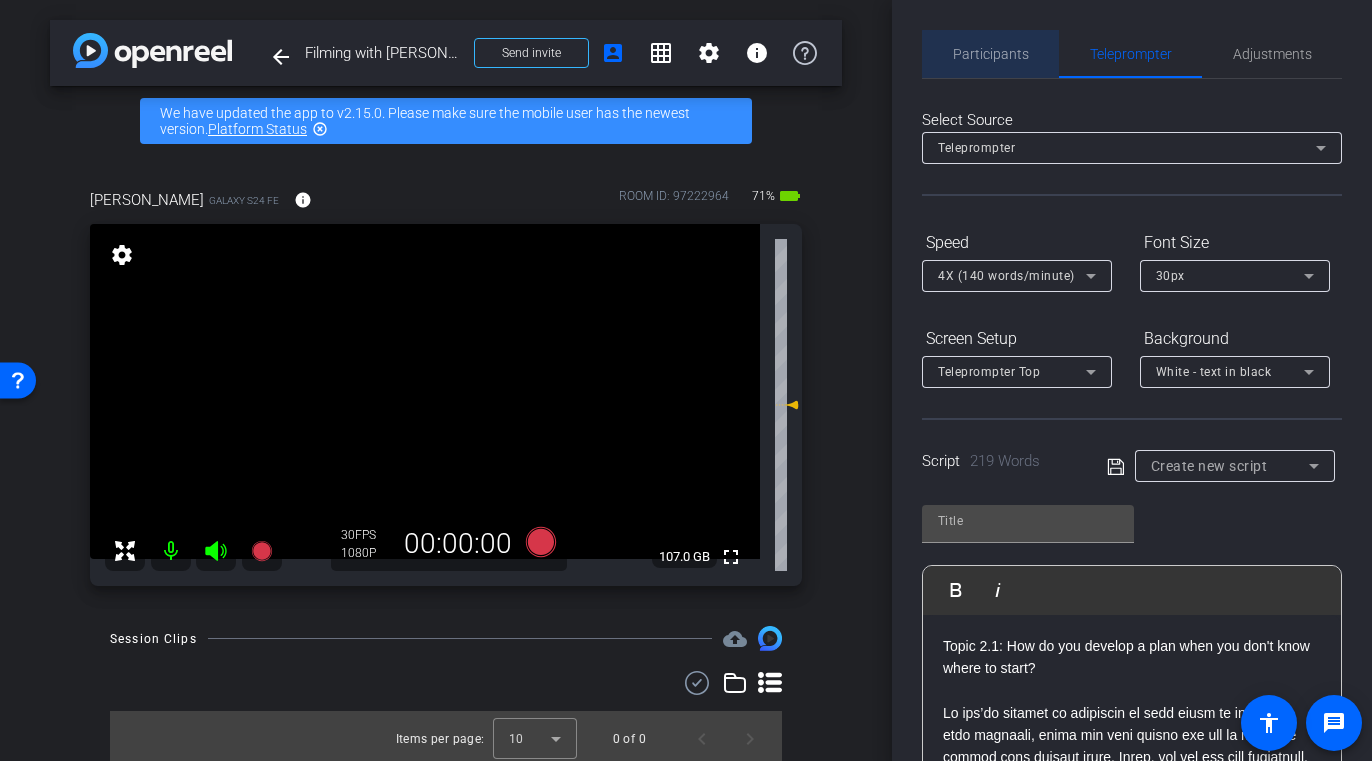 click on "Participants" at bounding box center (991, 54) 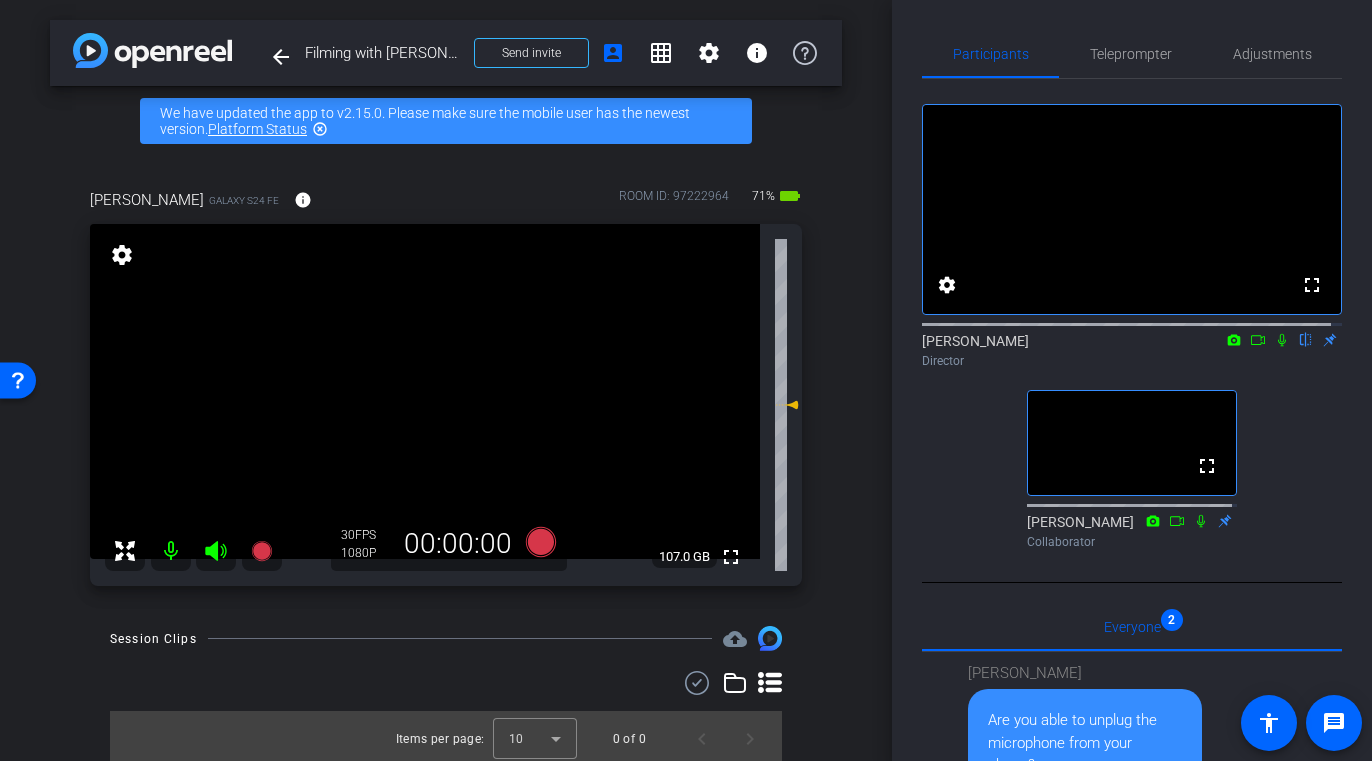 click 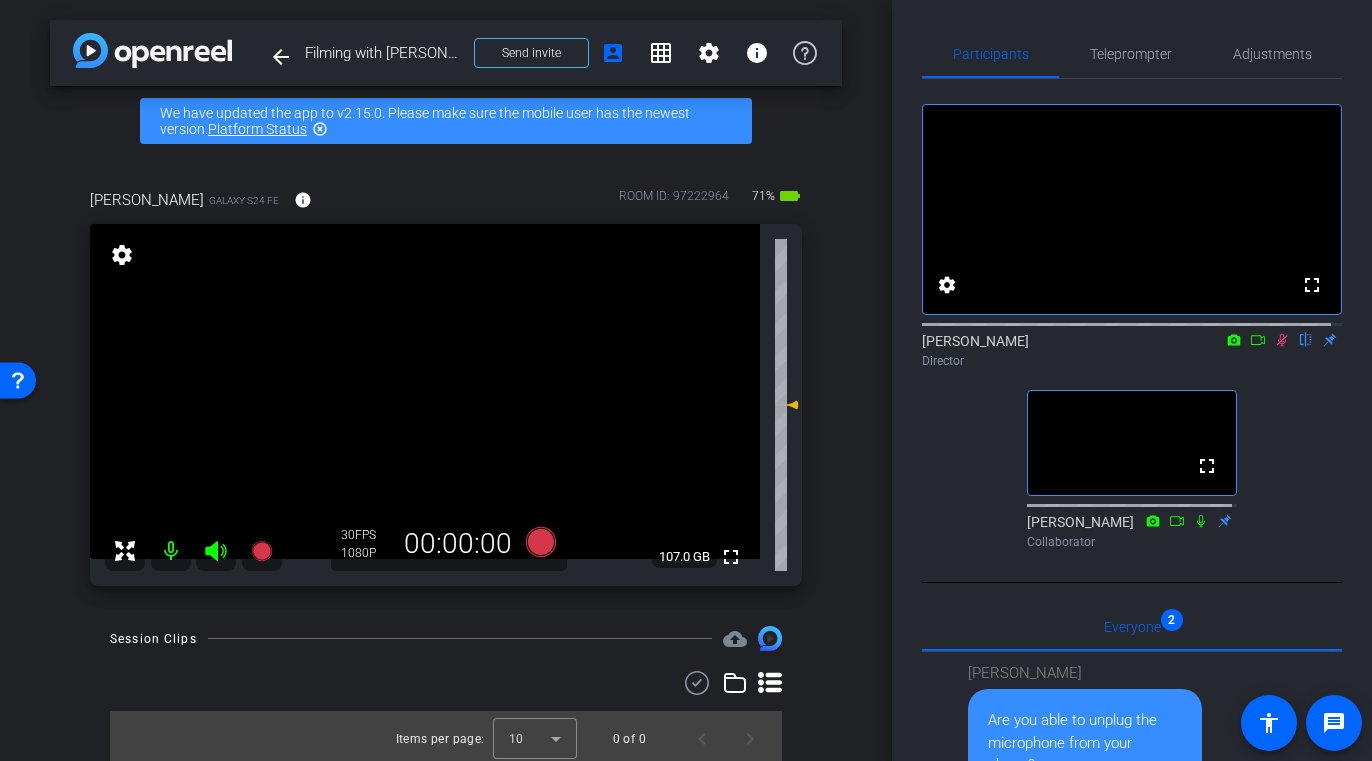 click 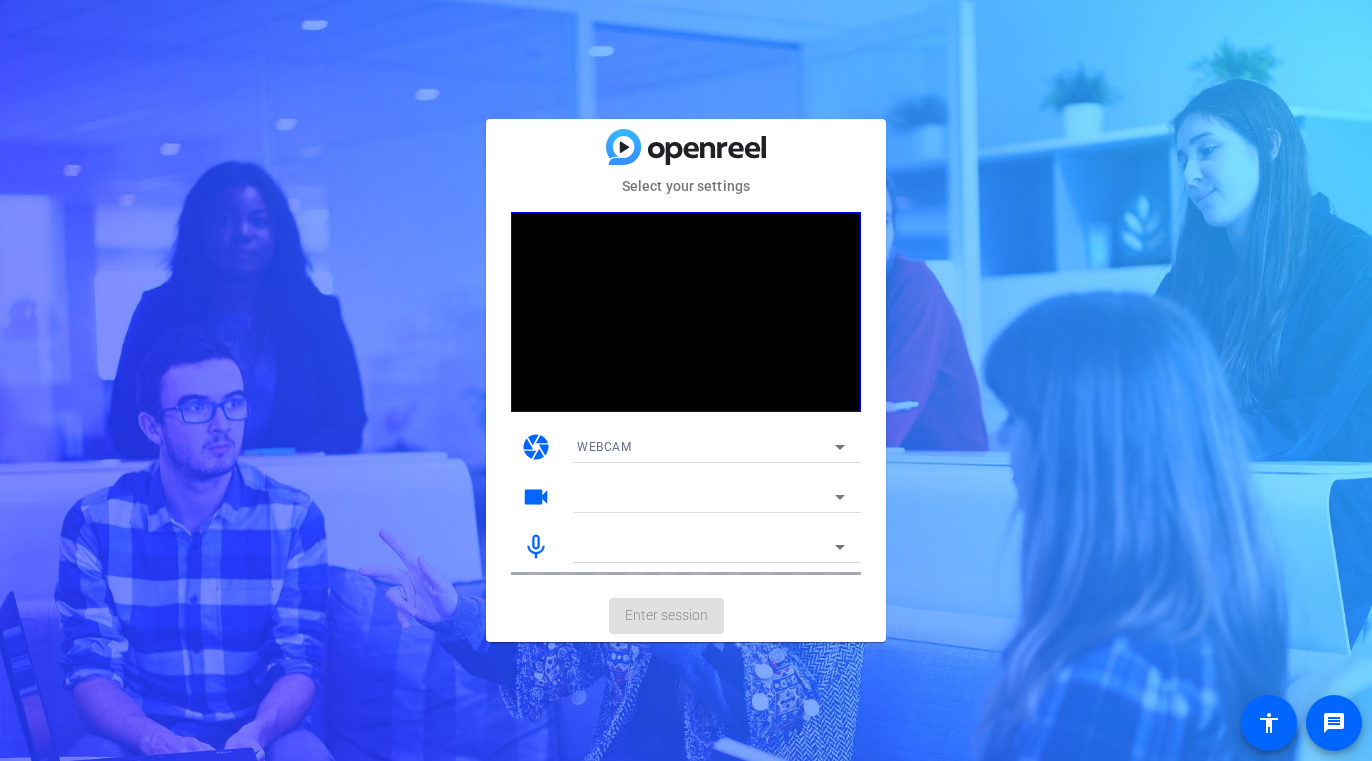 scroll, scrollTop: 0, scrollLeft: 0, axis: both 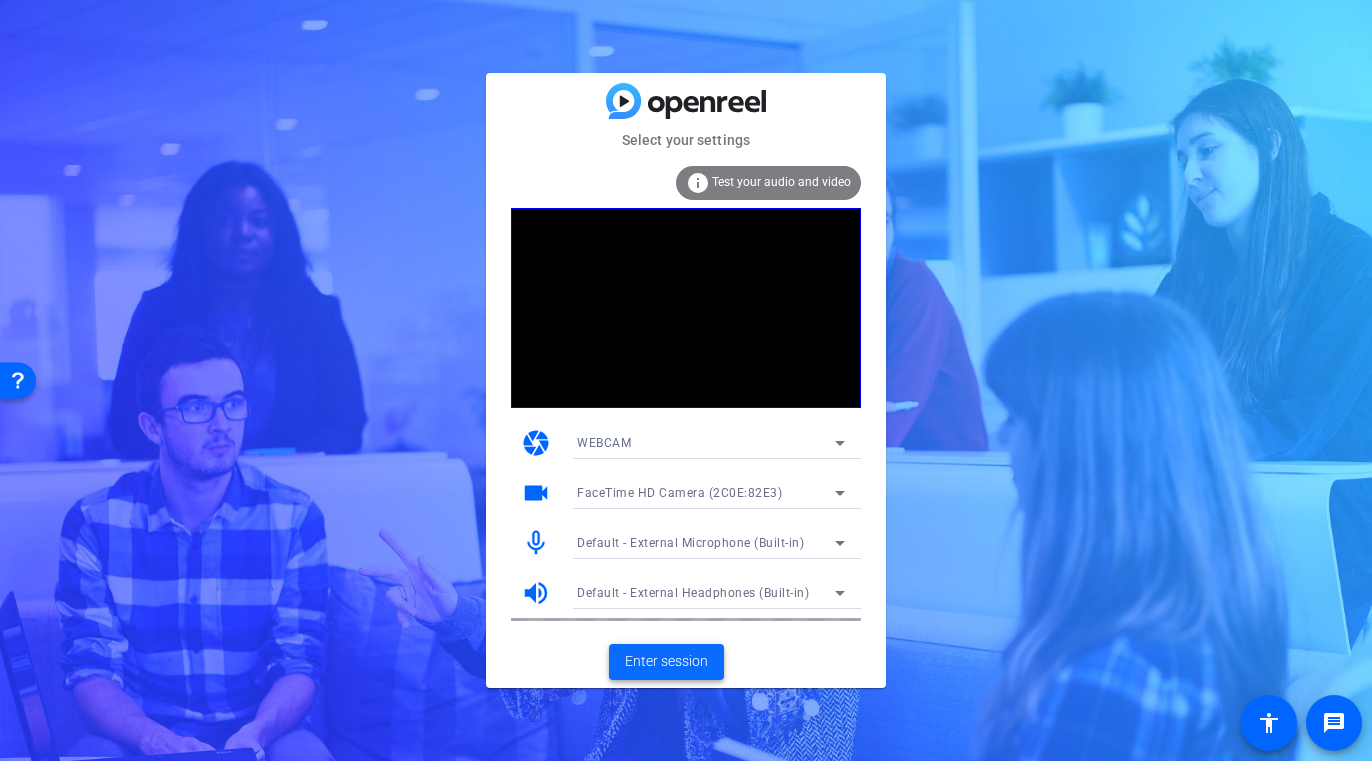 click on "Enter session" 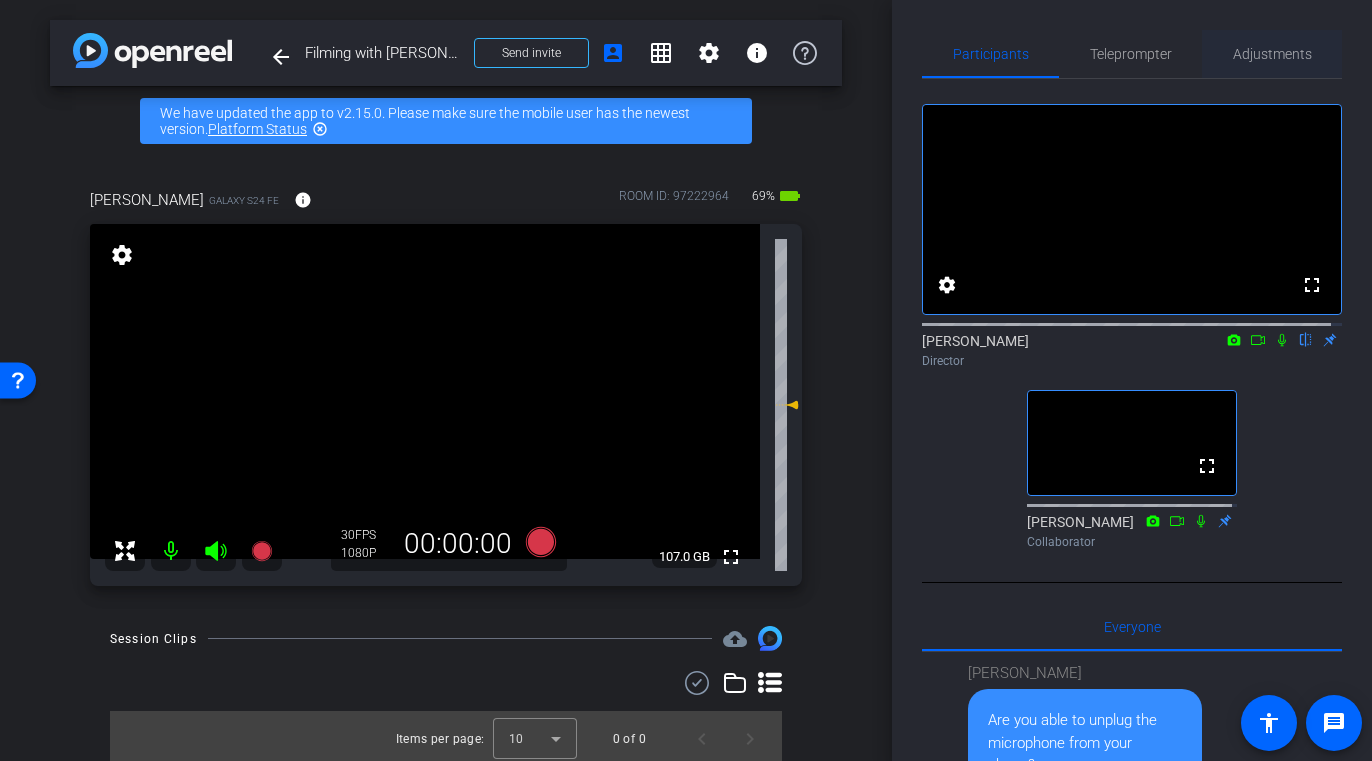 click on "Adjustments" at bounding box center (1272, 54) 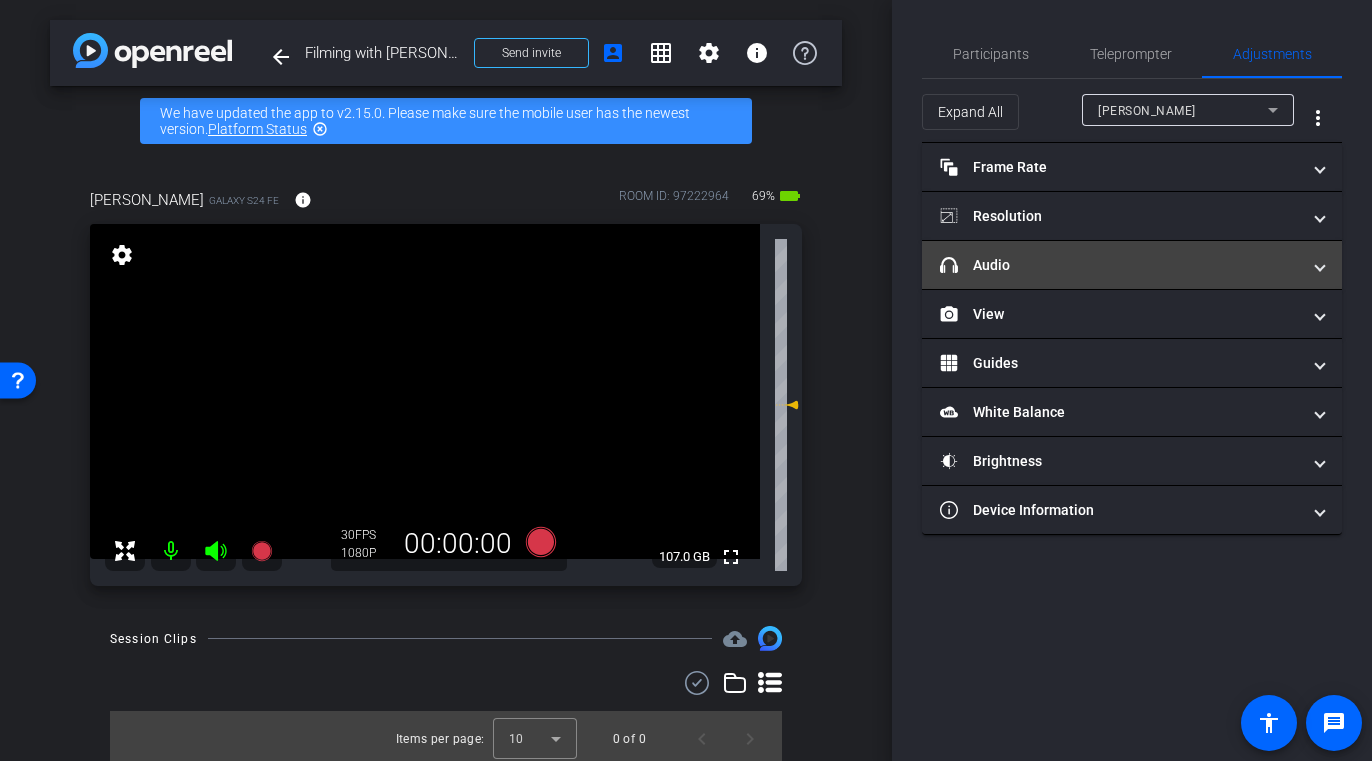 click at bounding box center (1320, 265) 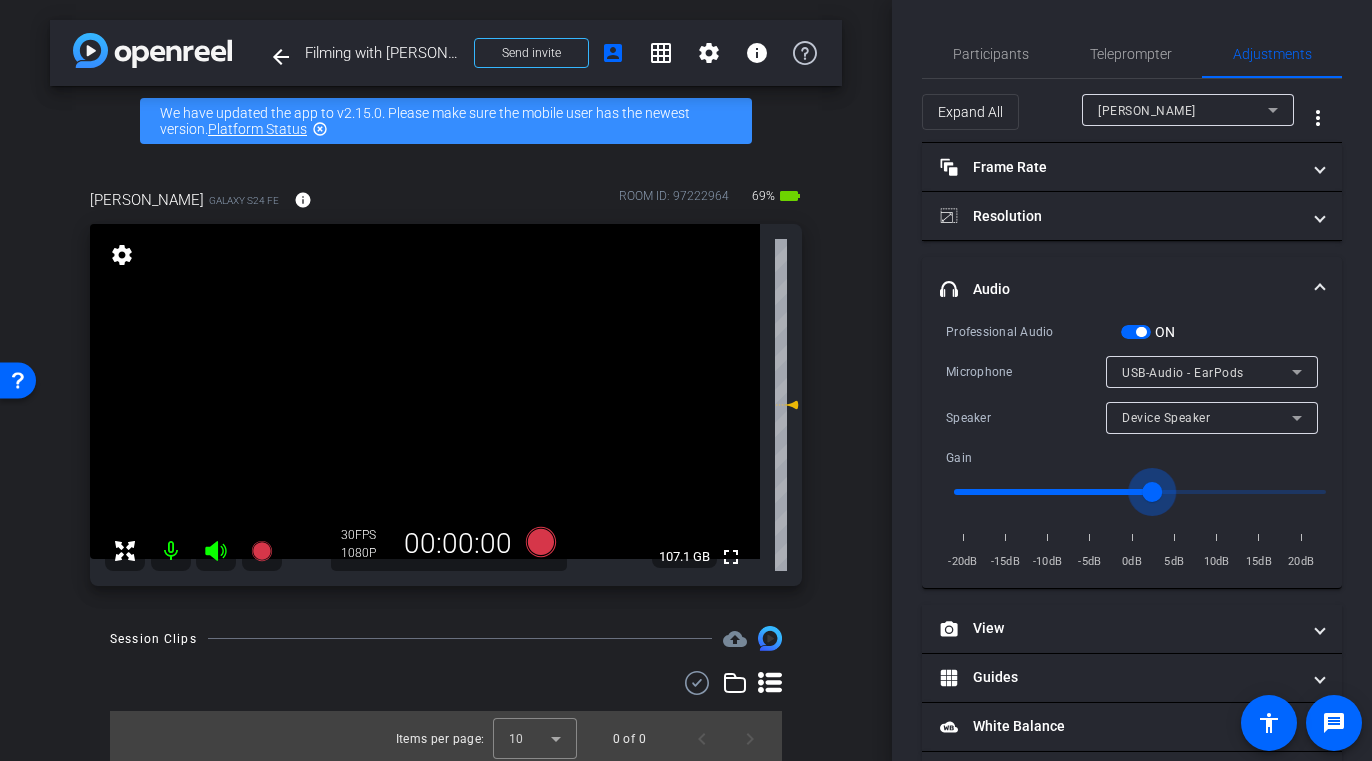 click at bounding box center (1140, 492) 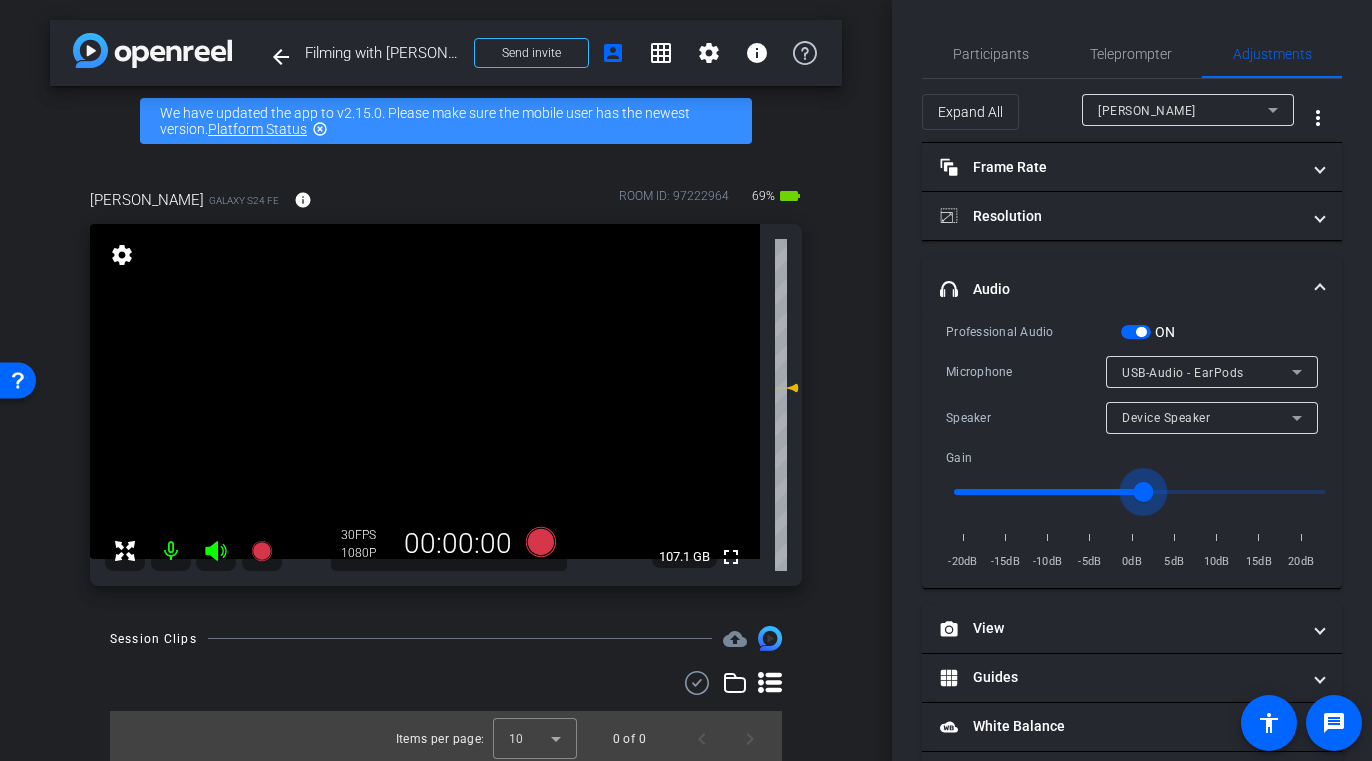 click at bounding box center [1140, 492] 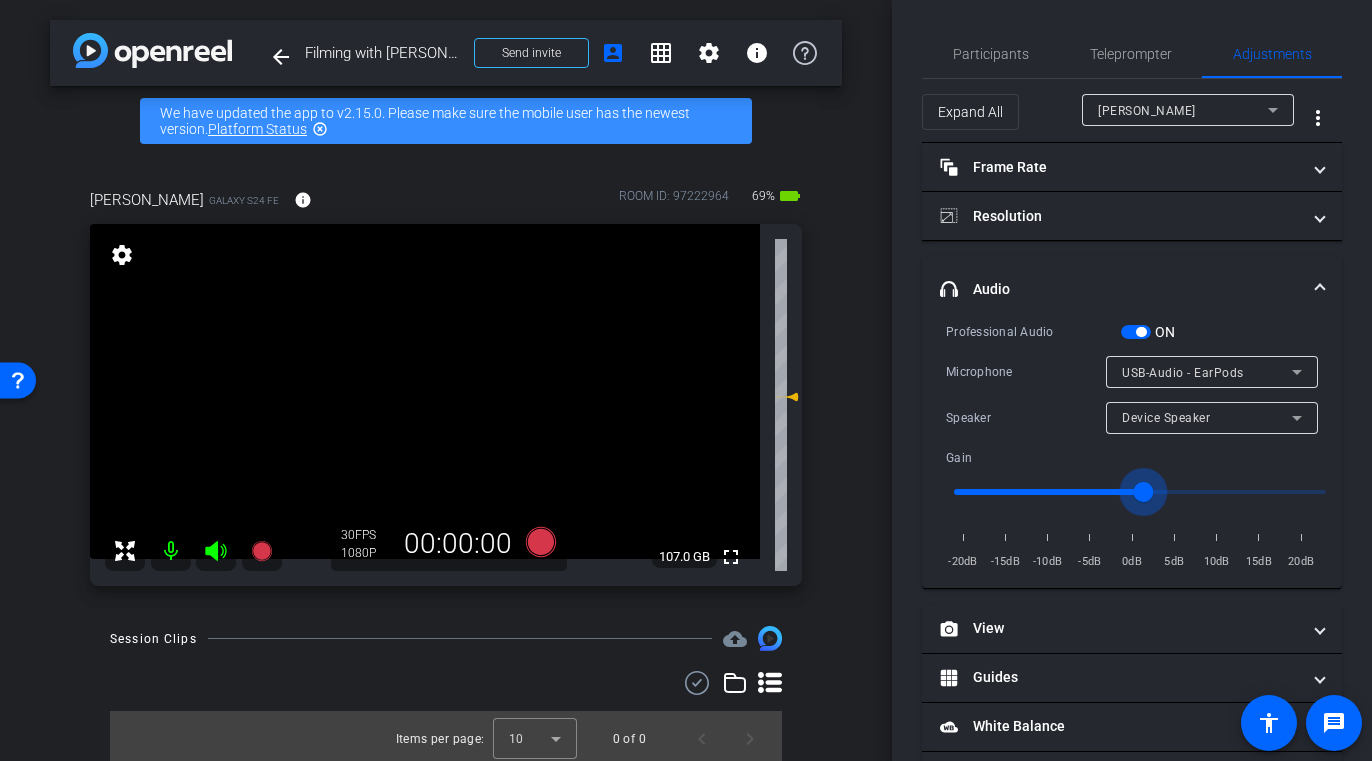 click at bounding box center (1140, 492) 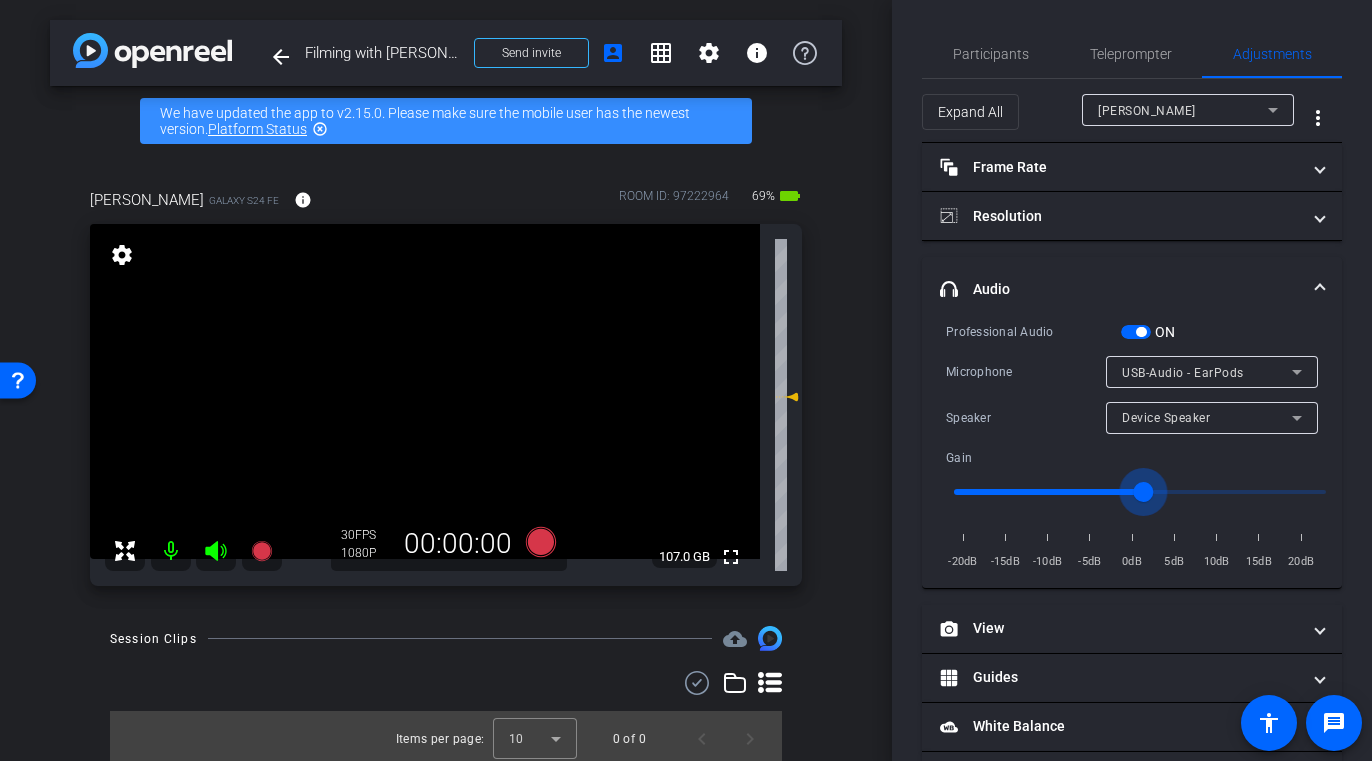 click at bounding box center (1140, 492) 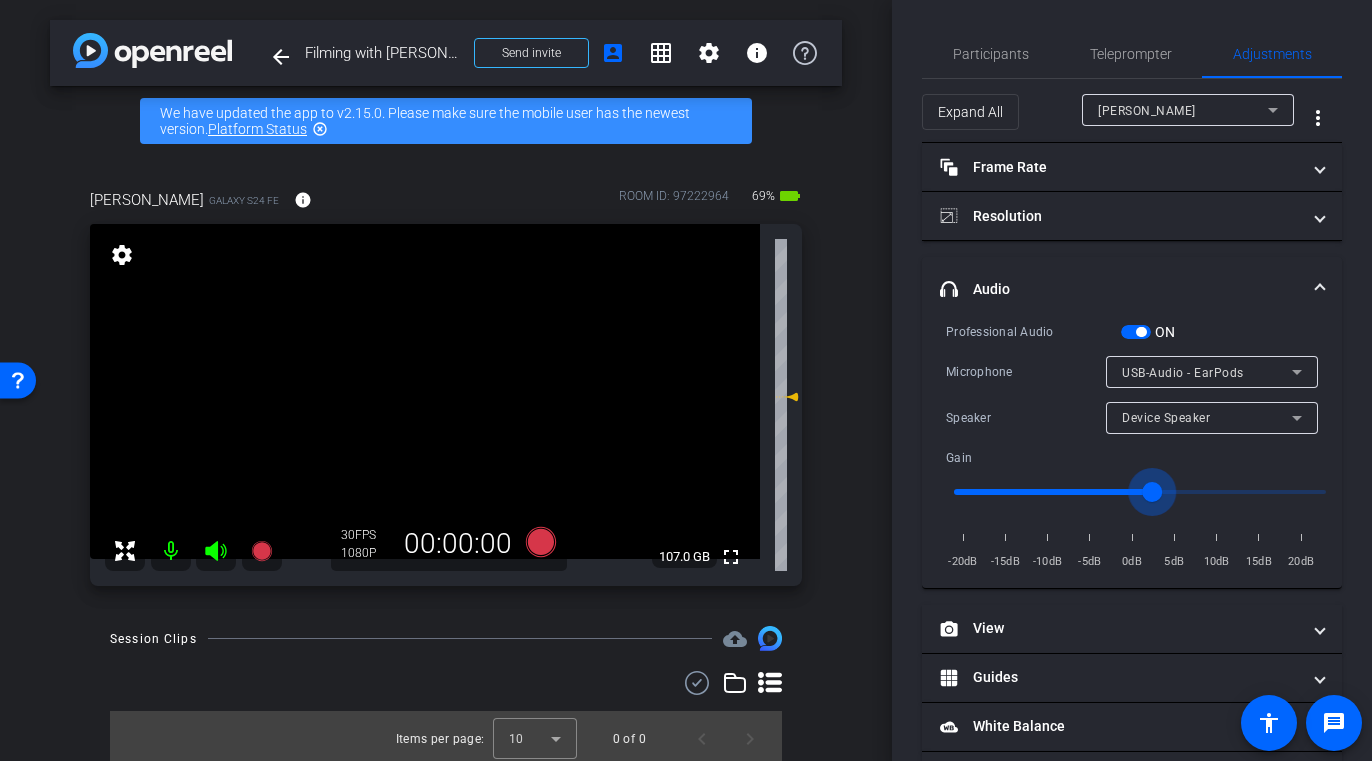 type on "2" 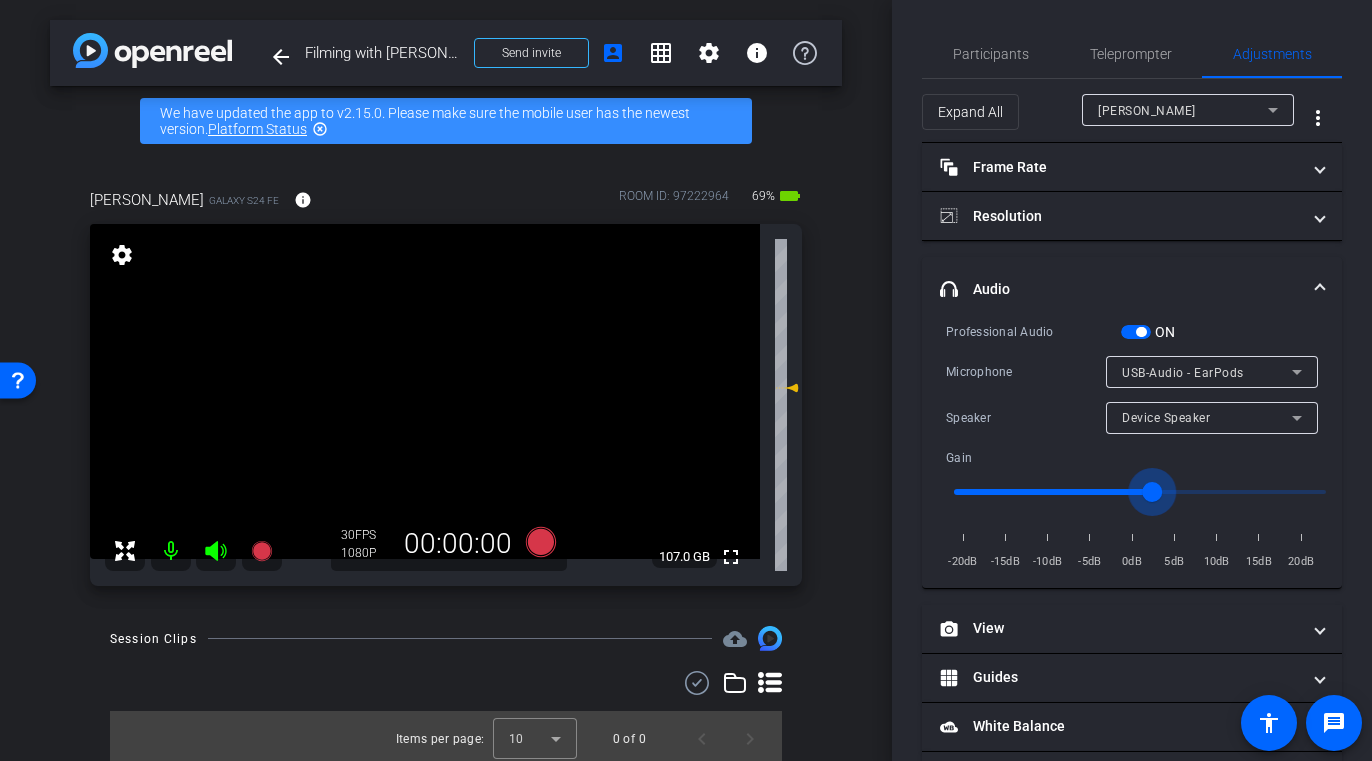 click at bounding box center [1140, 492] 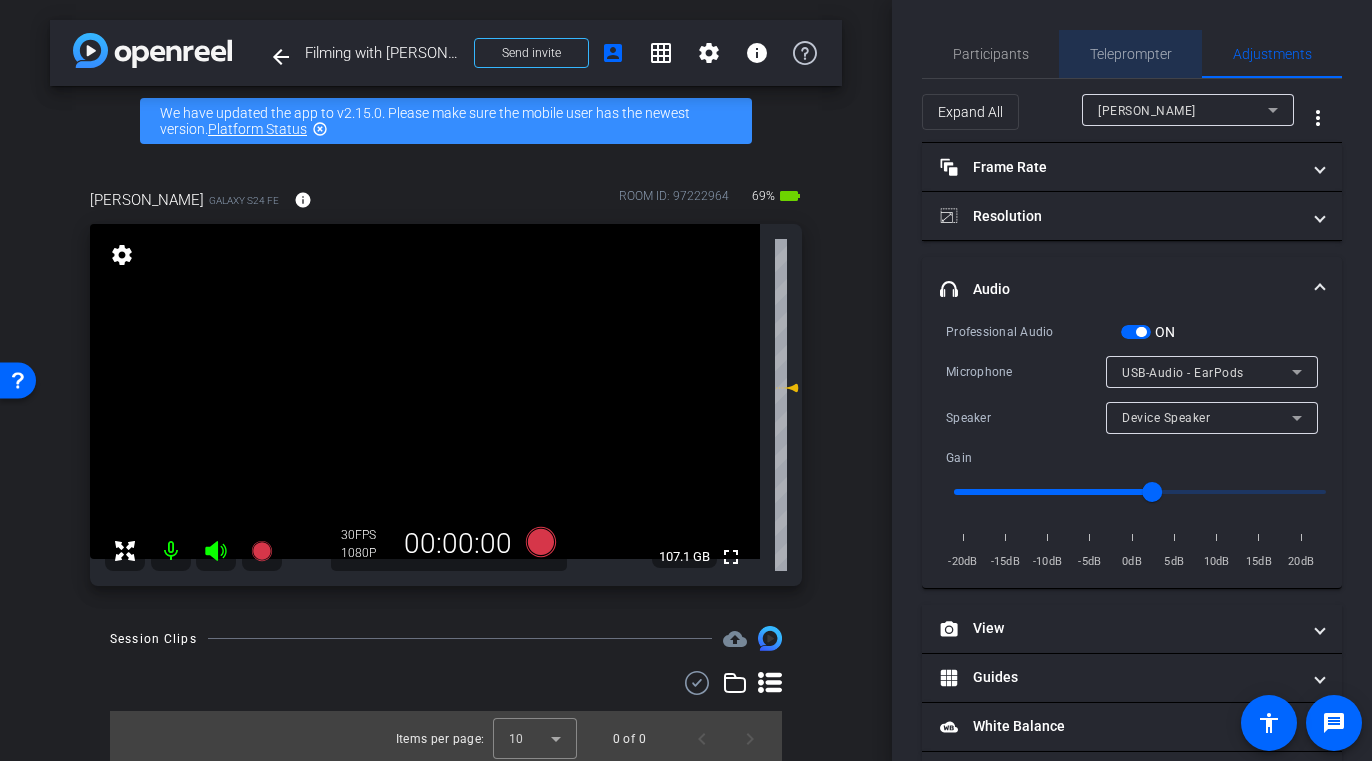 click on "Teleprompter" at bounding box center [1131, 54] 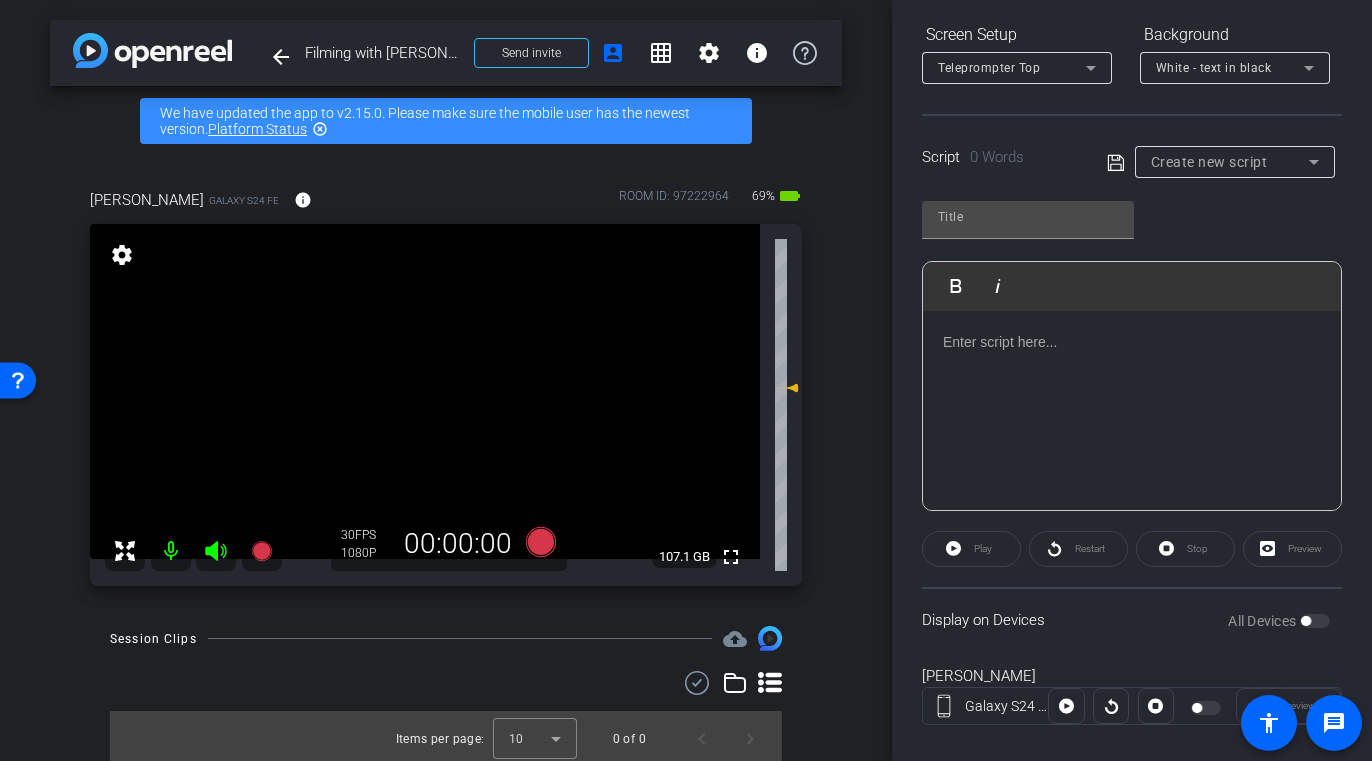 scroll, scrollTop: 311, scrollLeft: 0, axis: vertical 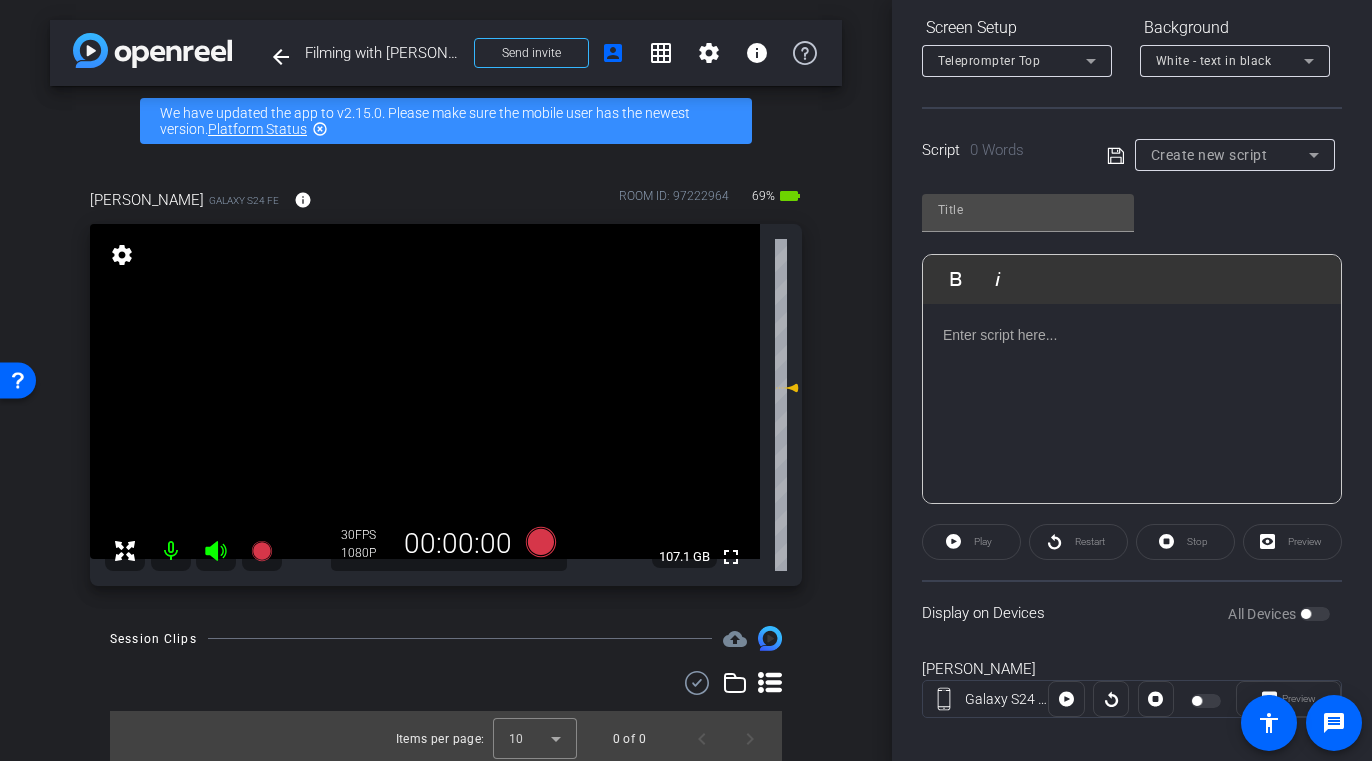 click 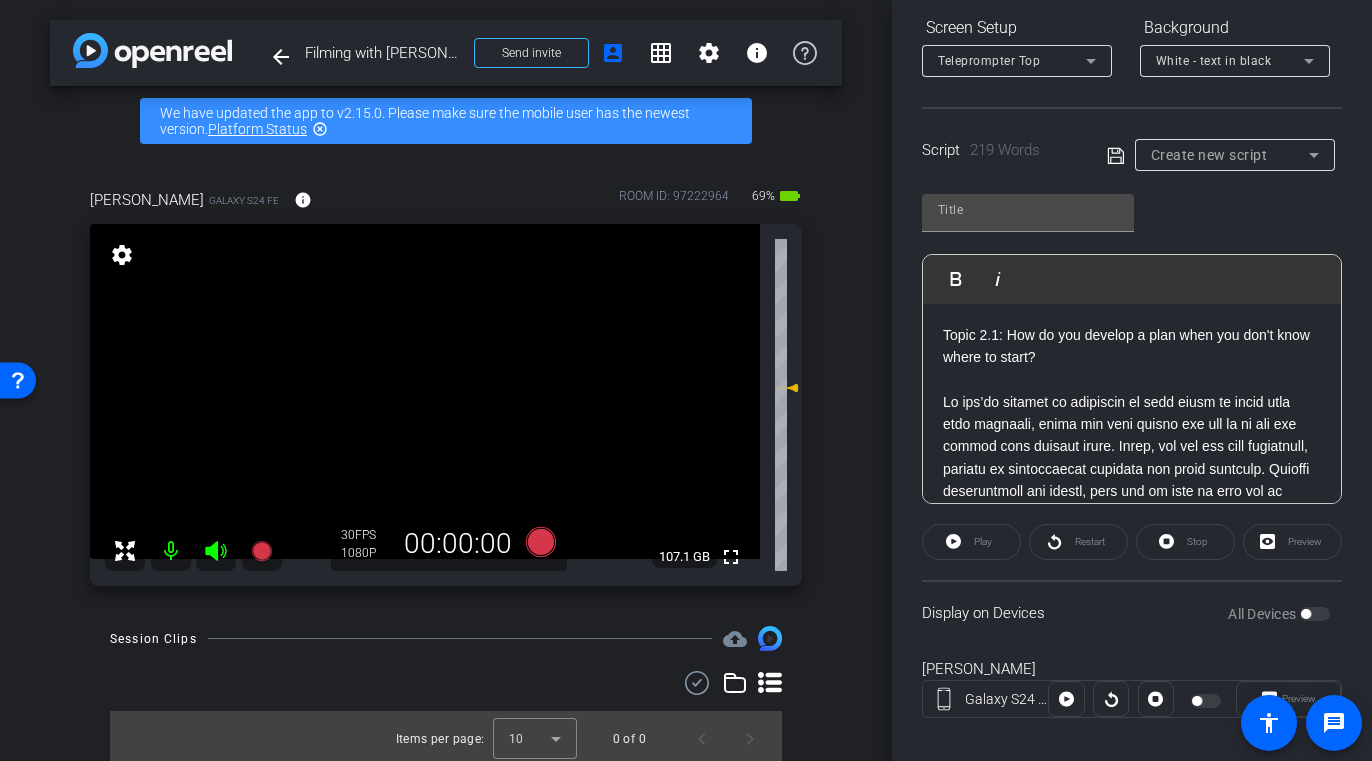 scroll, scrollTop: 336, scrollLeft: 0, axis: vertical 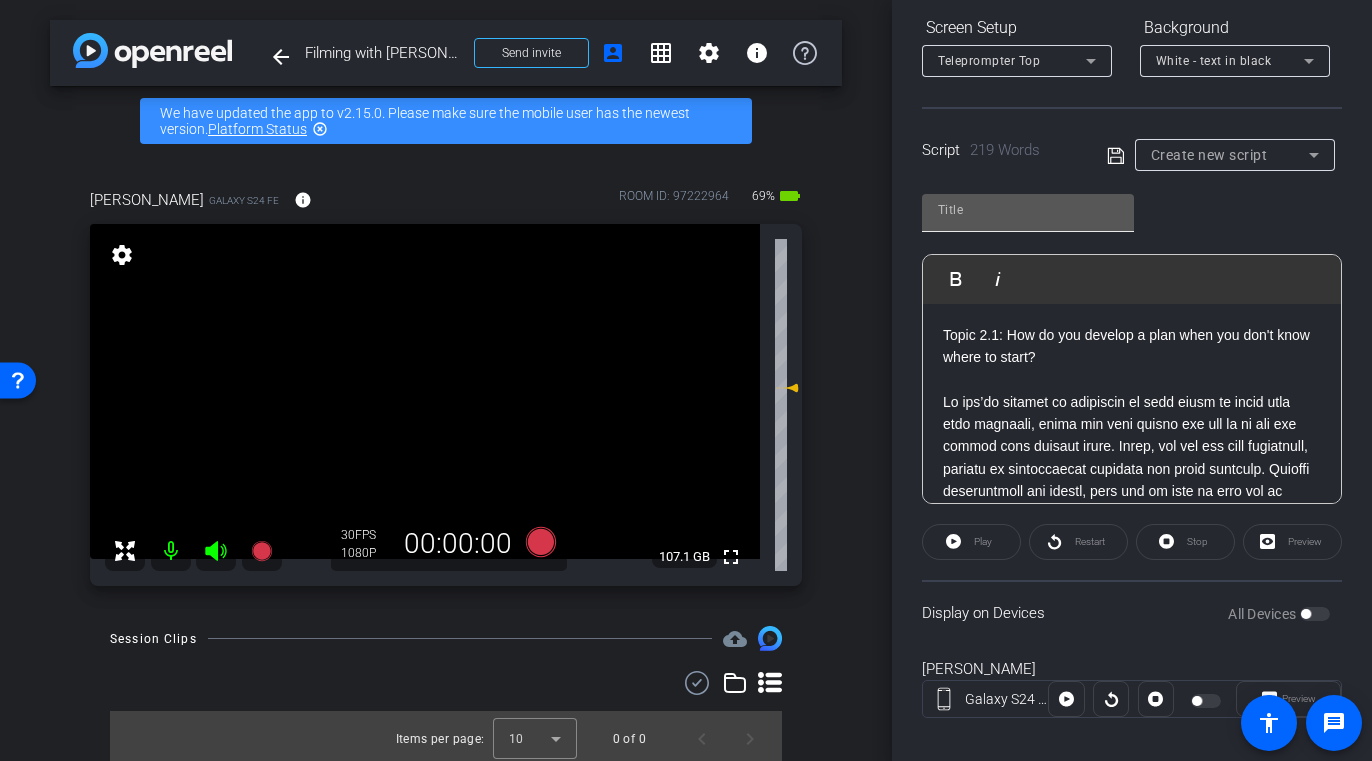 click at bounding box center (1028, 210) 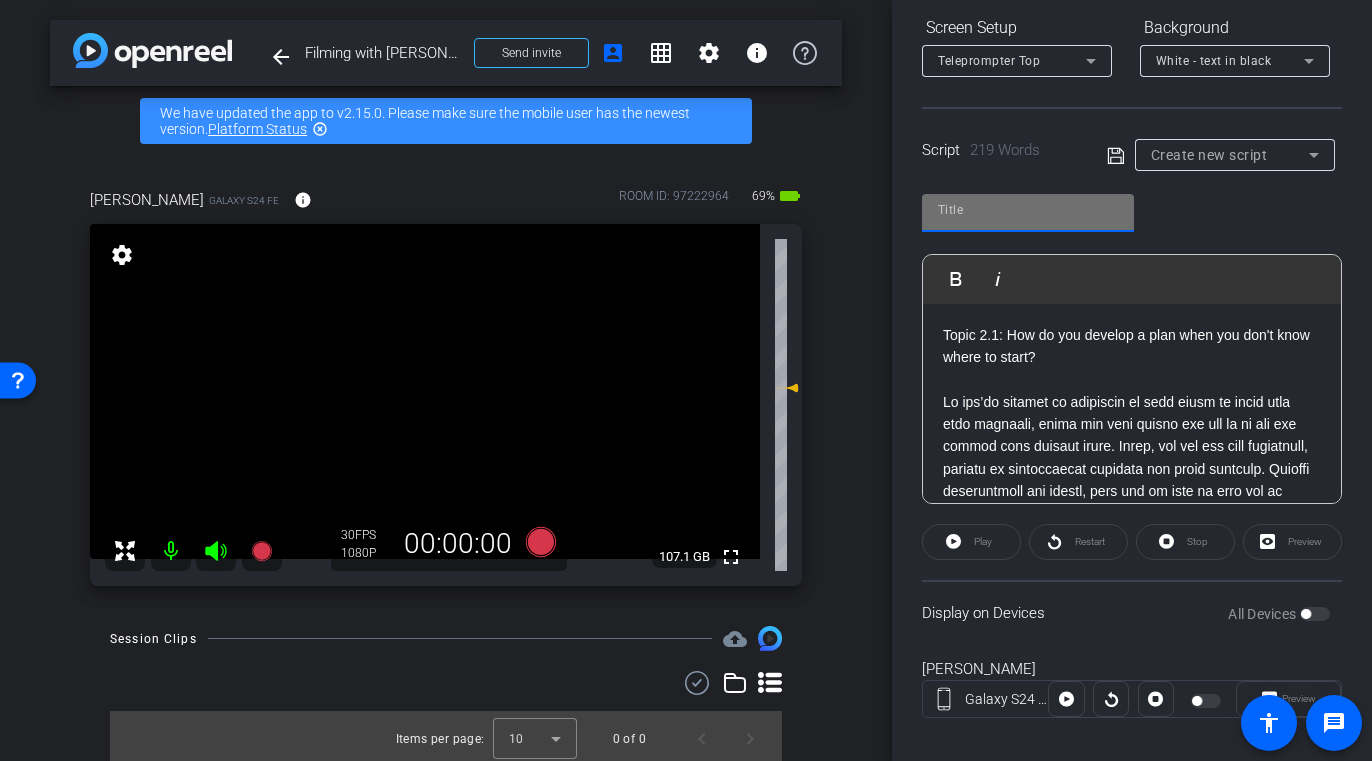click at bounding box center [1028, 210] 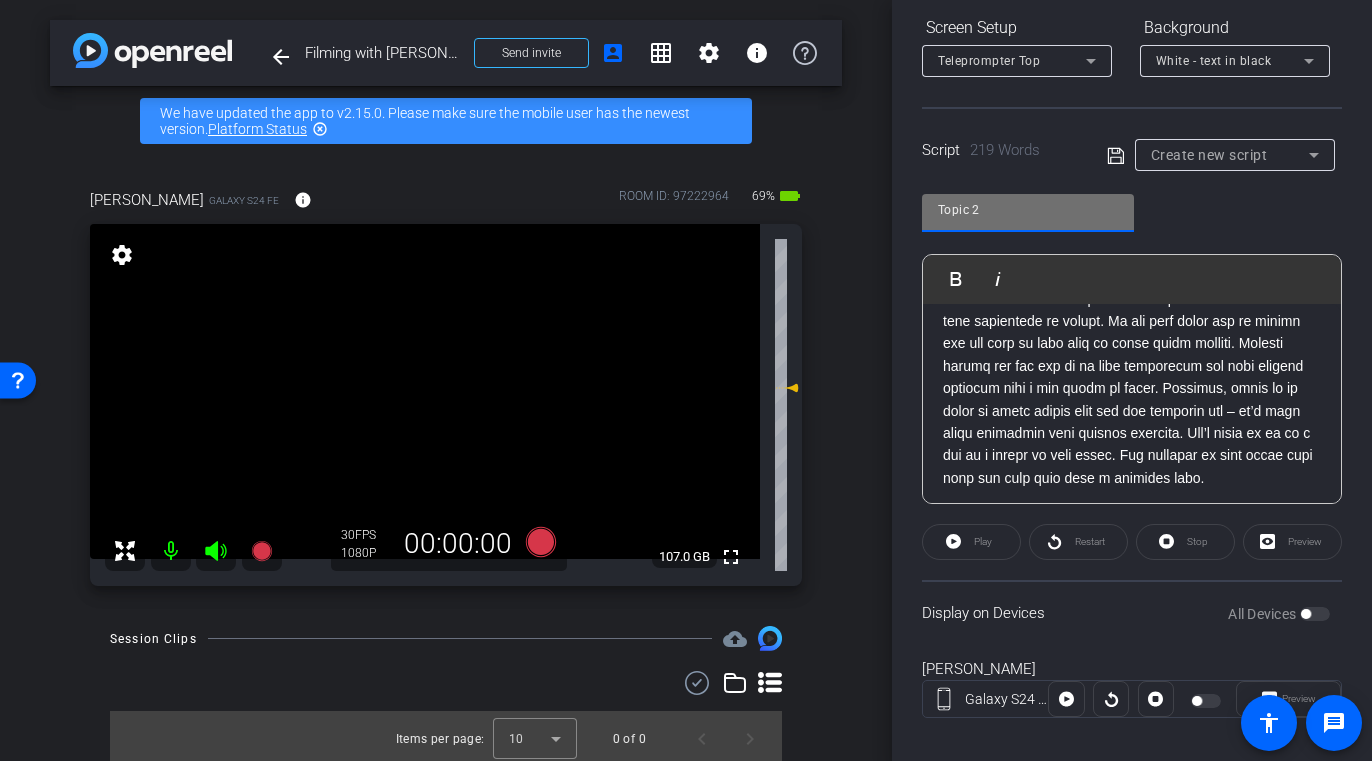 scroll, scrollTop: 355, scrollLeft: 0, axis: vertical 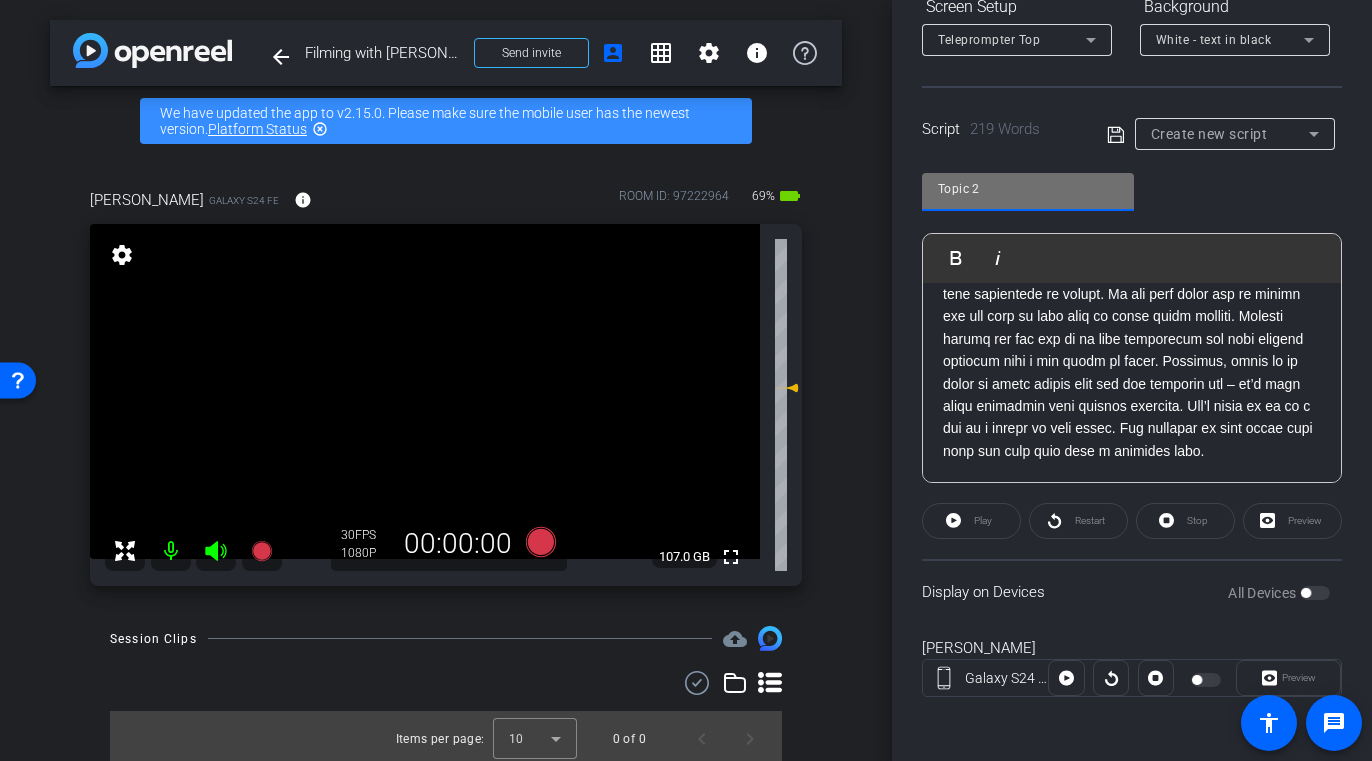 click 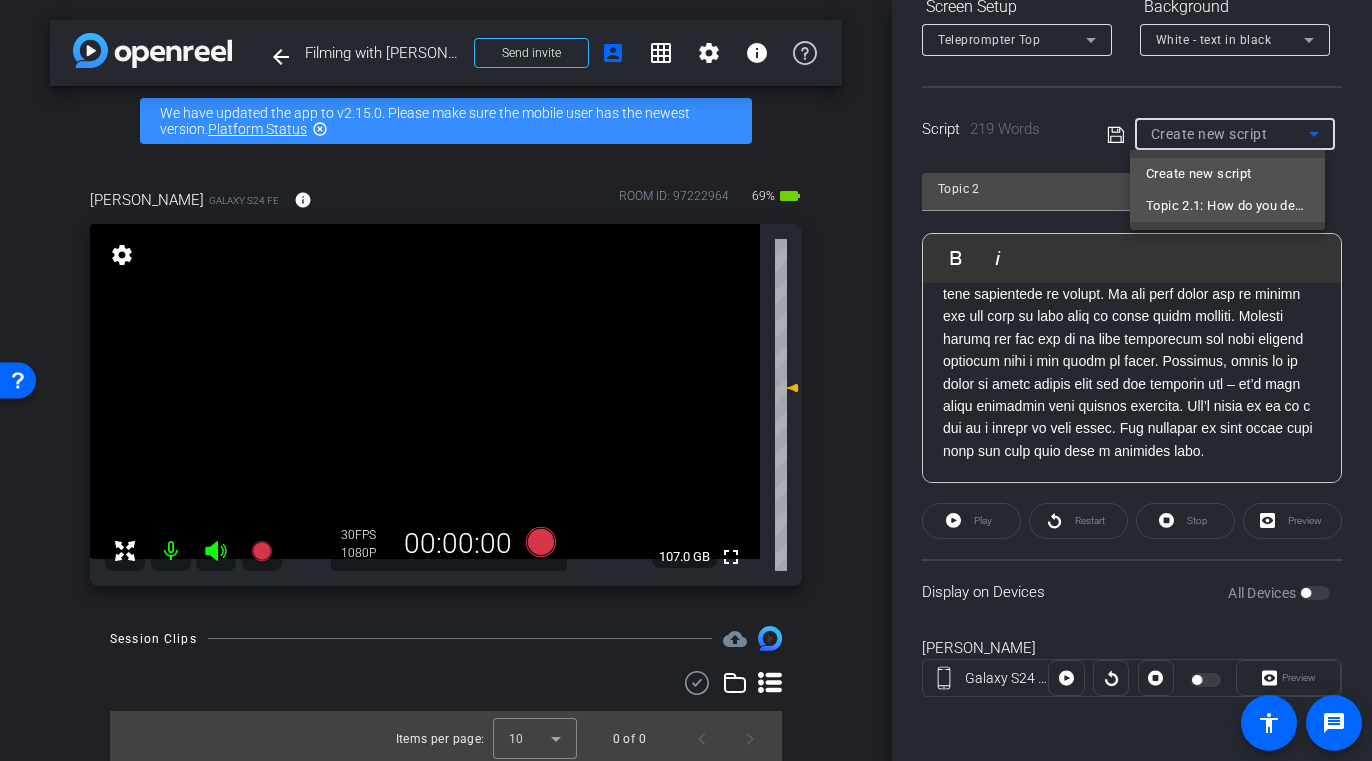click on "Topic 2.1: How do you develop a plan when you don't know where to start?" at bounding box center [1227, 206] 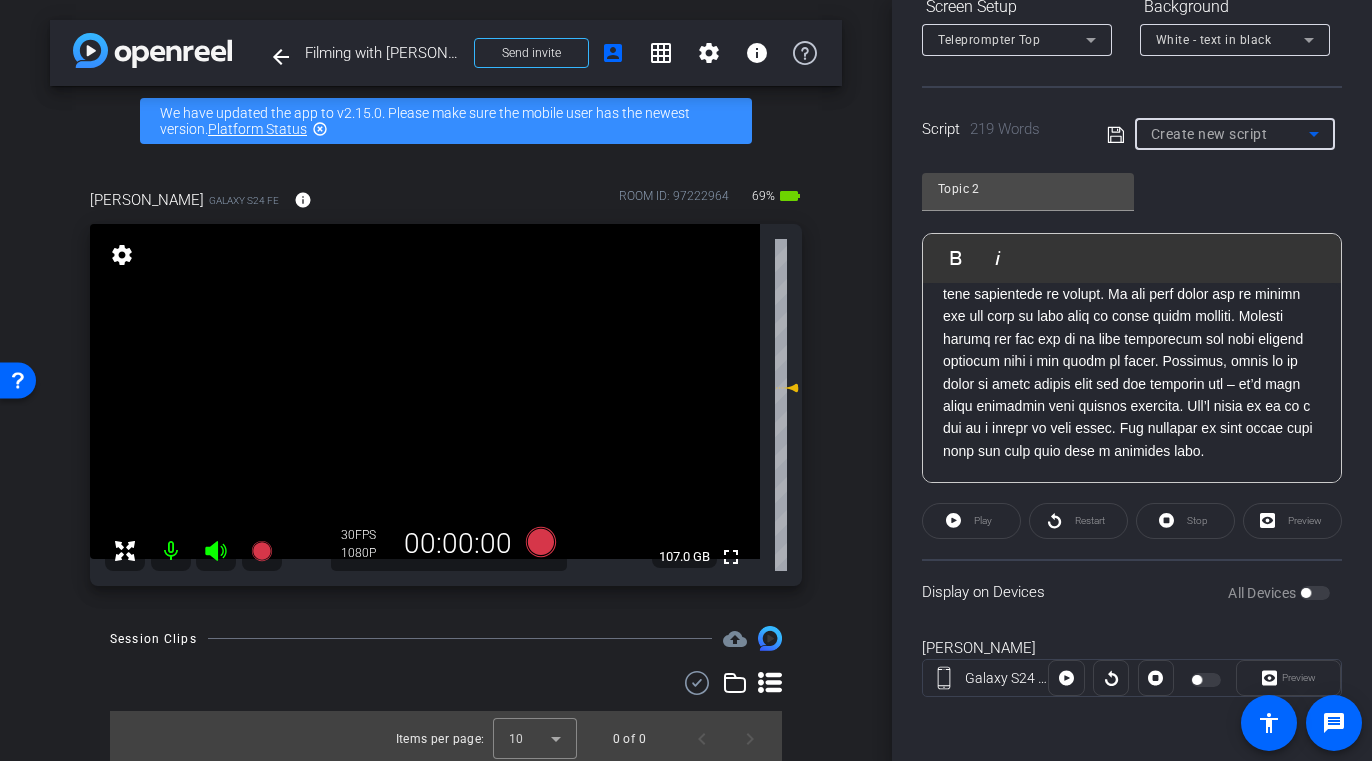 type on "Topic 2.1: How do you develop a plan when you don't know where to start?" 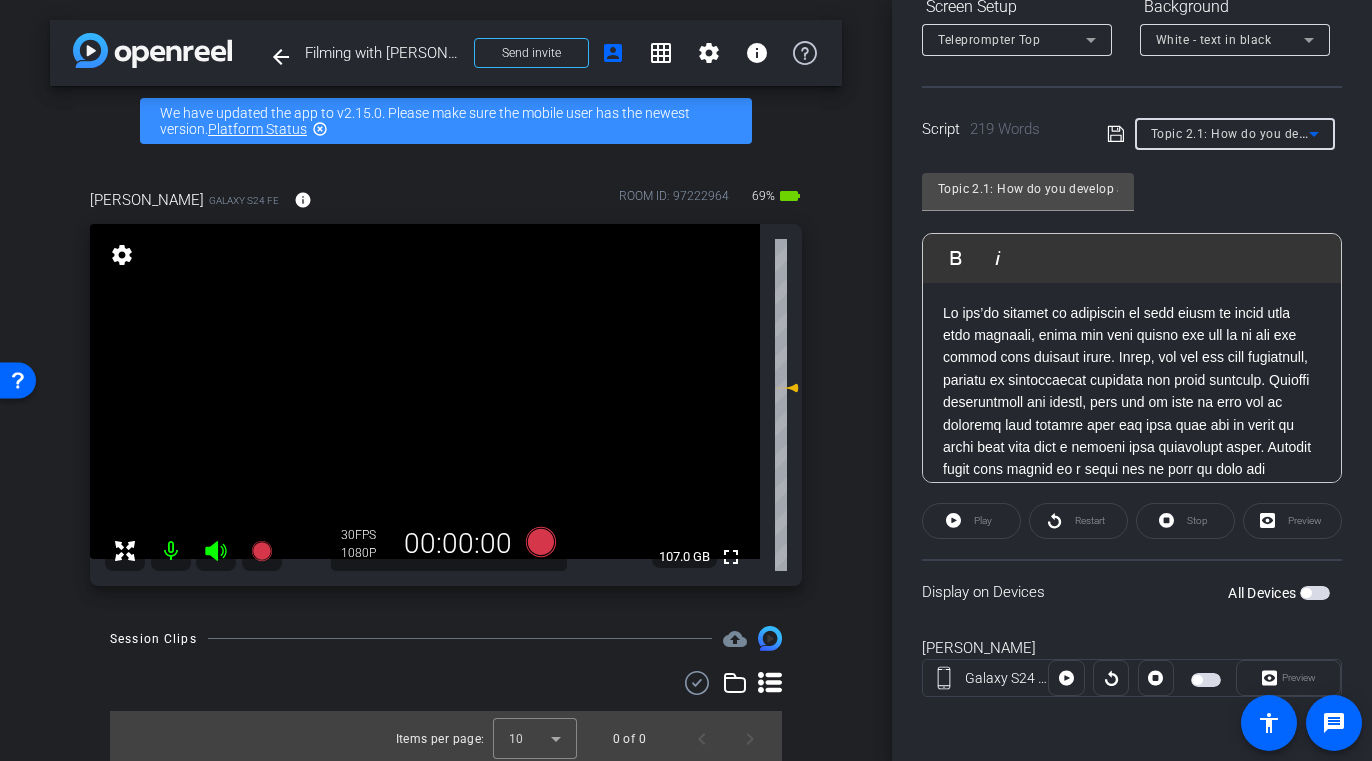 scroll, scrollTop: 0, scrollLeft: 0, axis: both 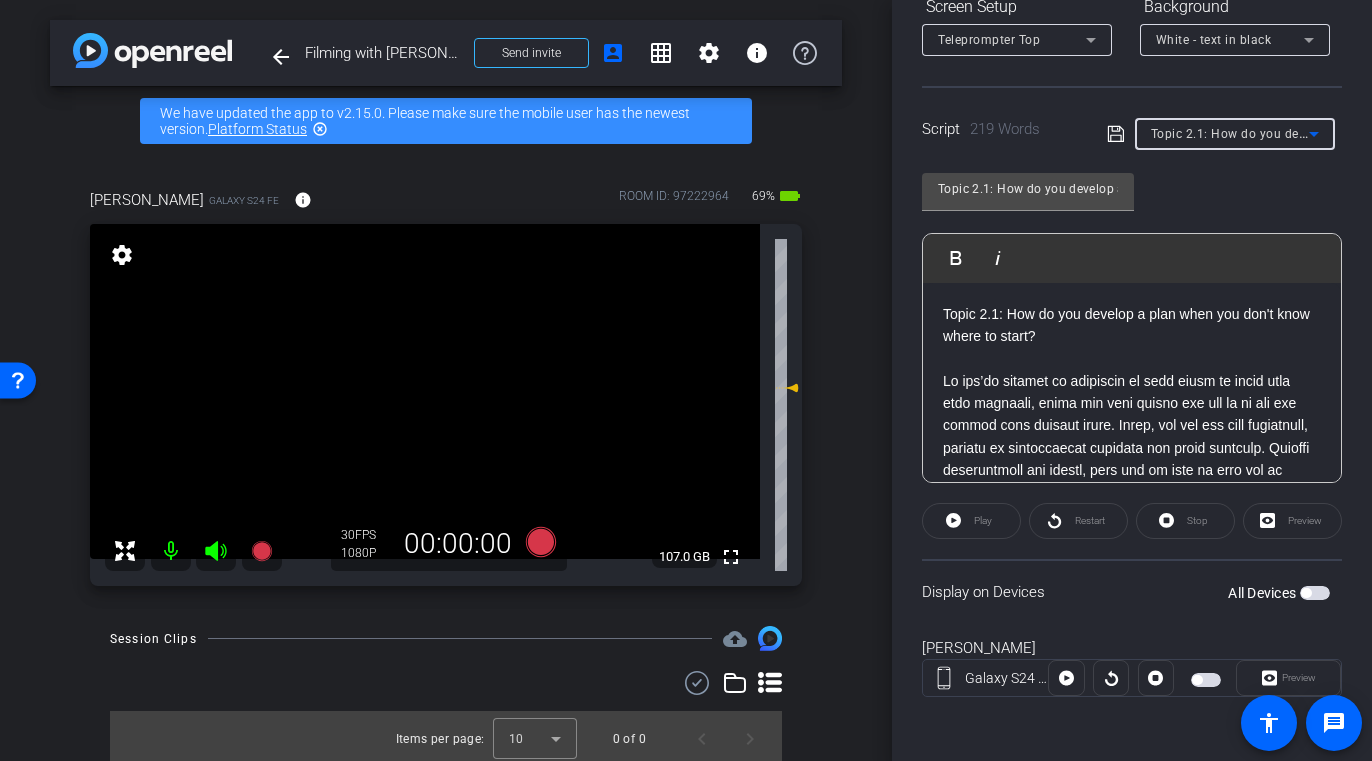 click on "Play" 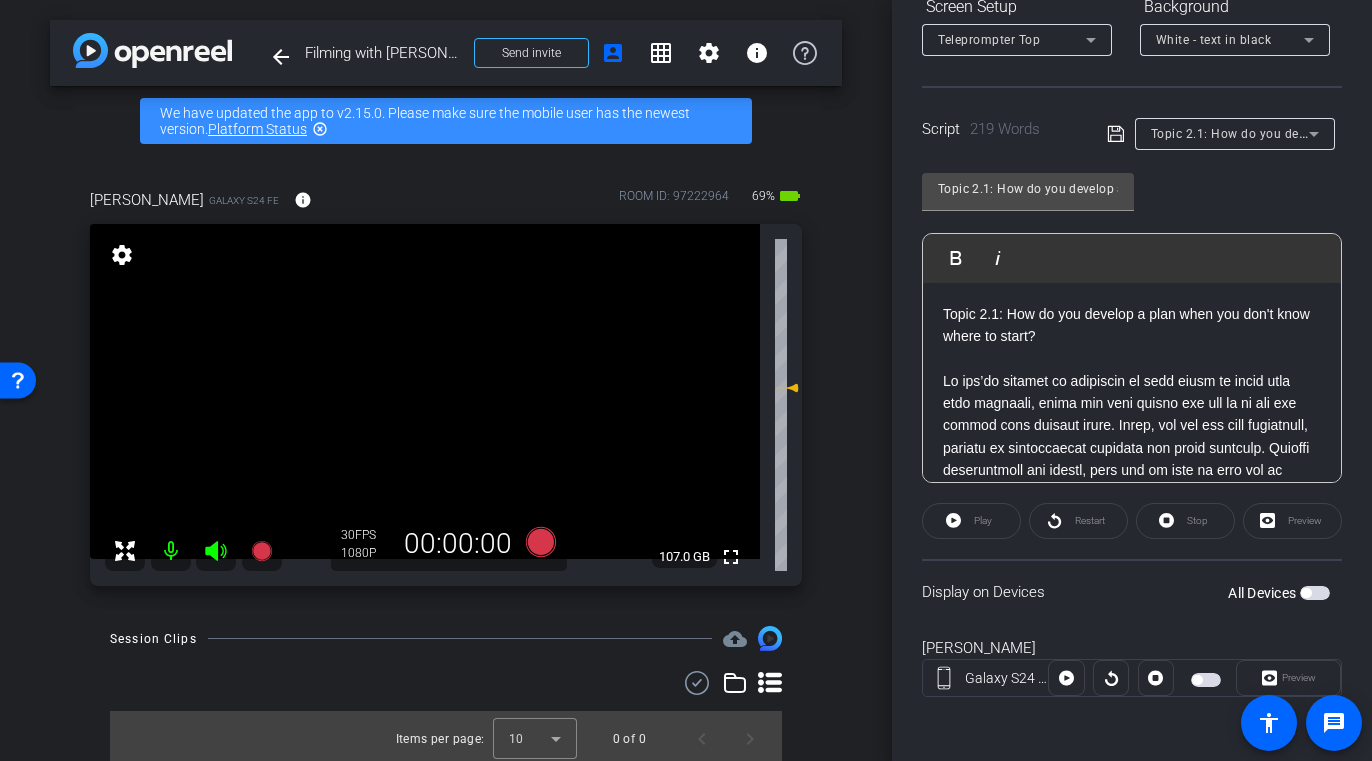 click on "Play" 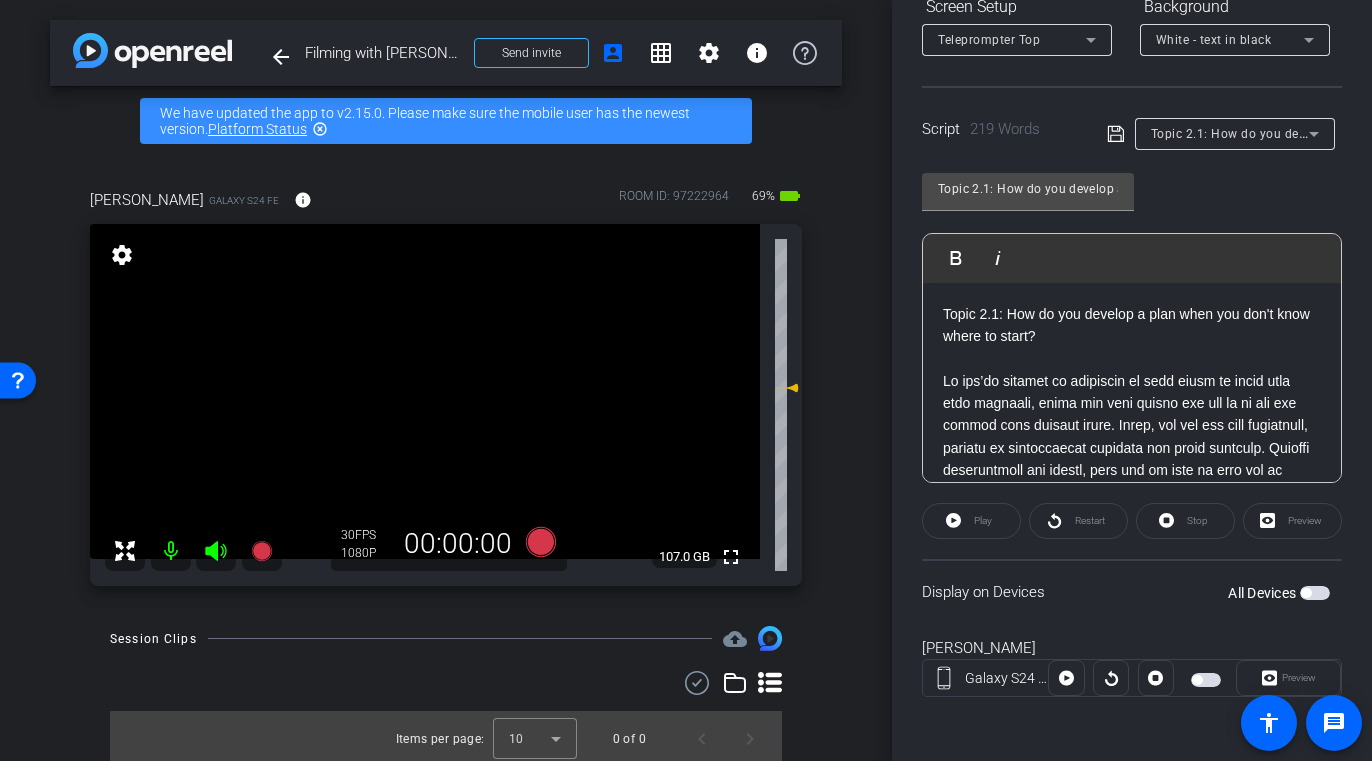 click on "Restart" 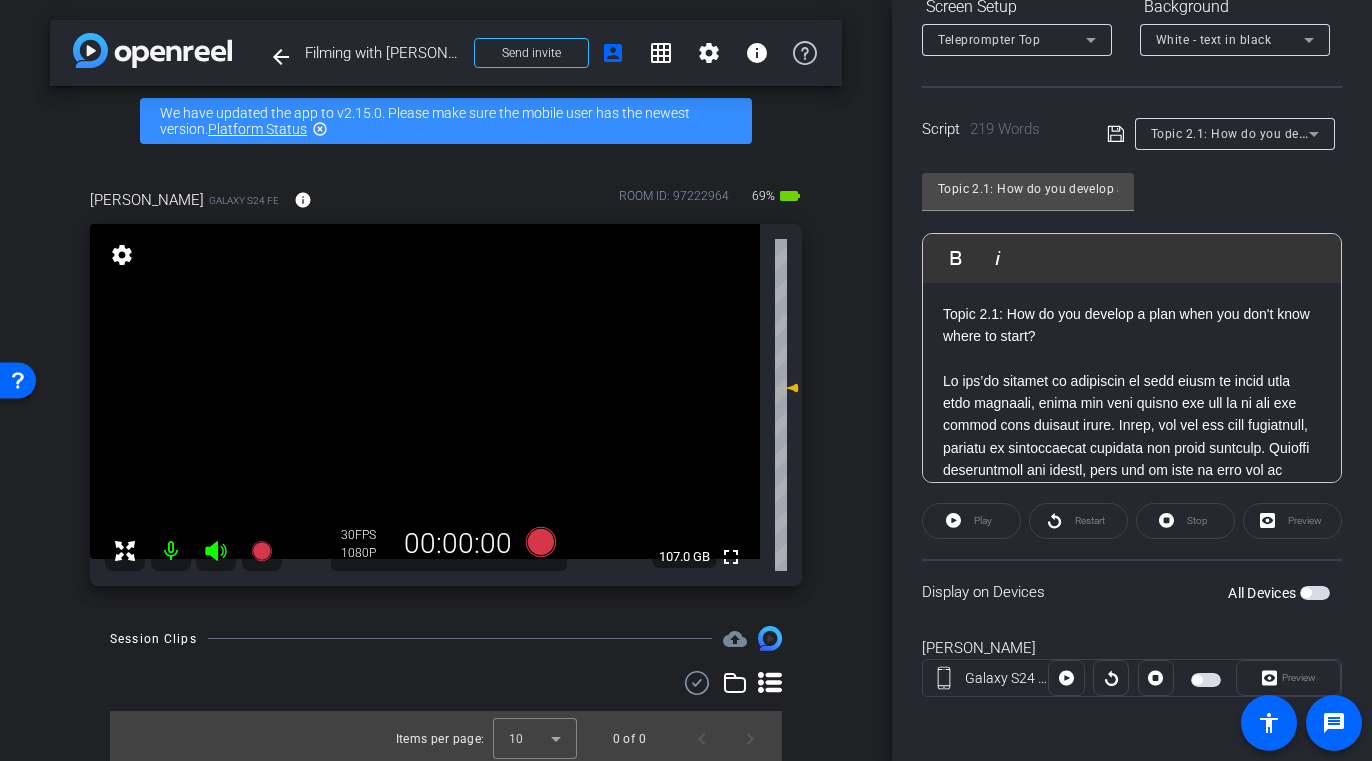 click on "Stop" 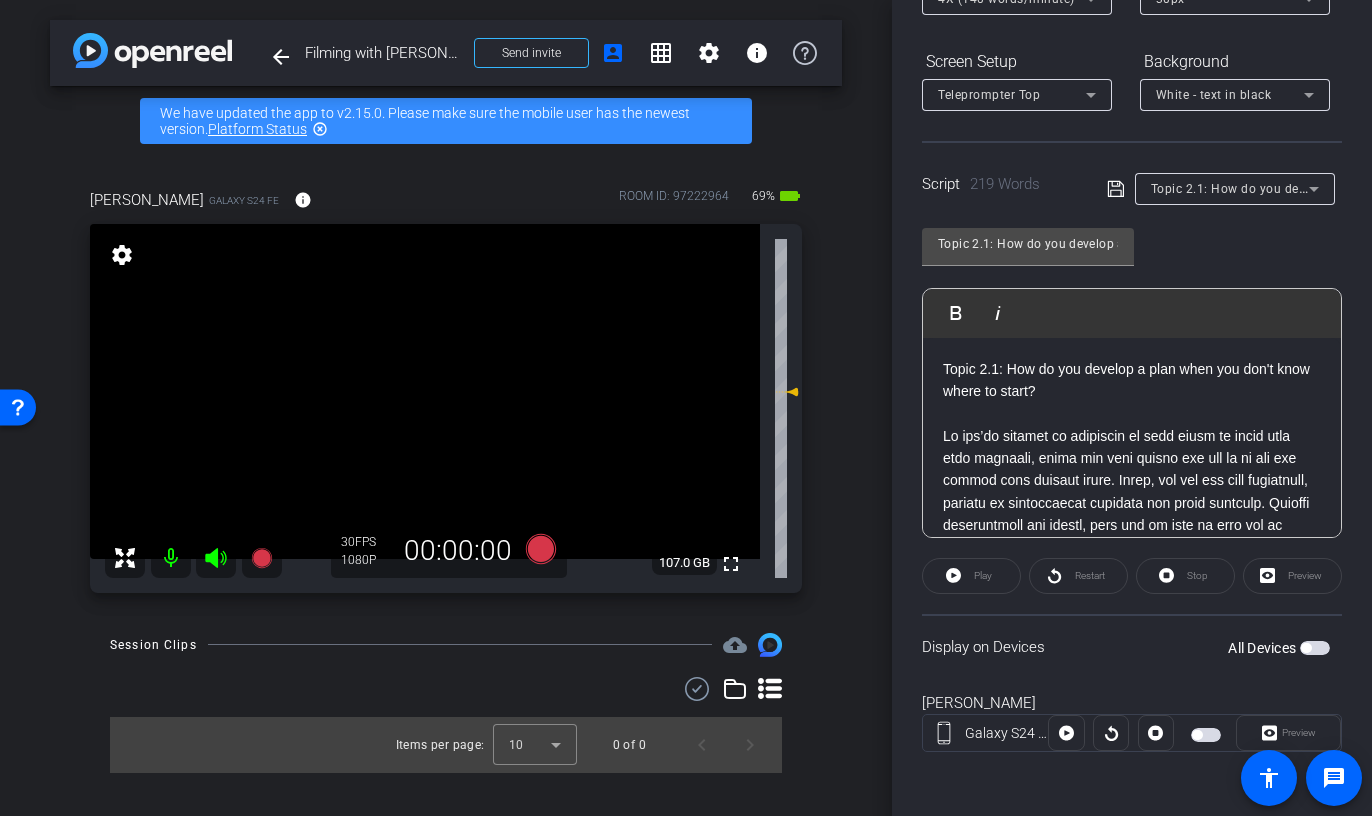 scroll, scrollTop: 277, scrollLeft: 0, axis: vertical 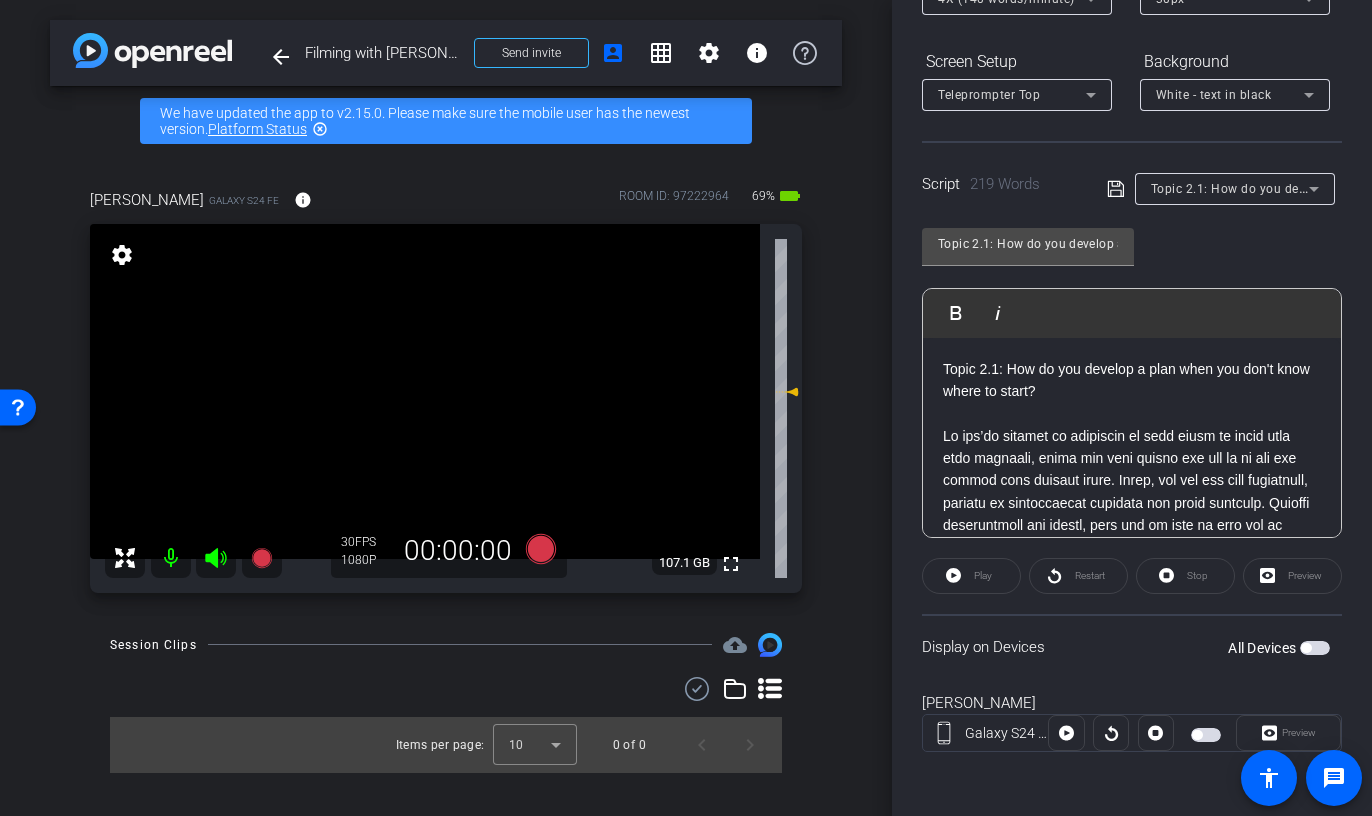 click on "Play" 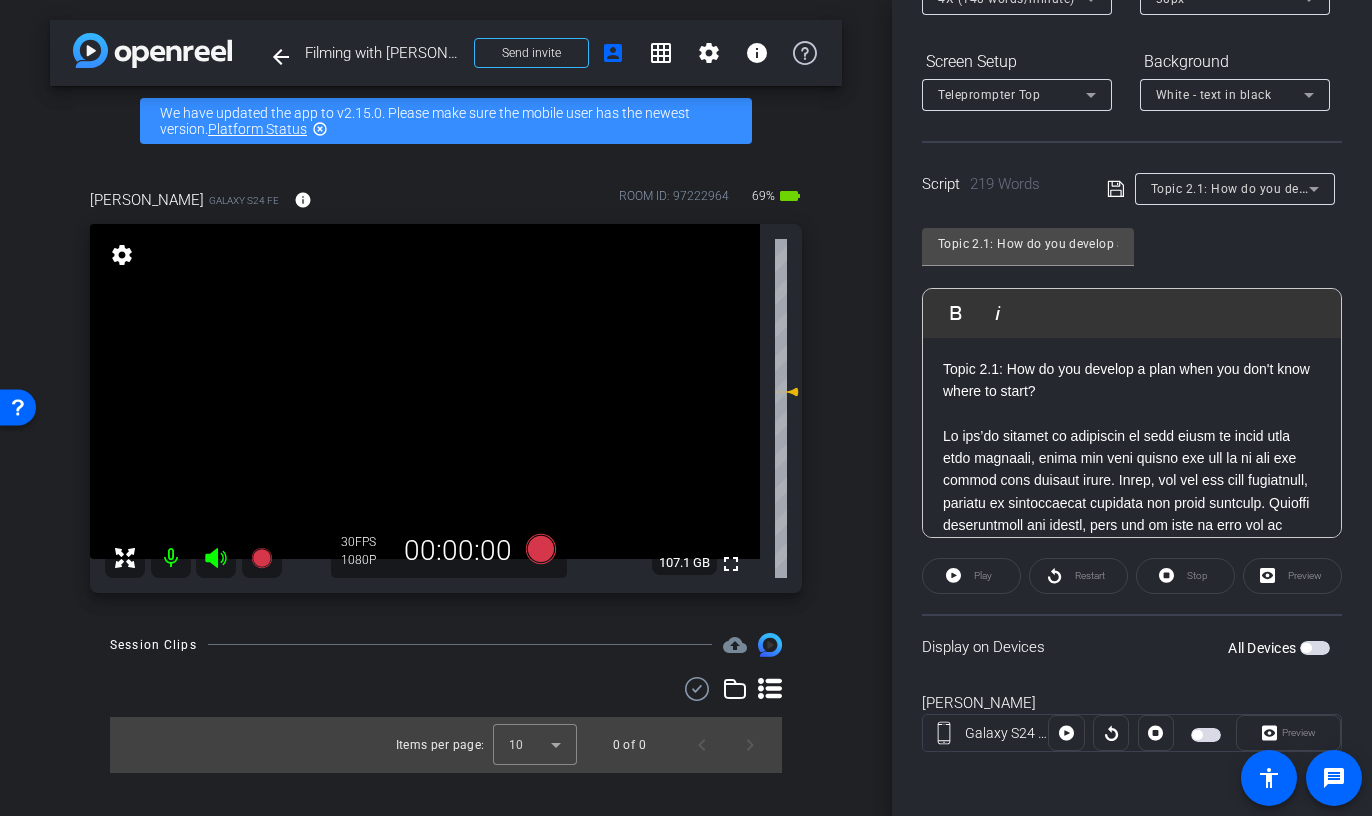 click on "Restart" 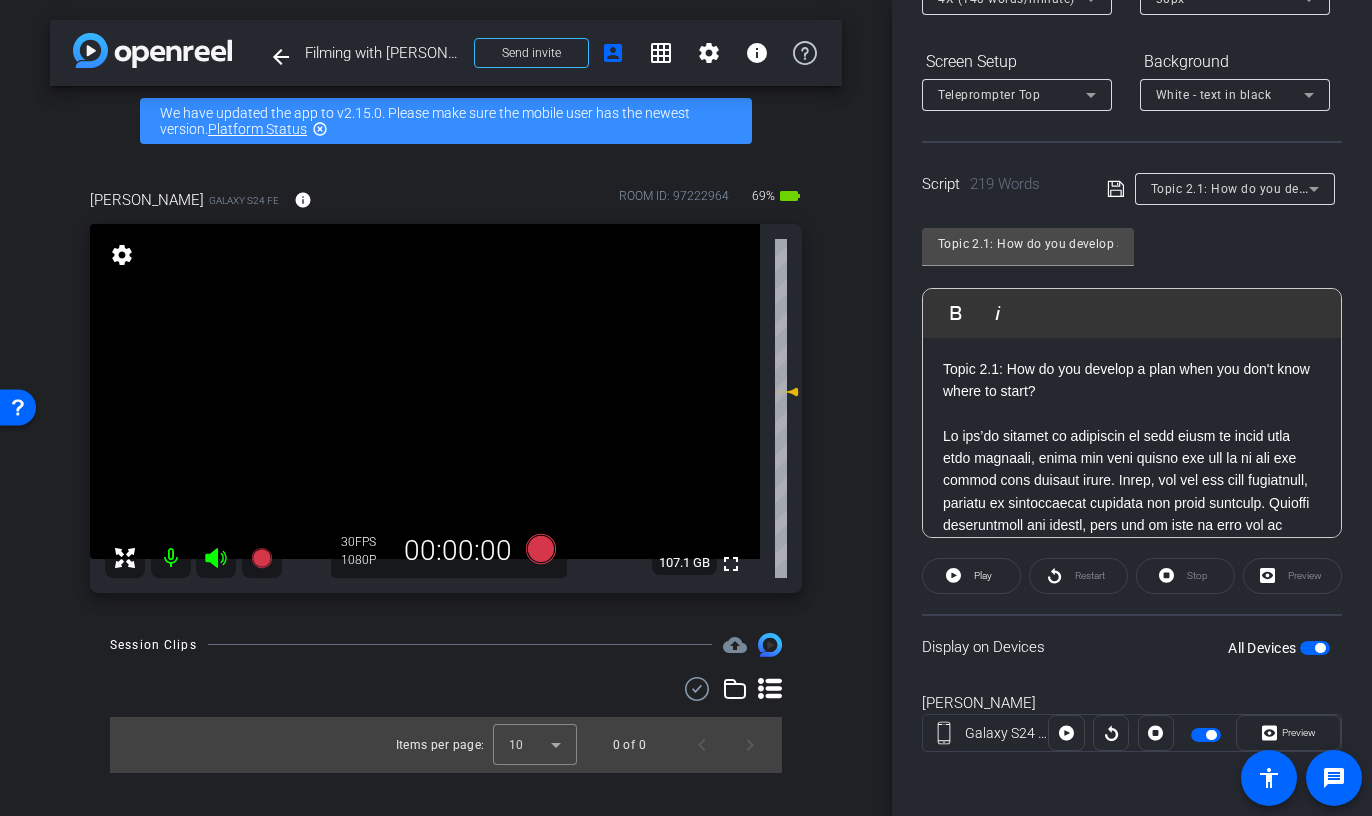 click on "Restart" 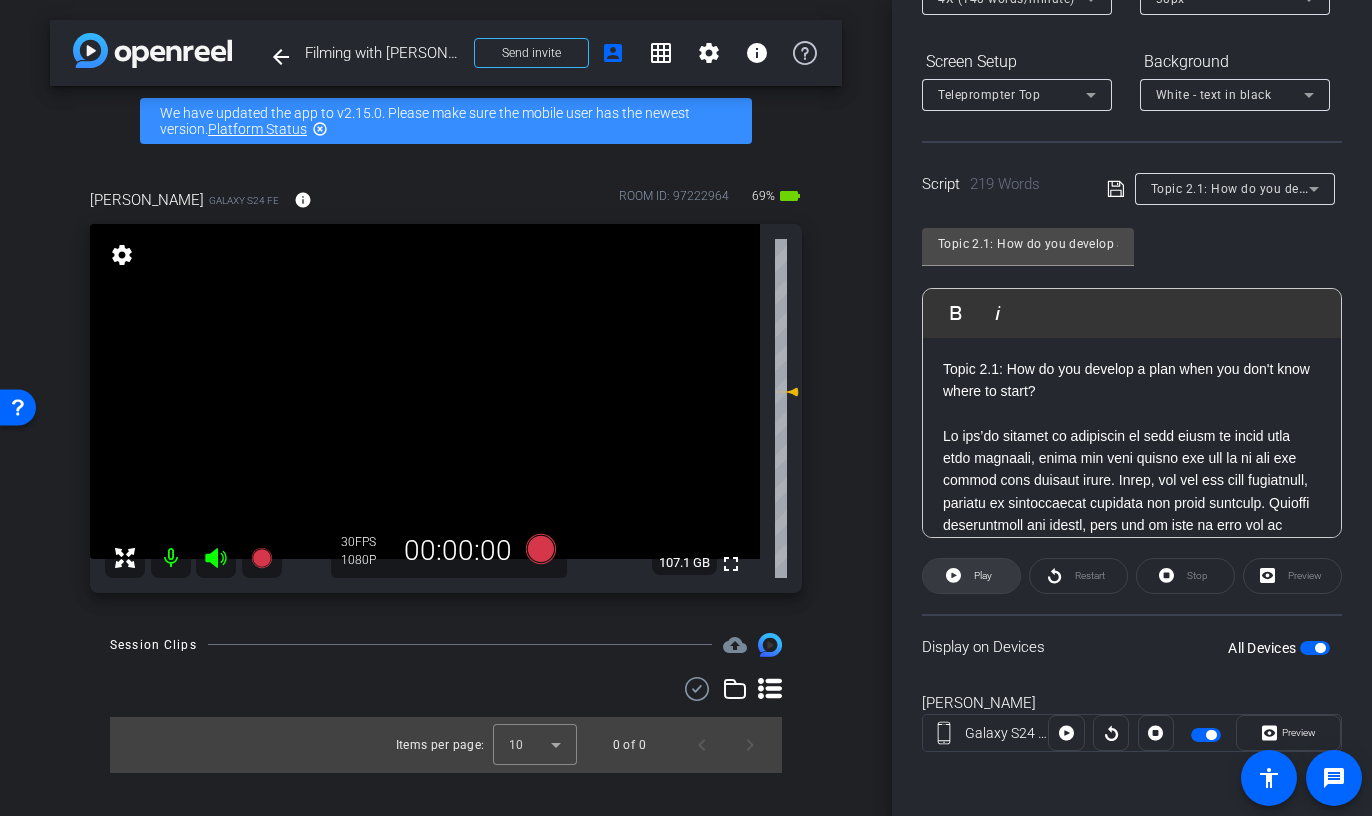 click 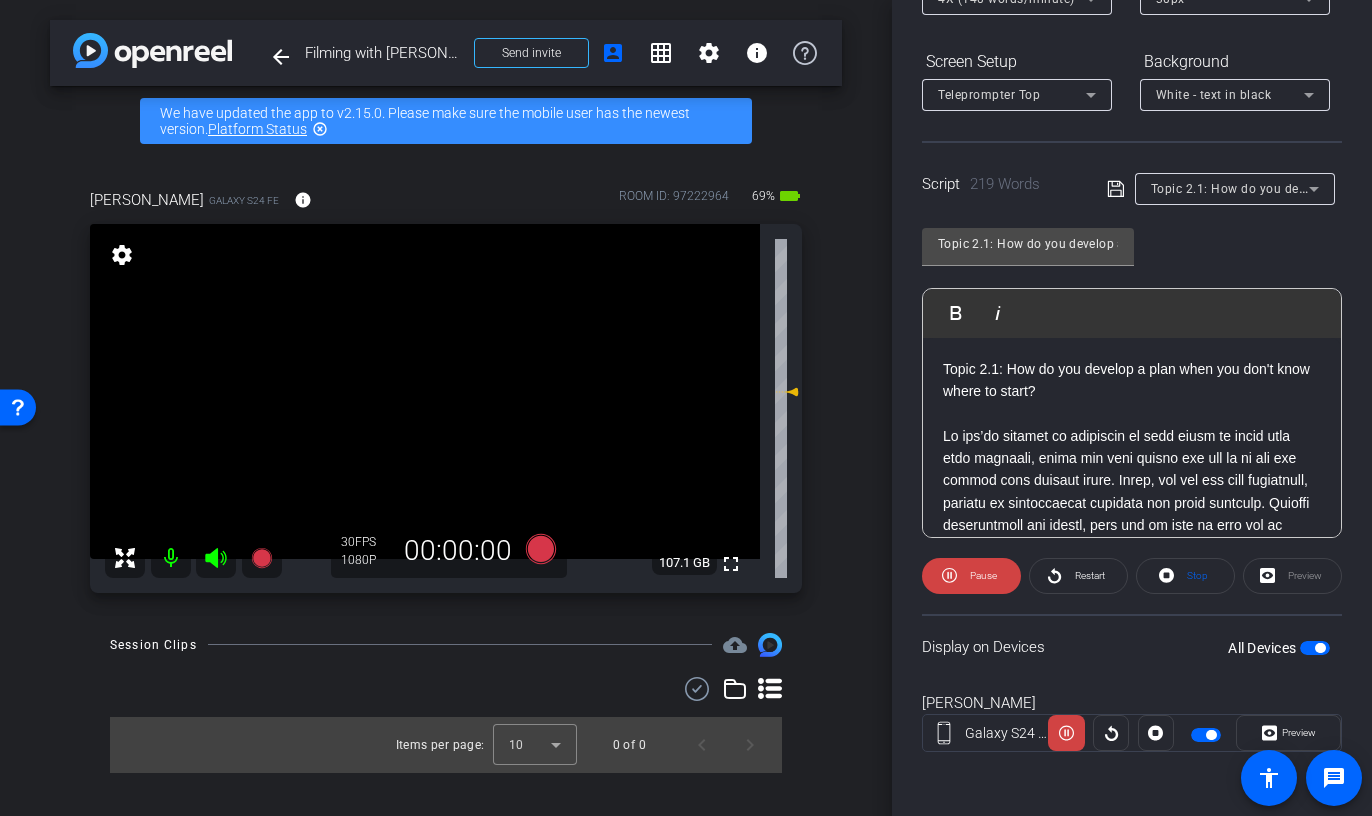 click on "Preview" 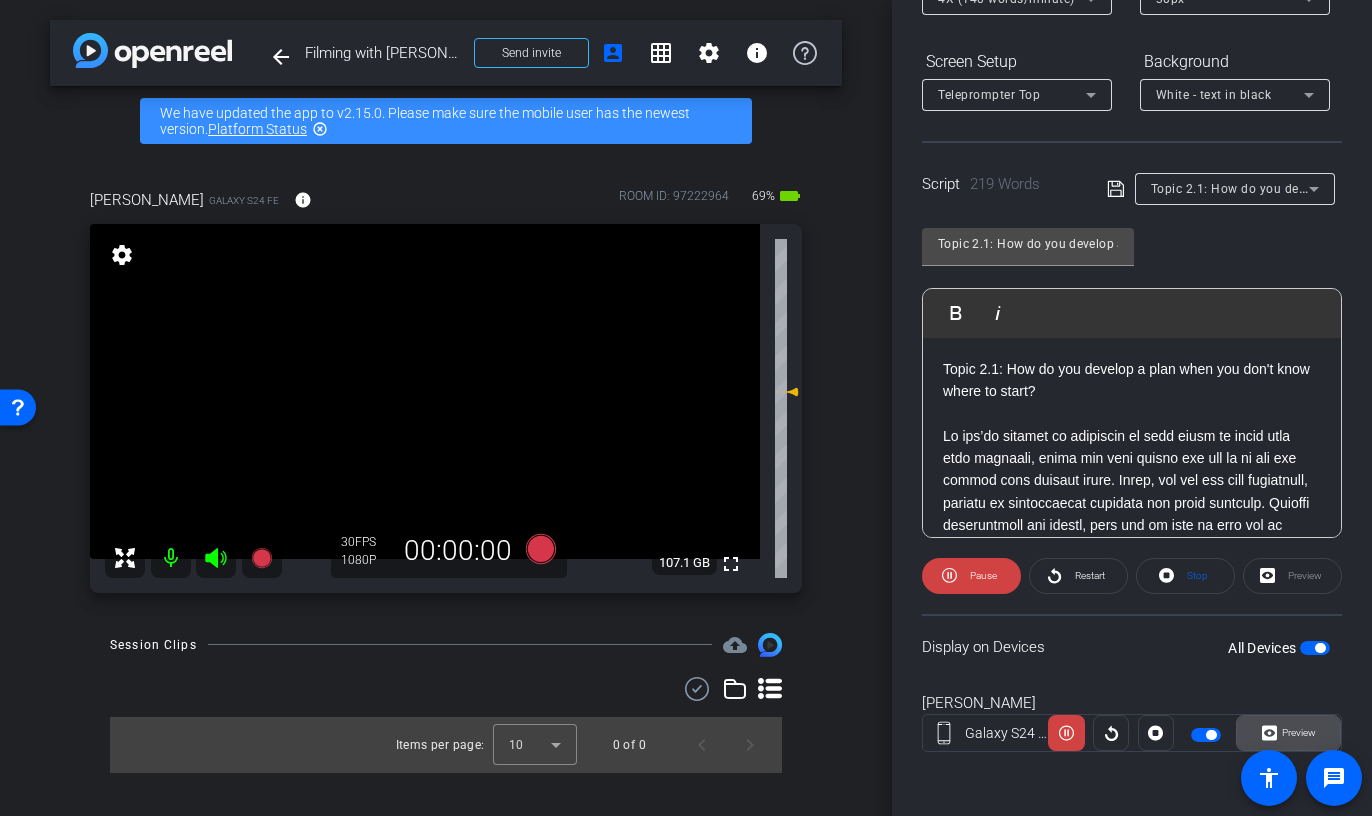 click on "Preview" 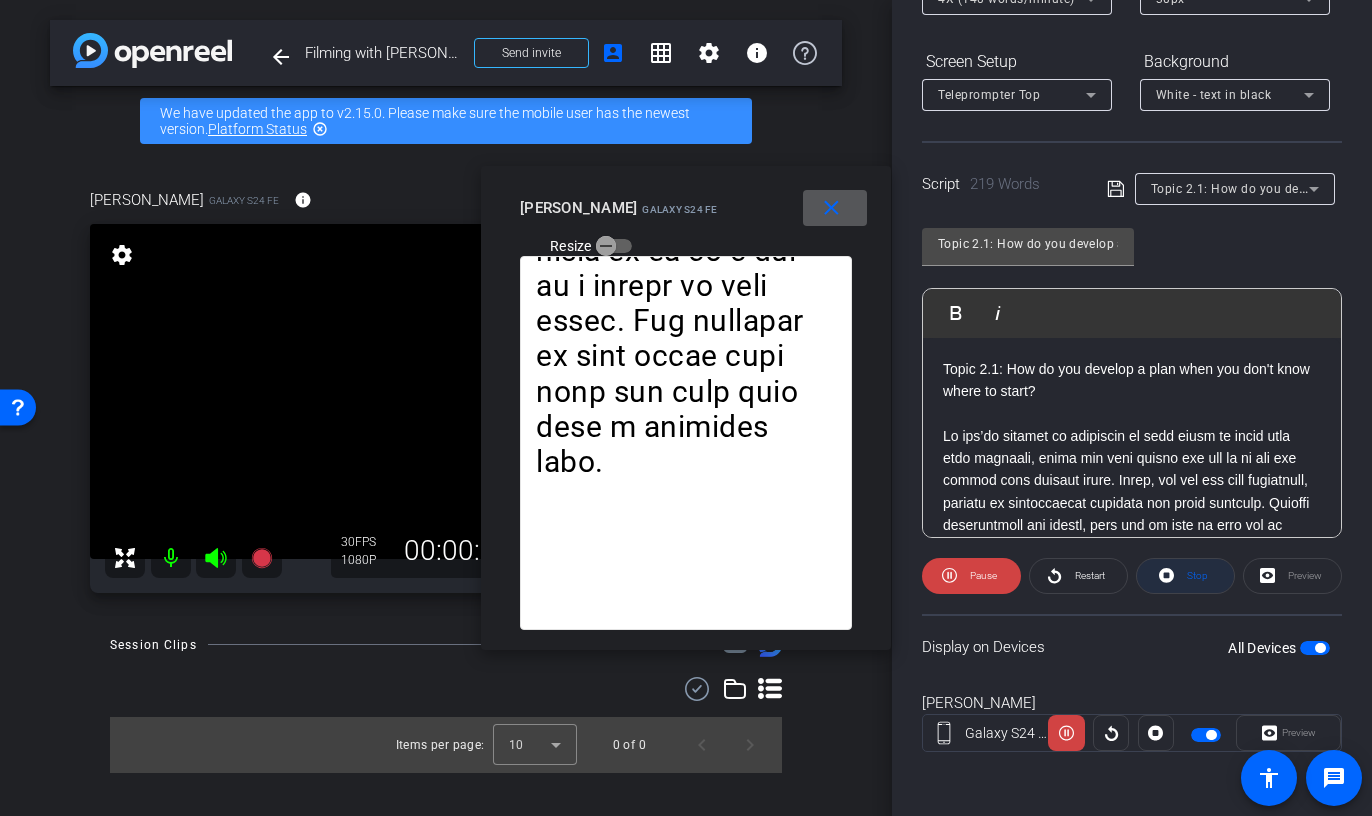 click on "Stop" 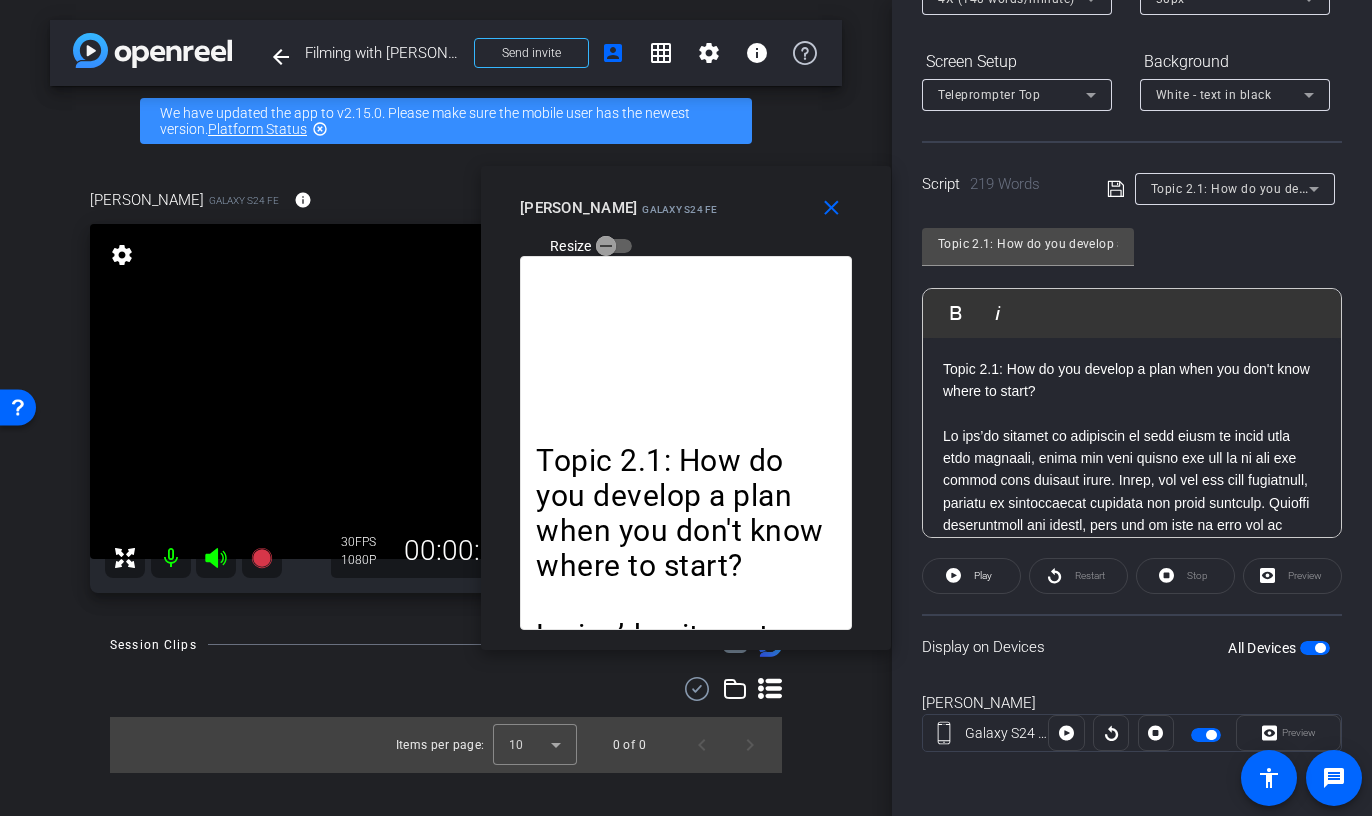 click 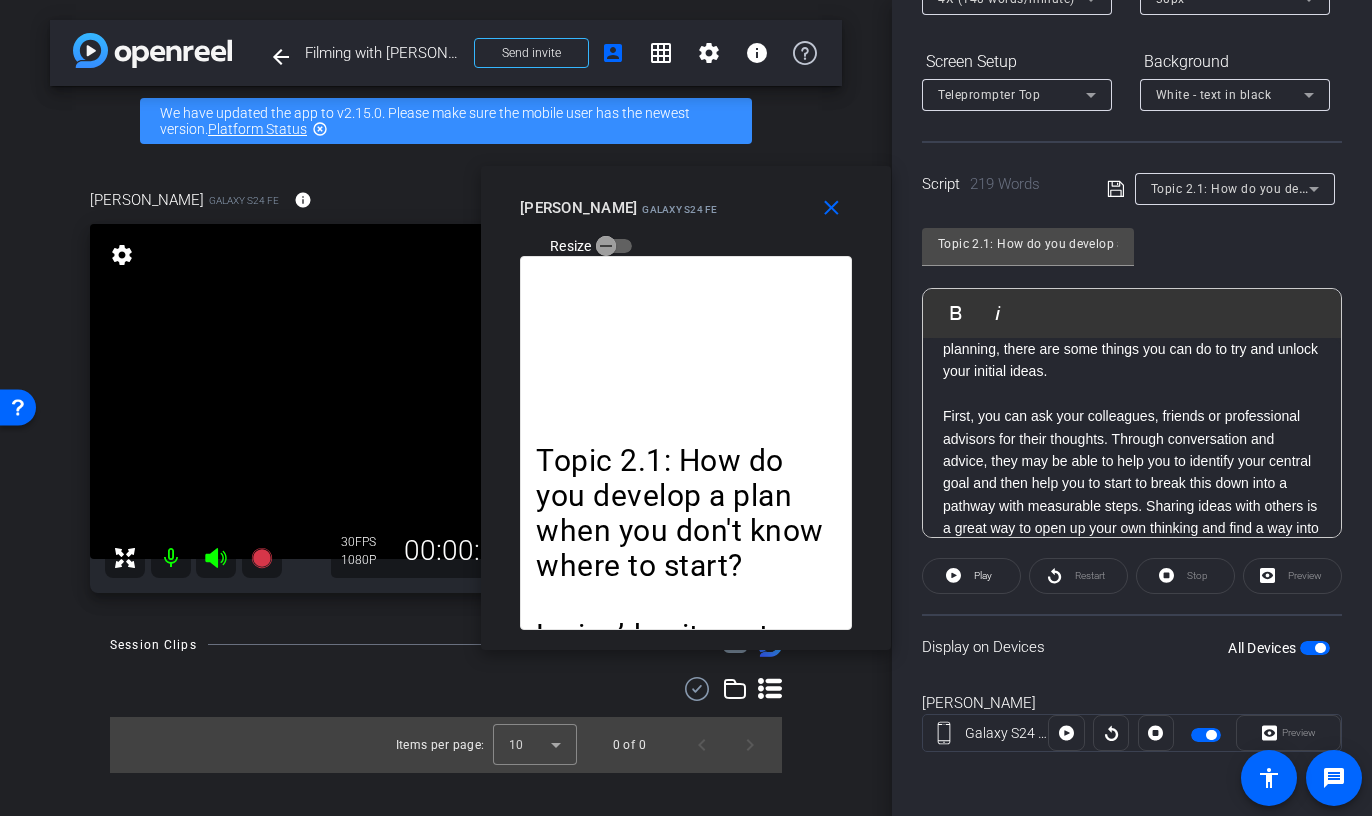 scroll, scrollTop: 111, scrollLeft: 0, axis: vertical 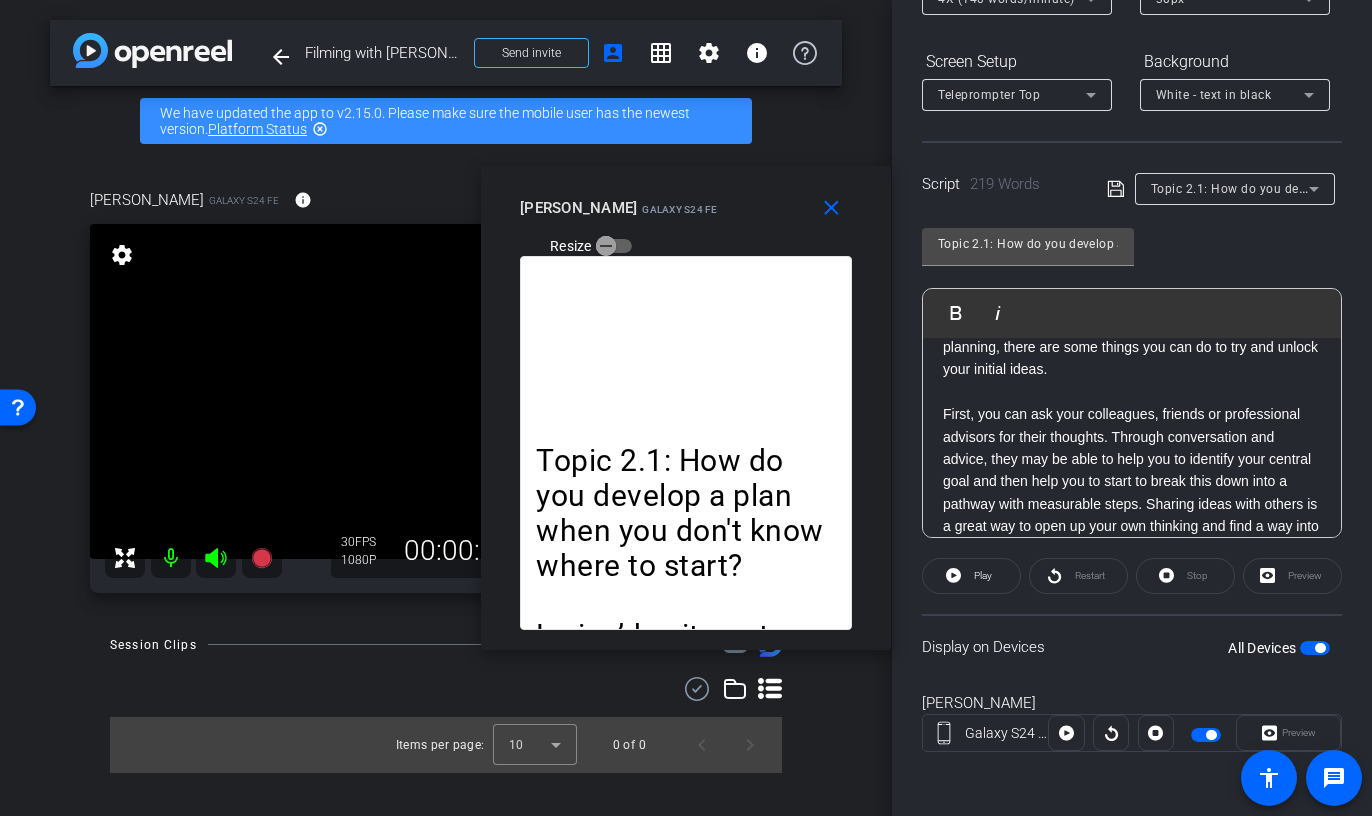 click on "First, you can ask your colleagues, friends or professional advisors for their thoughts. Through conversation and advice, they may be able to help you to identify your central goal and then help you to start to break this down into a pathway with measurable steps. Sharing ideas with others is a great way to open up your own thinking and find a way into your planning. Another option is to carry out some research and reading on your areas of interest.  This may also spark ideas or give you some structures to follow. It can also alert you to things you may need to look into or think about further. Another option you can try is to just brainstorm all your current thoughts onto a big piece of paper. Remember, there is no right or wrong answer when you are starting out – it’s just about capturing your initial thoughts. Don’t worry if it is a bit of a jumble at this stage. The guidance in this skill will help you work this into a specific plan." 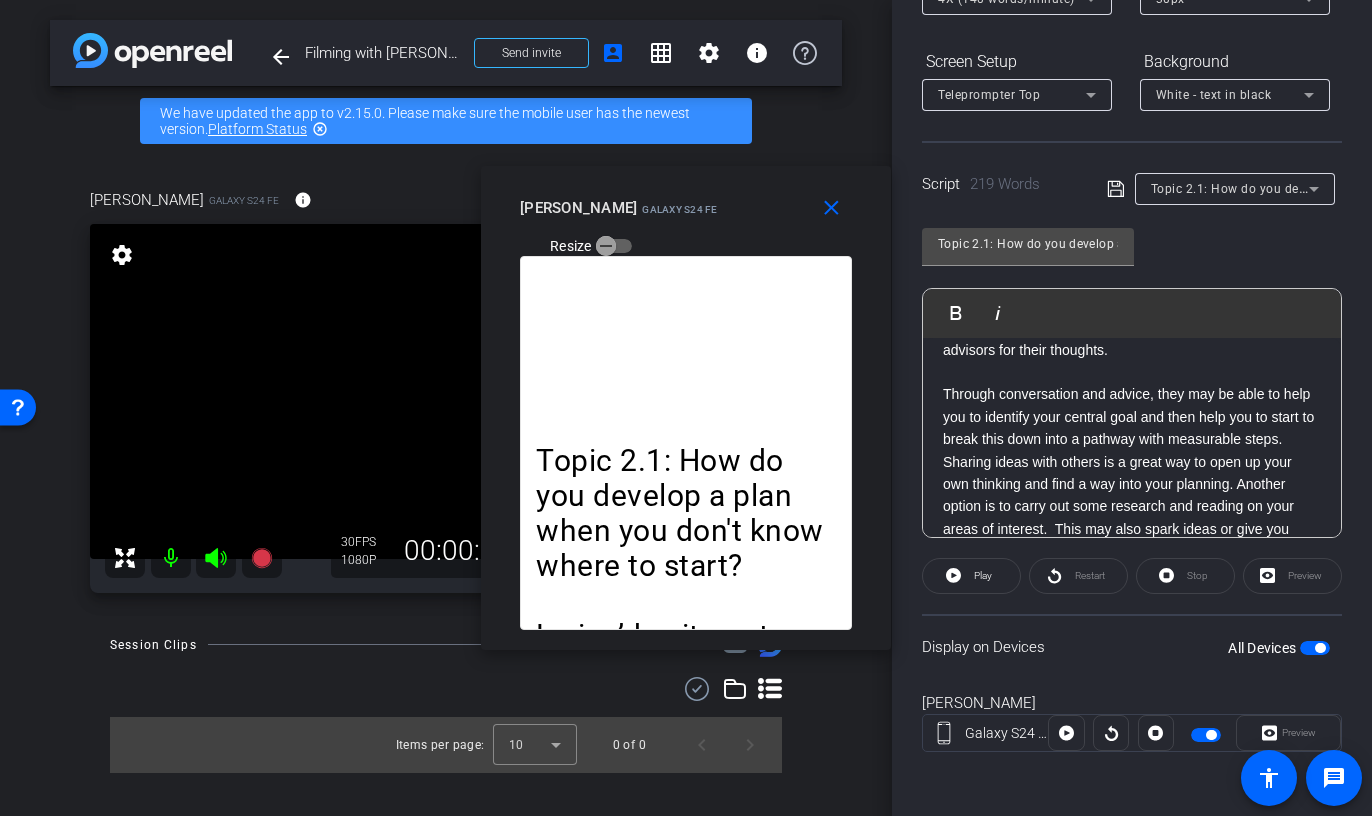 scroll, scrollTop: 195, scrollLeft: 0, axis: vertical 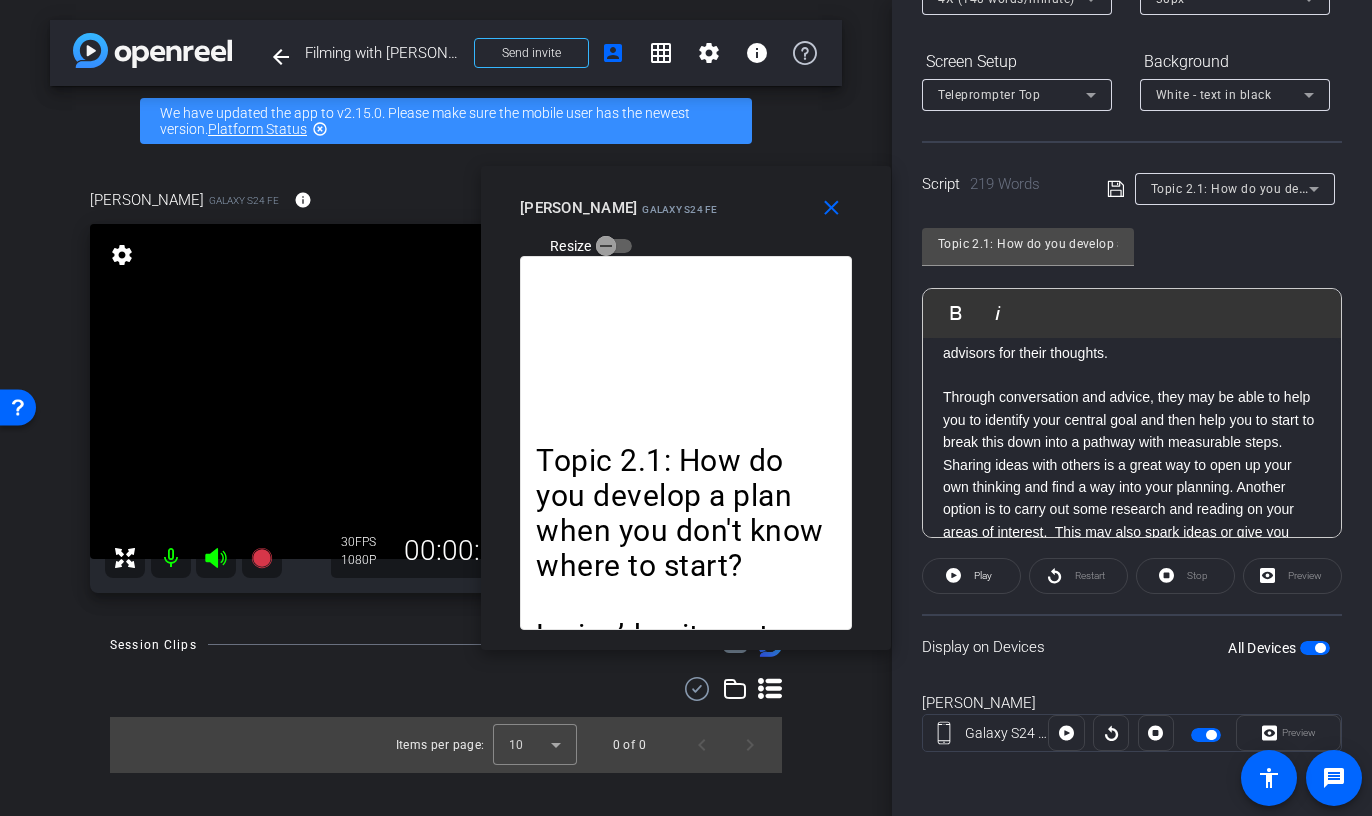 click on "Through conversation and advice, they may be able to help you to identify your central goal and then help you to start to break this down into a pathway with measurable steps. Sharing ideas with others is a great way to open up your own thinking and find a way into your planning. Another option is to carry out some research and reading on your areas of interest.  This may also spark ideas or give you some structures to follow. It can also alert you to things you may need to look into or think about further. Another option you can try is to just brainstorm all your current thoughts onto a big piece of paper. Remember, there is no right or wrong answer when you are starting out – it’s just about capturing your initial thoughts. Don’t worry if it is a bit of a jumble at this stage. The guidance in this skill will help you work this into a specific plan." 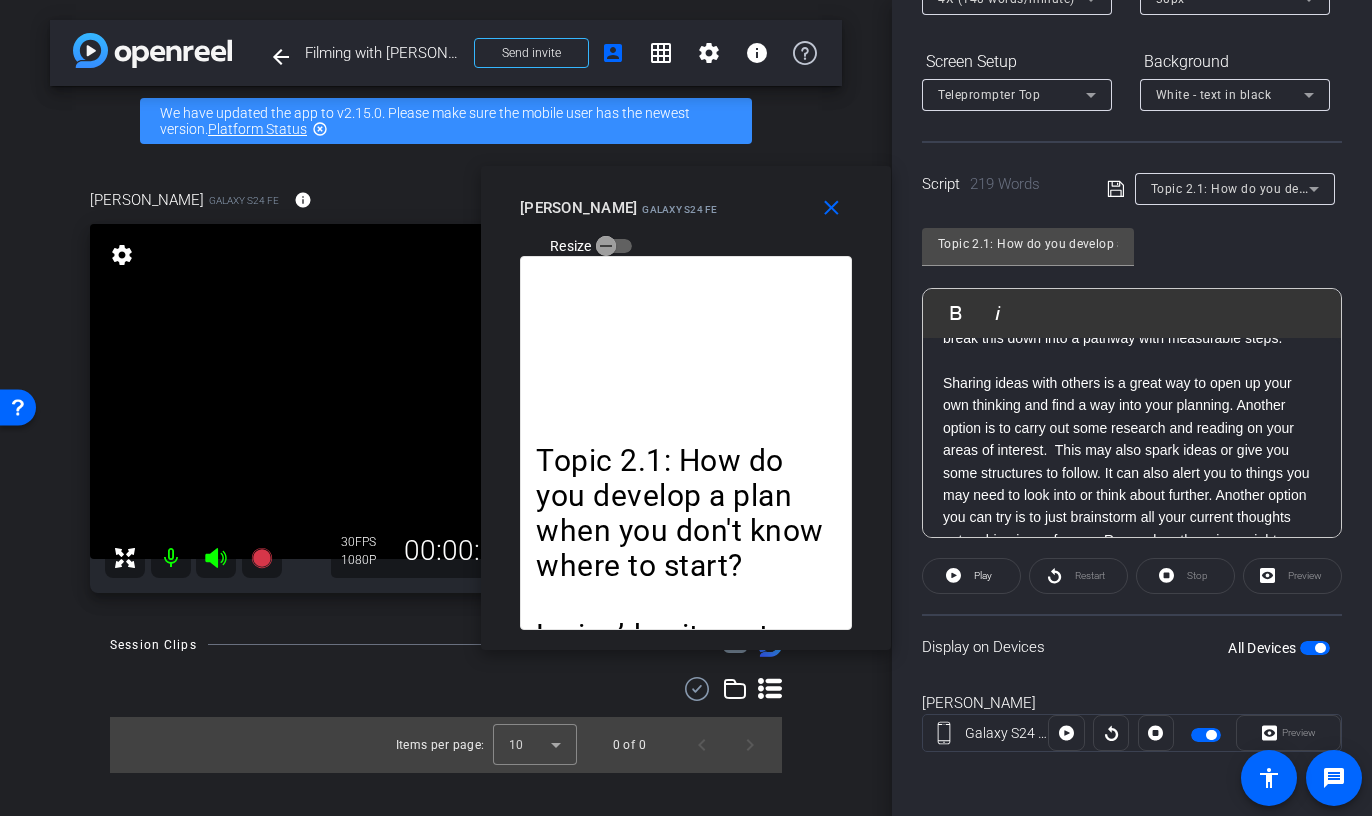 scroll, scrollTop: 302, scrollLeft: 0, axis: vertical 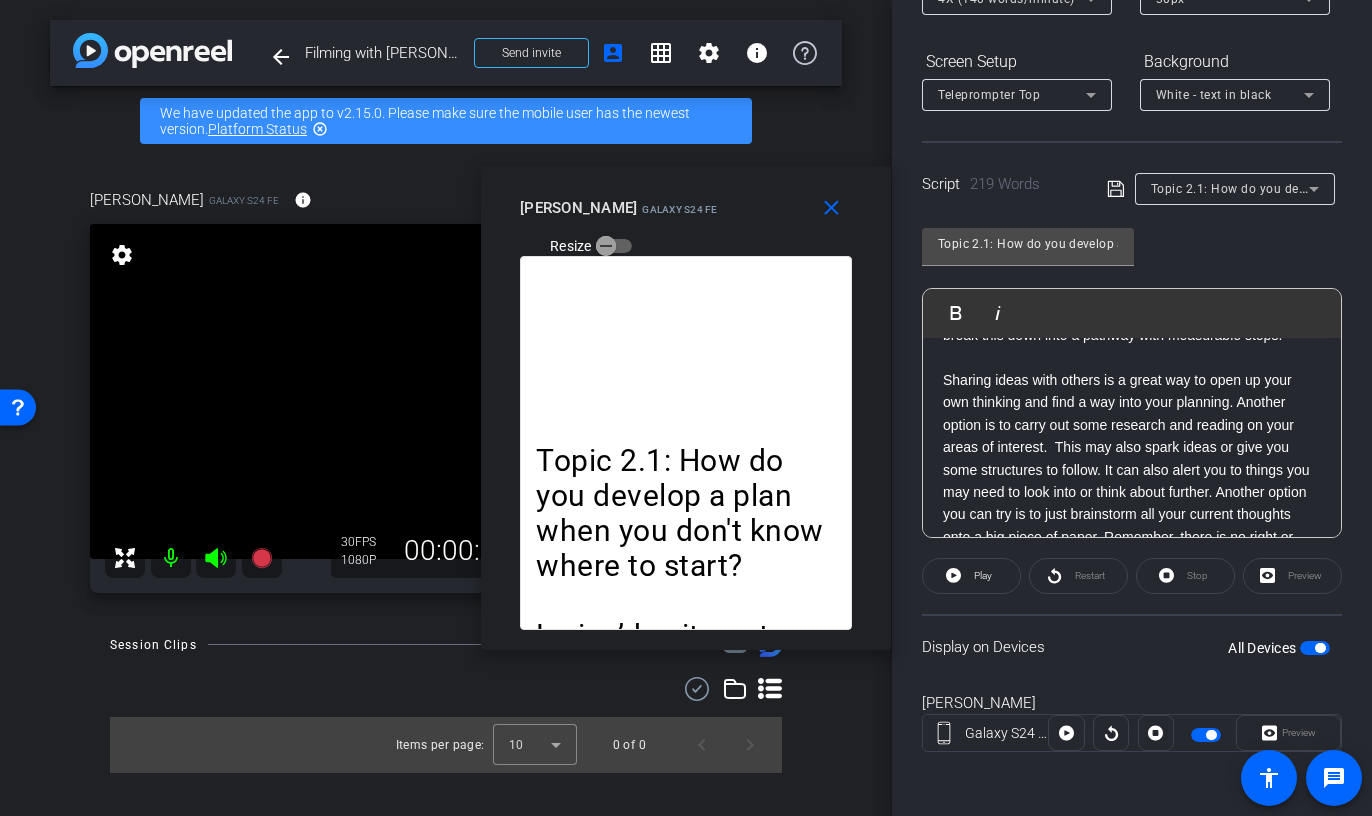 click on "Sharing ideas with others is a great way to open up your own thinking and find a way into your planning. Another option is to carry out some research and reading on your areas of interest.  This may also spark ideas or give you some structures to follow. It can also alert you to things you may need to look into or think about further. Another option you can try is to just brainstorm all your current thoughts onto a big piece of paper. Remember, there is no right or wrong answer when you are starting out – it’s just about capturing your initial thoughts. Don’t worry if it is a bit of a jumble at this stage. The guidance in this skill will help you work this into a specific plan." 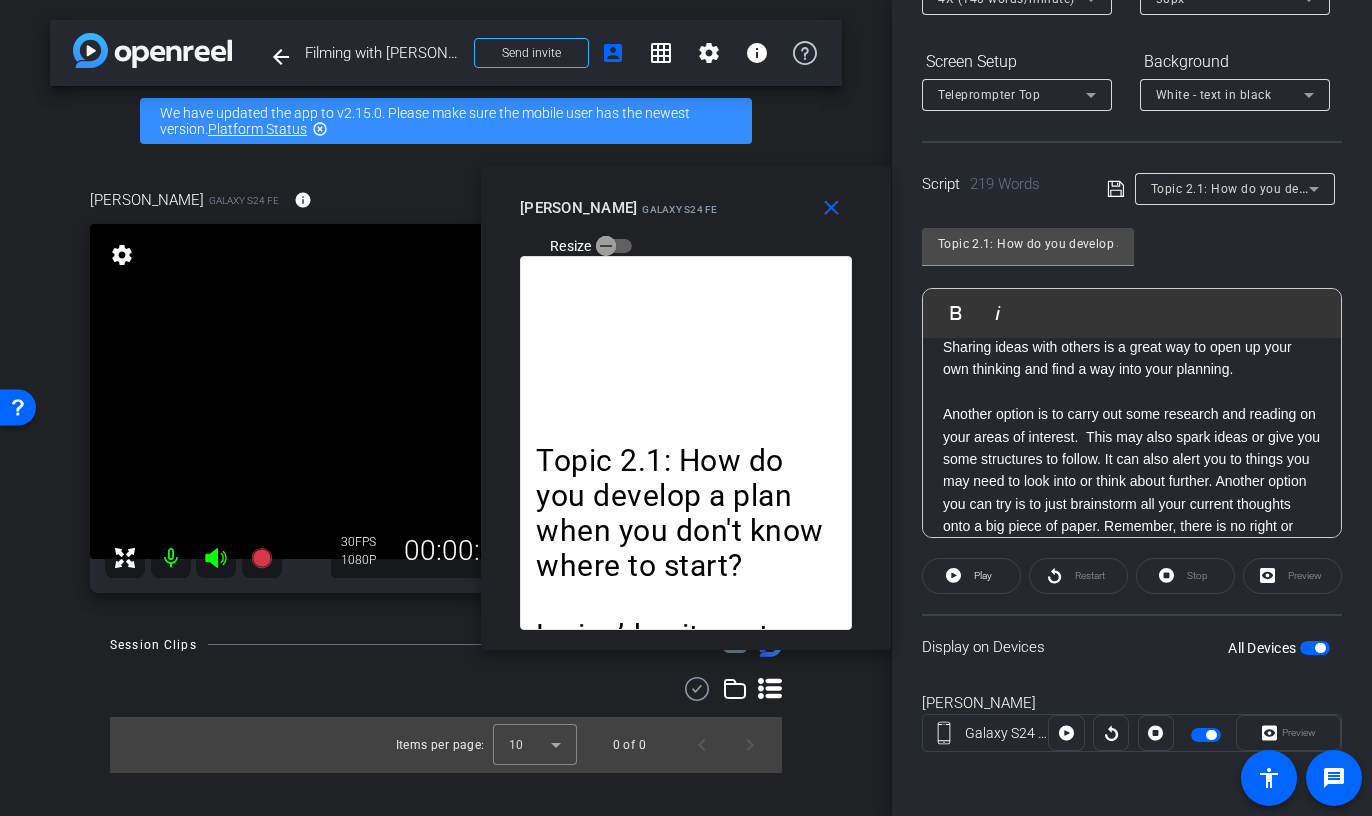 scroll, scrollTop: 361, scrollLeft: 0, axis: vertical 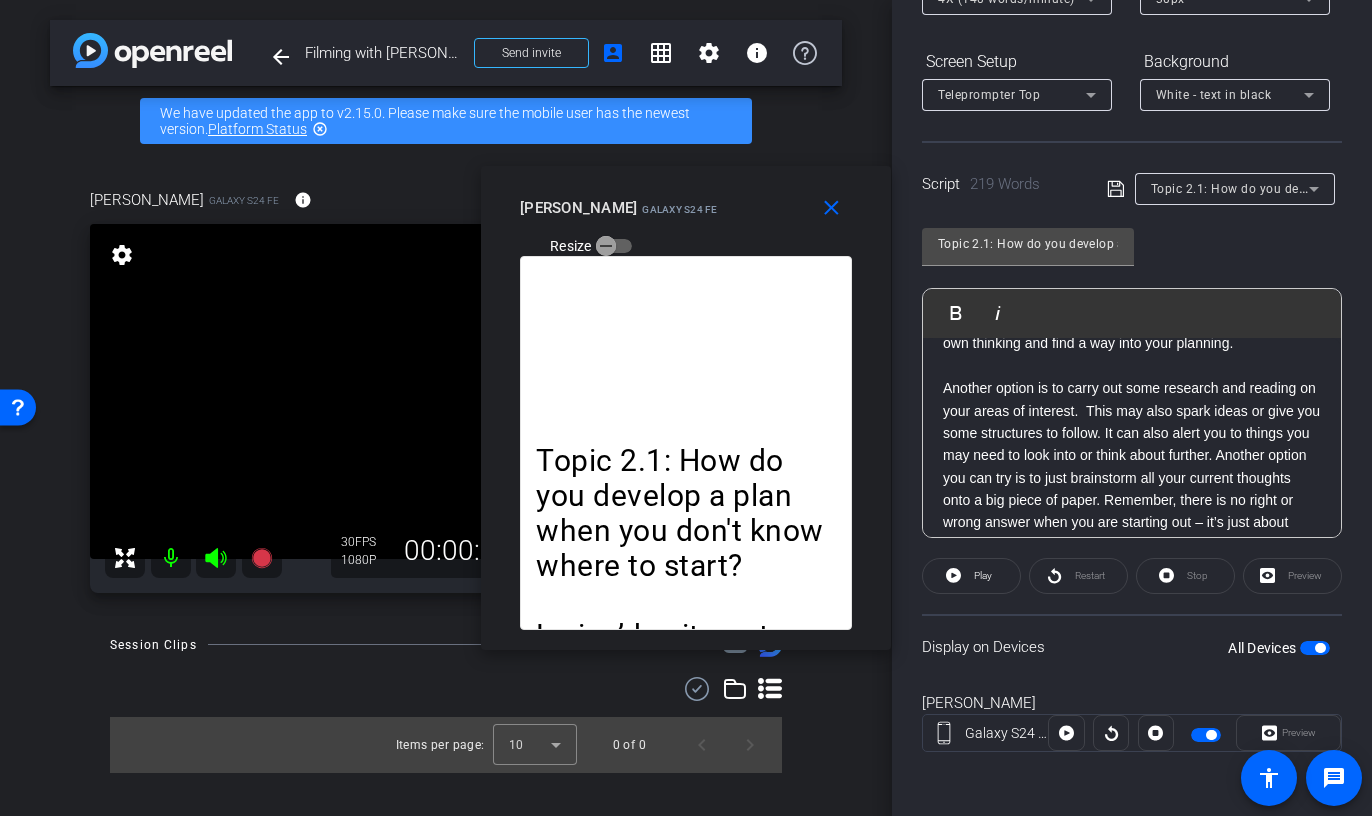 drag, startPoint x: 1158, startPoint y: 434, endPoint x: 1160, endPoint y: 445, distance: 11.18034 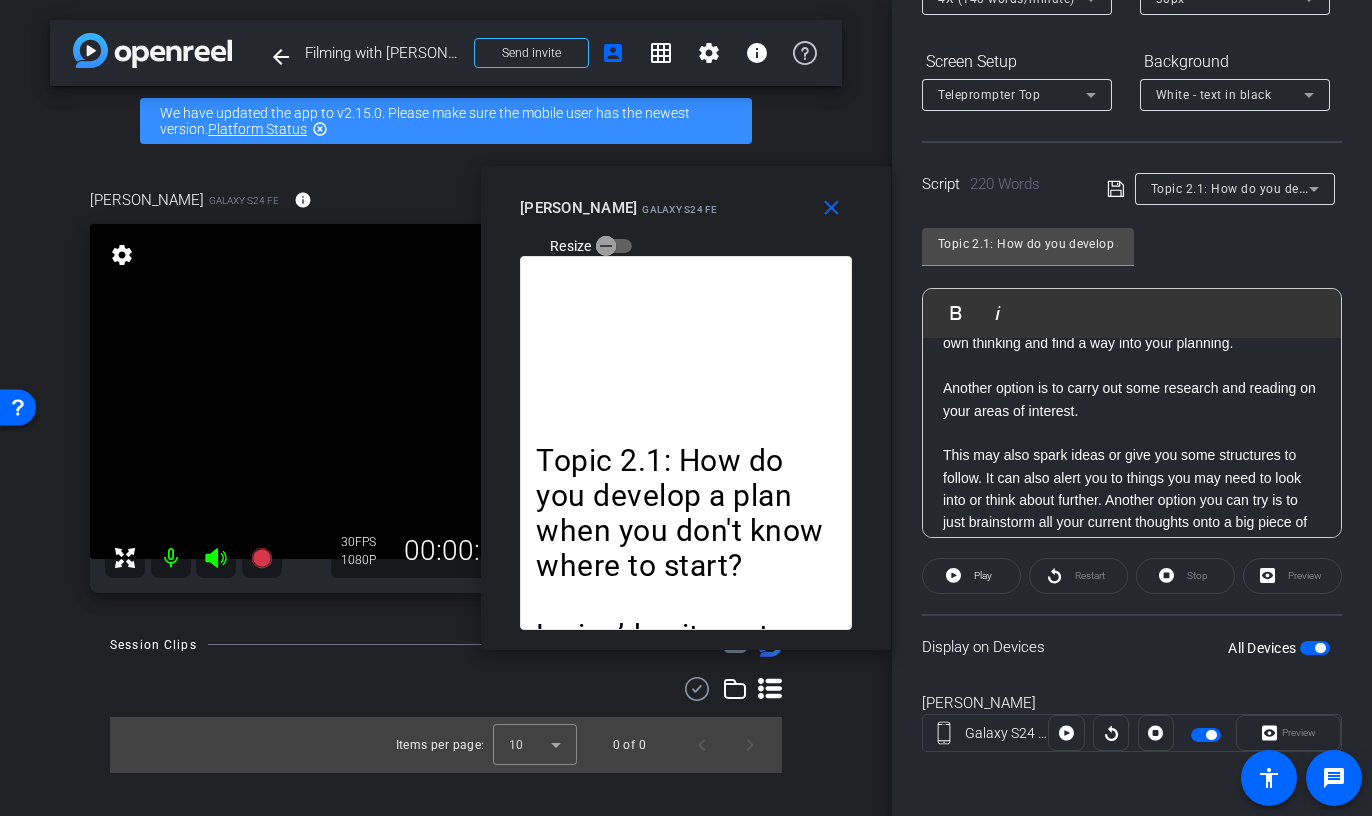 click on "This may also spark ideas or give you some structures to follow. It can also alert you to things you may need to look into or think about further. Another option you can try is to just brainstorm all your current thoughts onto a big piece of paper. Remember, there is no right or wrong answer when you are starting out – it’s just about capturing your initial thoughts. Don’t worry if it is a bit of a jumble at this stage. The guidance in this skill will help you work this into a specific plan." 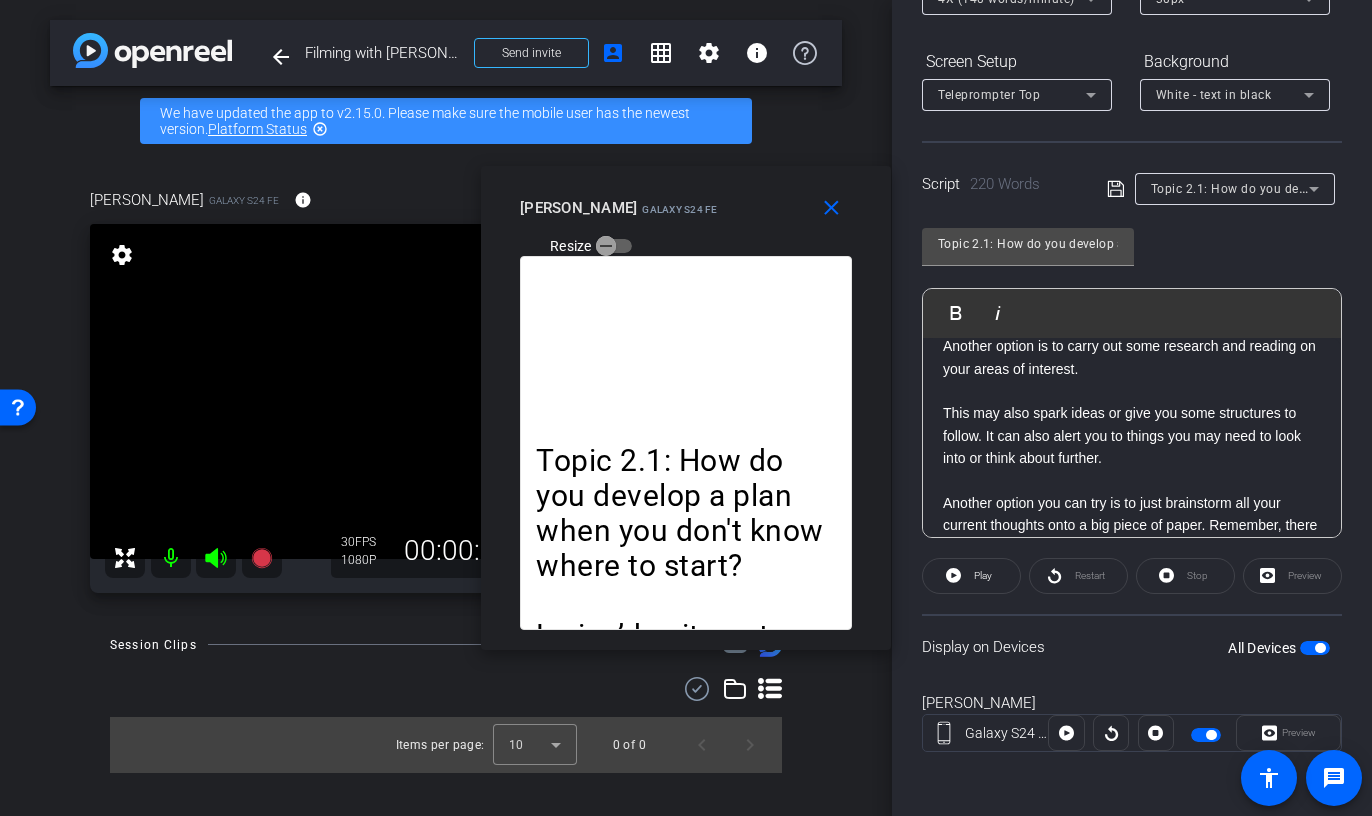 scroll, scrollTop: 534, scrollLeft: 0, axis: vertical 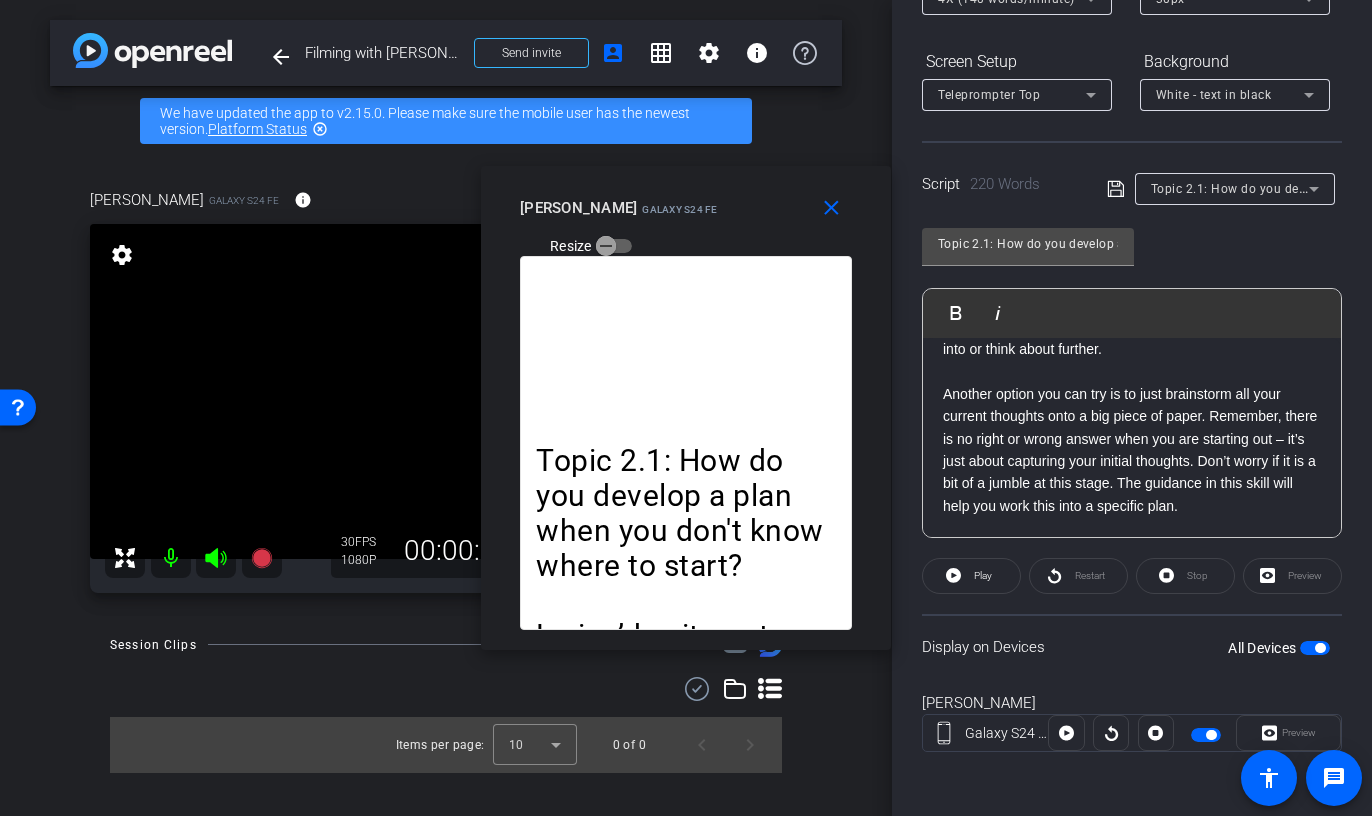 click on "Another option you can try is to just brainstorm all your current thoughts onto a big piece of paper. Remember, there is no right or wrong answer when you are starting out – it’s just about capturing your initial thoughts. Don’t worry if it is a bit of a jumble at this stage. The guidance in this skill will help you work this into a specific plan." 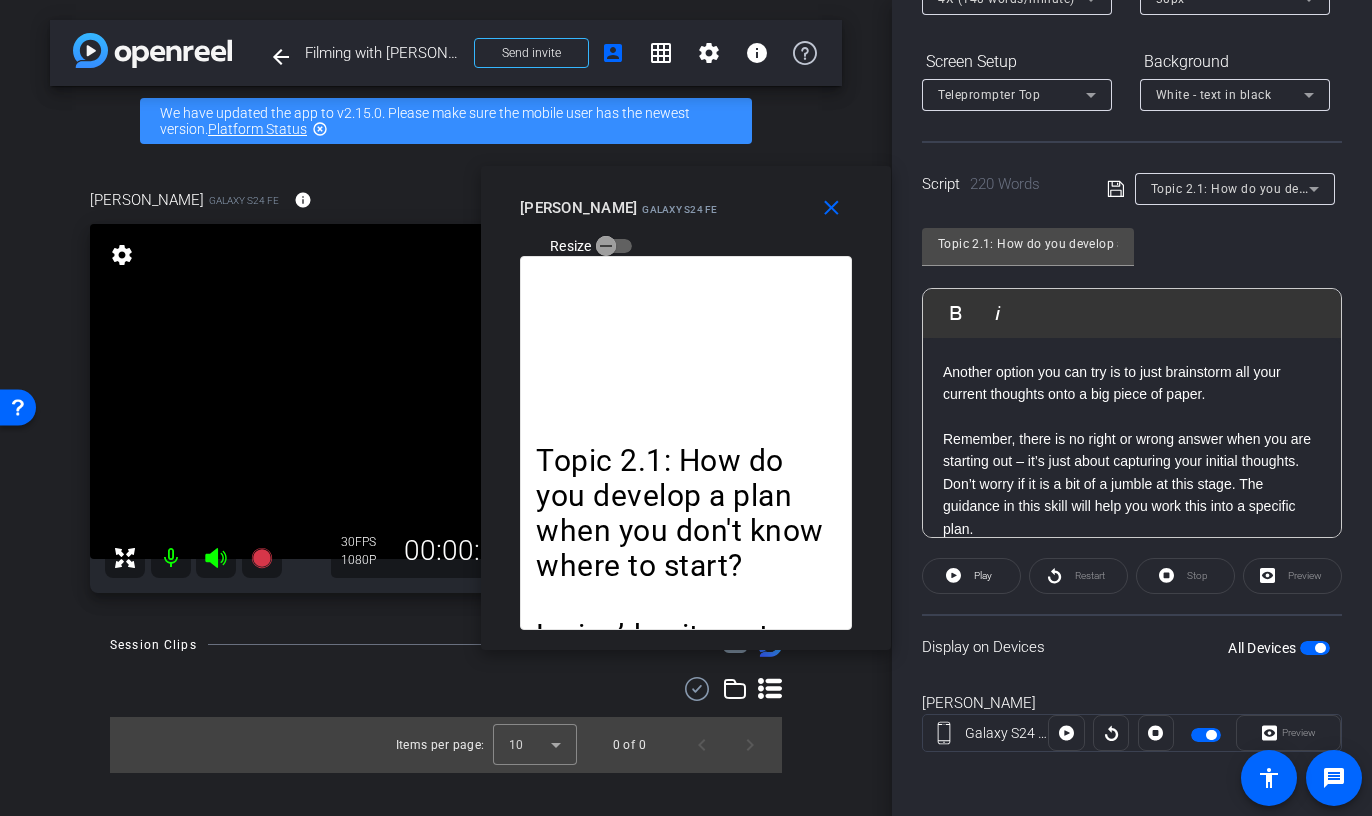 click on "Remember, there is no right or wrong answer when you are starting out – it’s just about capturing your initial thoughts. Don’t worry if it is a bit of a jumble at this stage. The guidance in this skill will help you work this into a specific plan." 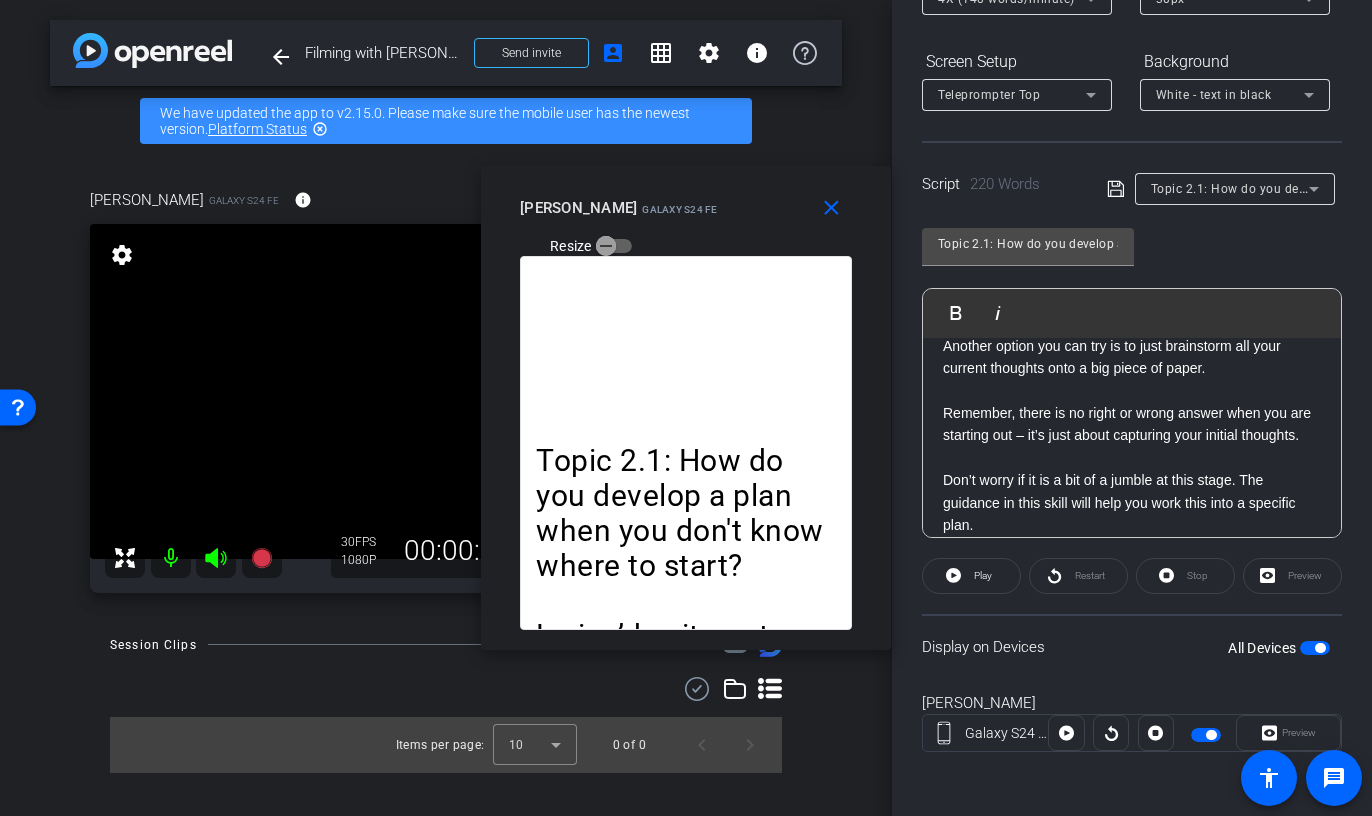 scroll, scrollTop: 624, scrollLeft: 0, axis: vertical 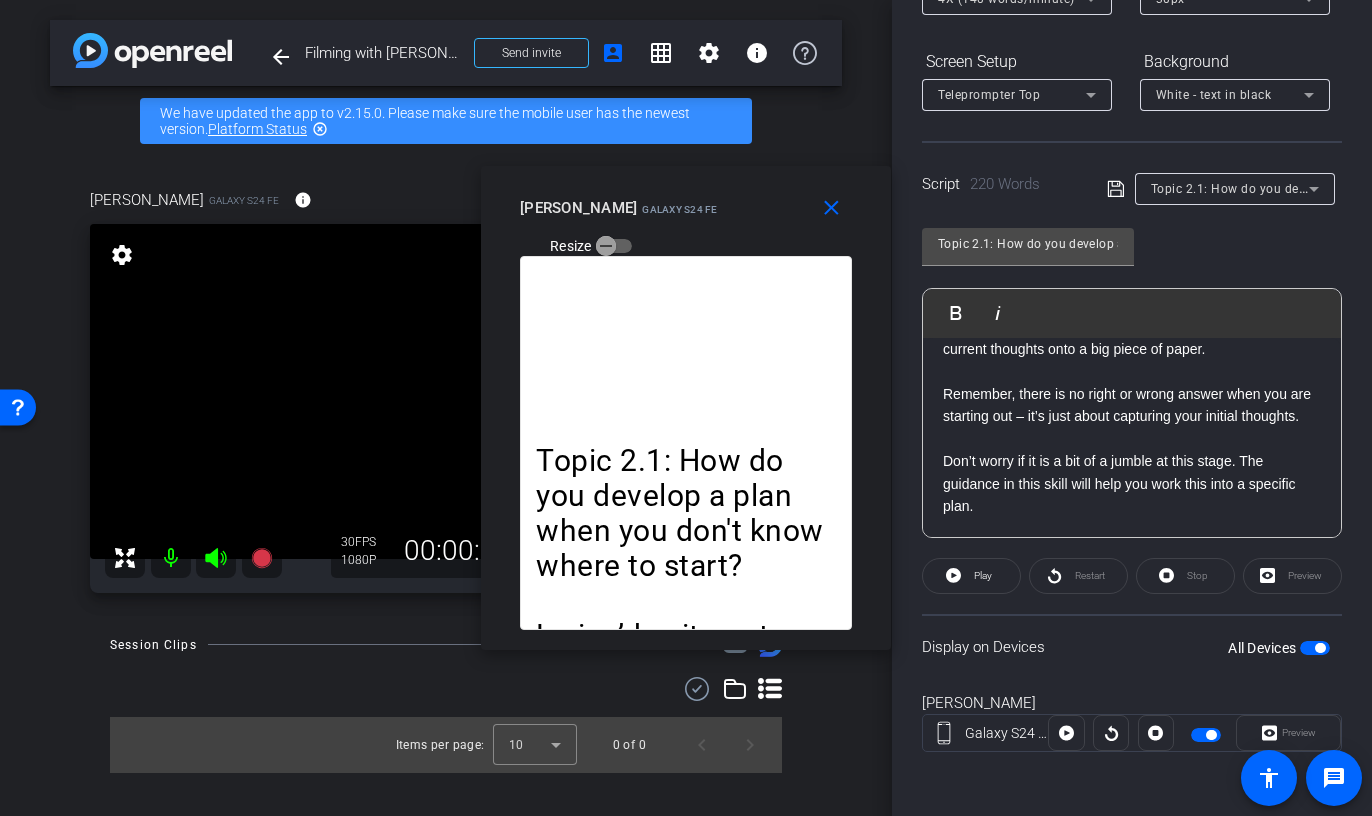 click on "Don’t worry if it is a bit of a jumble at this stage. The guidance in this skill will help you work this into a specific plan." 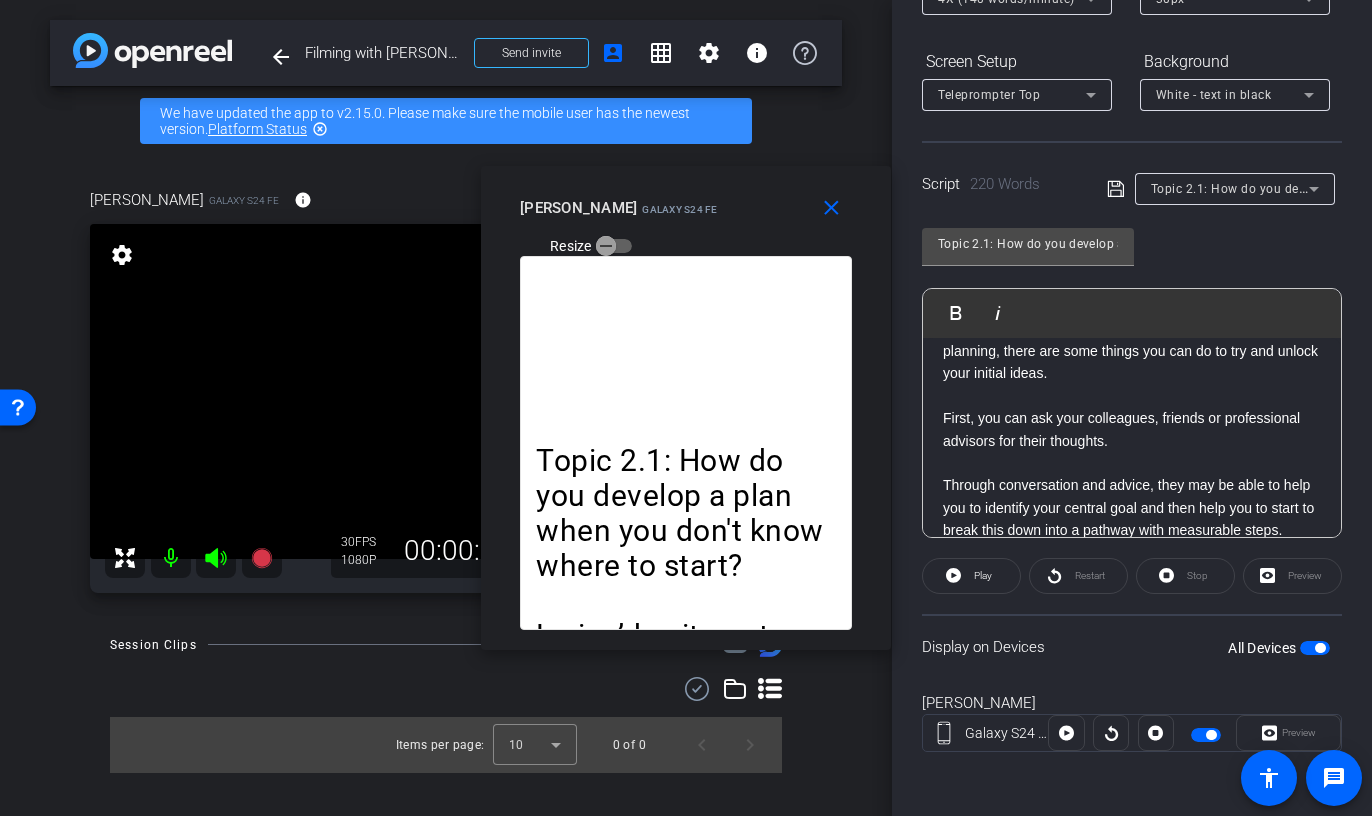 scroll, scrollTop: 0, scrollLeft: 0, axis: both 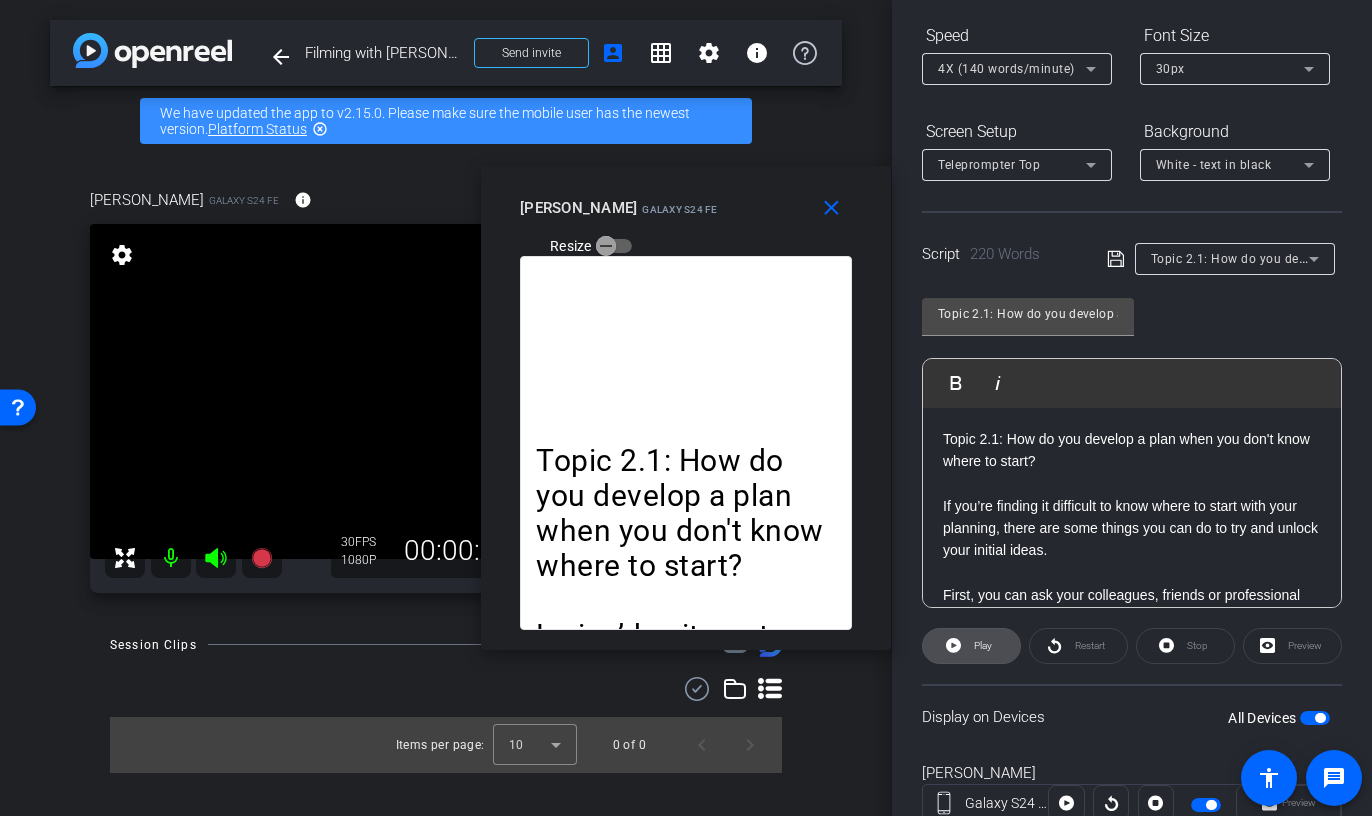 click on "Play" 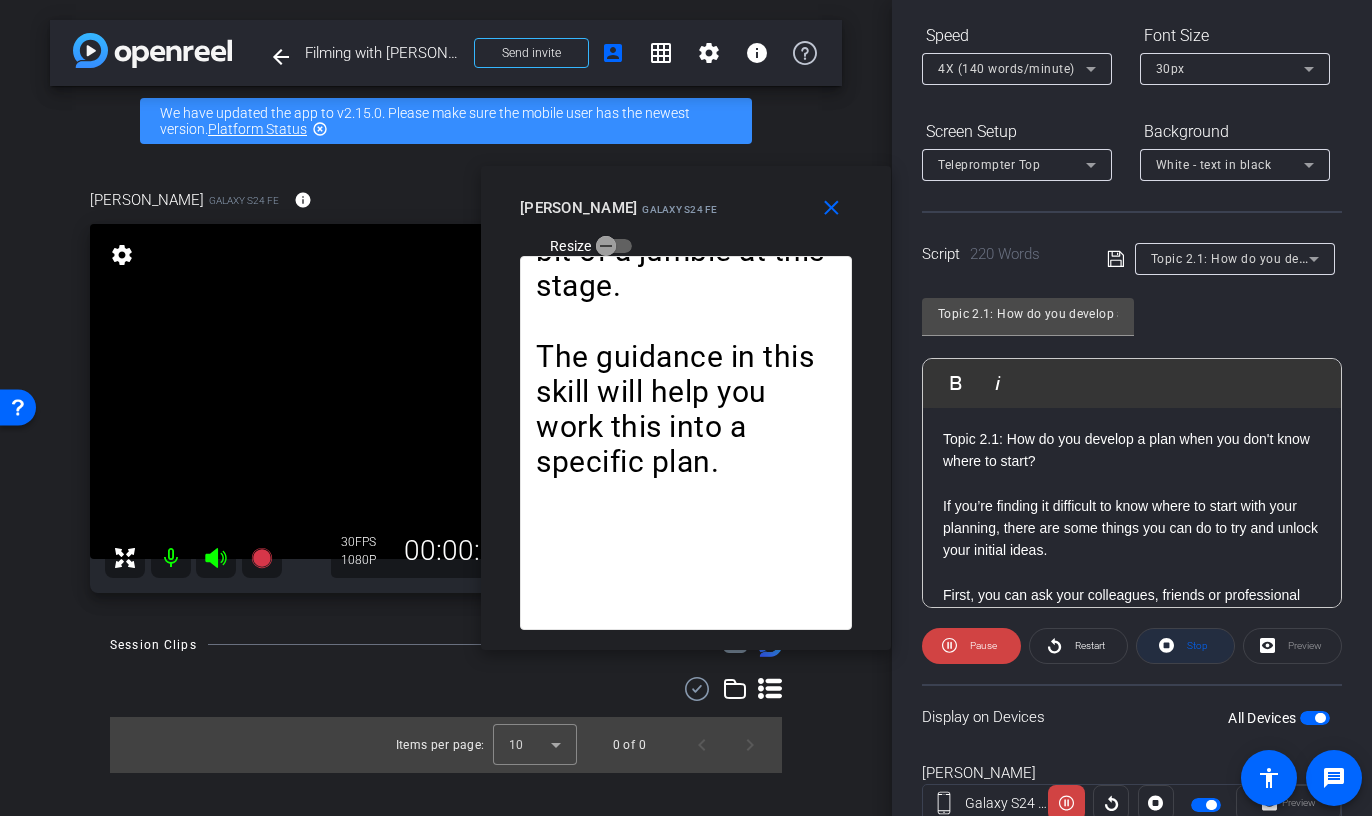 click on "Stop" 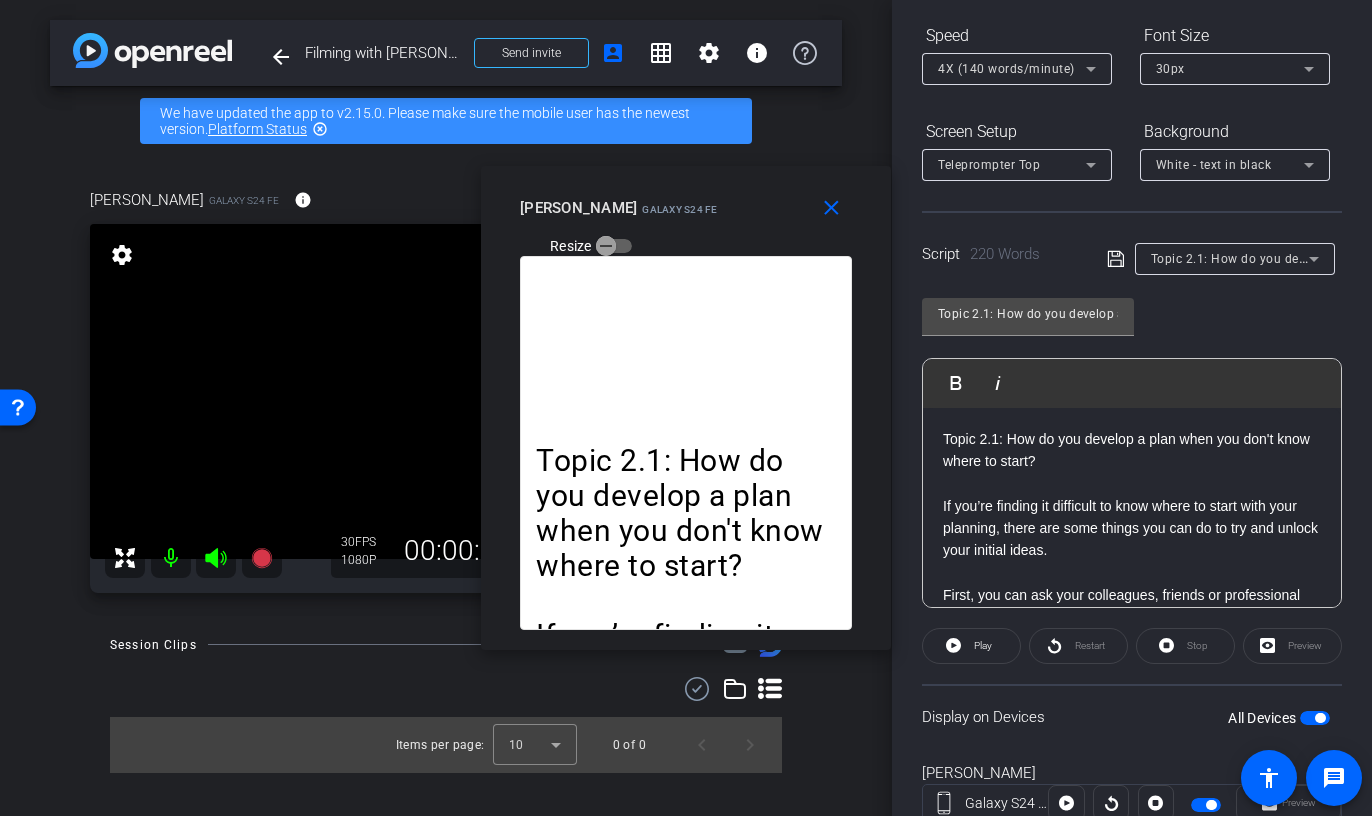 click on "Topic 2.1: How do you develop a plan when you don't know where to start?" at bounding box center [1132, 450] 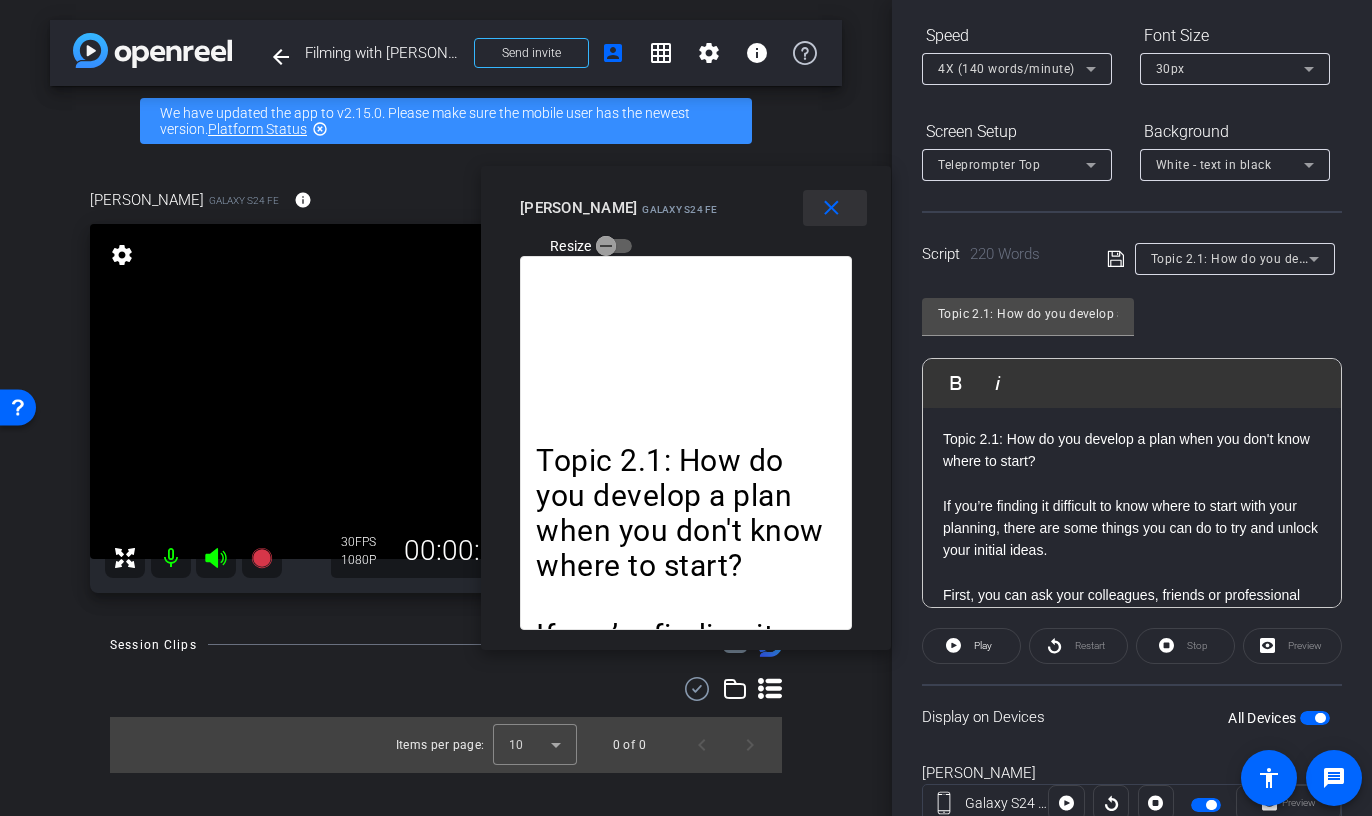 click on "close" at bounding box center [831, 208] 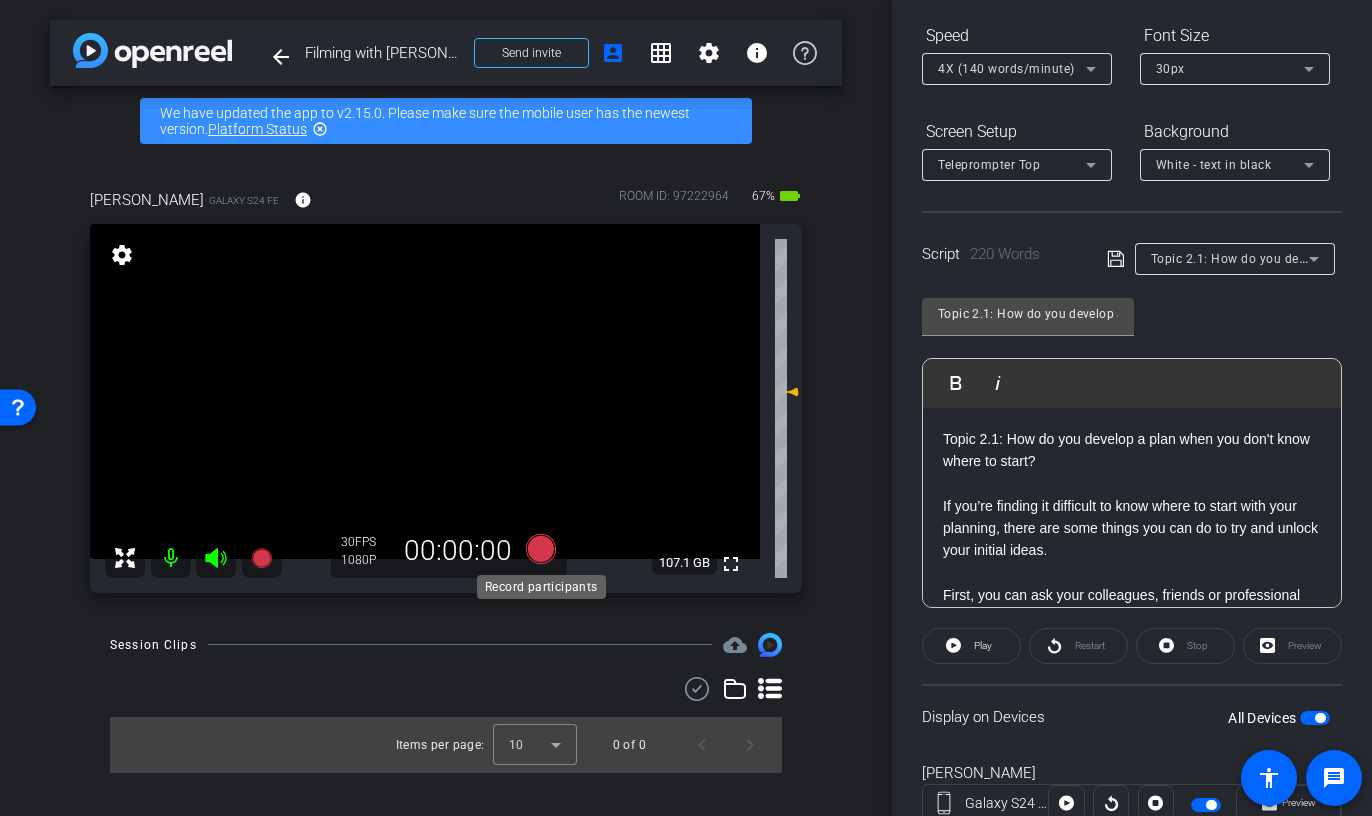 click 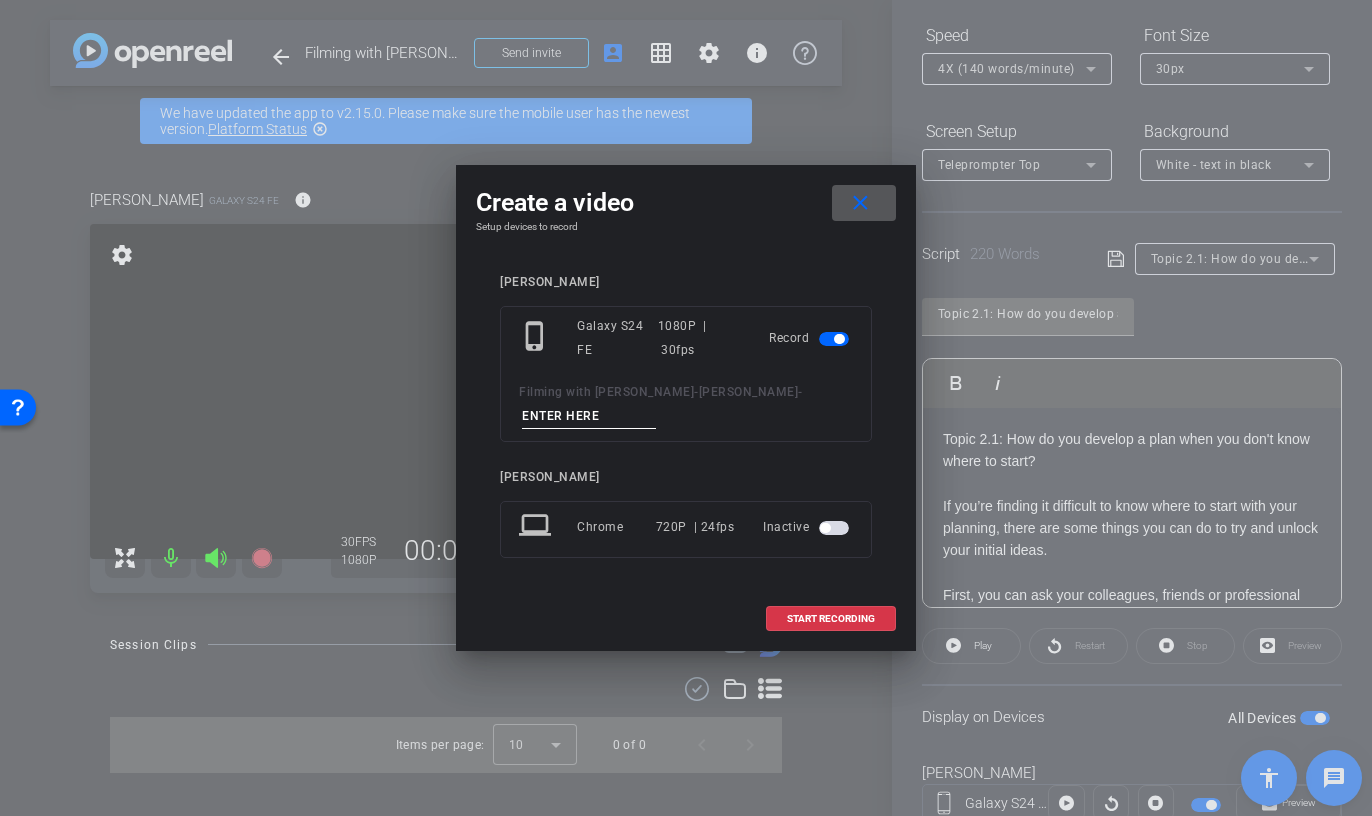 click at bounding box center [589, 416] 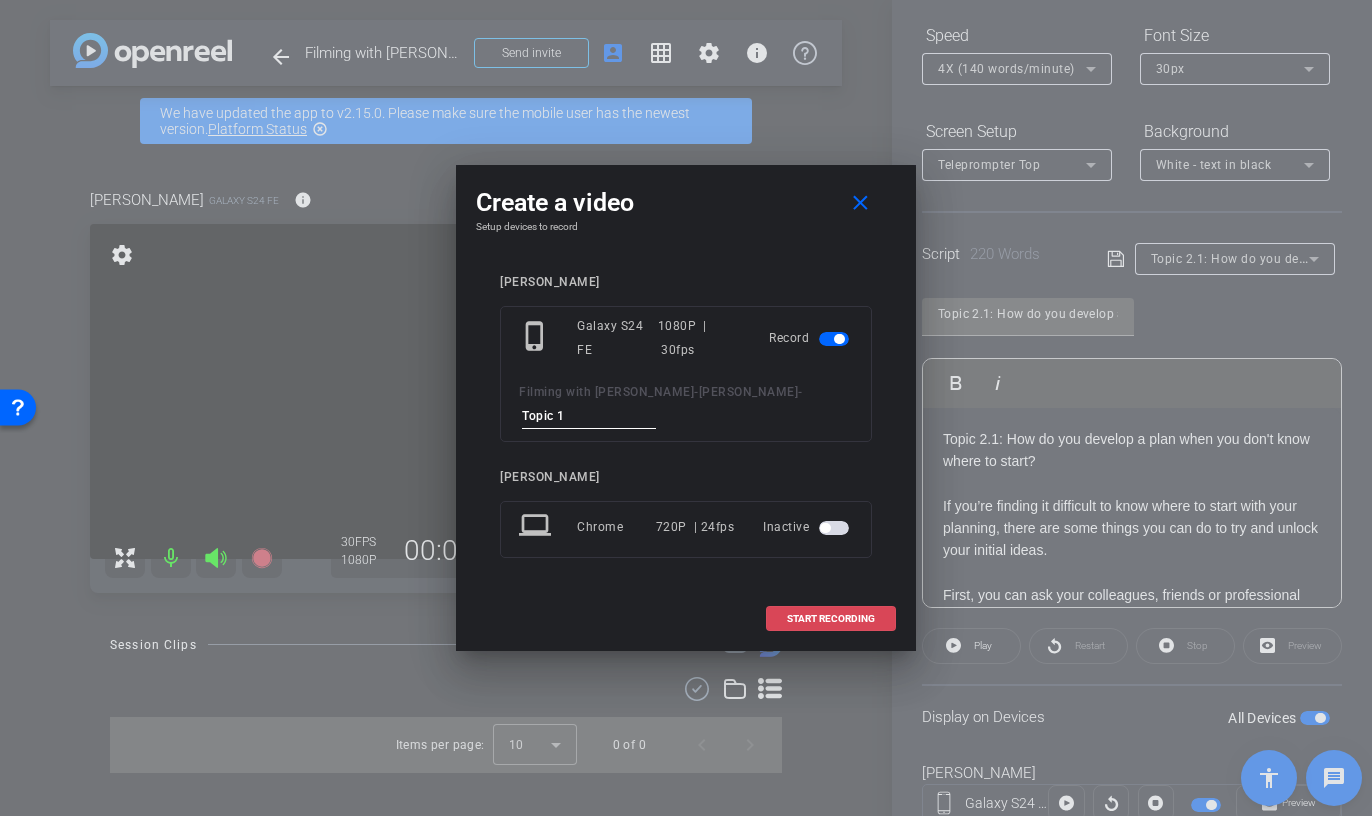 type on "Topic 1" 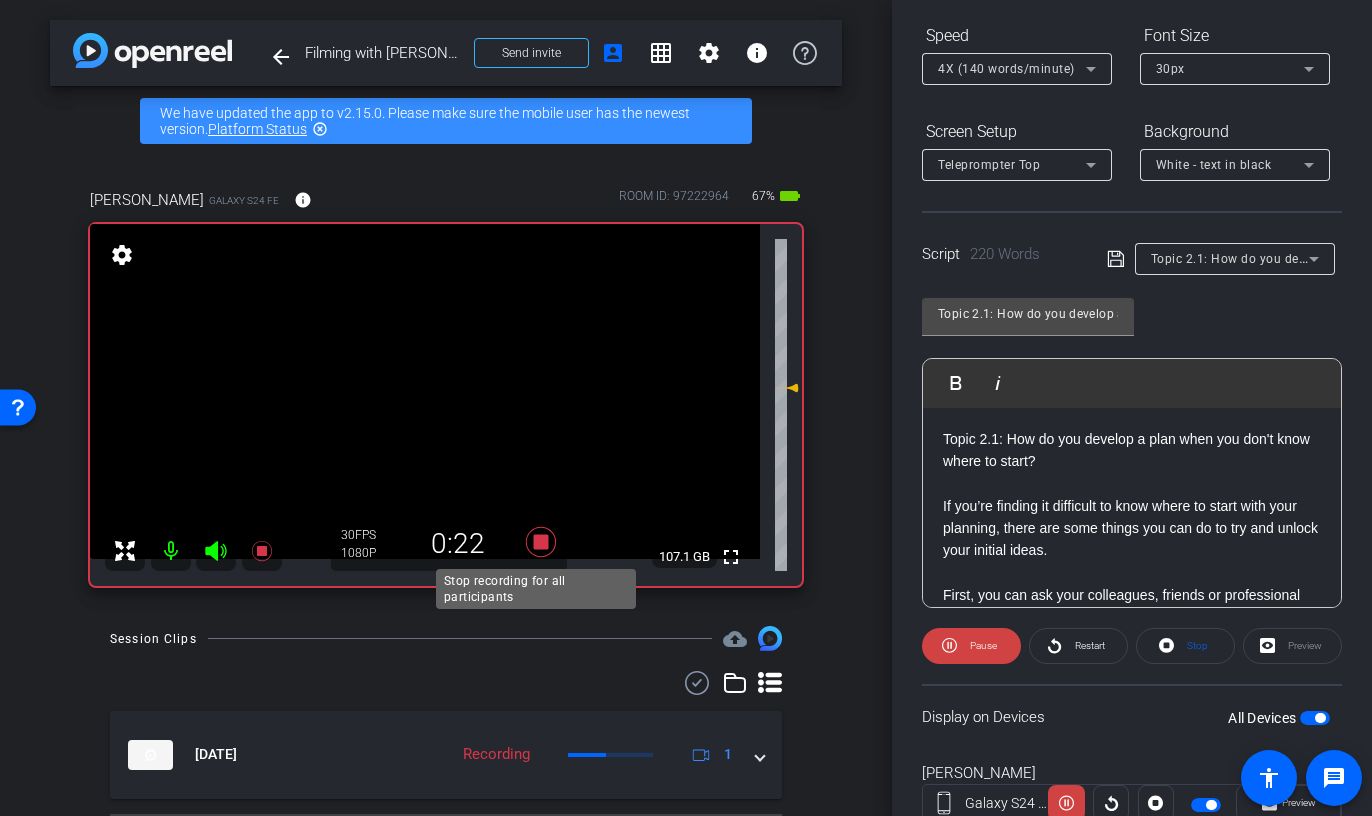 click 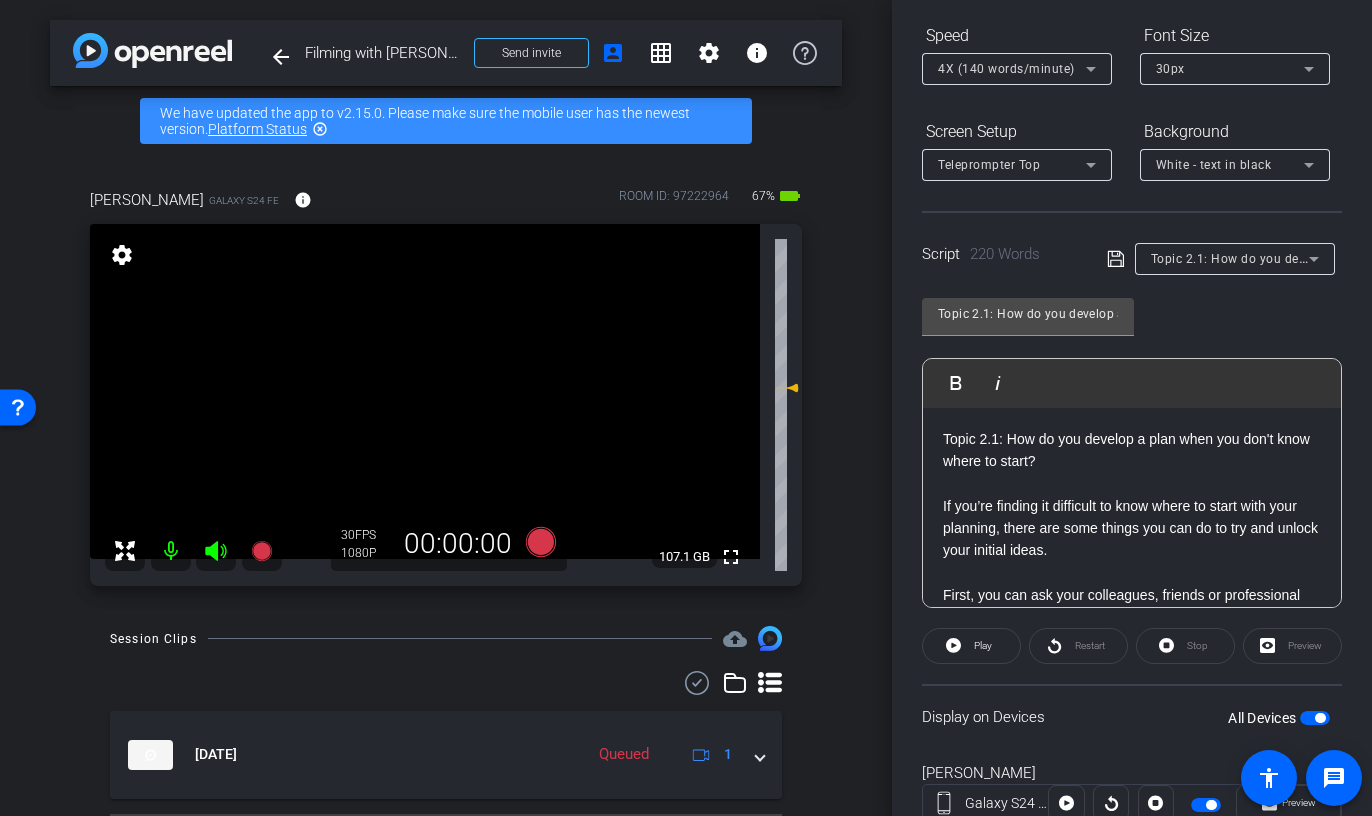 scroll, scrollTop: 277, scrollLeft: 0, axis: vertical 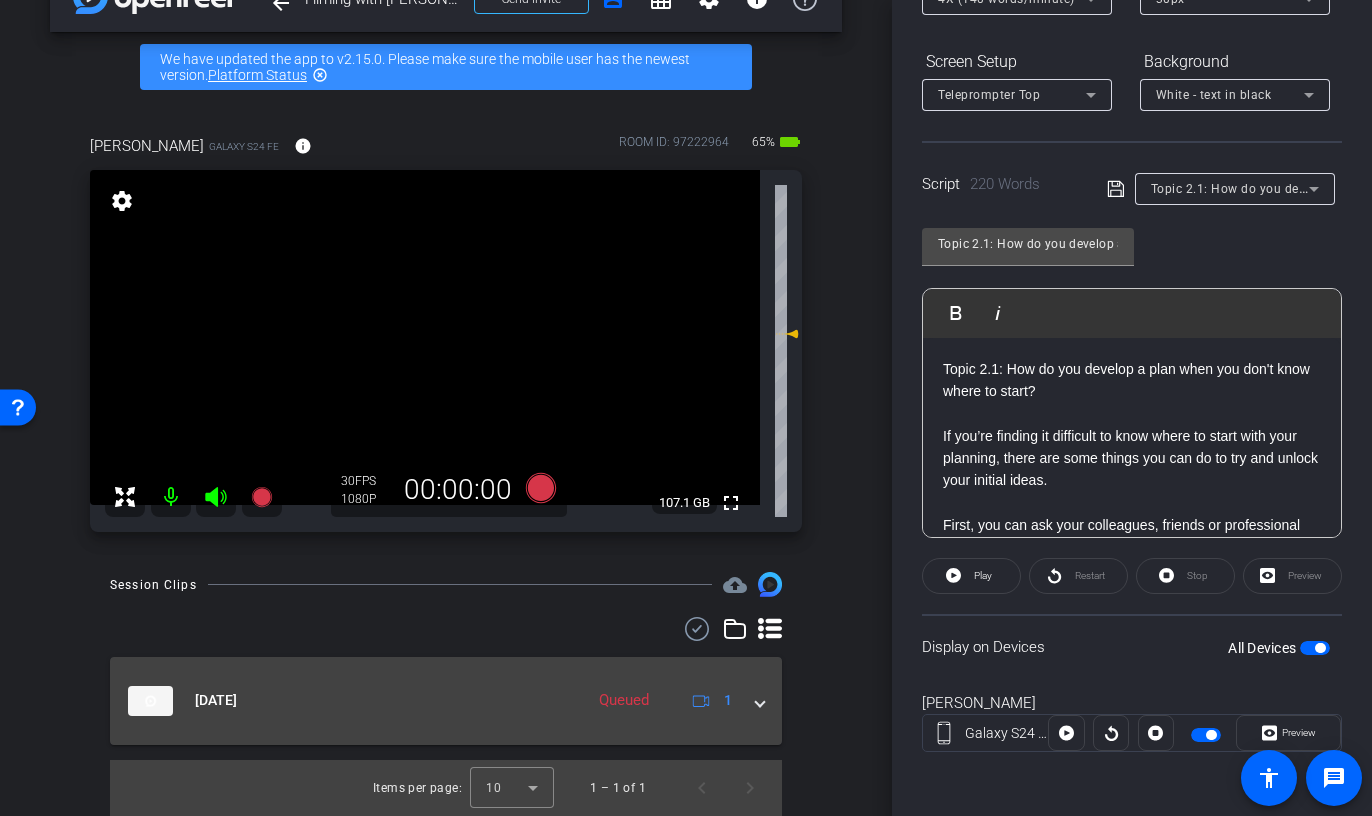 click at bounding box center (760, 700) 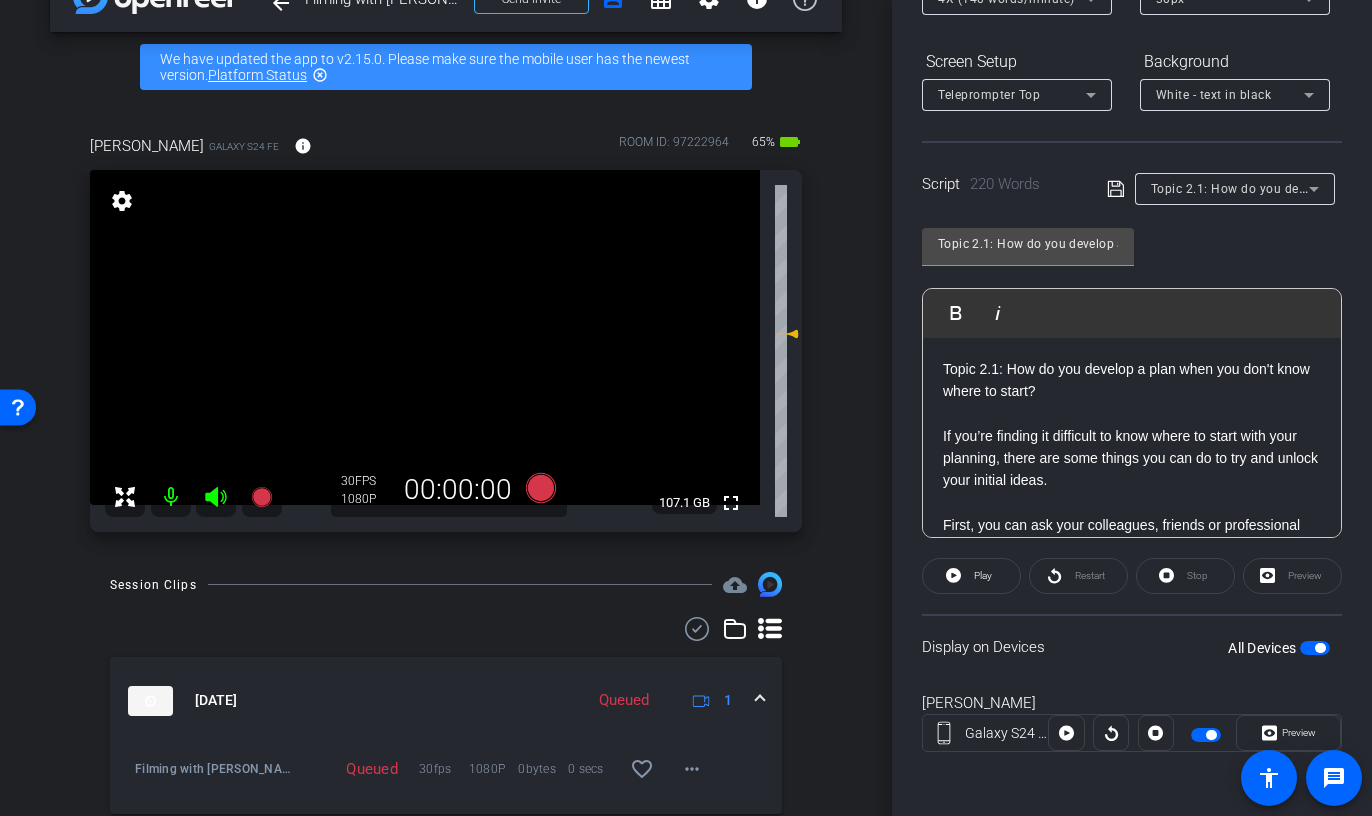 click on "1" 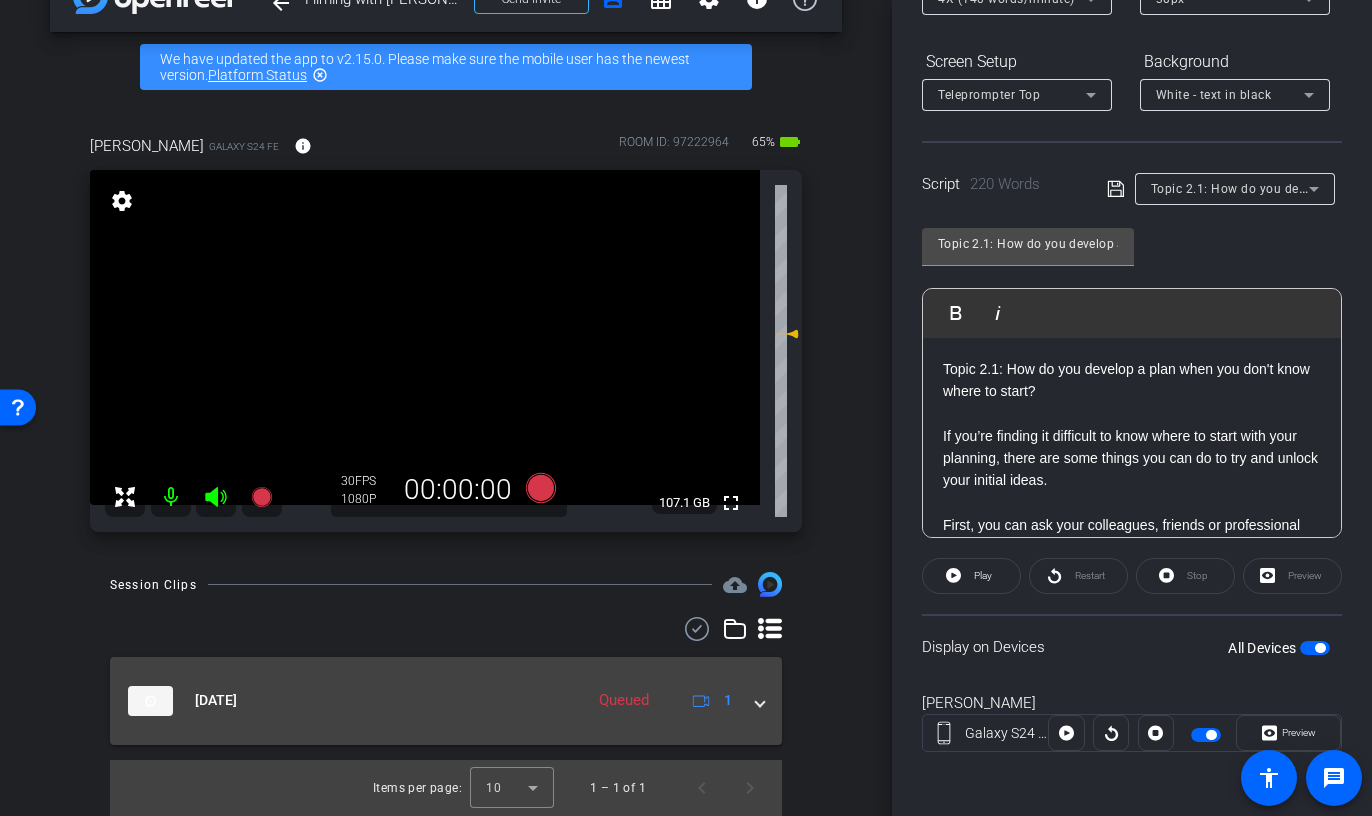 click at bounding box center [760, 700] 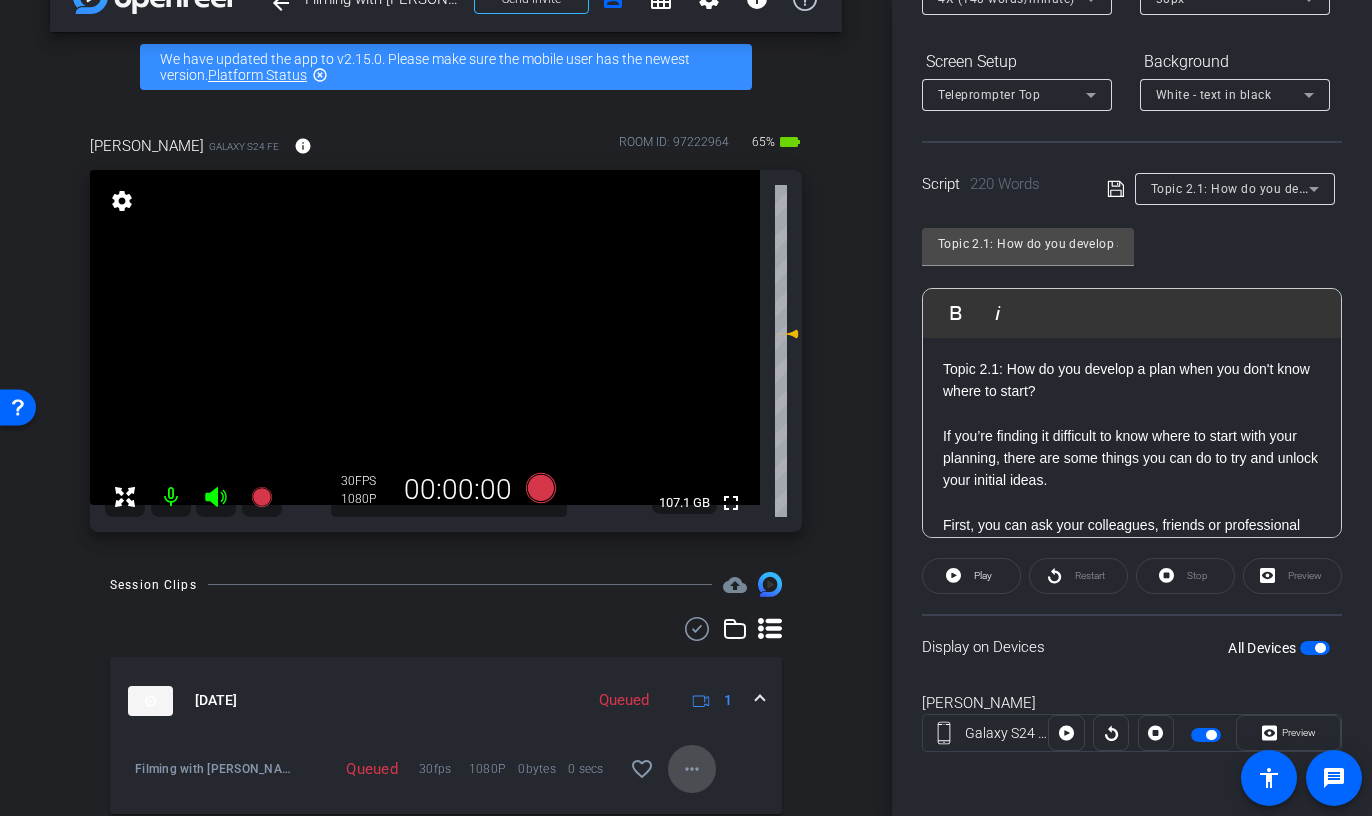 click on "more_horiz" at bounding box center [692, 769] 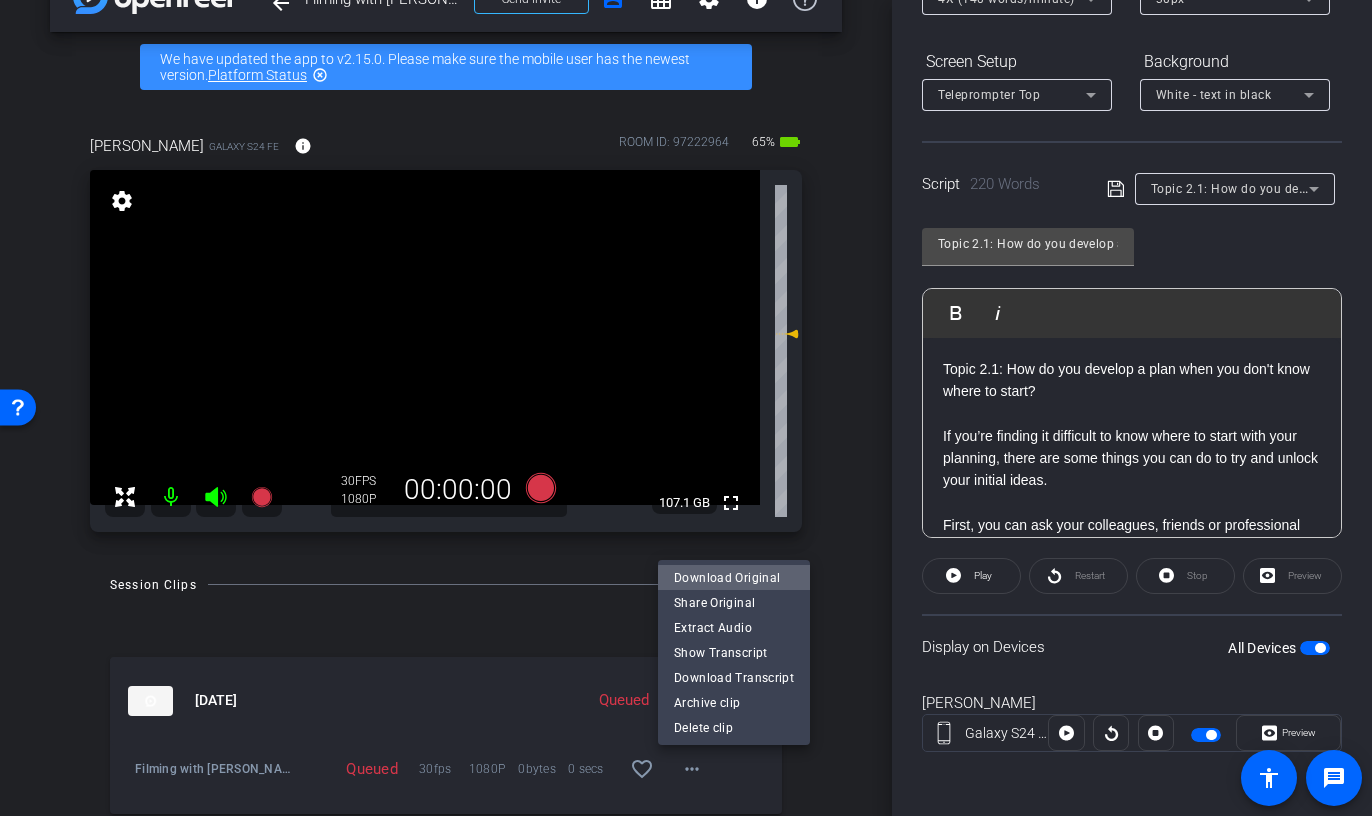 click on "Download Original" at bounding box center [734, 578] 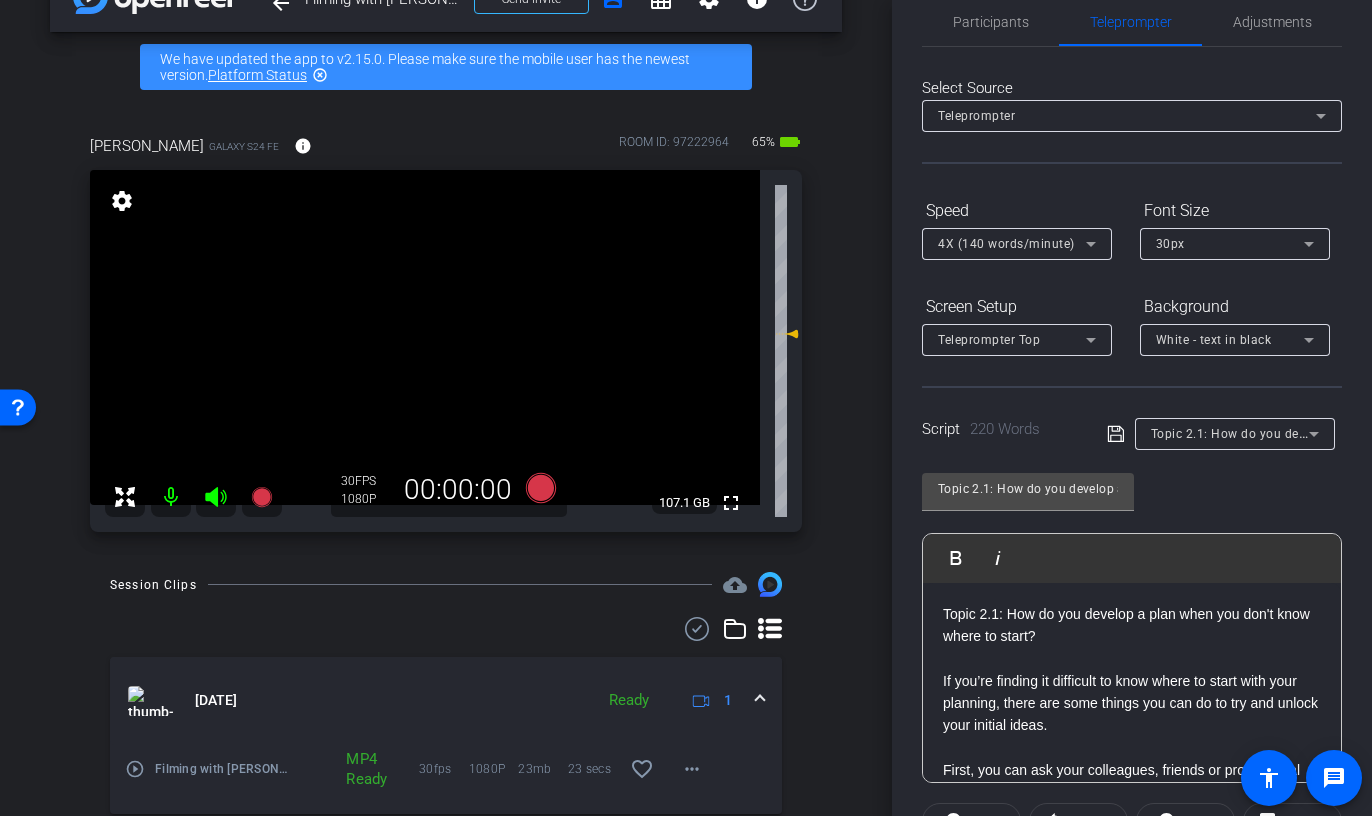 scroll, scrollTop: 0, scrollLeft: 0, axis: both 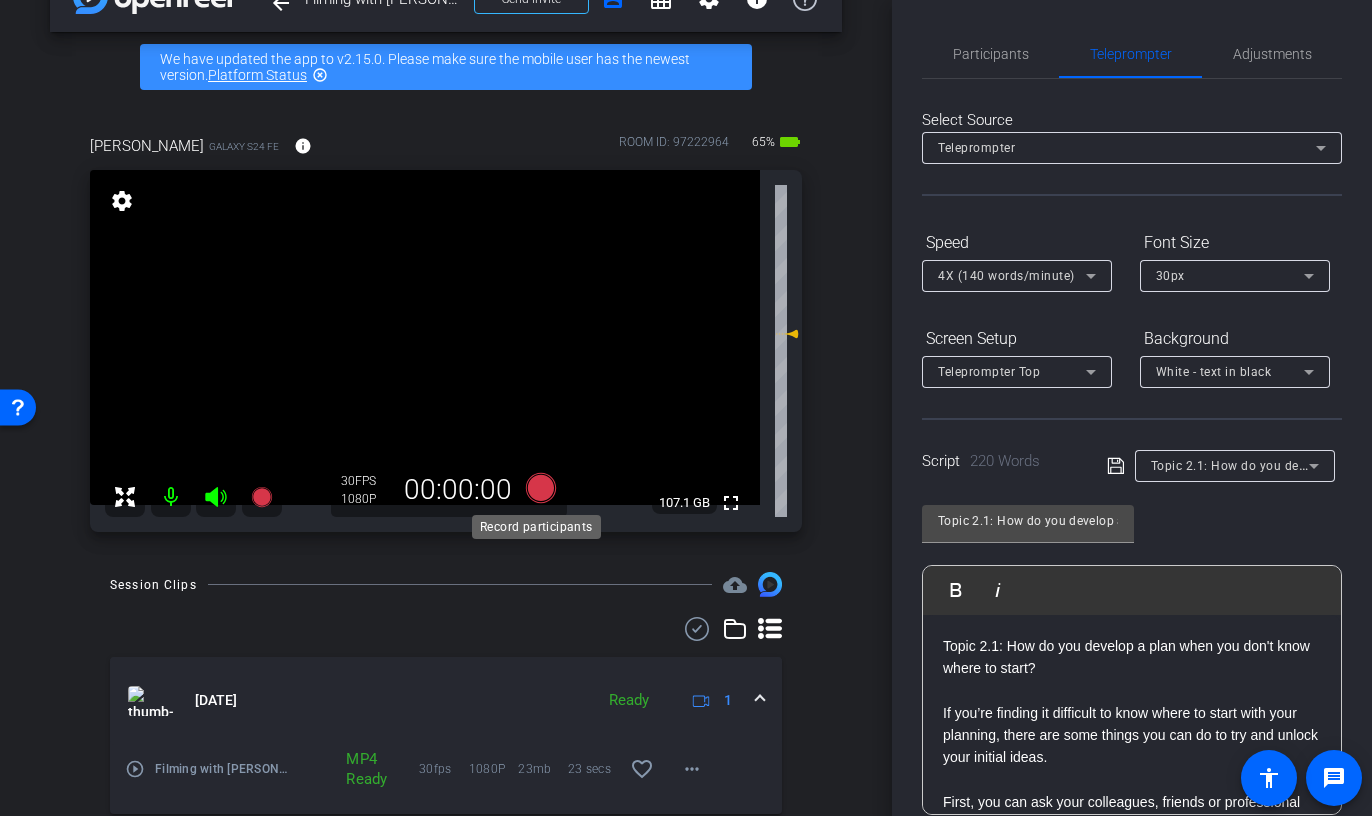click 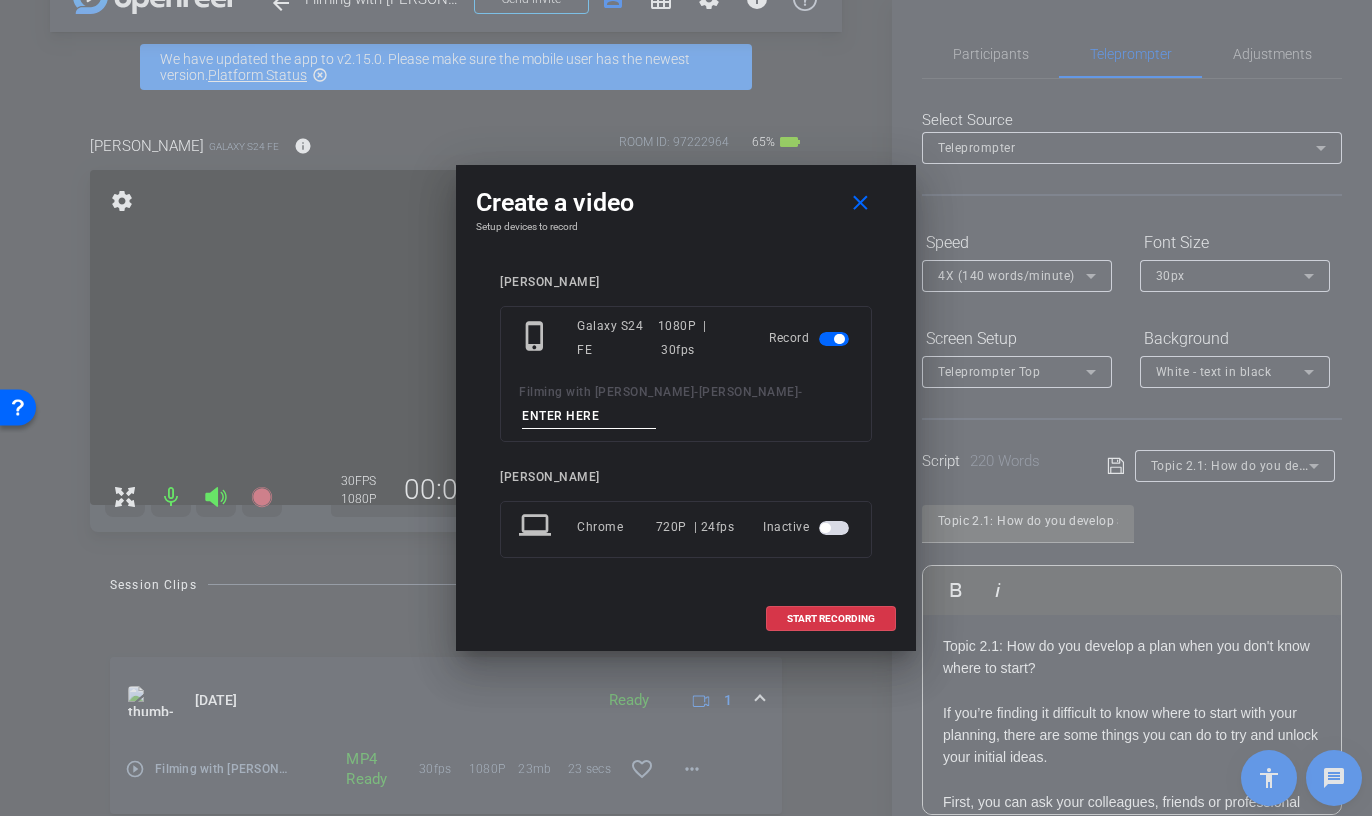 click at bounding box center [589, 416] 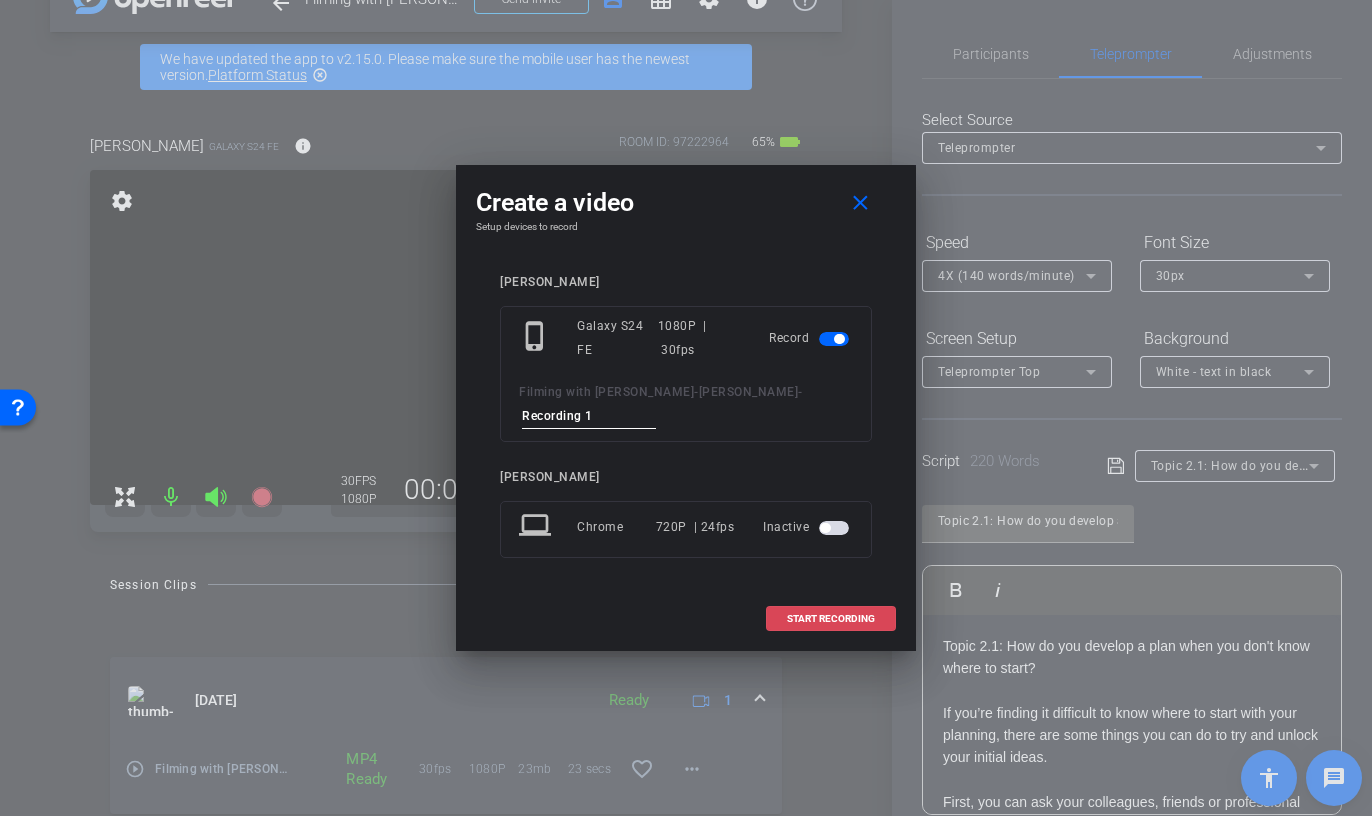 type on "Recording 1" 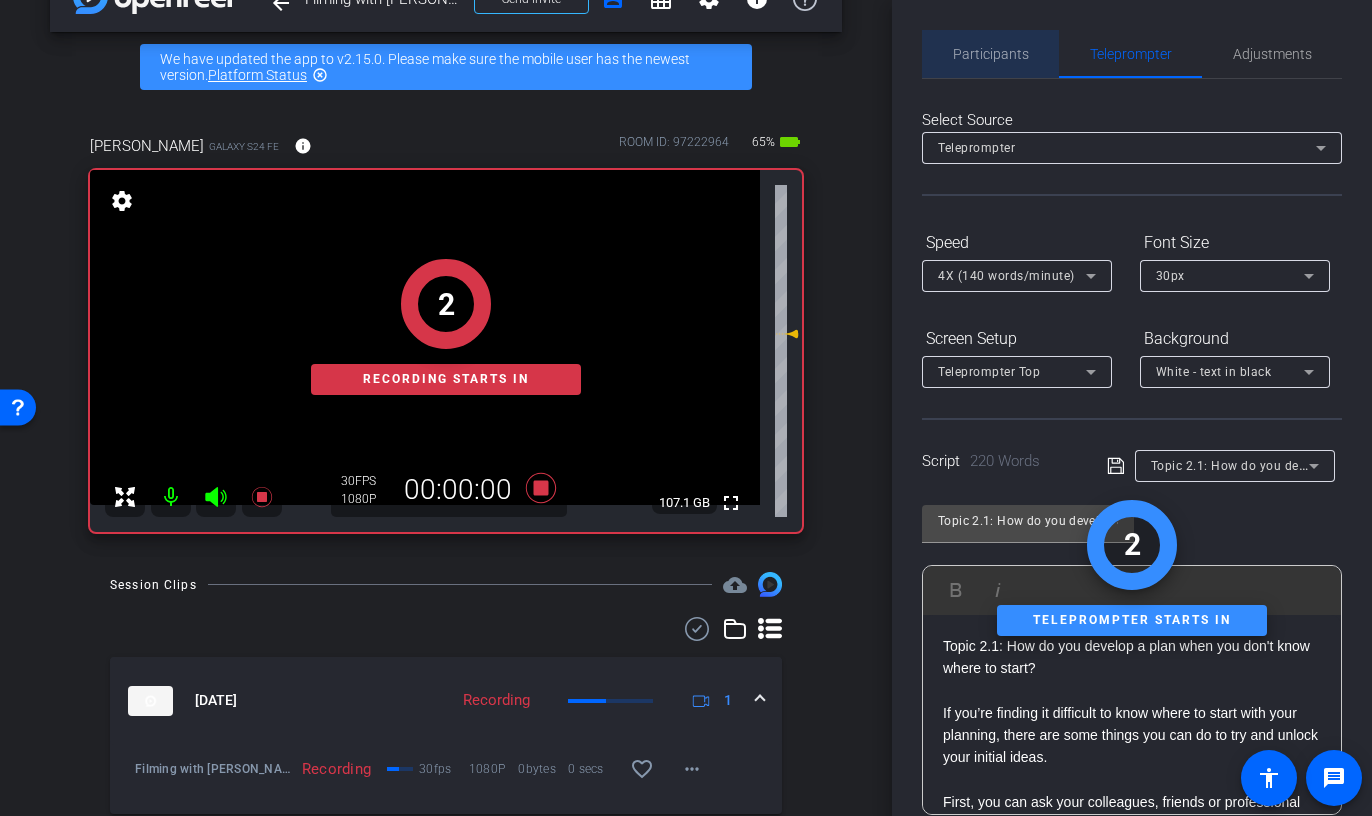 click on "Participants" at bounding box center [991, 54] 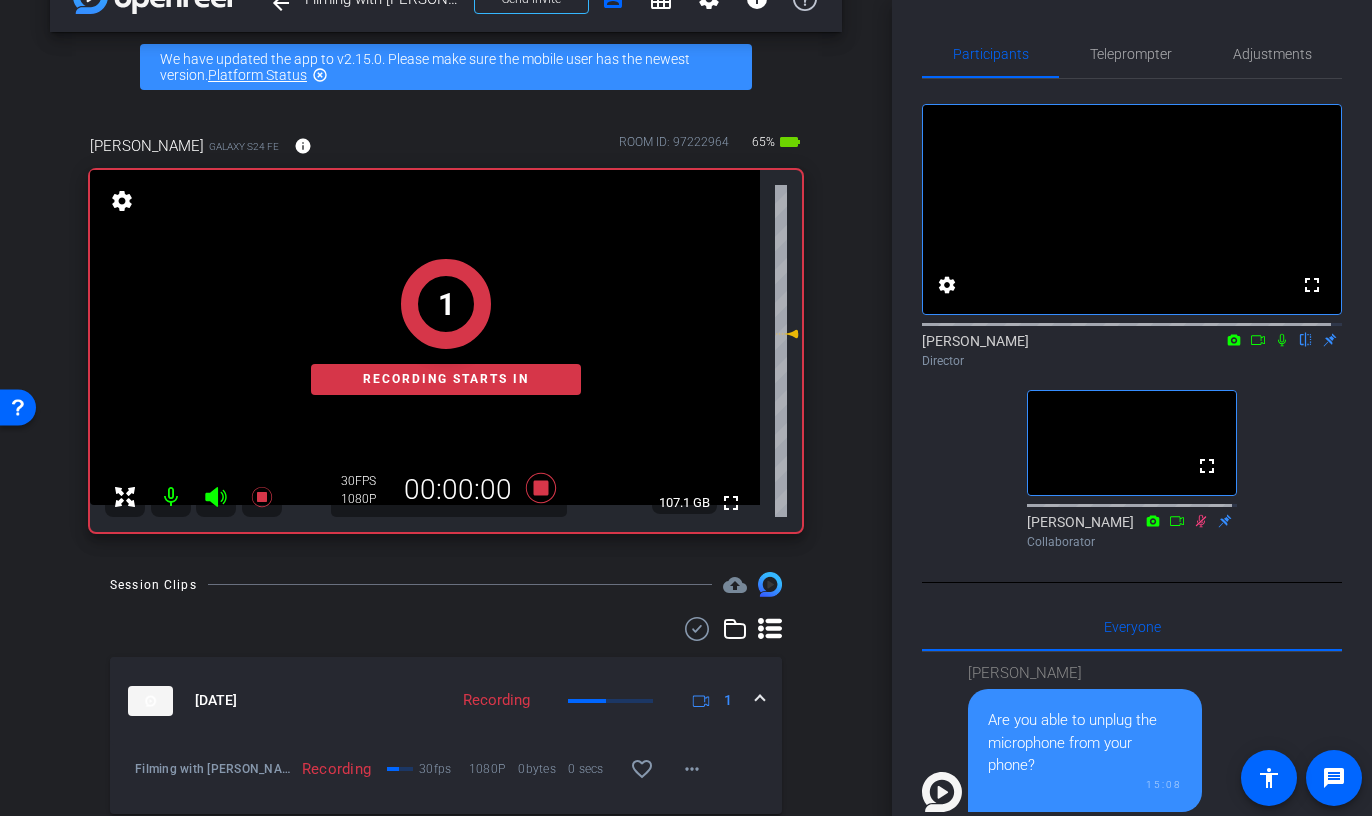click 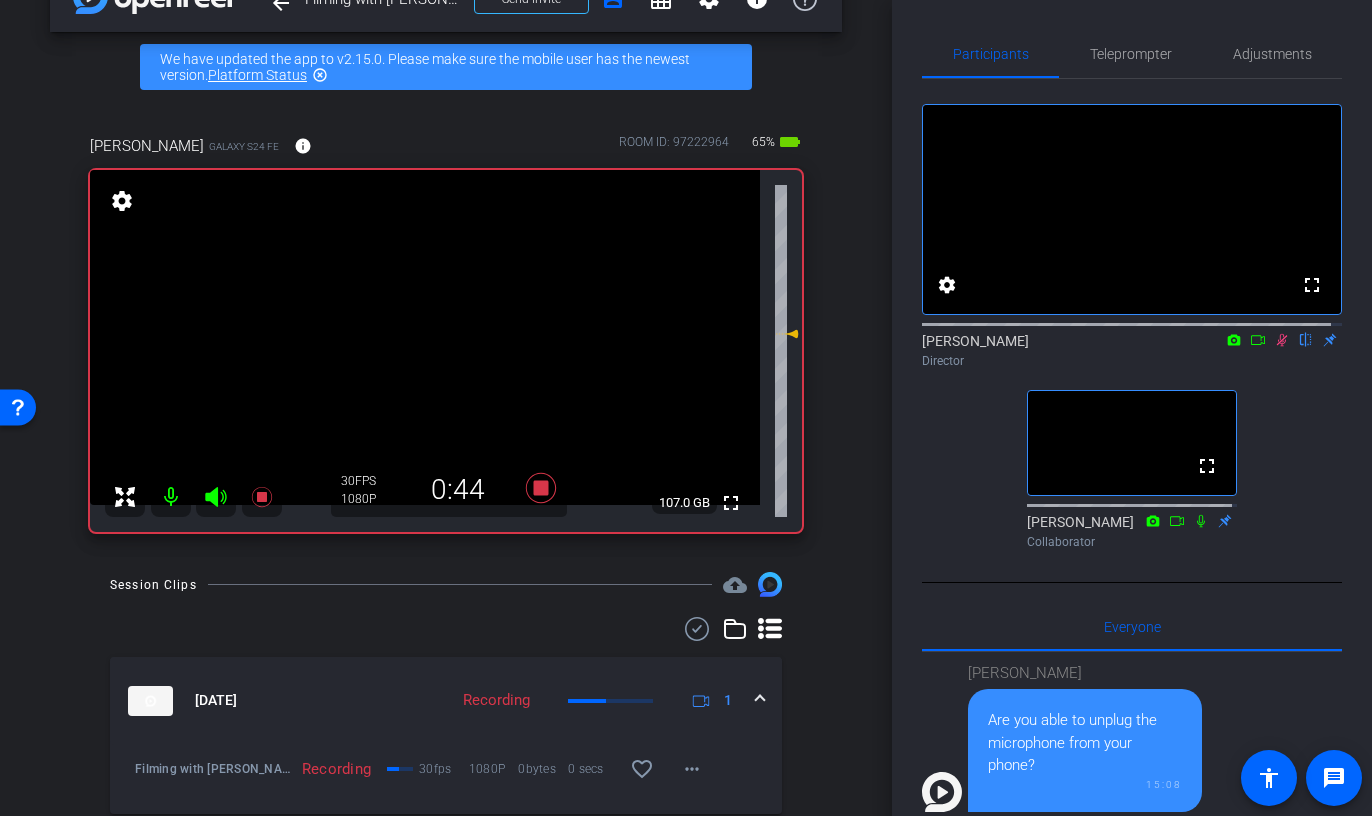 click 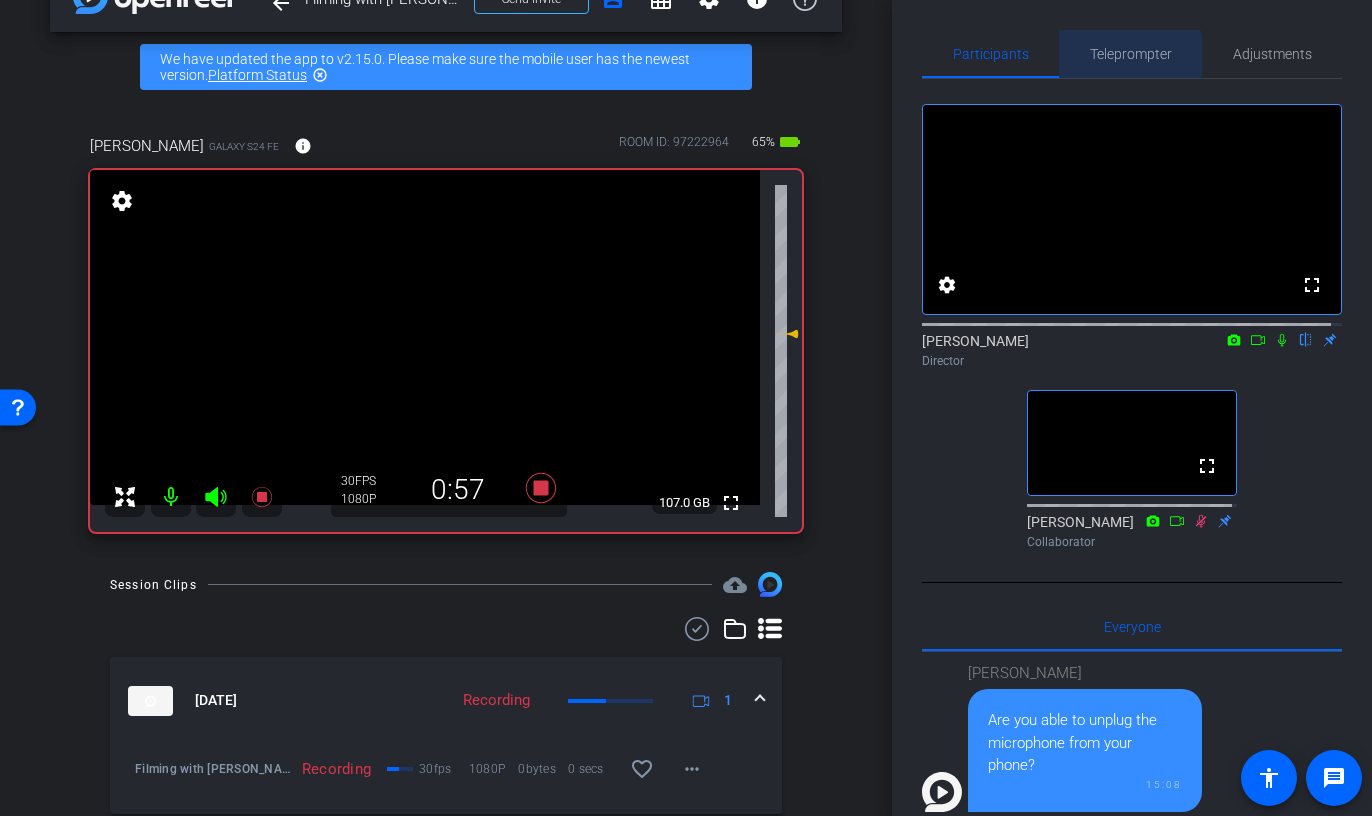 click on "Teleprompter" at bounding box center [1131, 54] 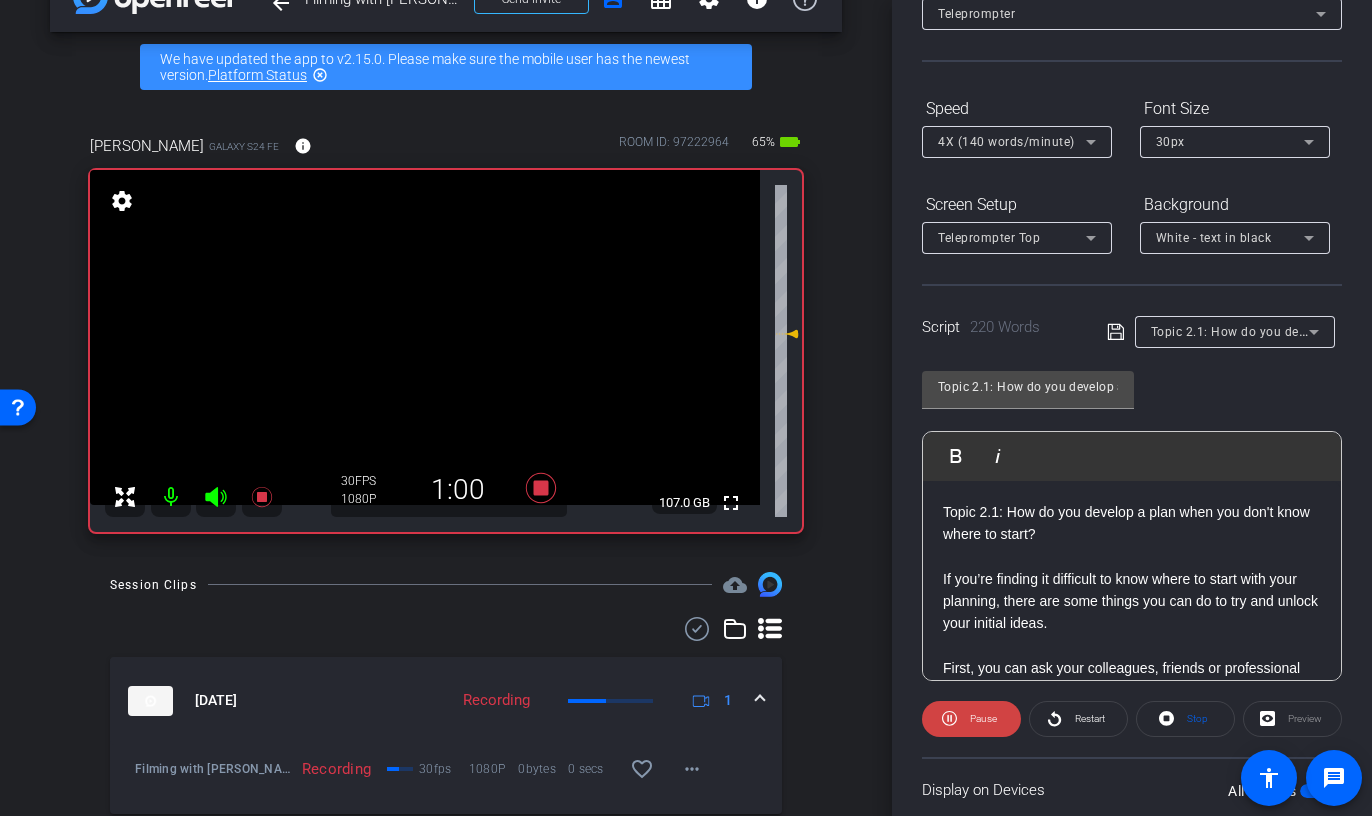 scroll, scrollTop: 194, scrollLeft: 0, axis: vertical 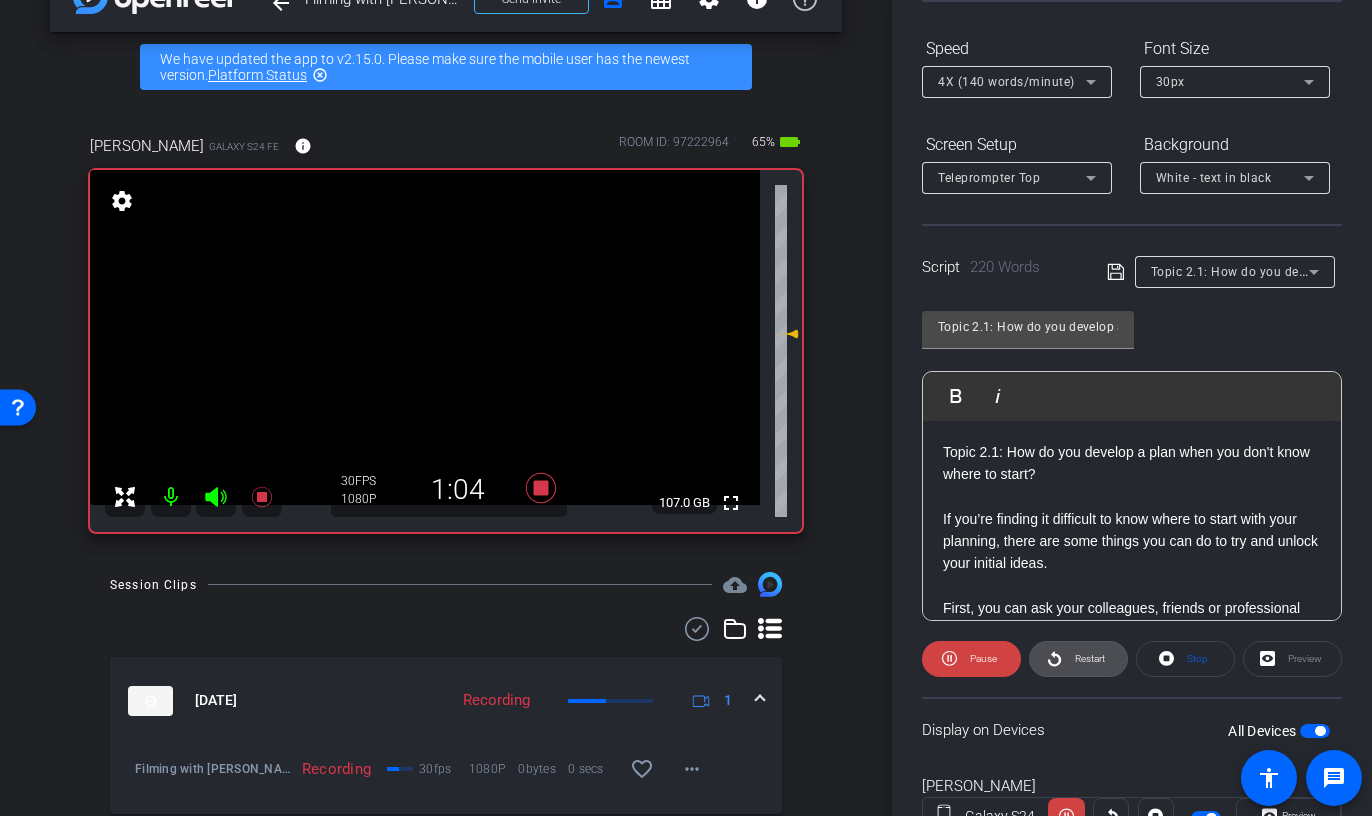 click on "Restart" 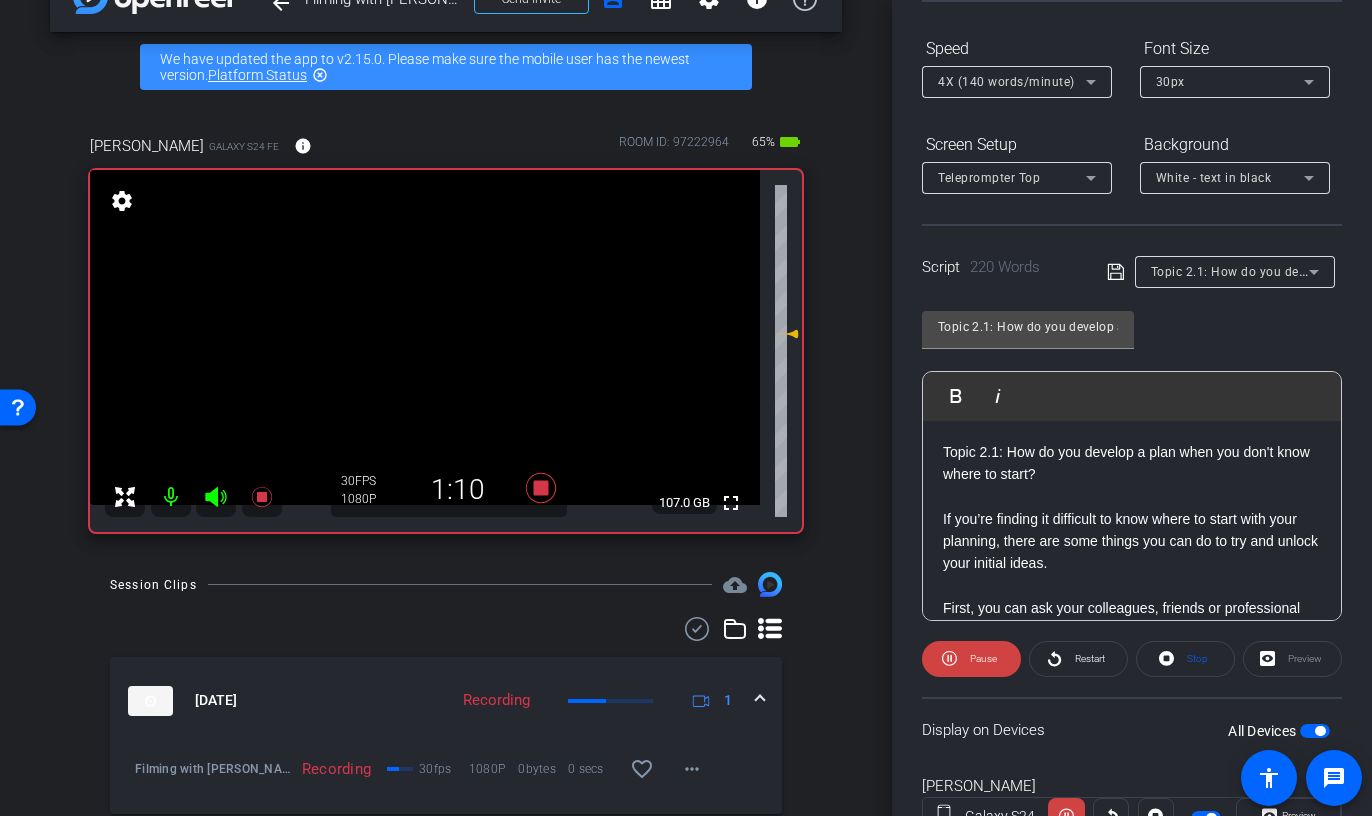click on "Preview" 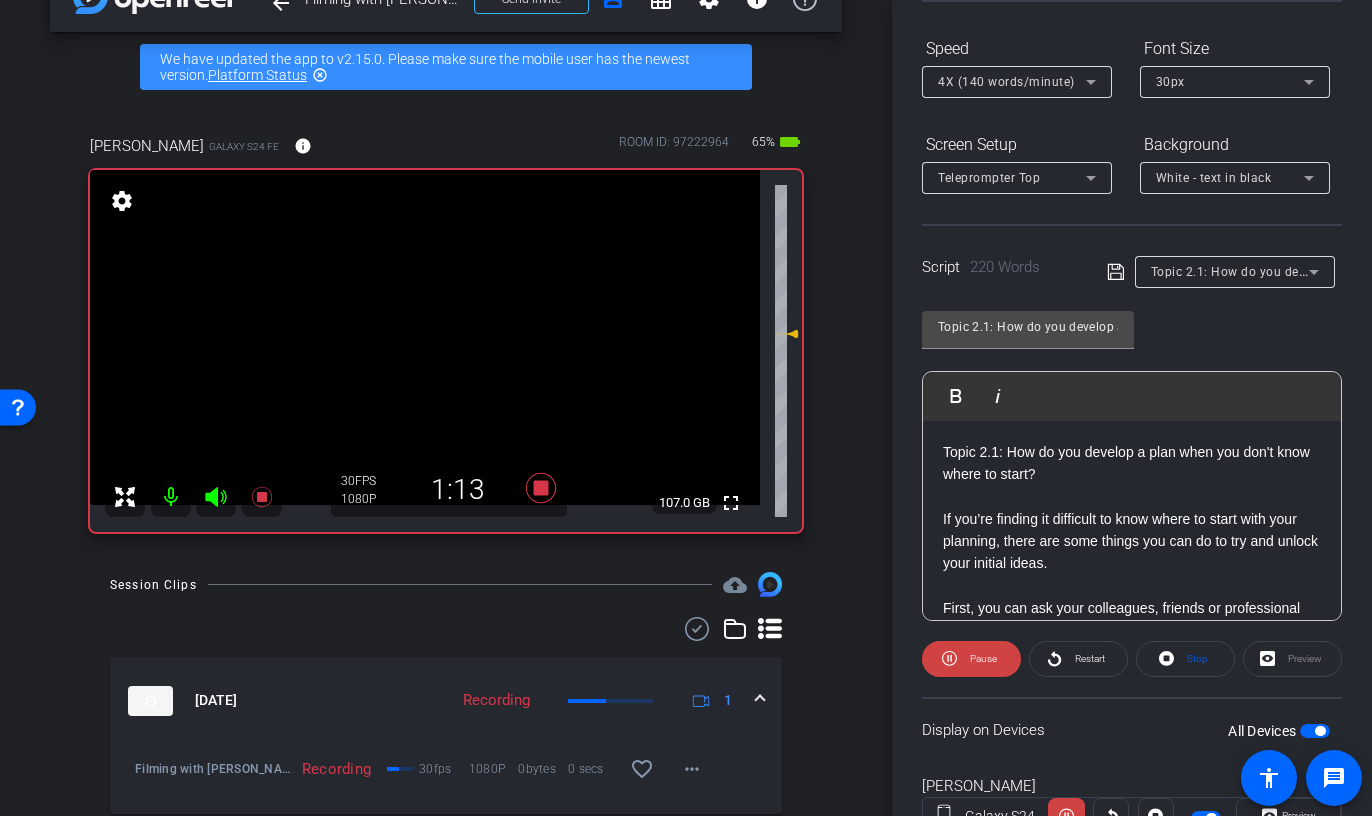scroll, scrollTop: 277, scrollLeft: 0, axis: vertical 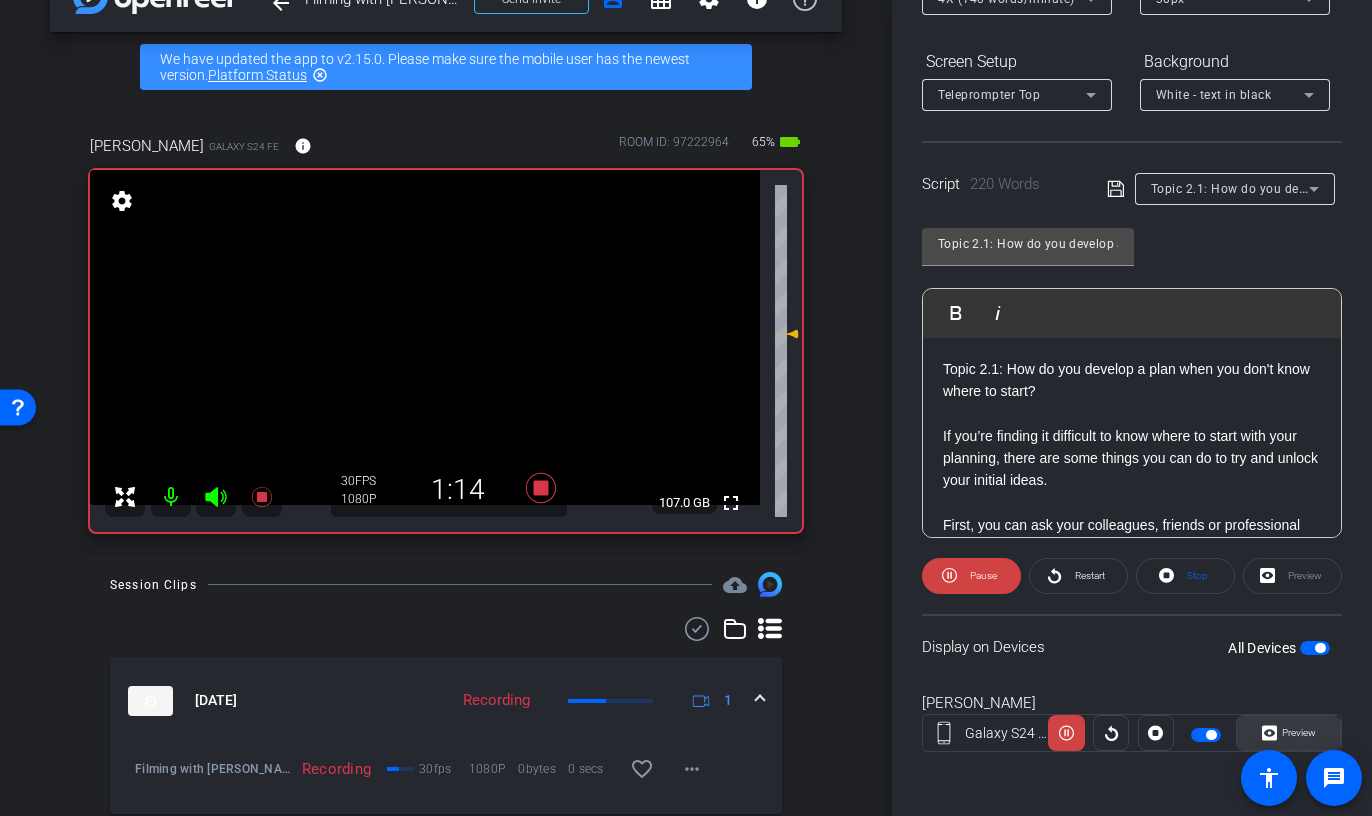 click on "Preview" 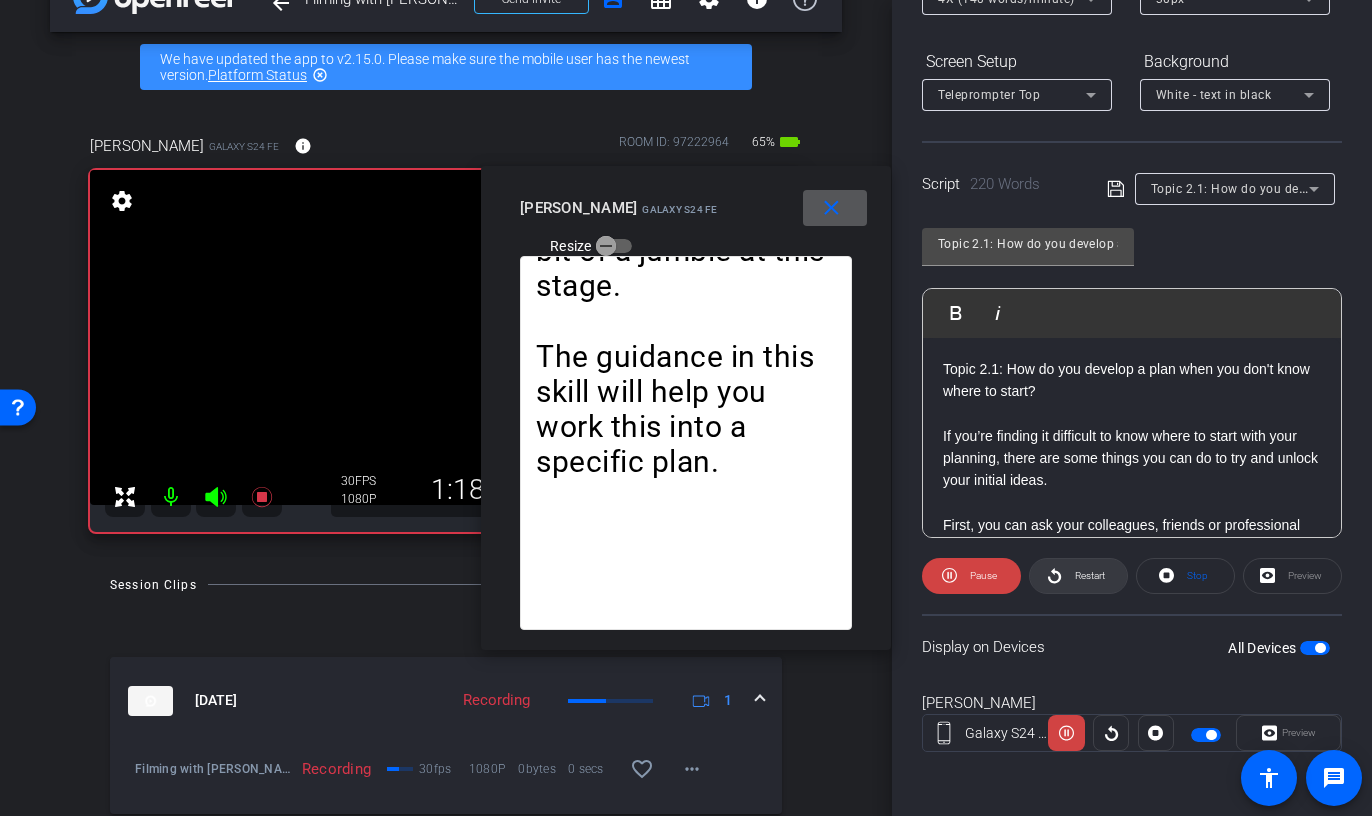 click on "Restart" 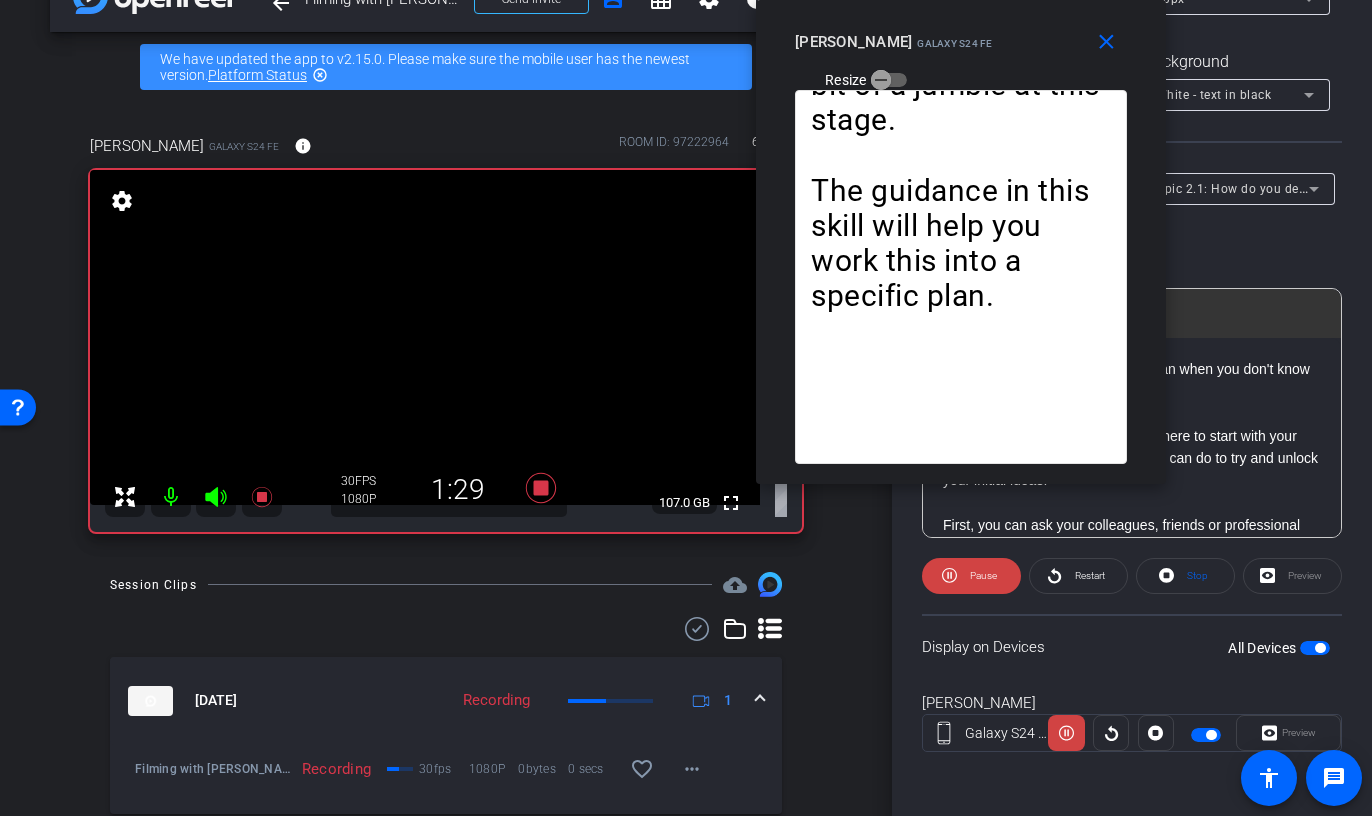 drag, startPoint x: 603, startPoint y: 186, endPoint x: 878, endPoint y: -55, distance: 365.65833 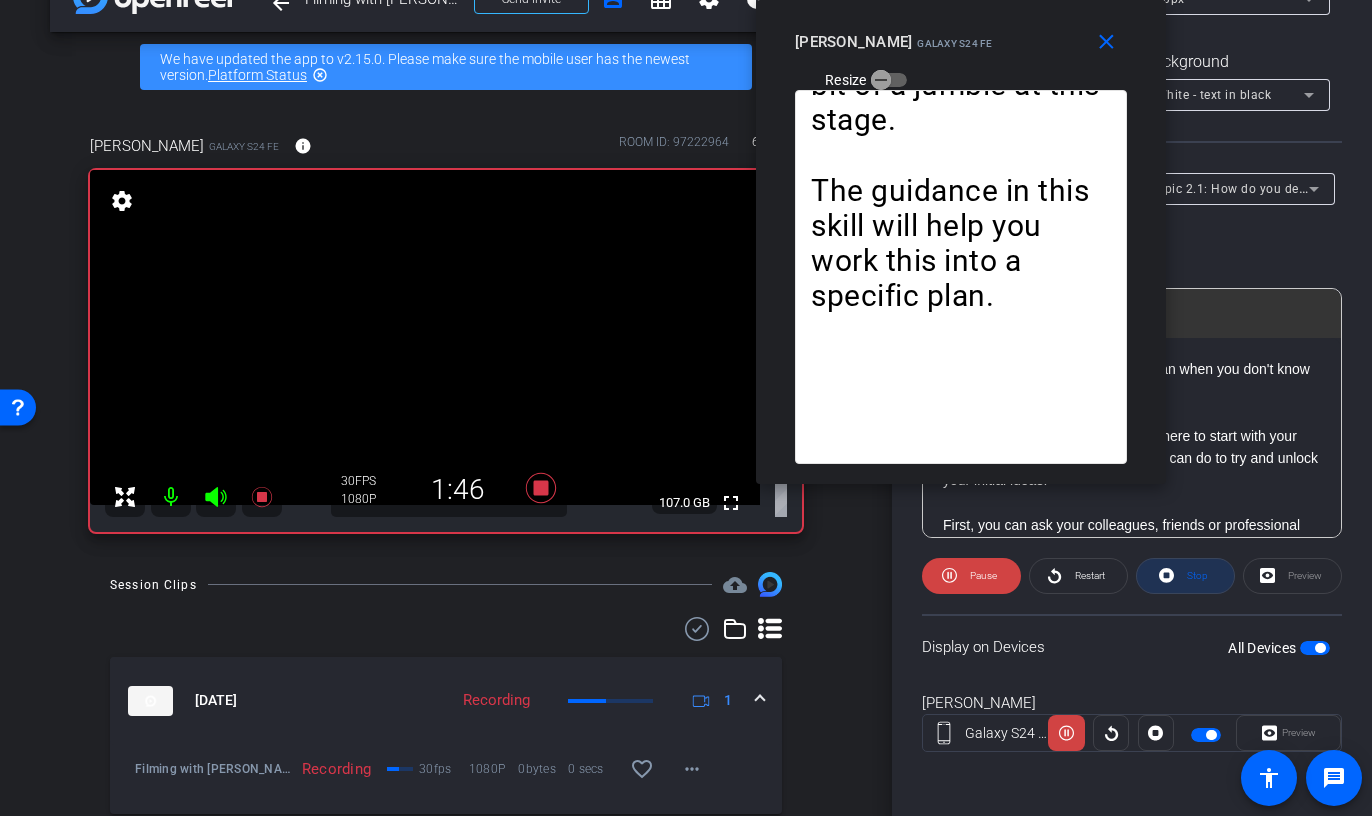 click on "Stop" 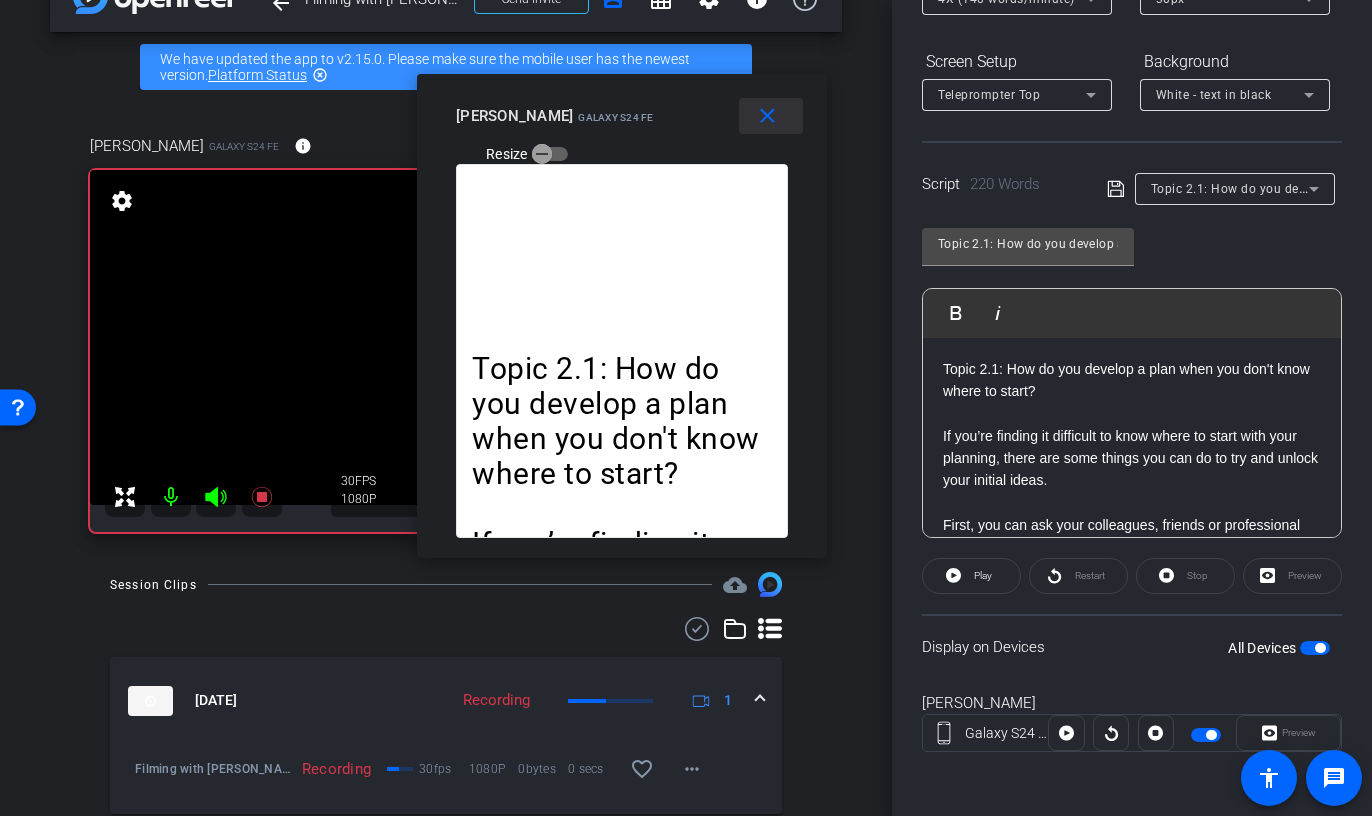 drag, startPoint x: 1134, startPoint y: 31, endPoint x: 795, endPoint y: 105, distance: 346.9827 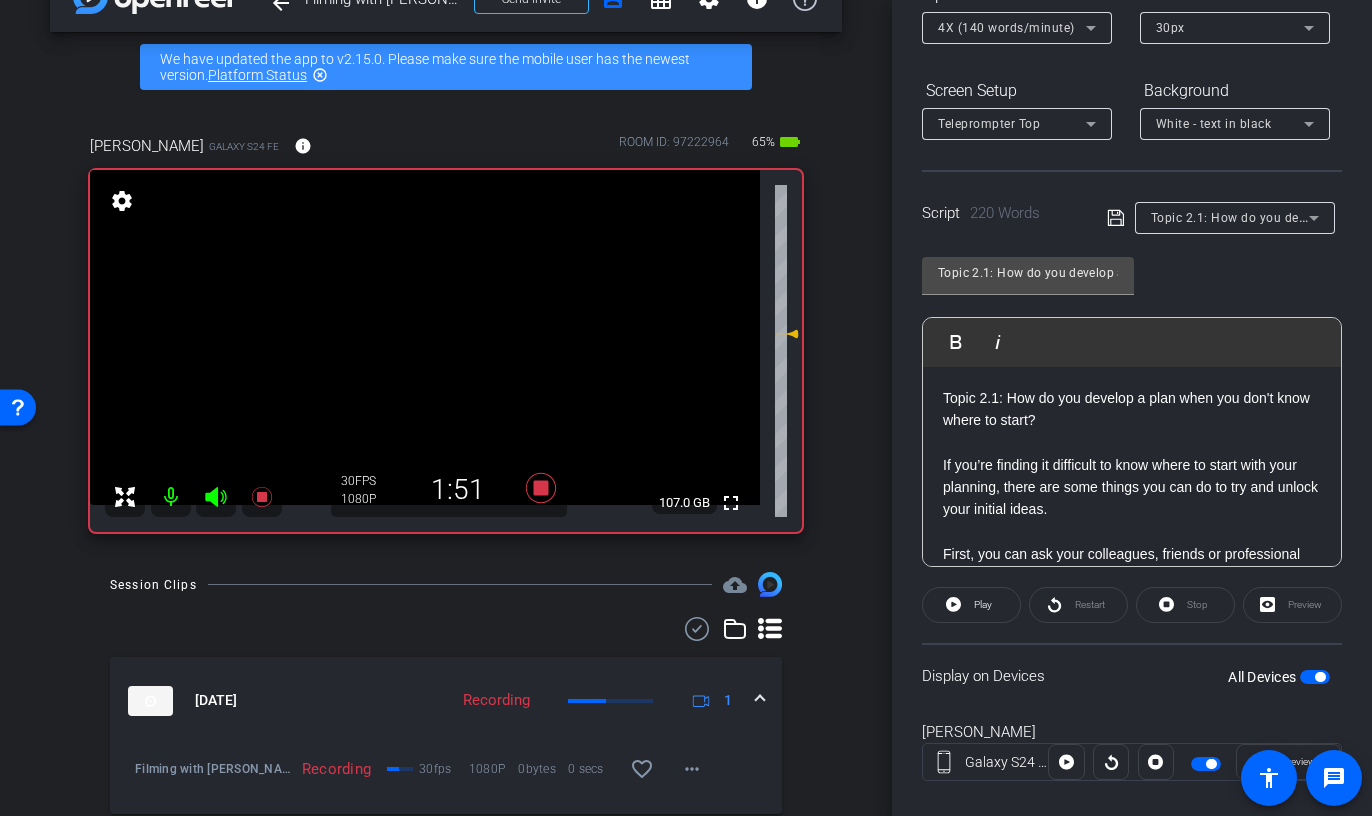 scroll, scrollTop: 183, scrollLeft: 0, axis: vertical 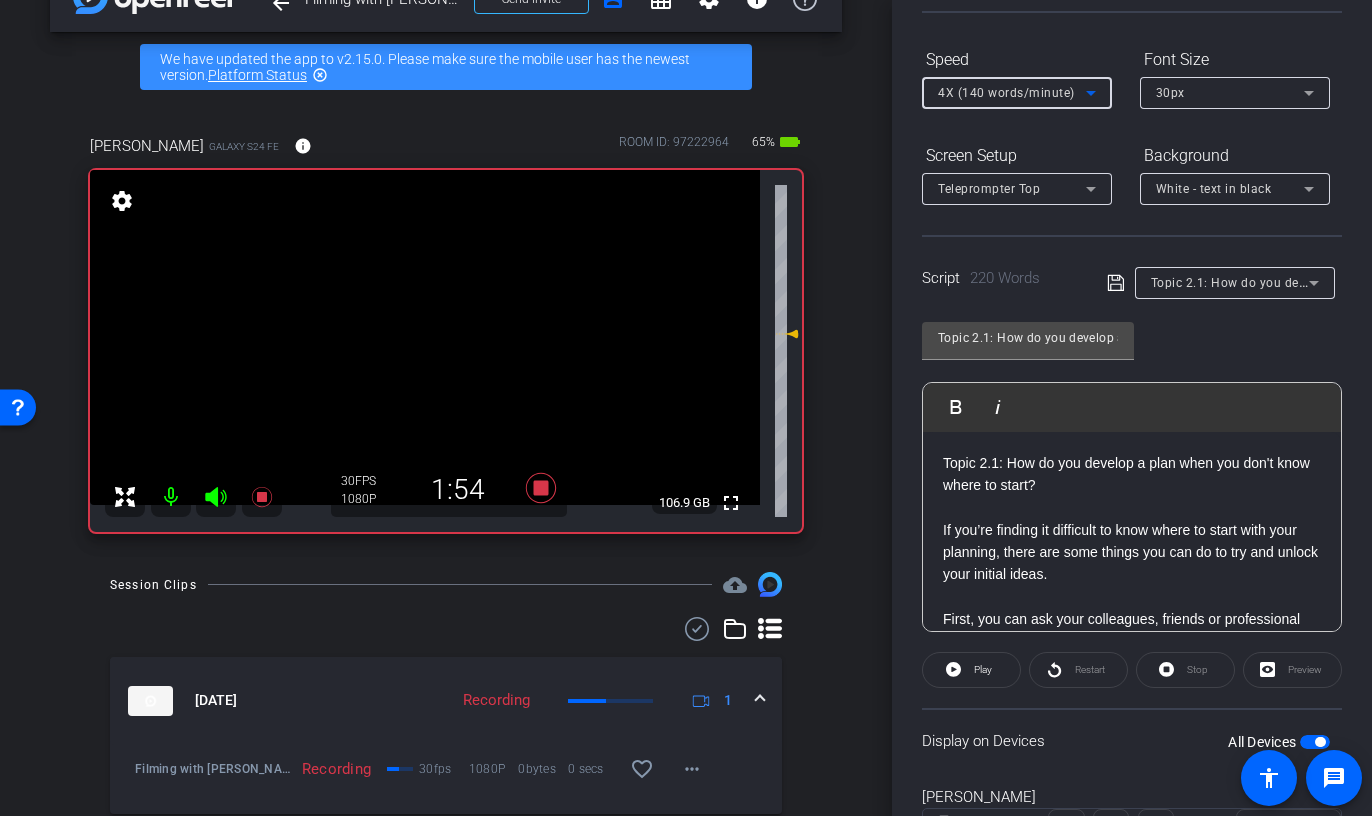 click 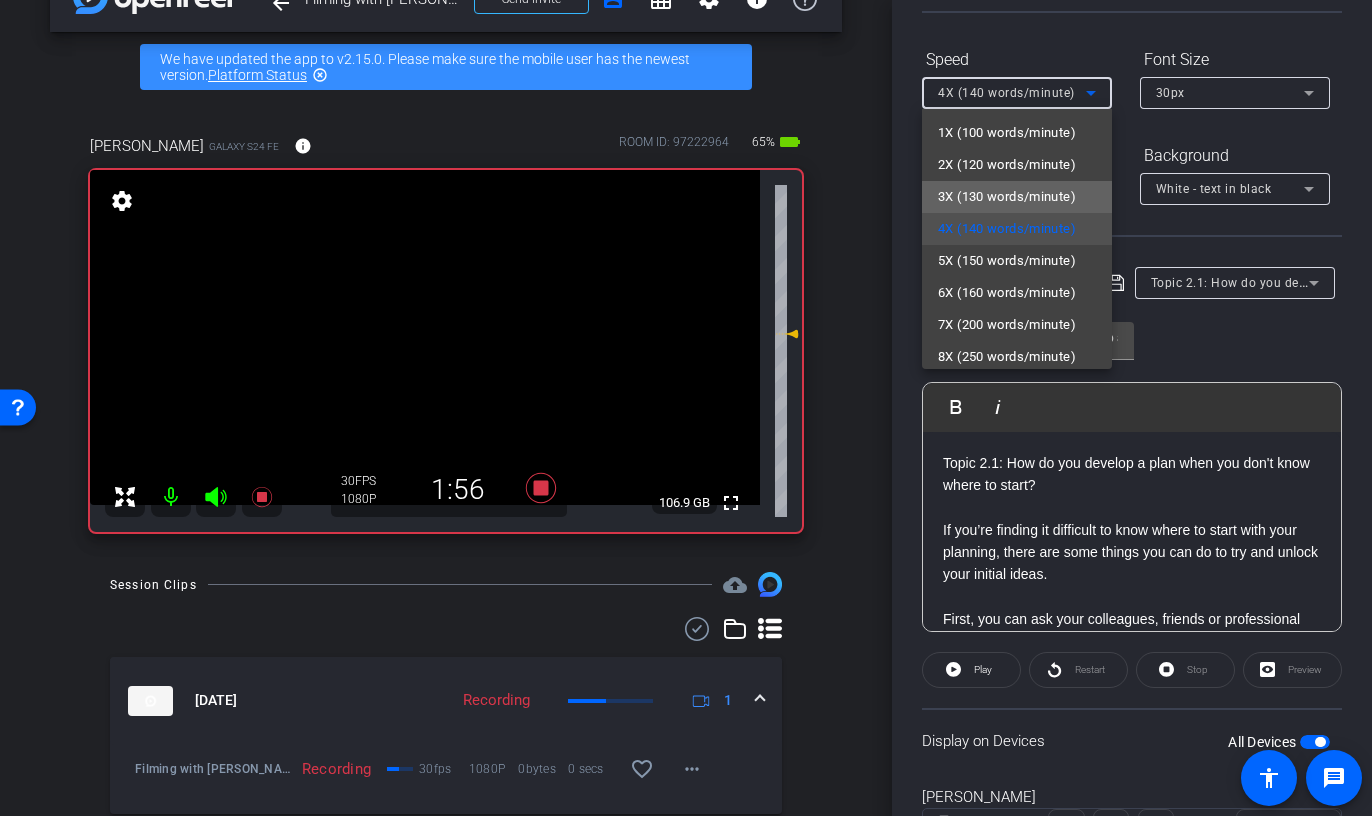 click on "3X (130 words/minute)" at bounding box center [1007, 197] 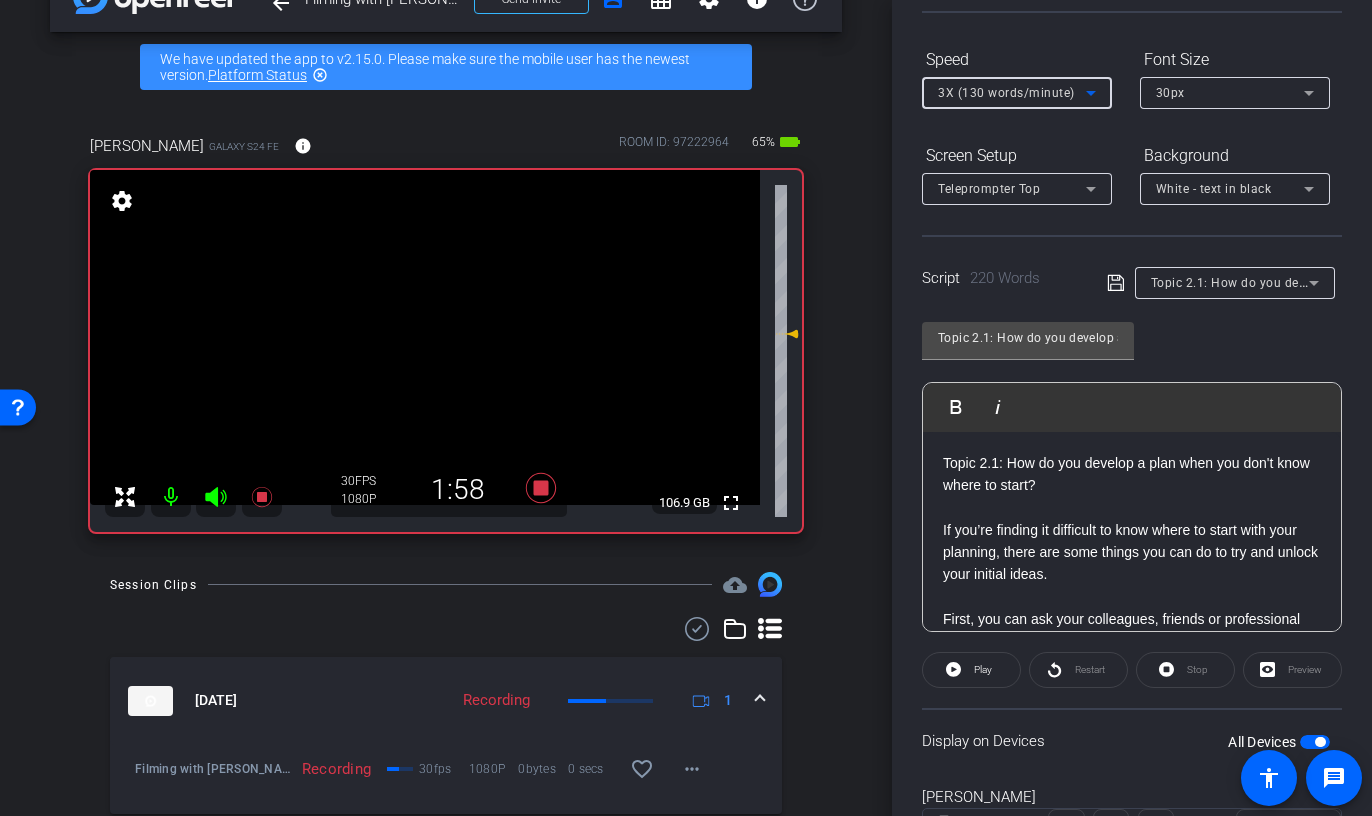 click on "Restart" 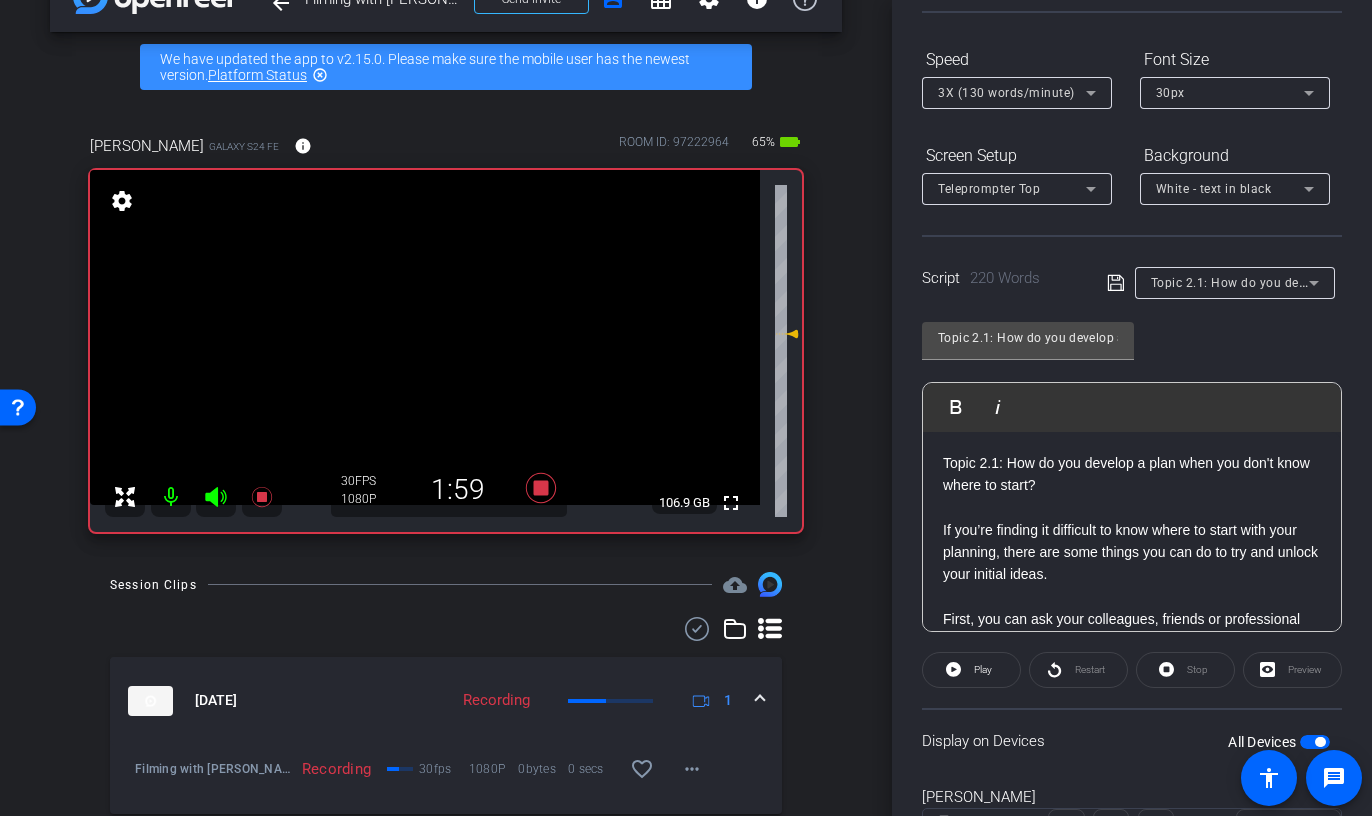 click on "Restart" 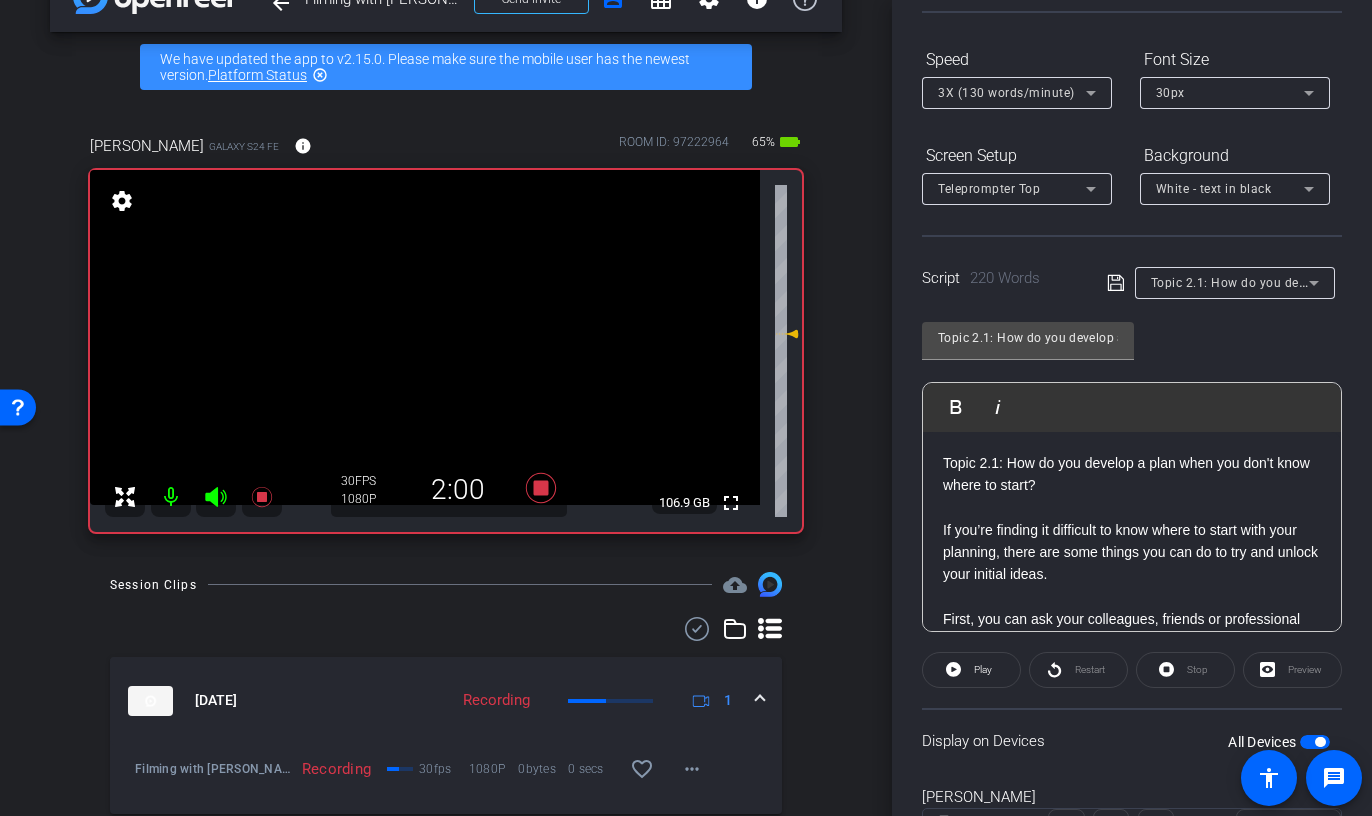 click on "Restart" 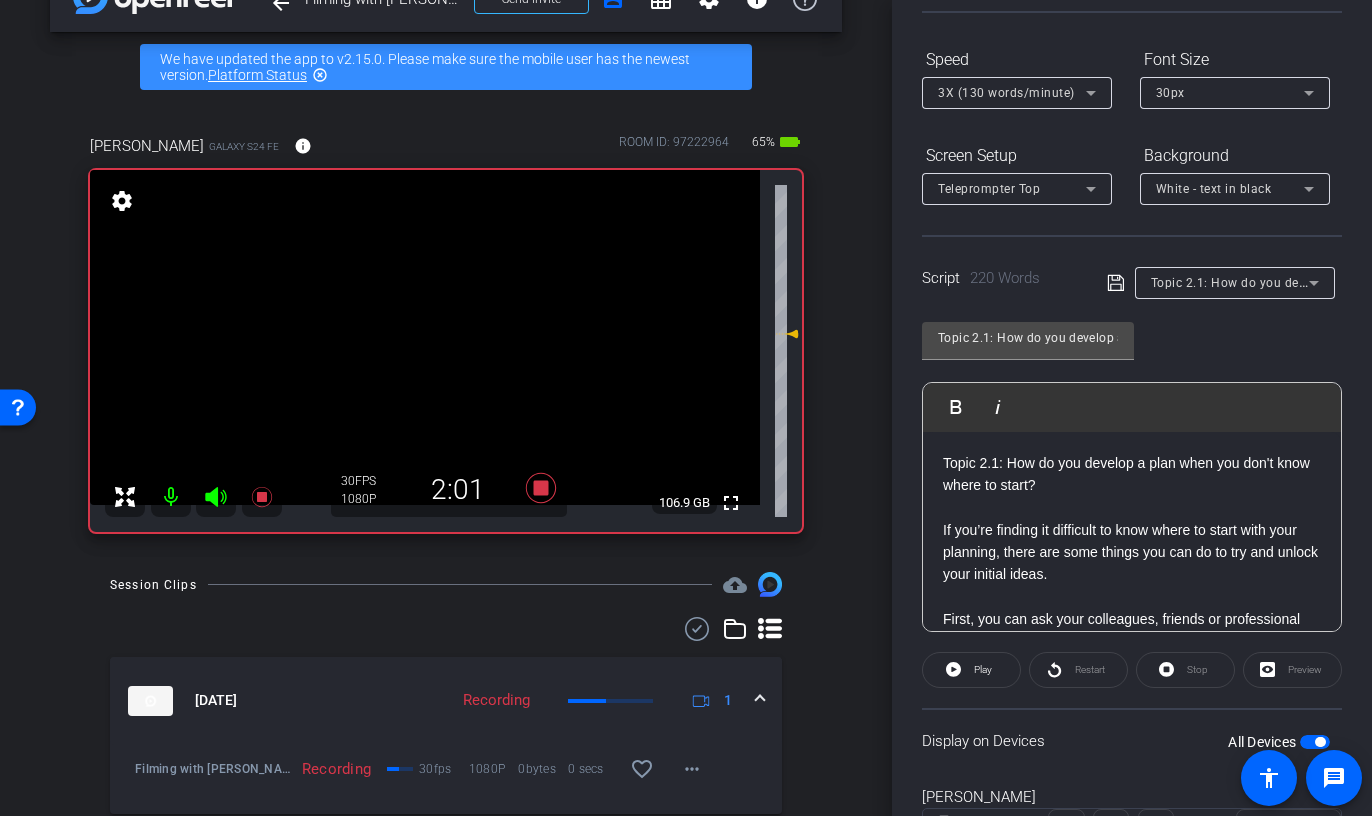 click on "Restart" 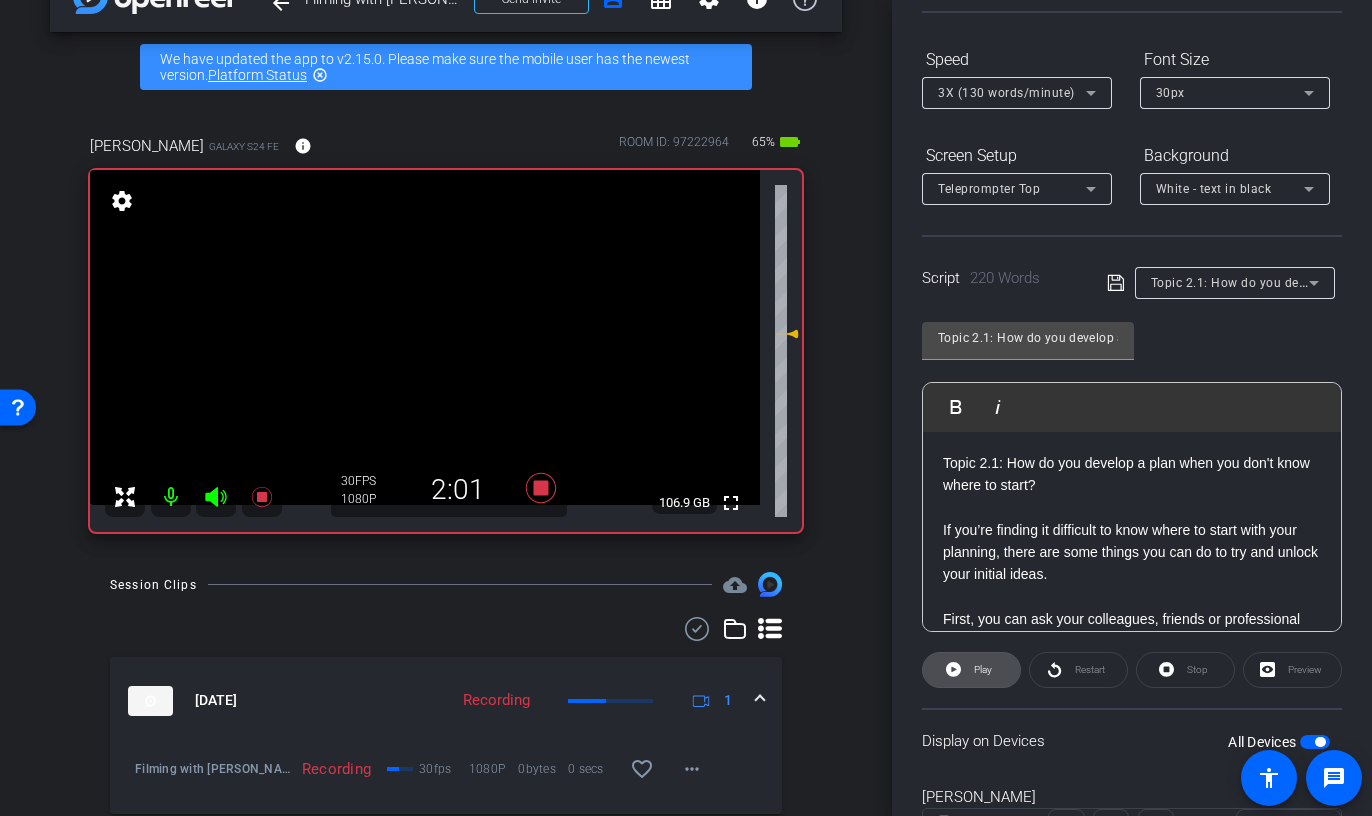 click on "Play" 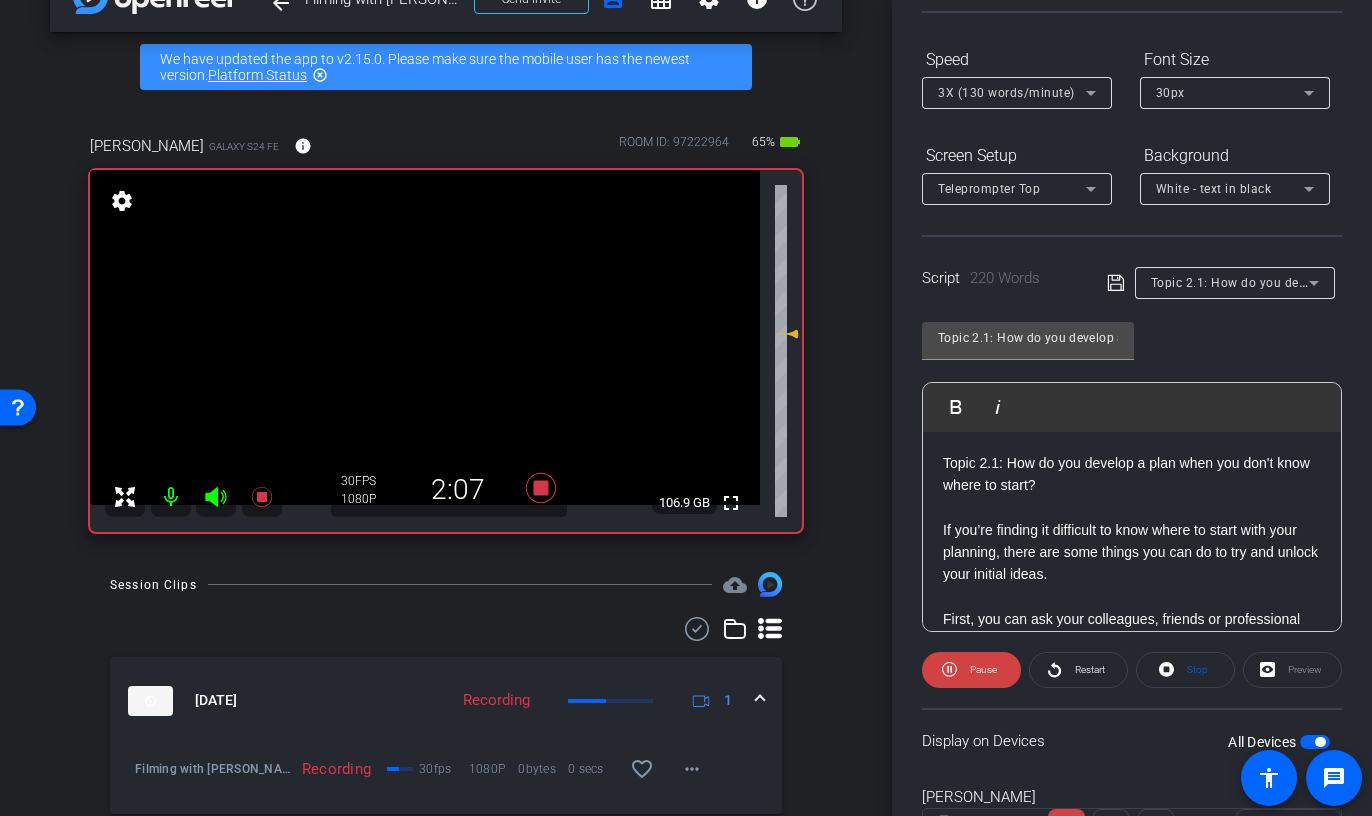 click on "Preview" 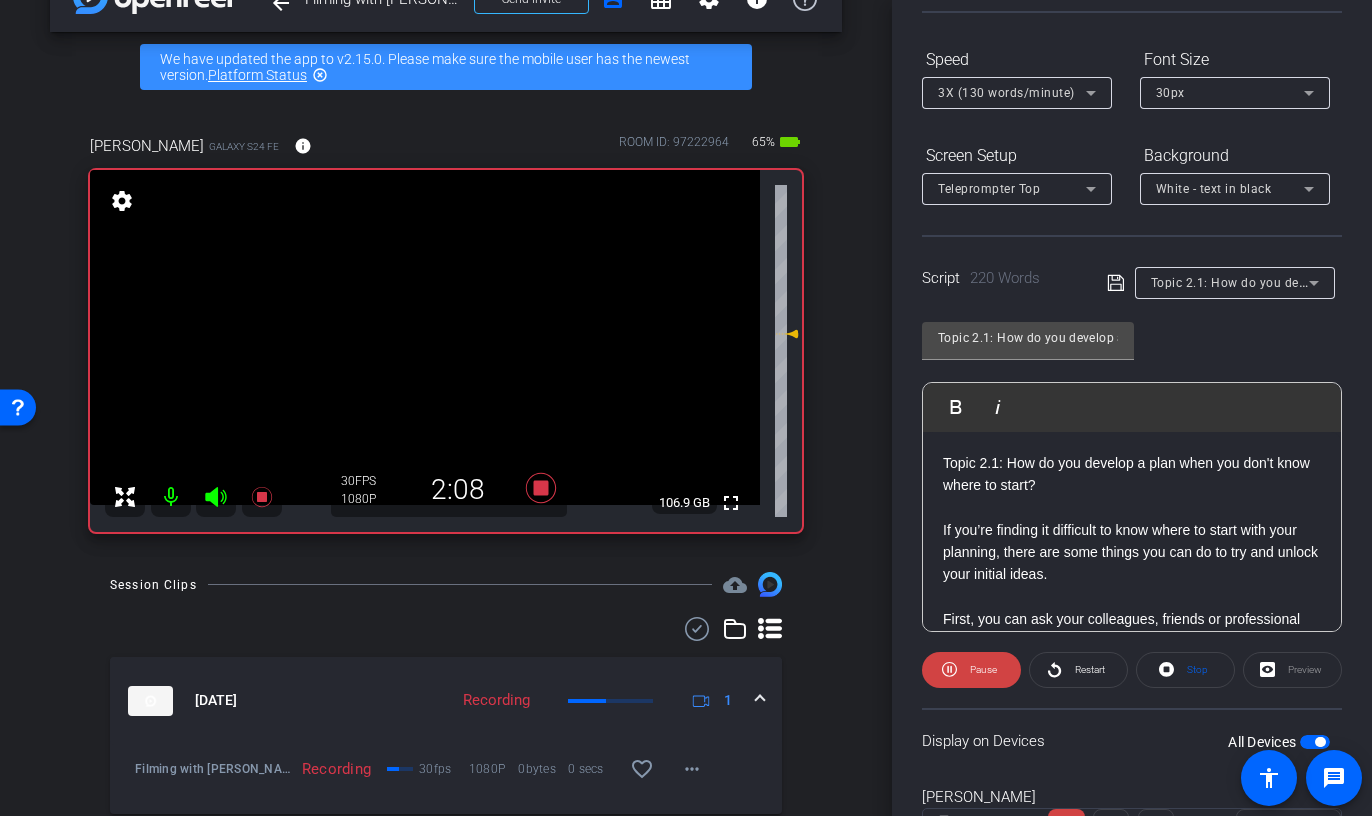 scroll, scrollTop: 277, scrollLeft: 0, axis: vertical 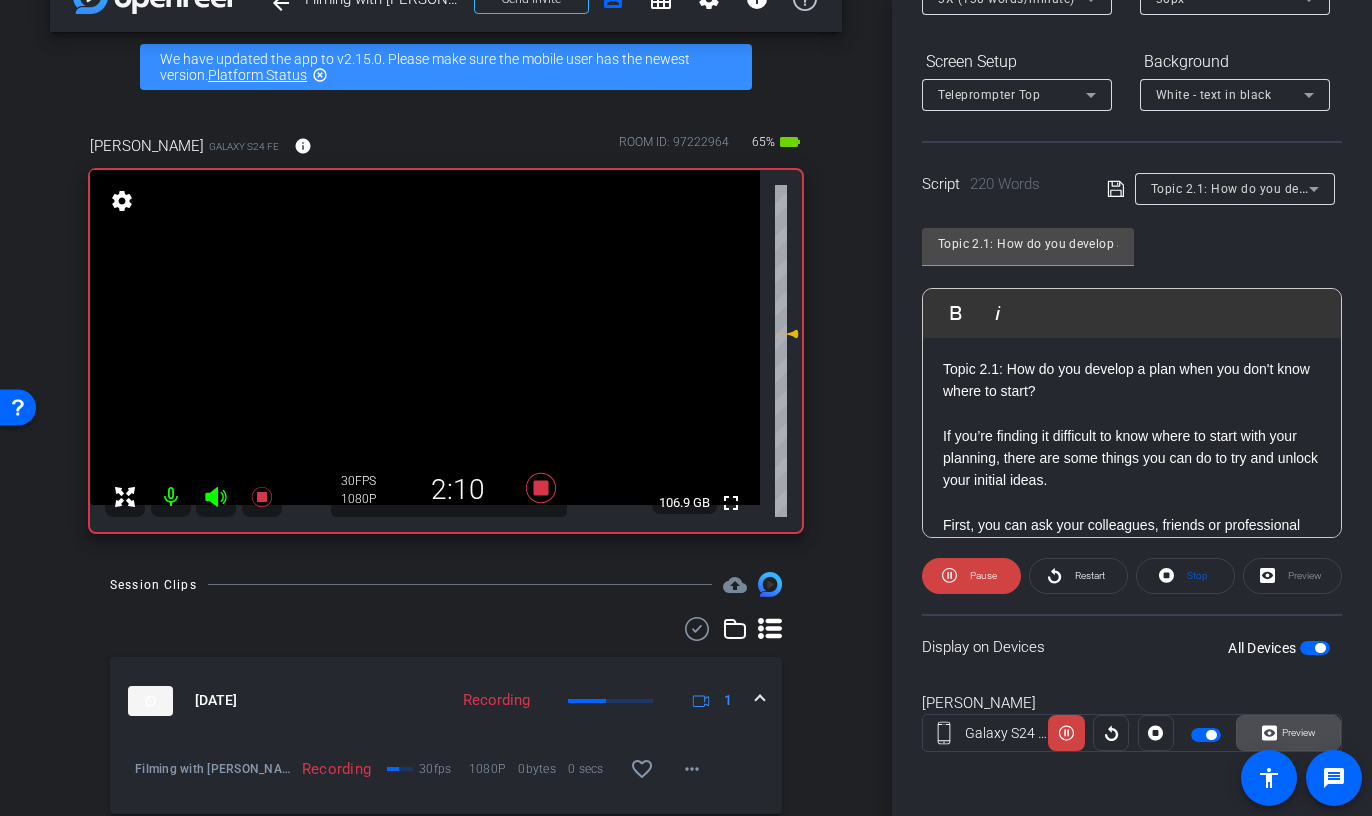 click on "Preview" 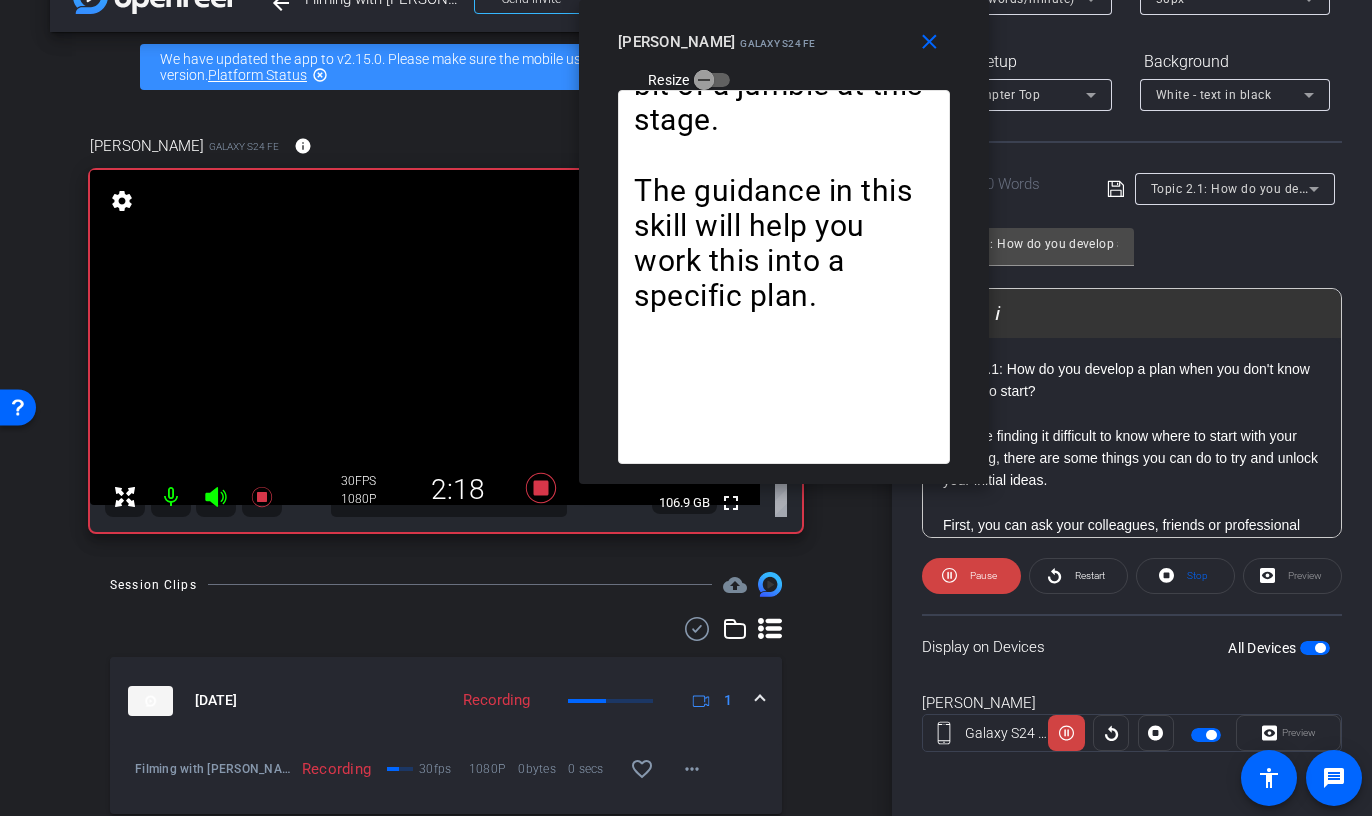 drag, startPoint x: 673, startPoint y: 185, endPoint x: 771, endPoint y: -29, distance: 235.37204 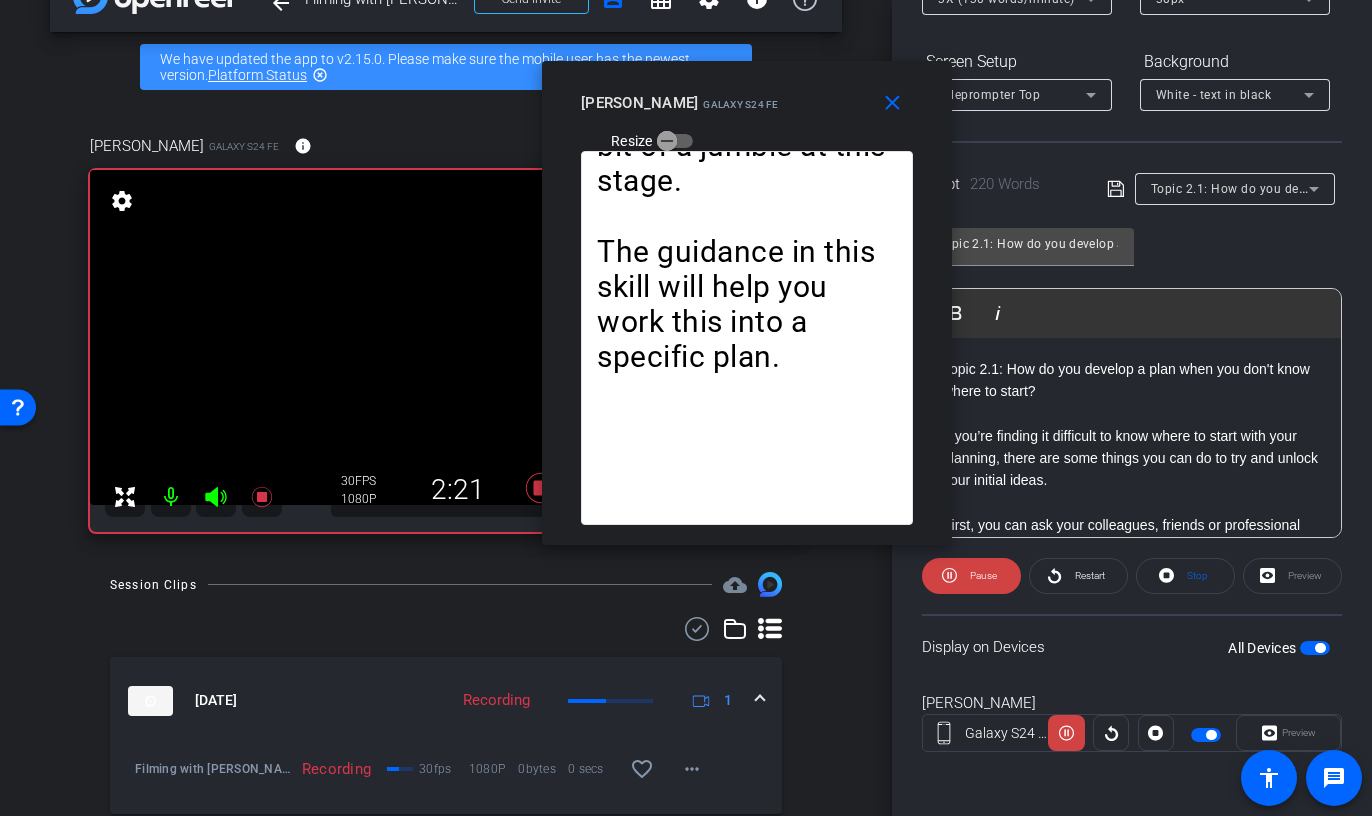 drag, startPoint x: 779, startPoint y: 13, endPoint x: 742, endPoint y: 74, distance: 71.34424 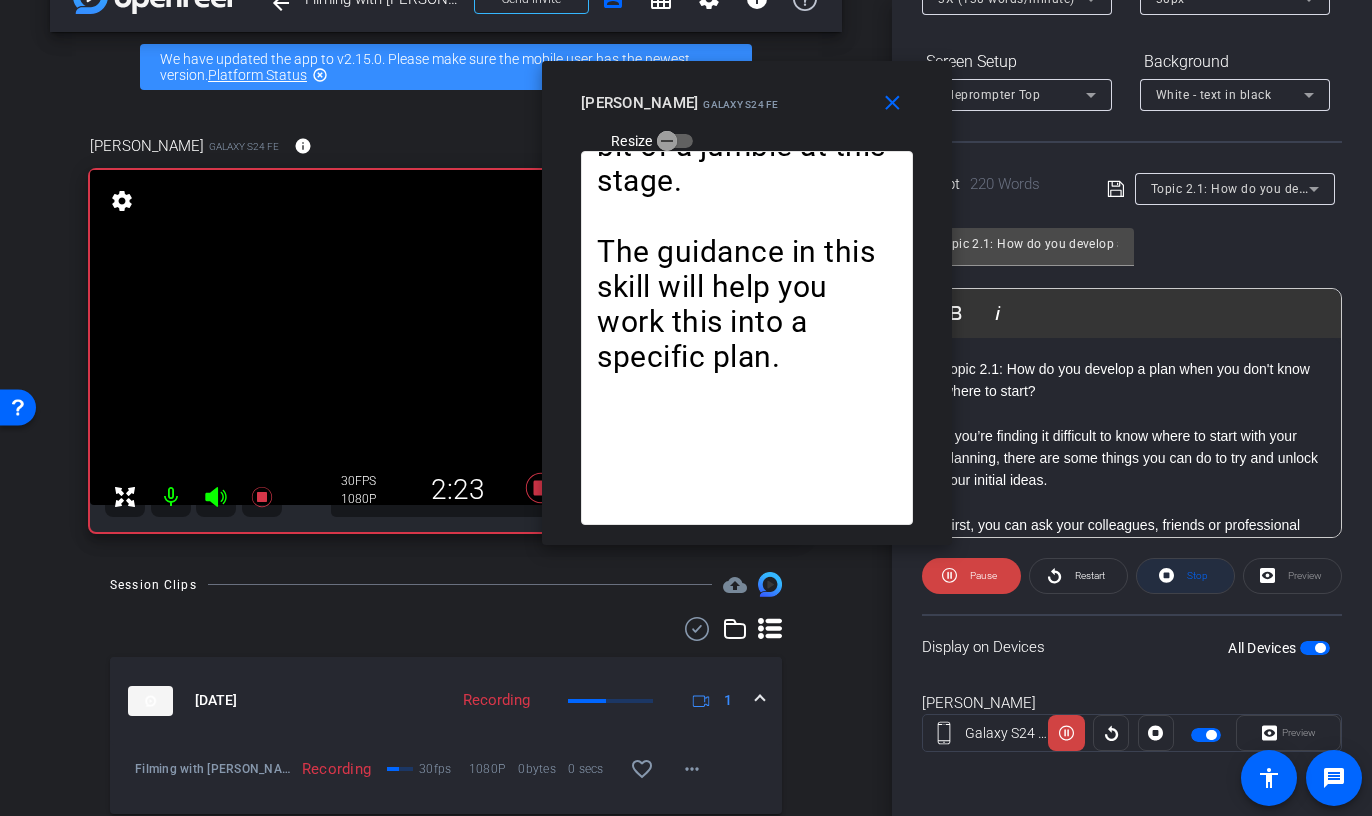 click on "Stop" 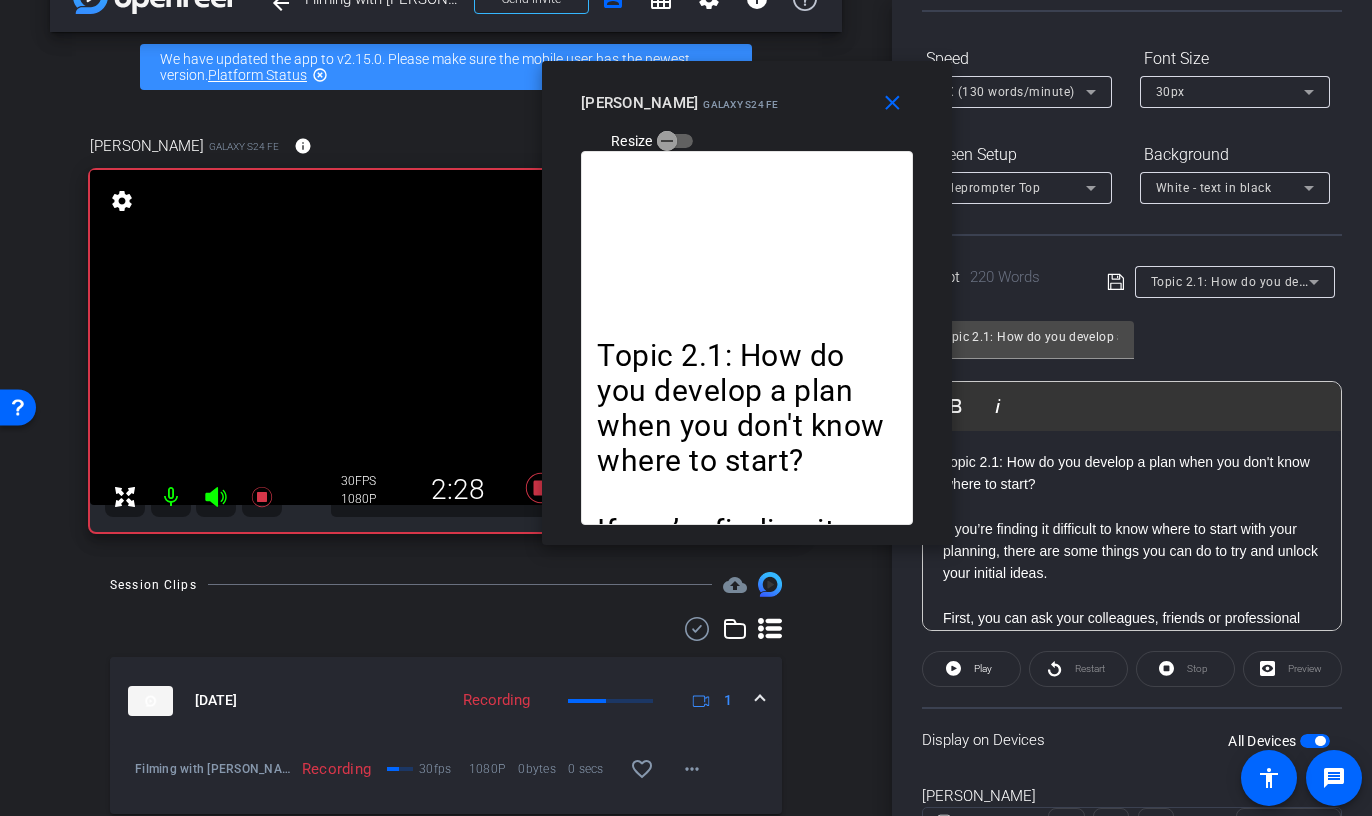 scroll, scrollTop: 141, scrollLeft: 0, axis: vertical 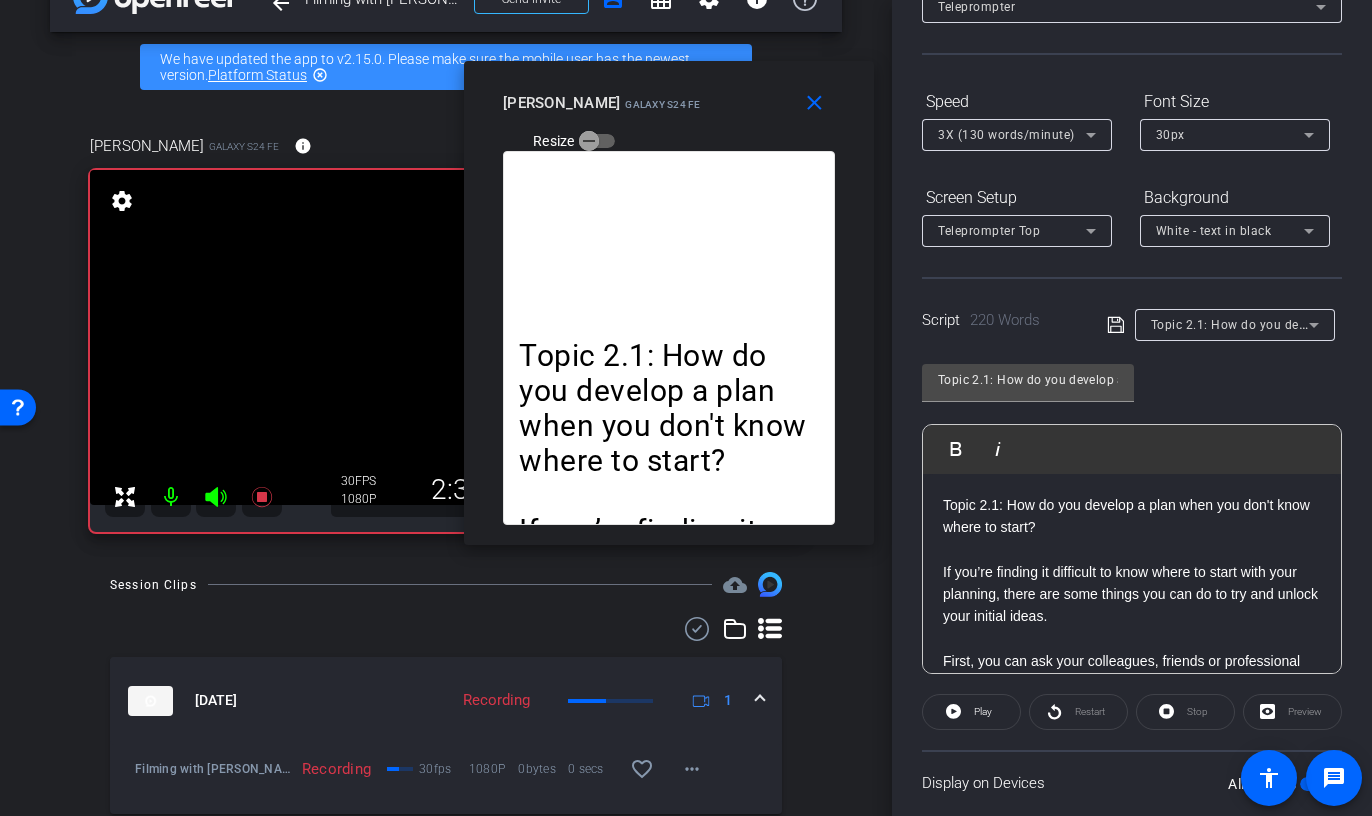 drag, startPoint x: 858, startPoint y: 76, endPoint x: 763, endPoint y: 75, distance: 95.005264 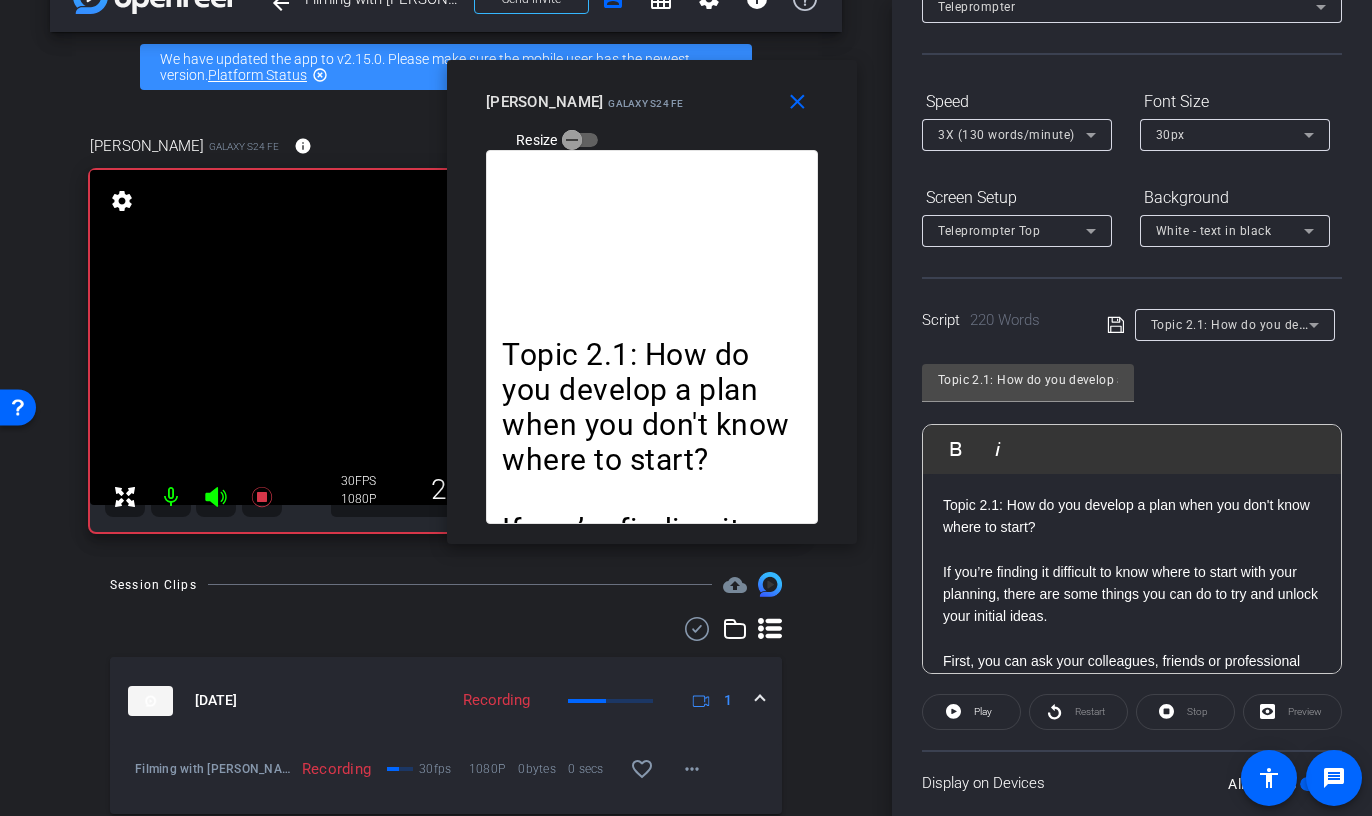 click 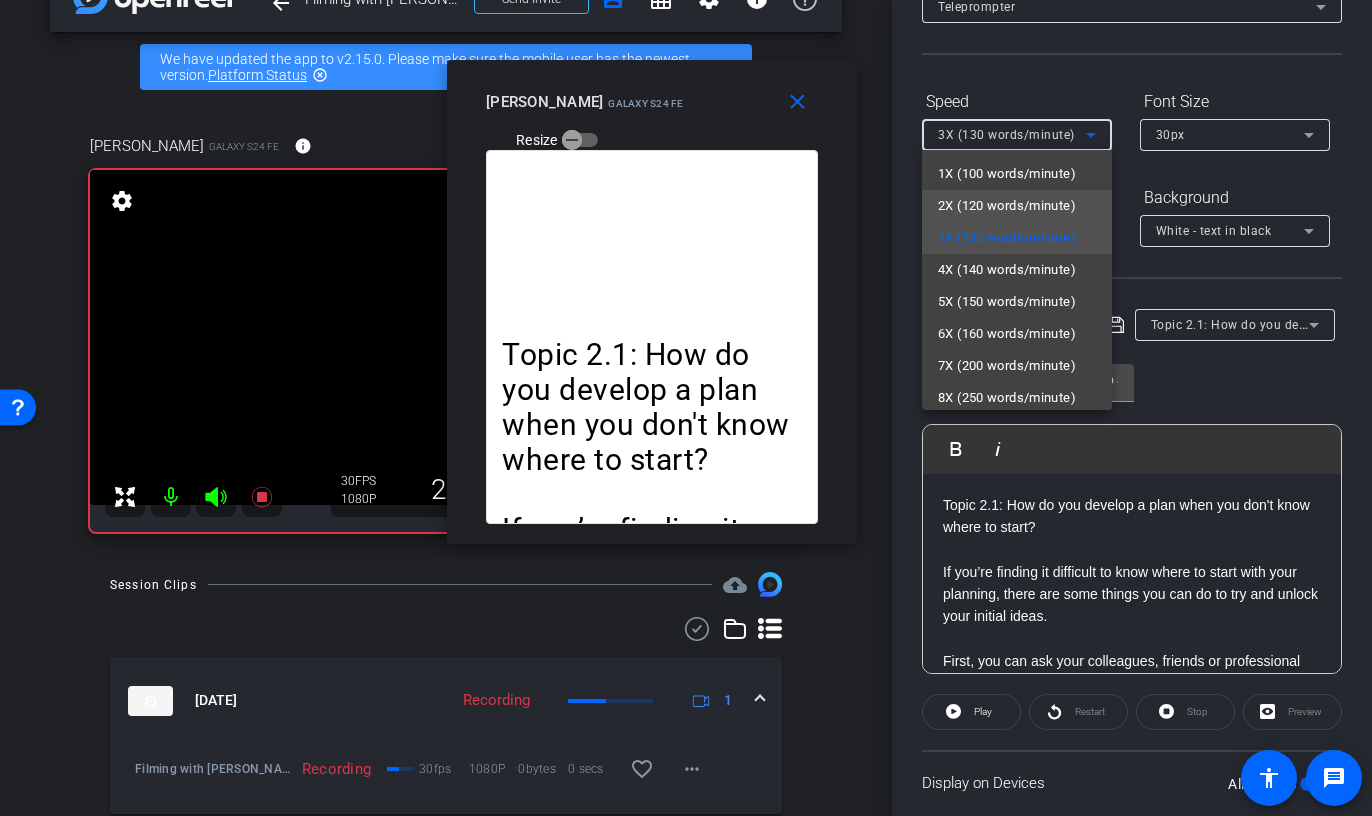 click on "2X (120 words/minute)" at bounding box center [1007, 206] 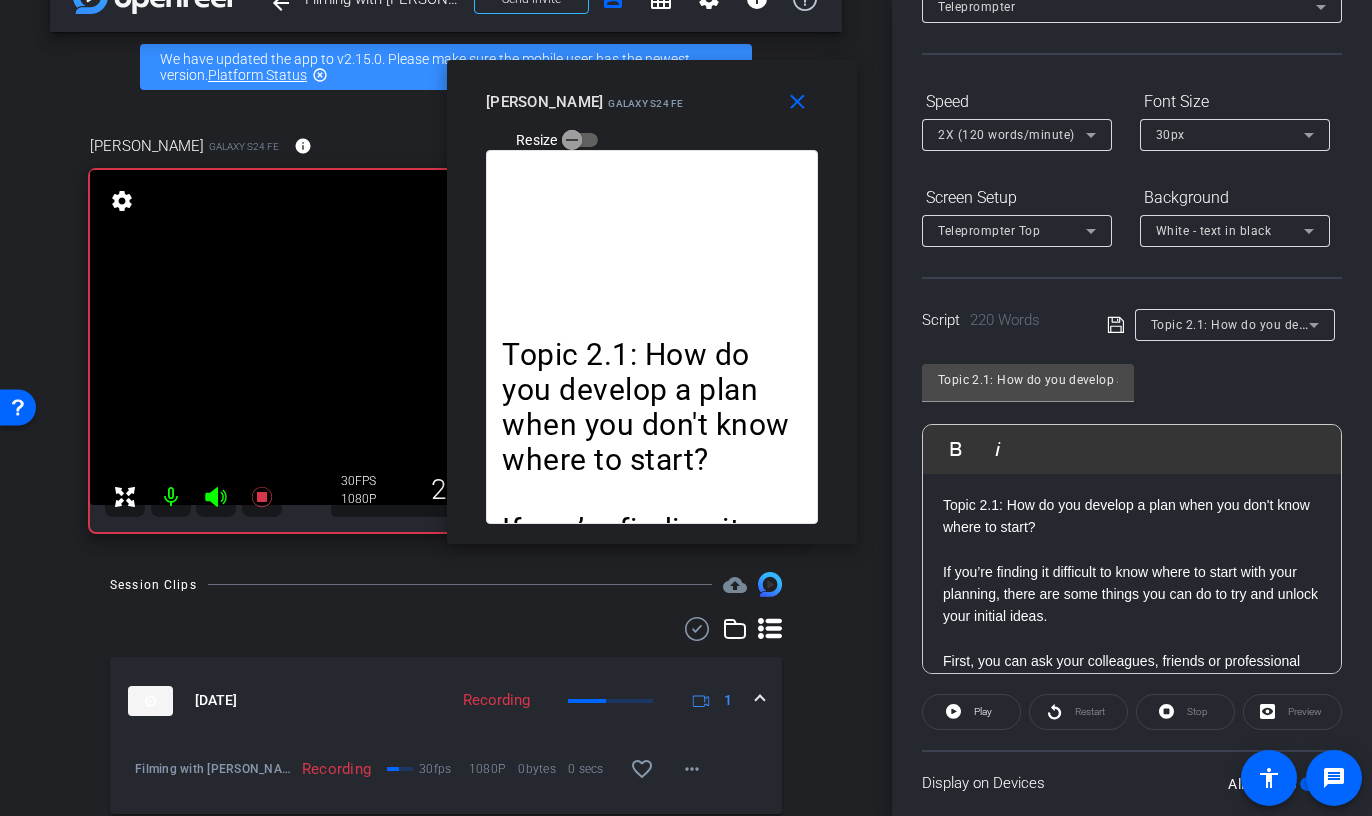 click on "Restart" 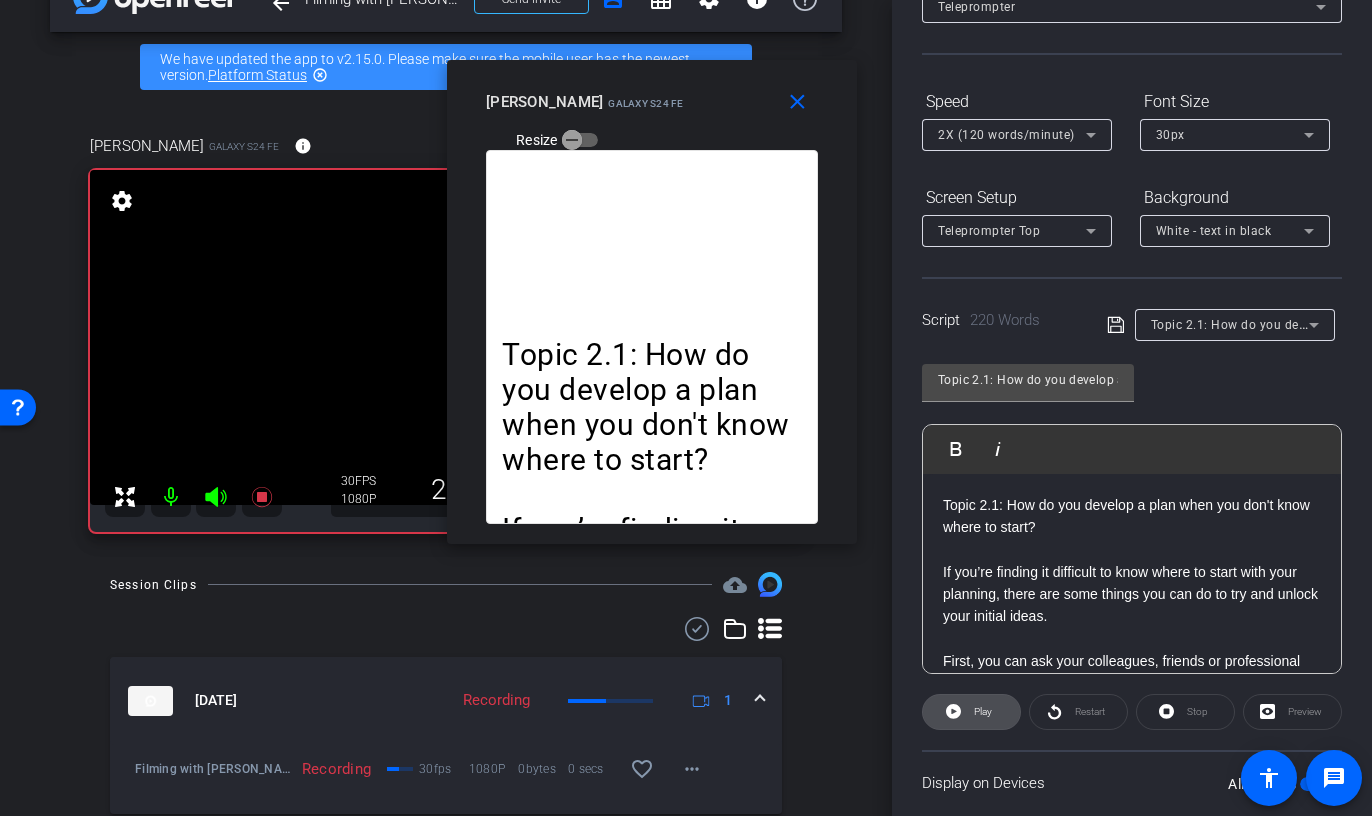 click on "Play" 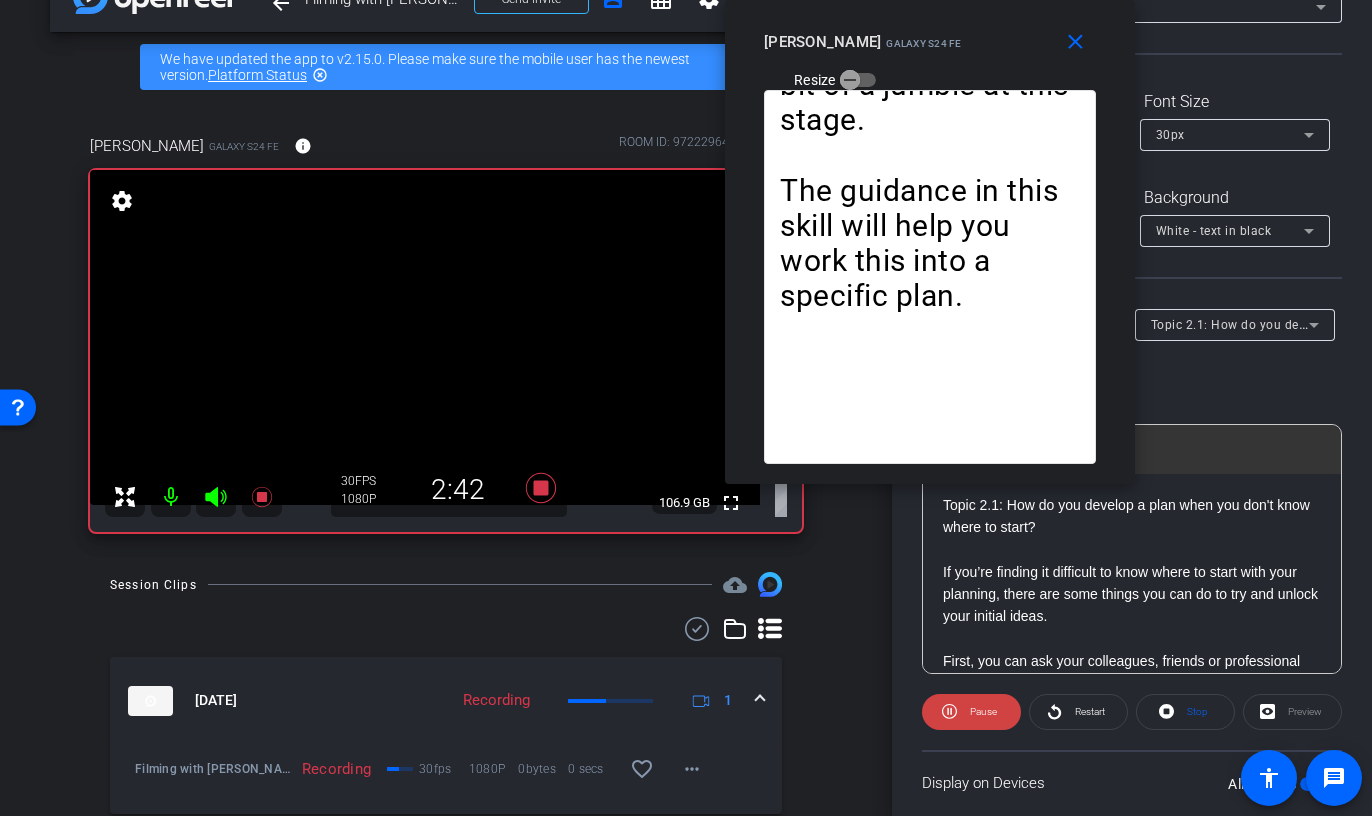 drag, startPoint x: 672, startPoint y: 73, endPoint x: 950, endPoint y: 4, distance: 286.435 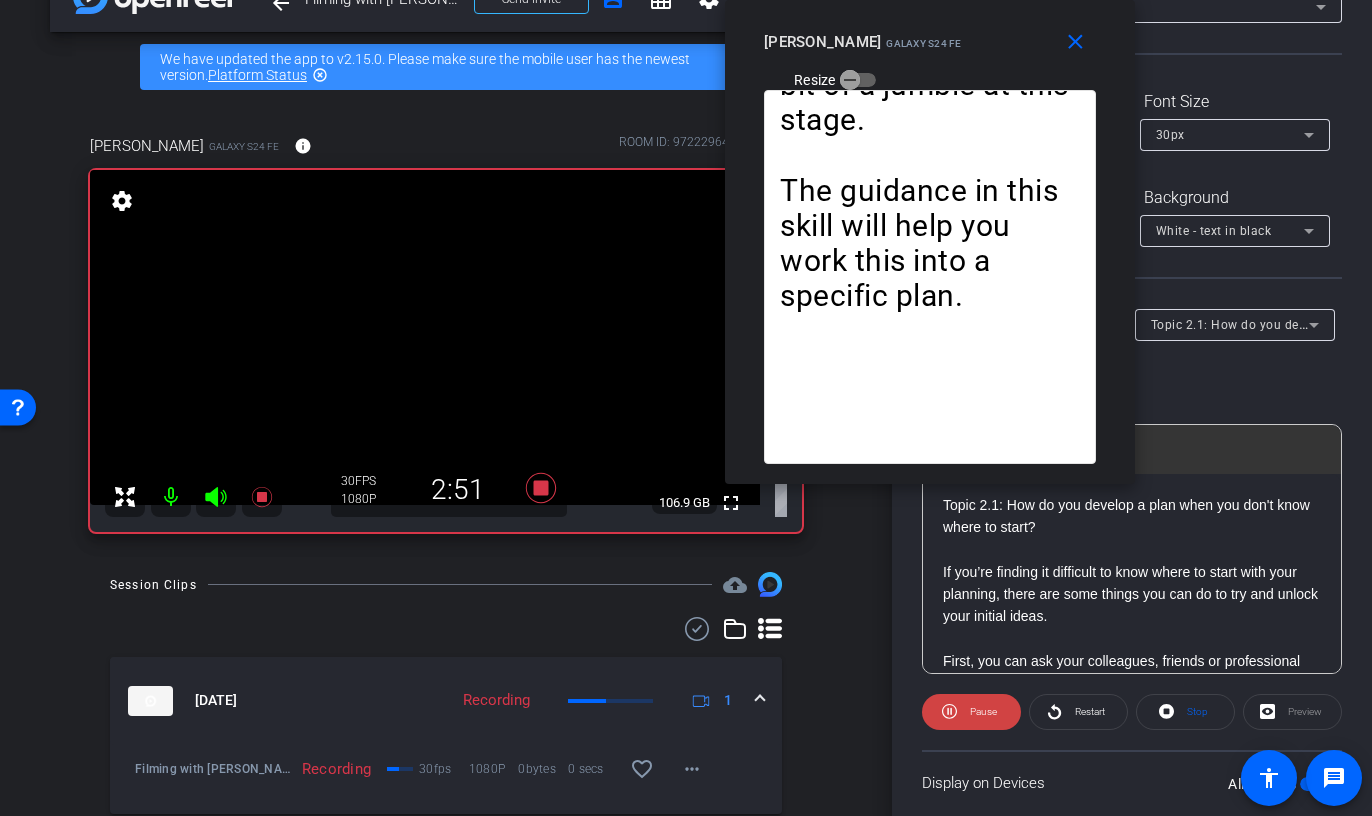 click on "close [PERSON_NAME] S24 FE Resize" at bounding box center (930, 45) 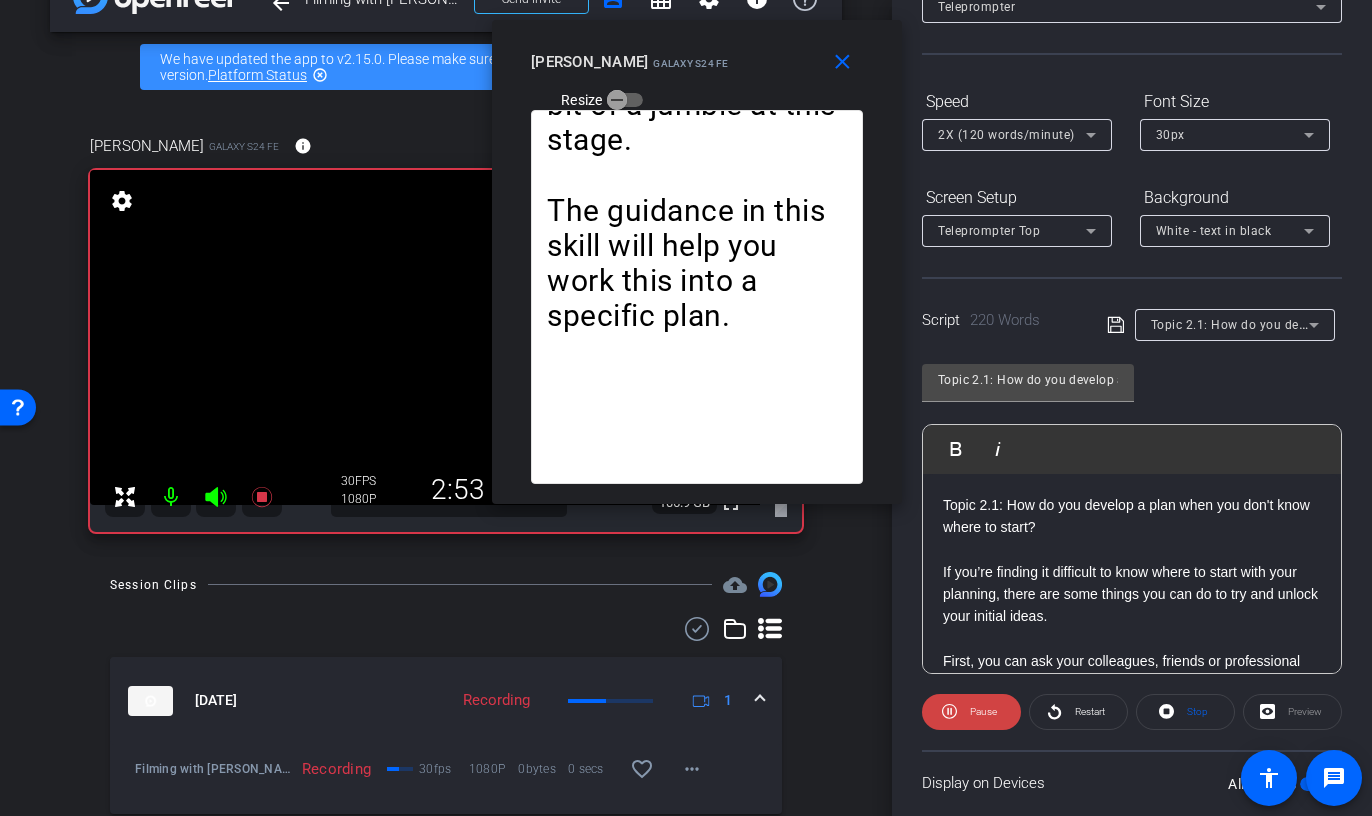 drag, startPoint x: 927, startPoint y: 23, endPoint x: 685, endPoint y: 46, distance: 243.09052 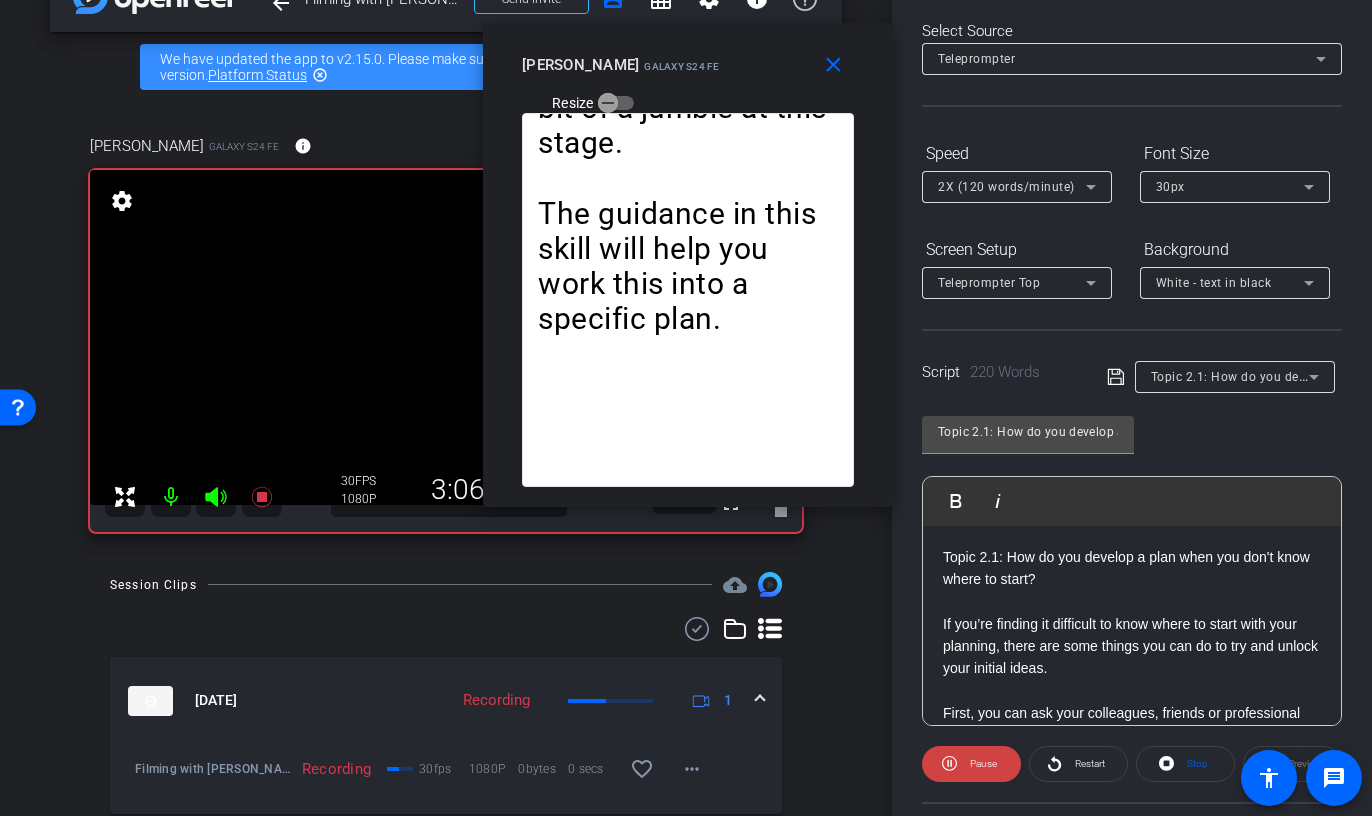 scroll, scrollTop: 88, scrollLeft: 0, axis: vertical 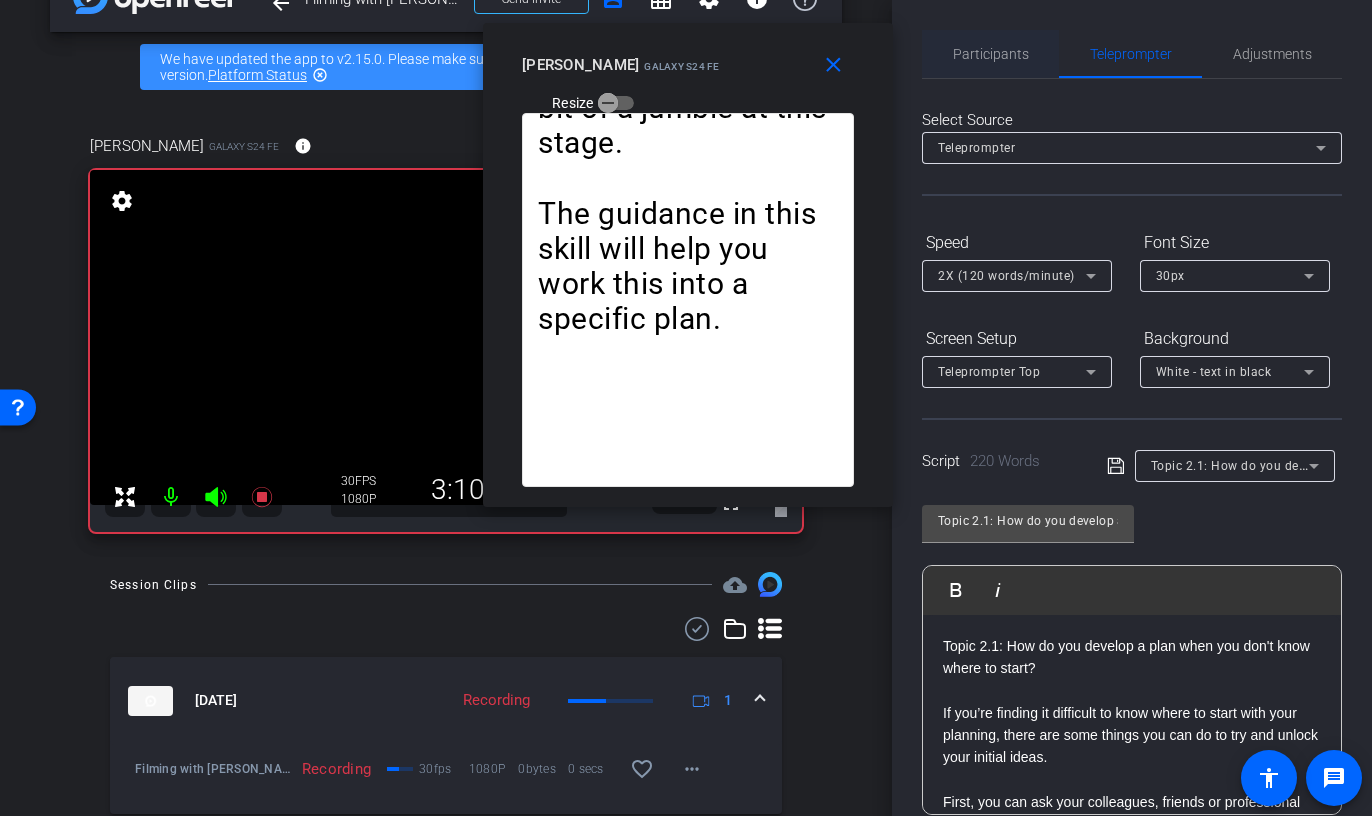 click on "Participants" at bounding box center [991, 54] 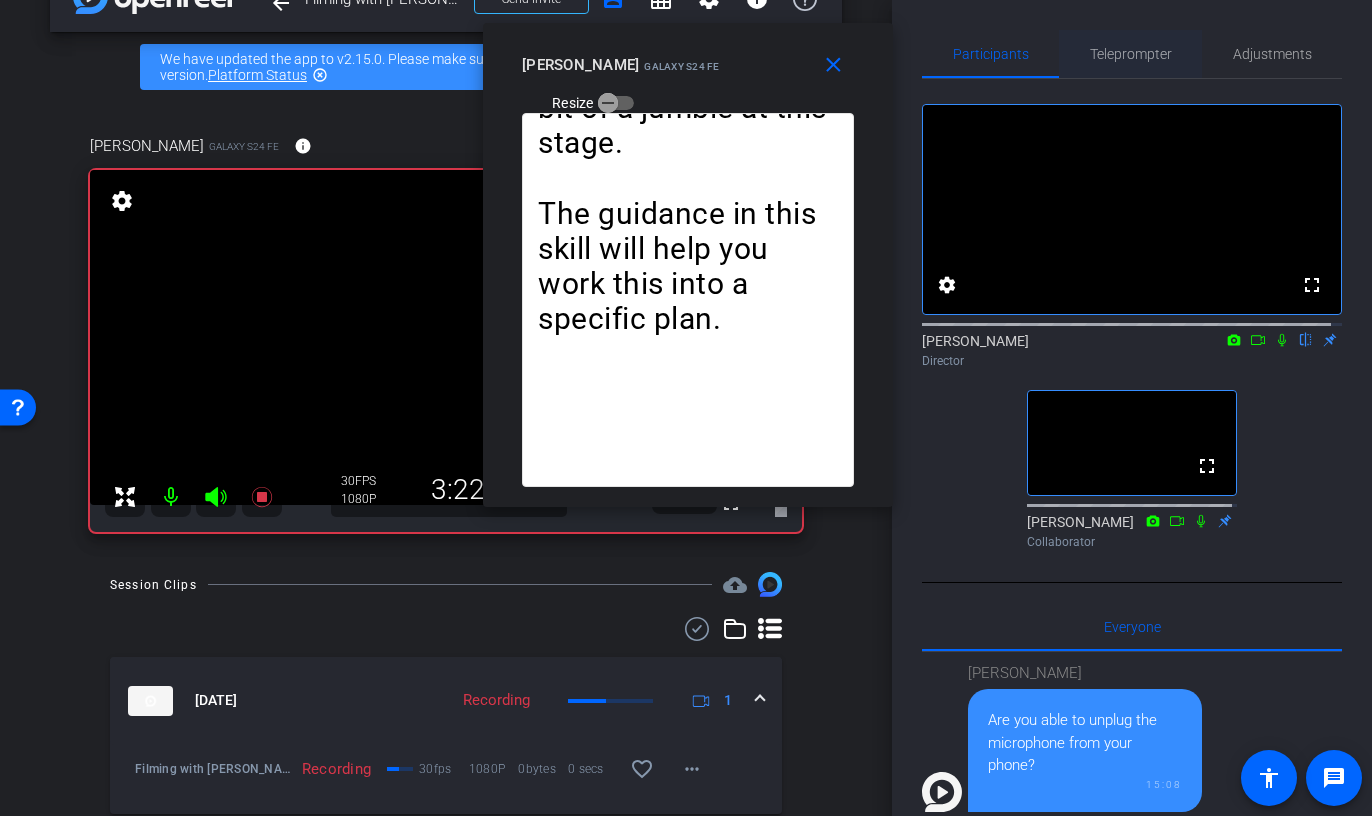 click on "Teleprompter" at bounding box center [1131, 54] 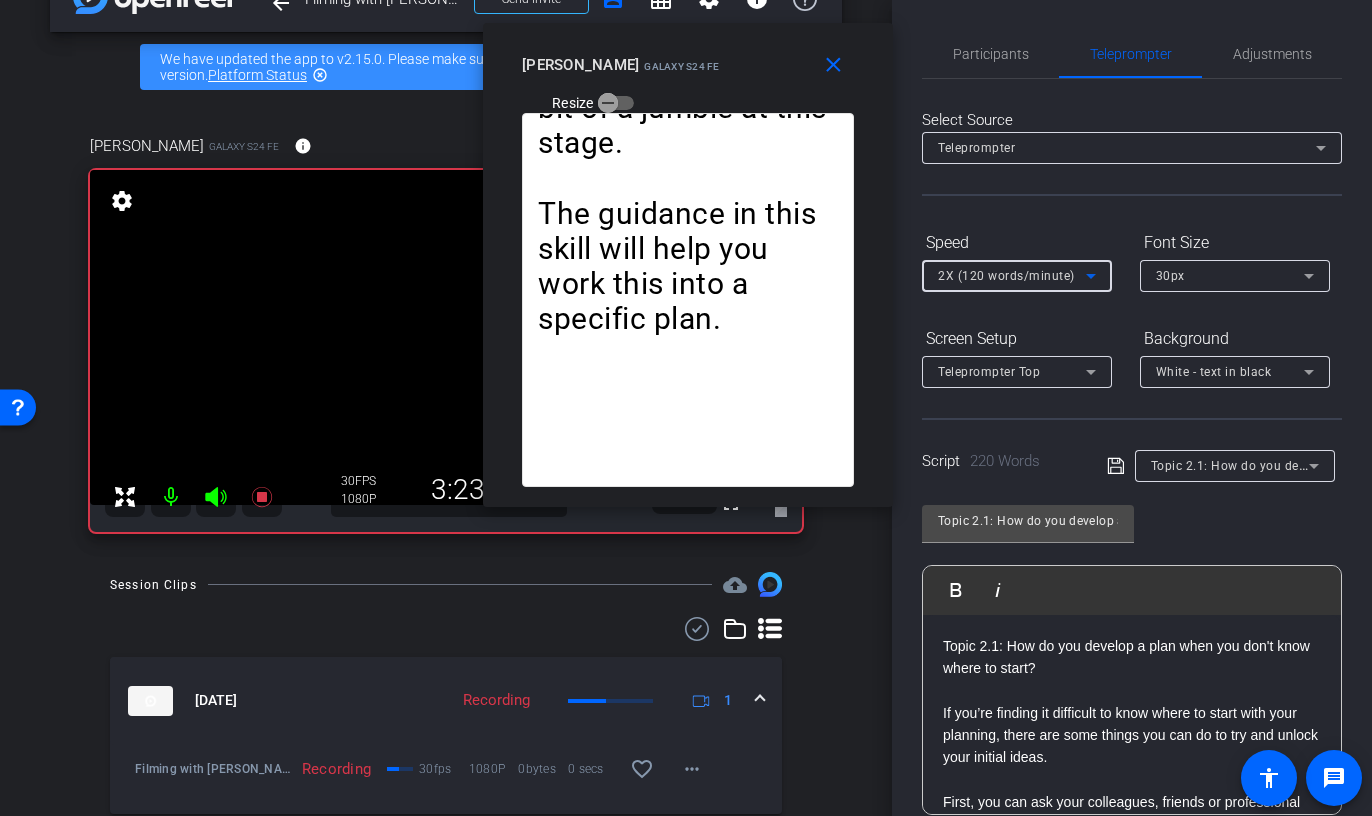 click 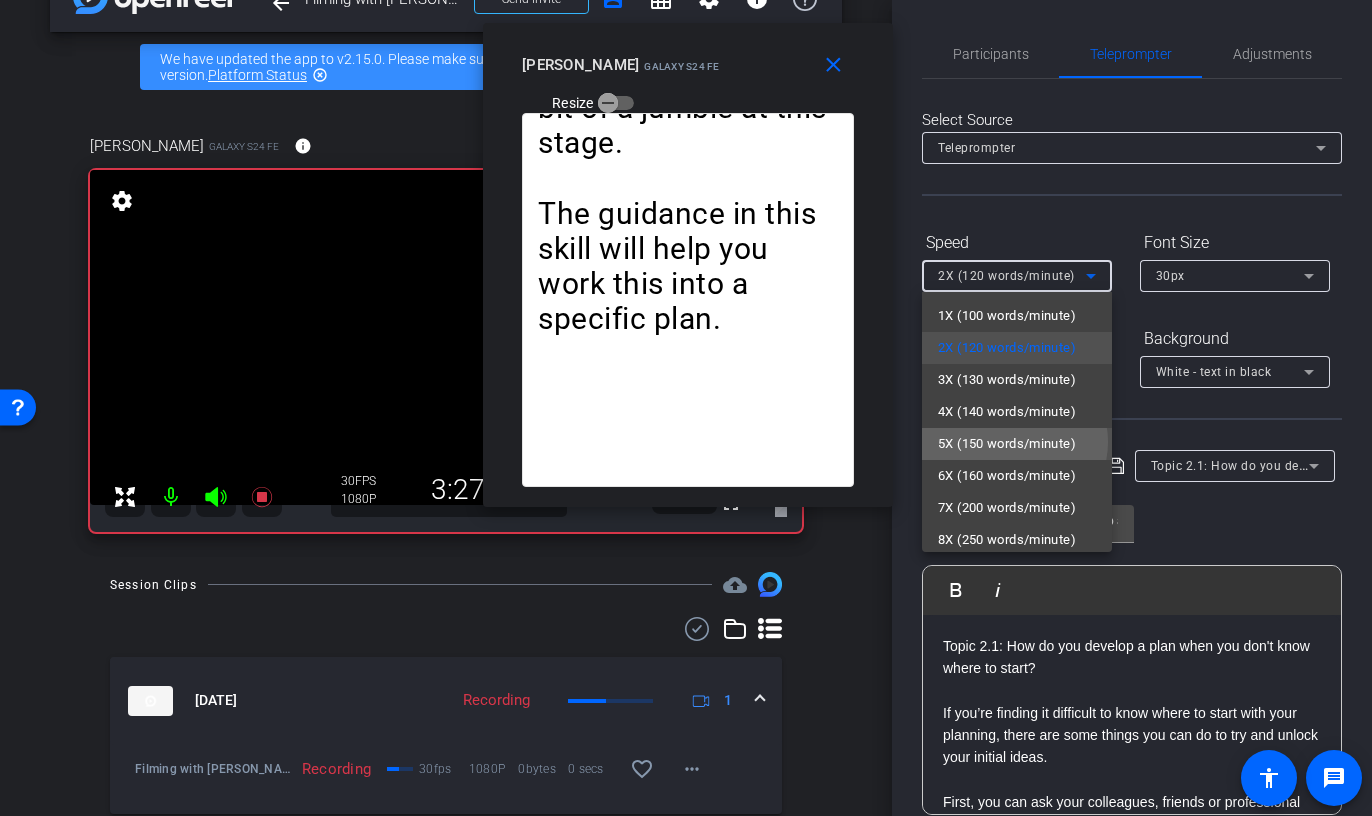 click on "5X (150 words/minute)" at bounding box center (1007, 444) 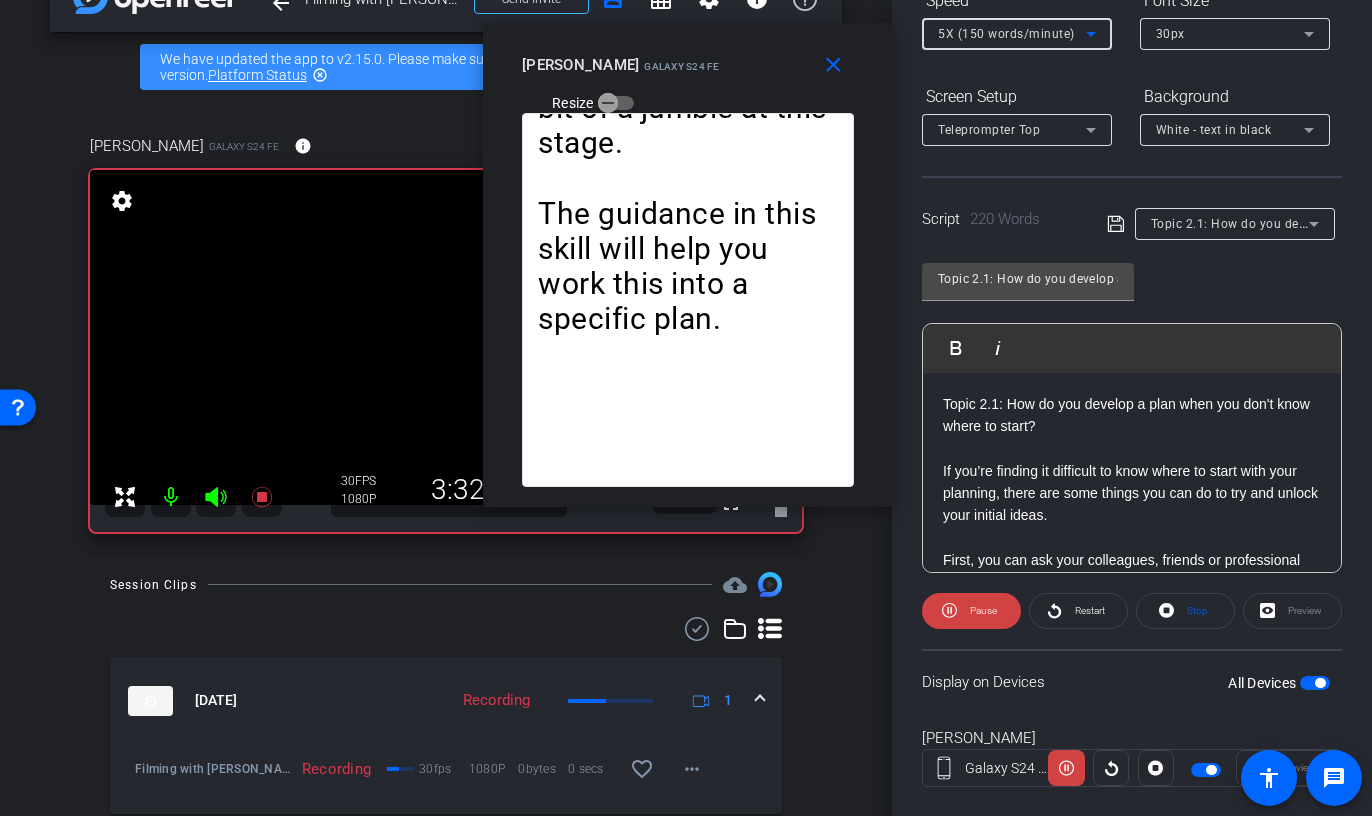 scroll, scrollTop: 277, scrollLeft: 0, axis: vertical 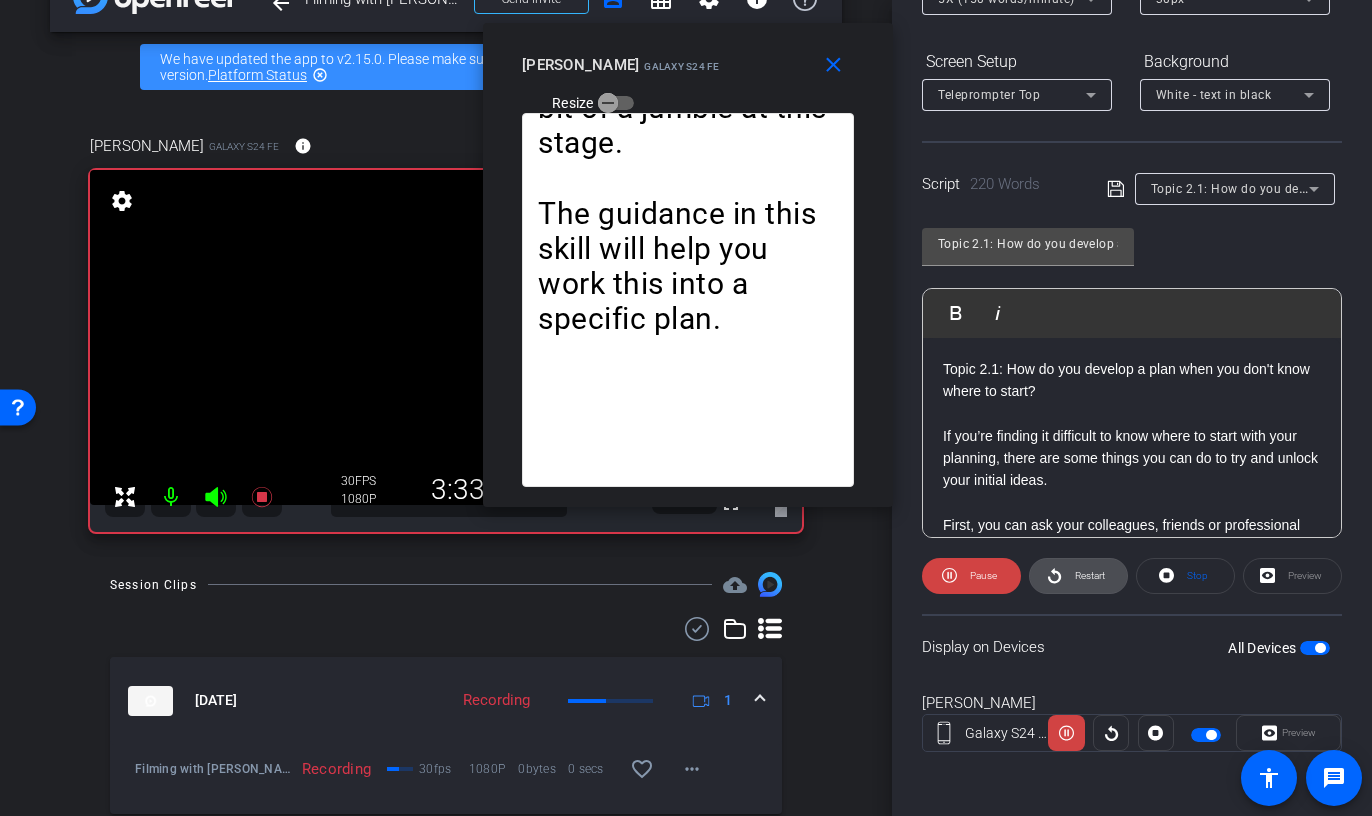 click on "Restart" 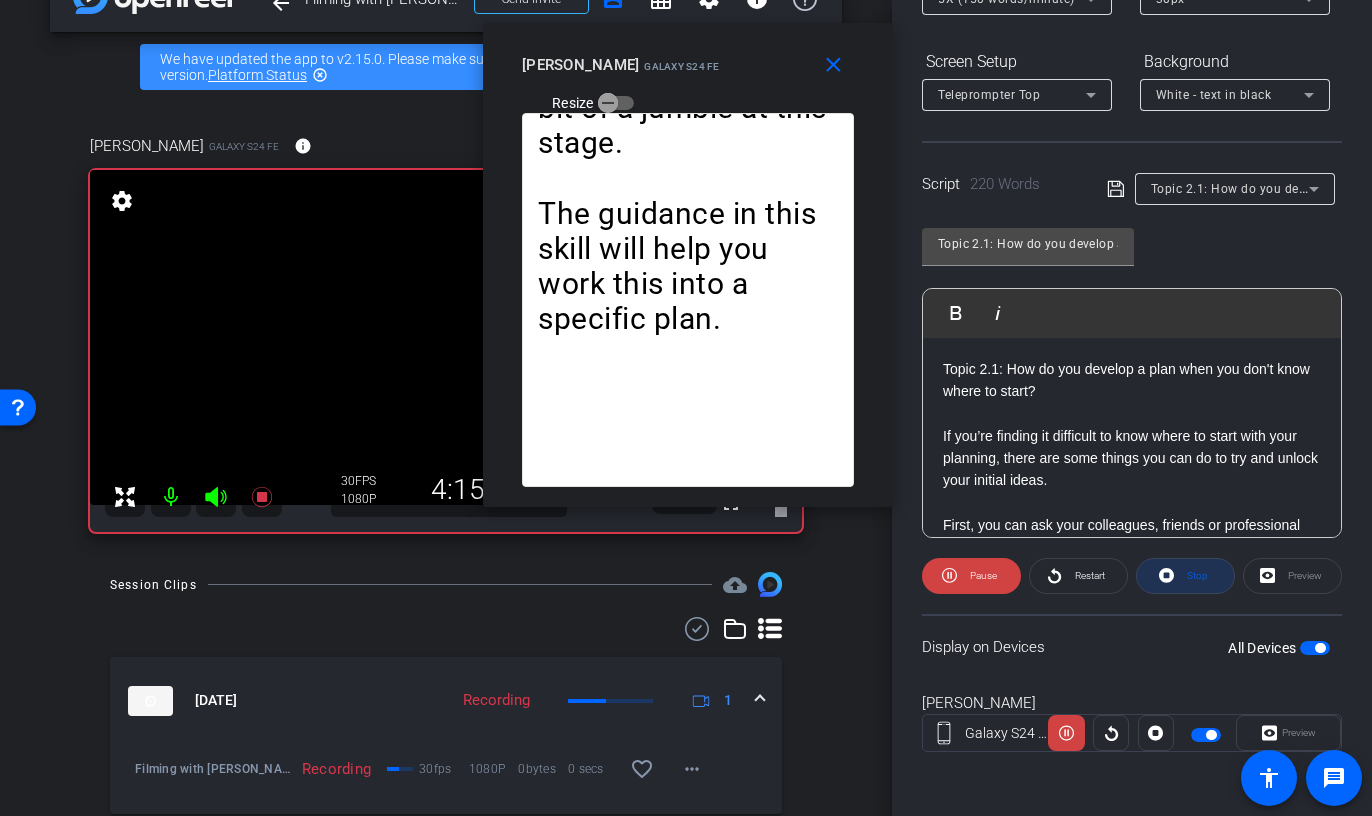 click on "Stop" 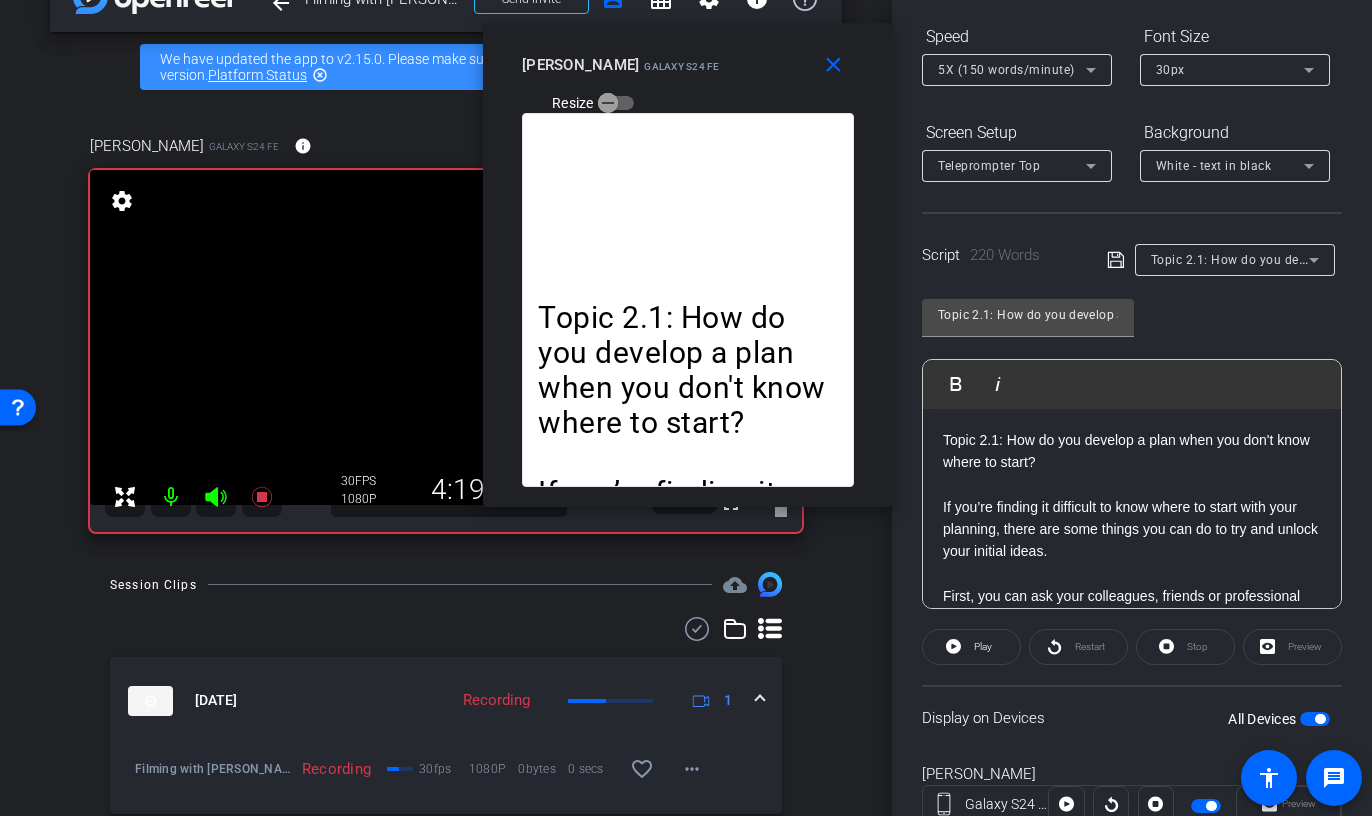 scroll, scrollTop: 80, scrollLeft: 0, axis: vertical 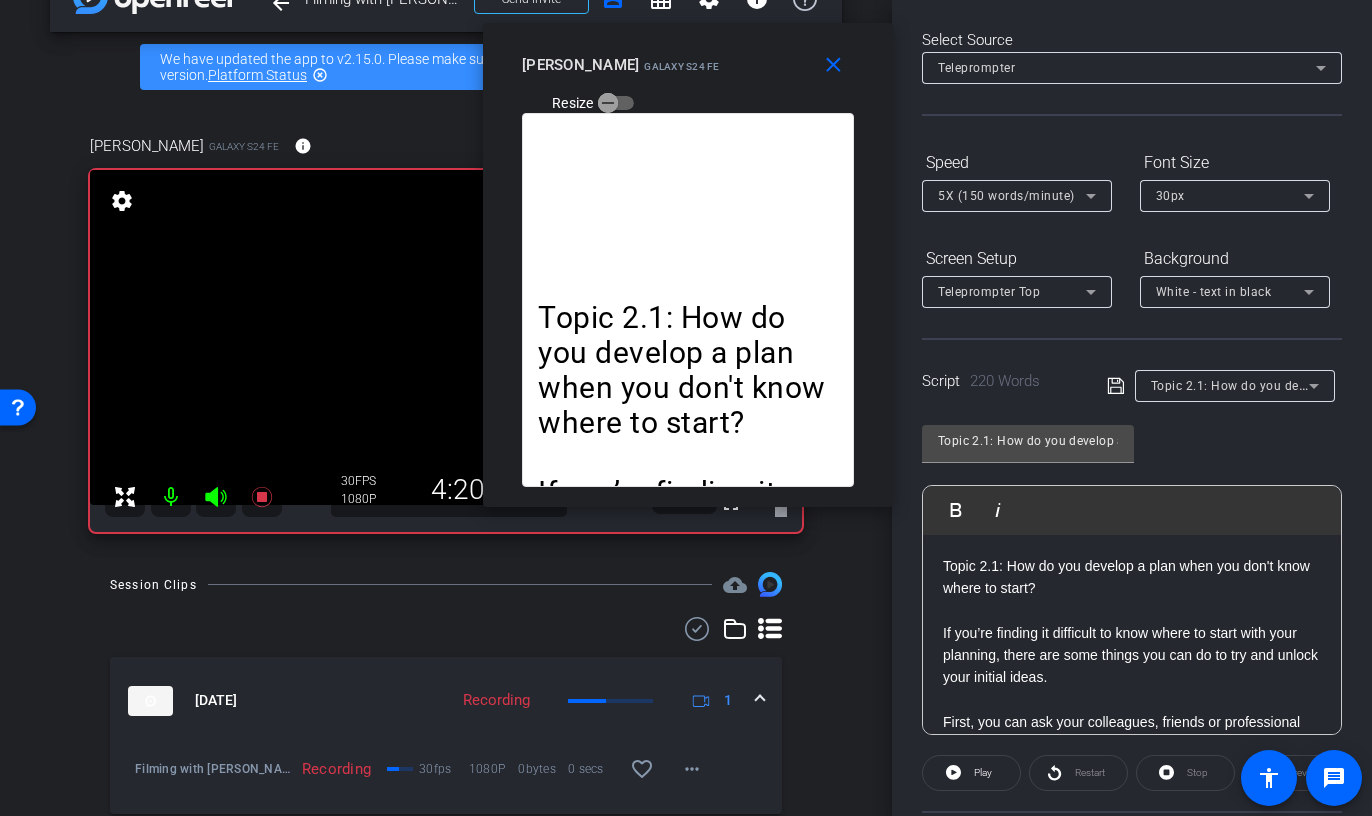 click 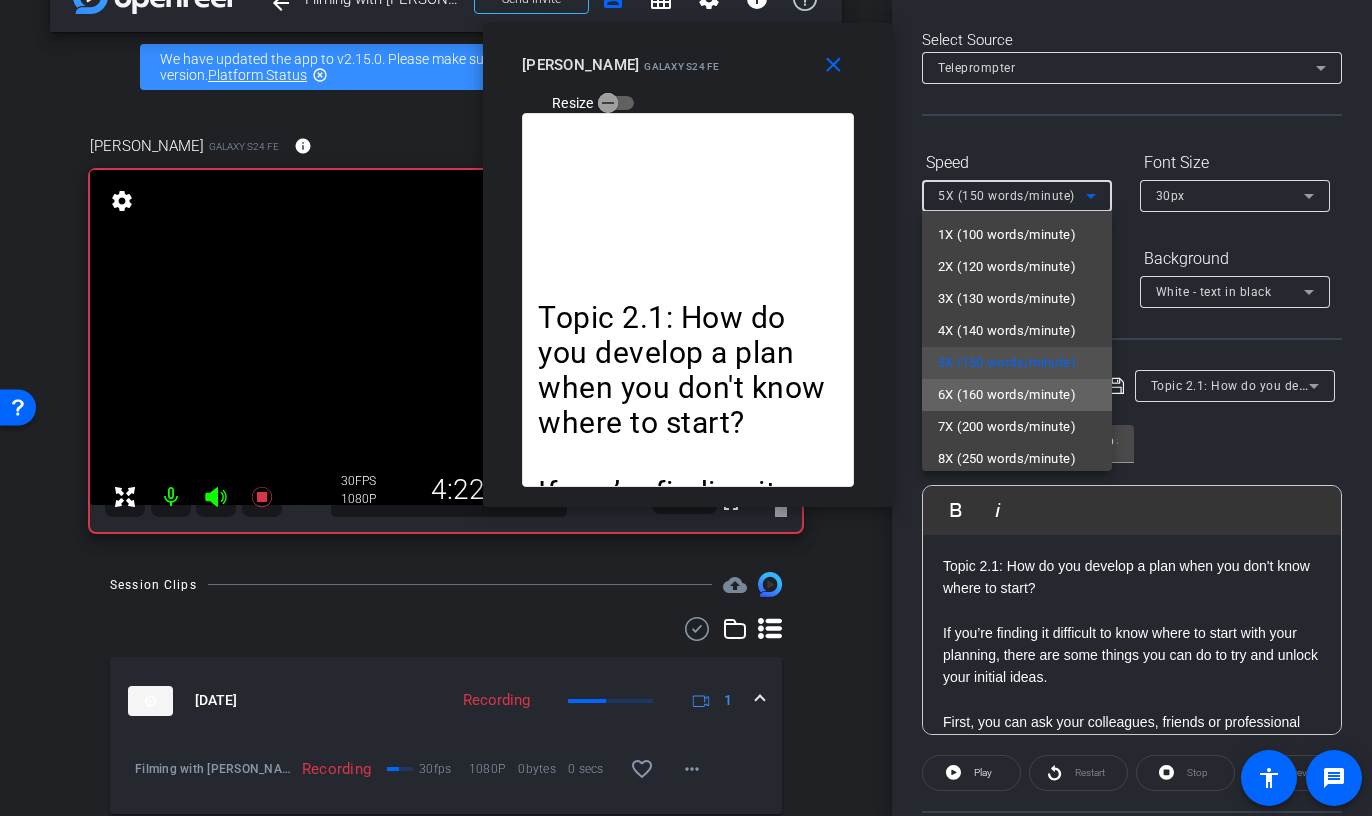 click on "6X (160 words/minute)" at bounding box center (1007, 395) 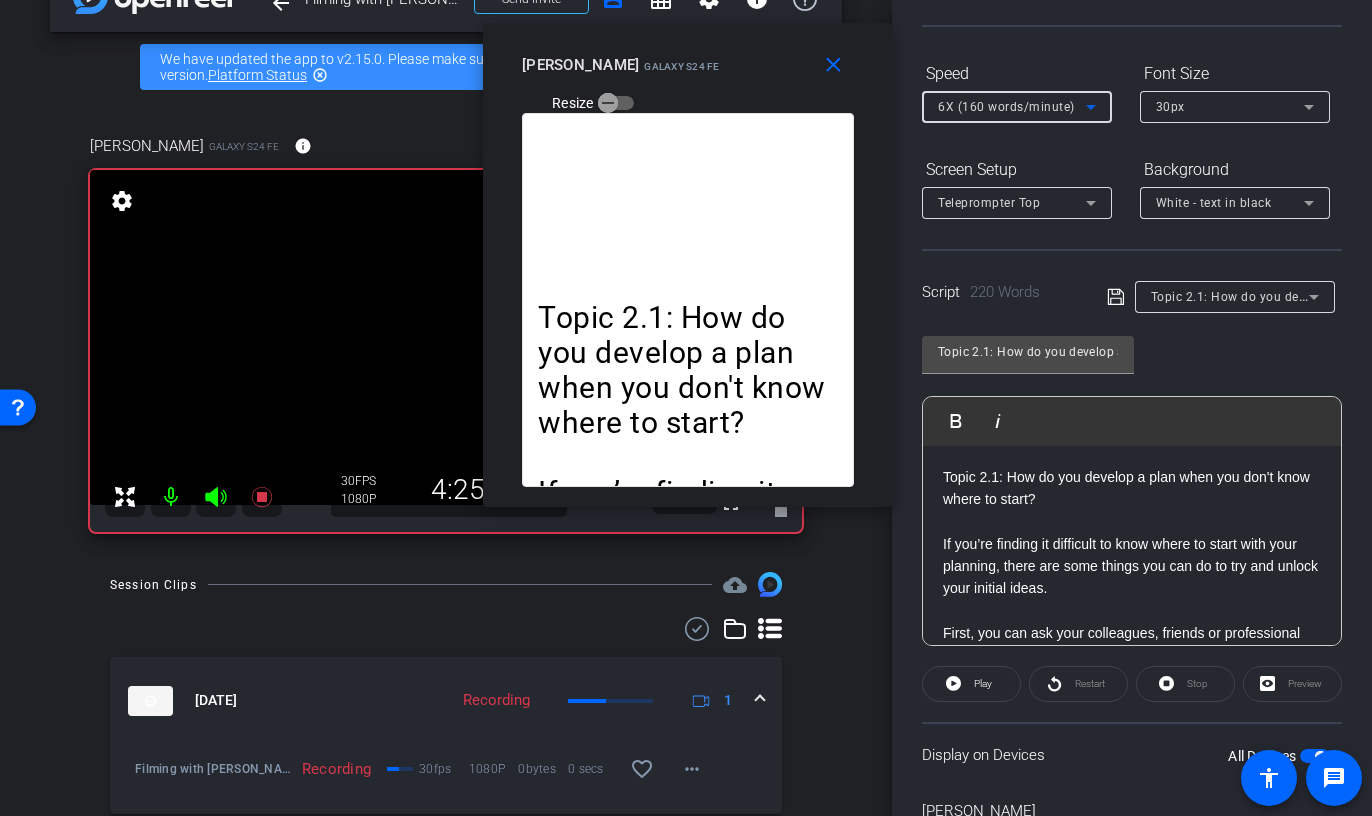 scroll, scrollTop: 169, scrollLeft: 0, axis: vertical 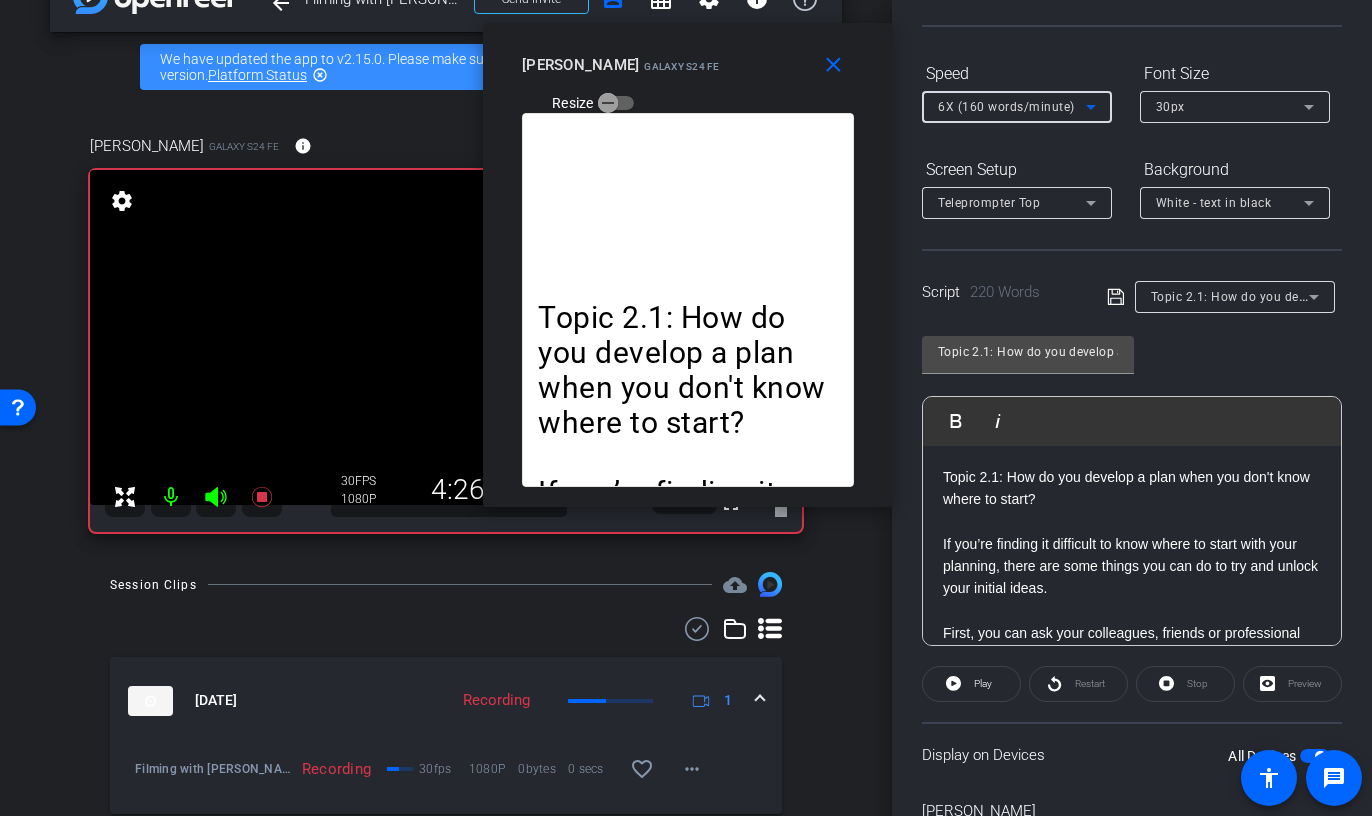 click on "Restart" 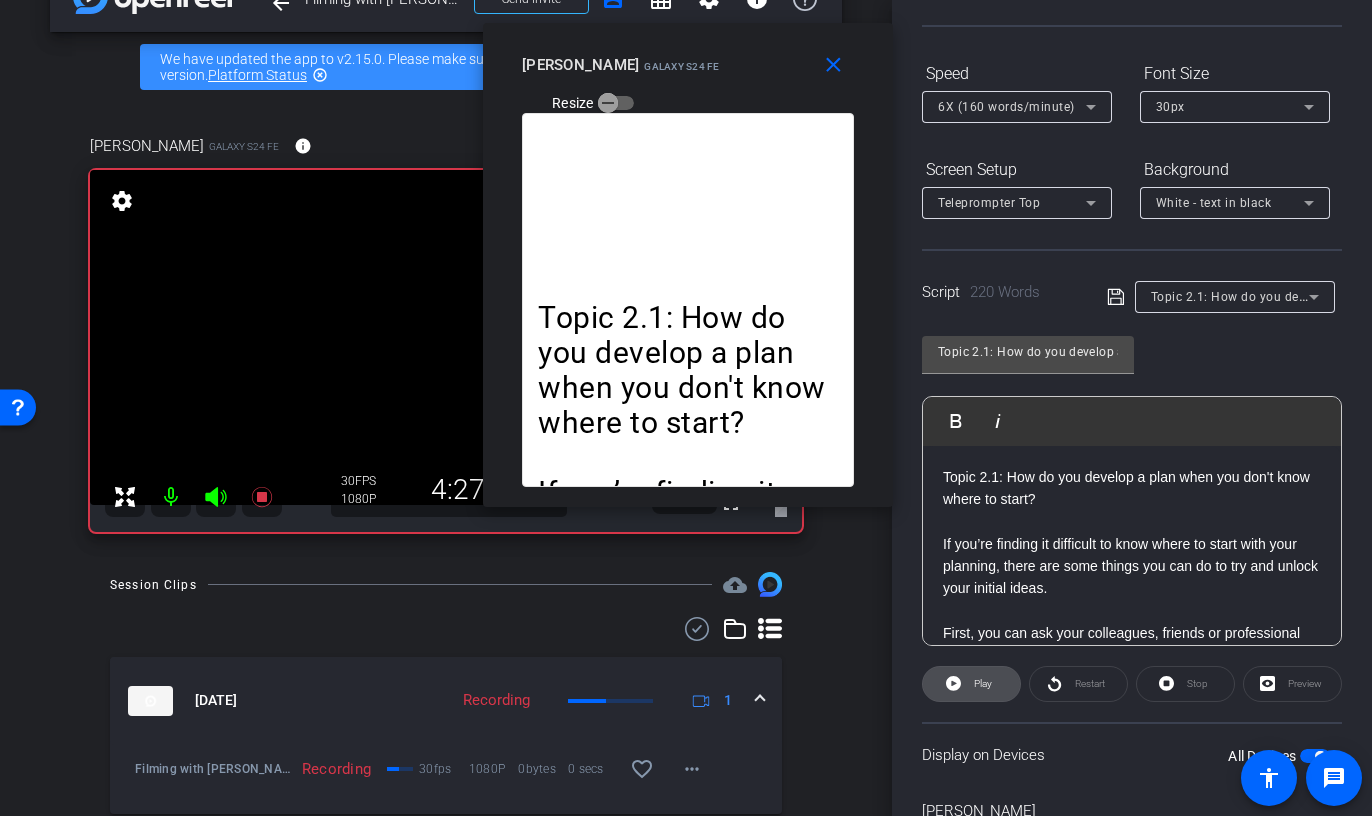click on "Play" 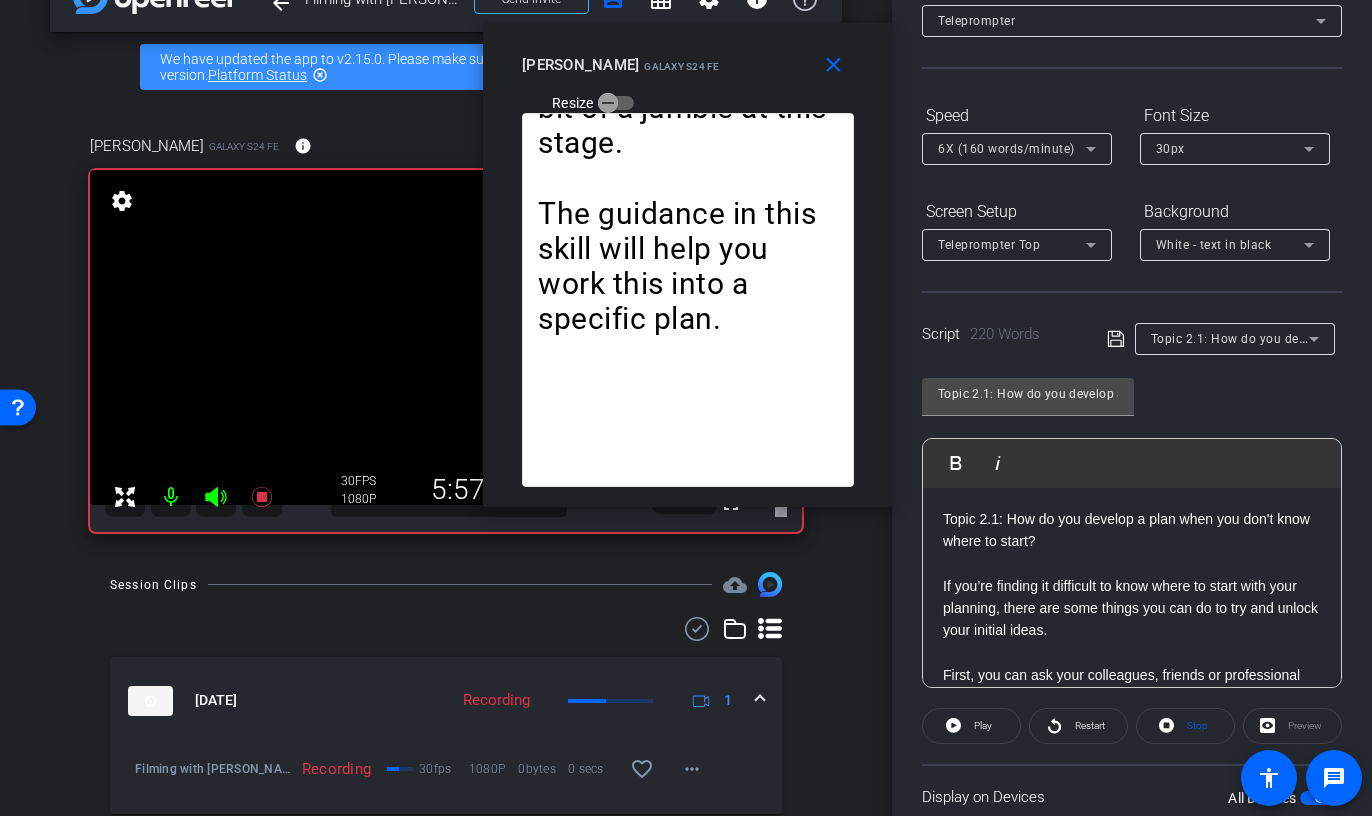 scroll, scrollTop: 96, scrollLeft: 0, axis: vertical 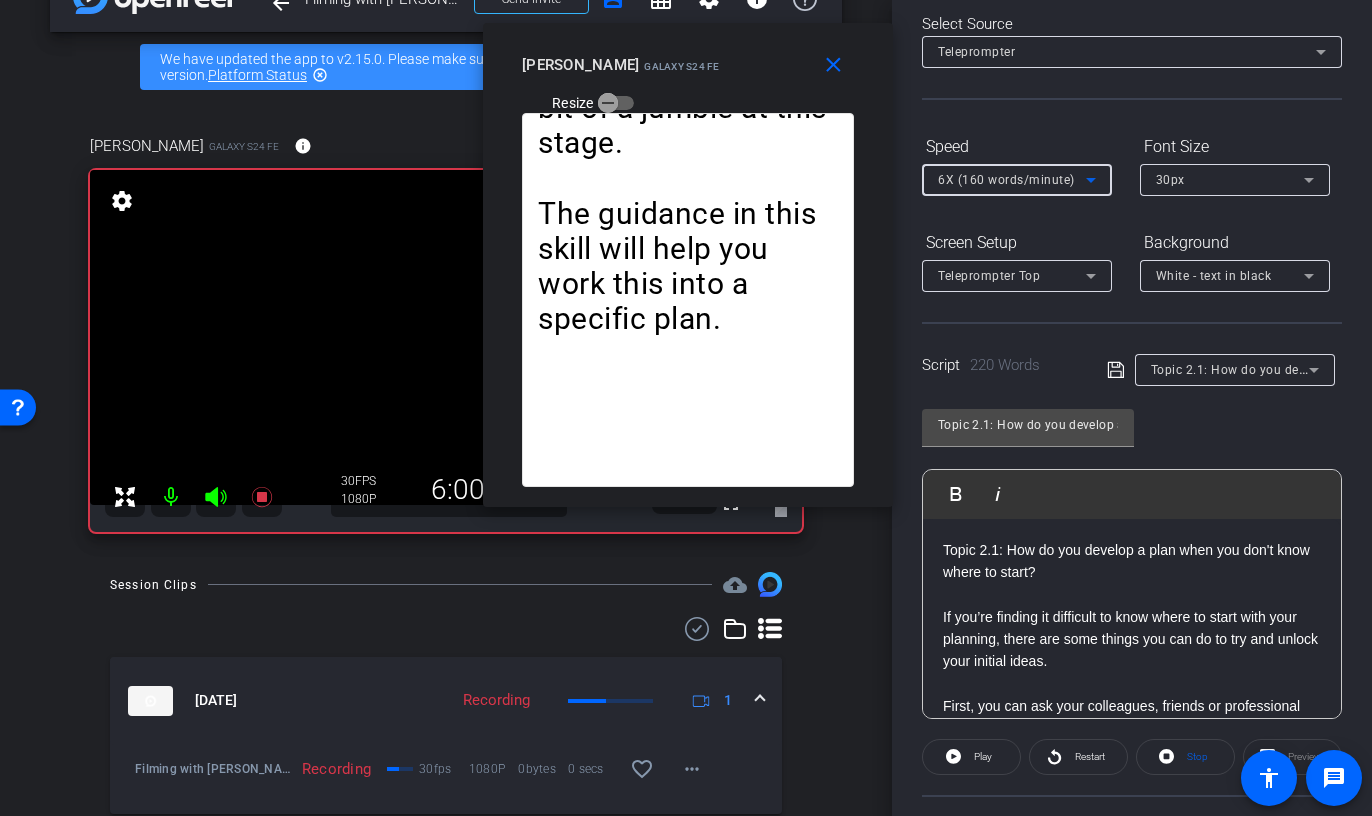click 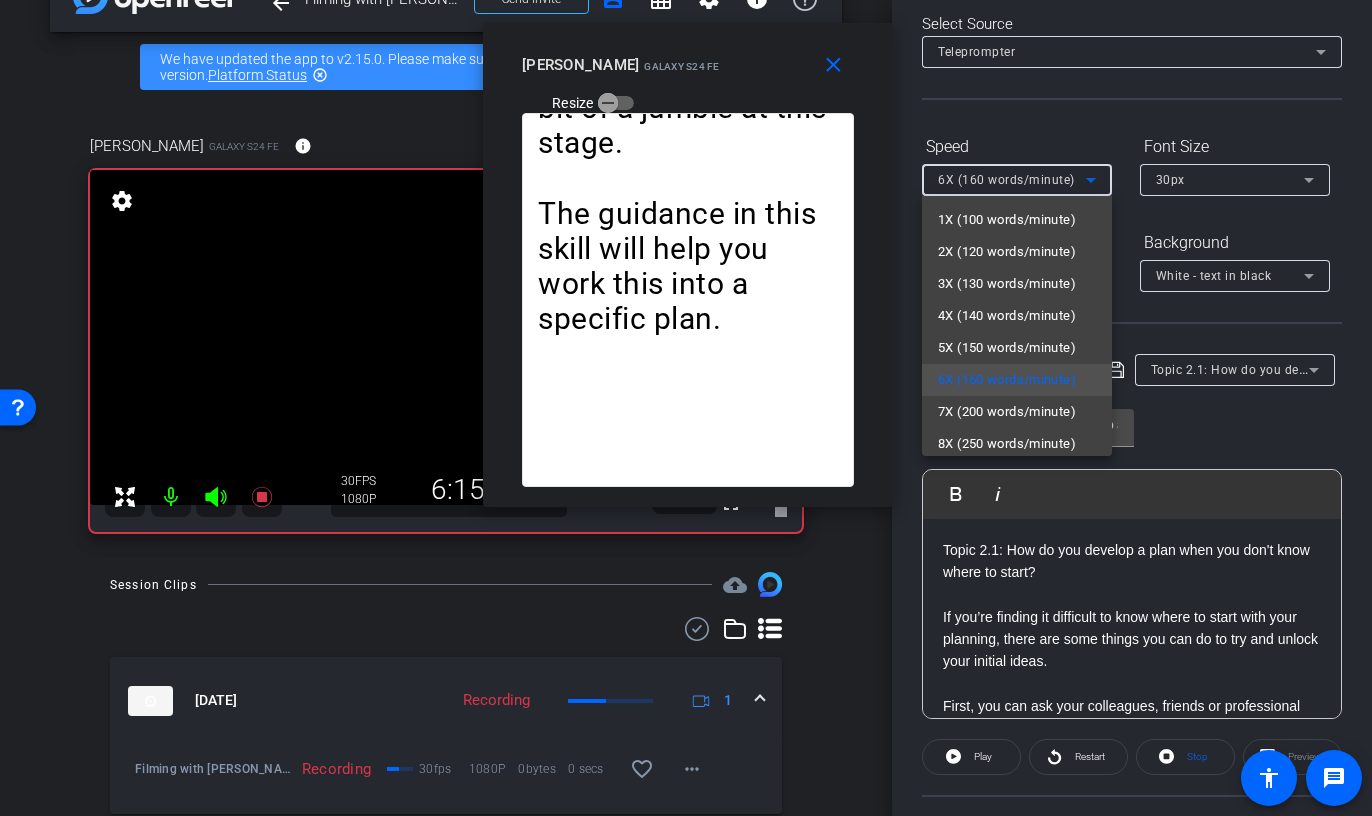 click at bounding box center [686, 408] 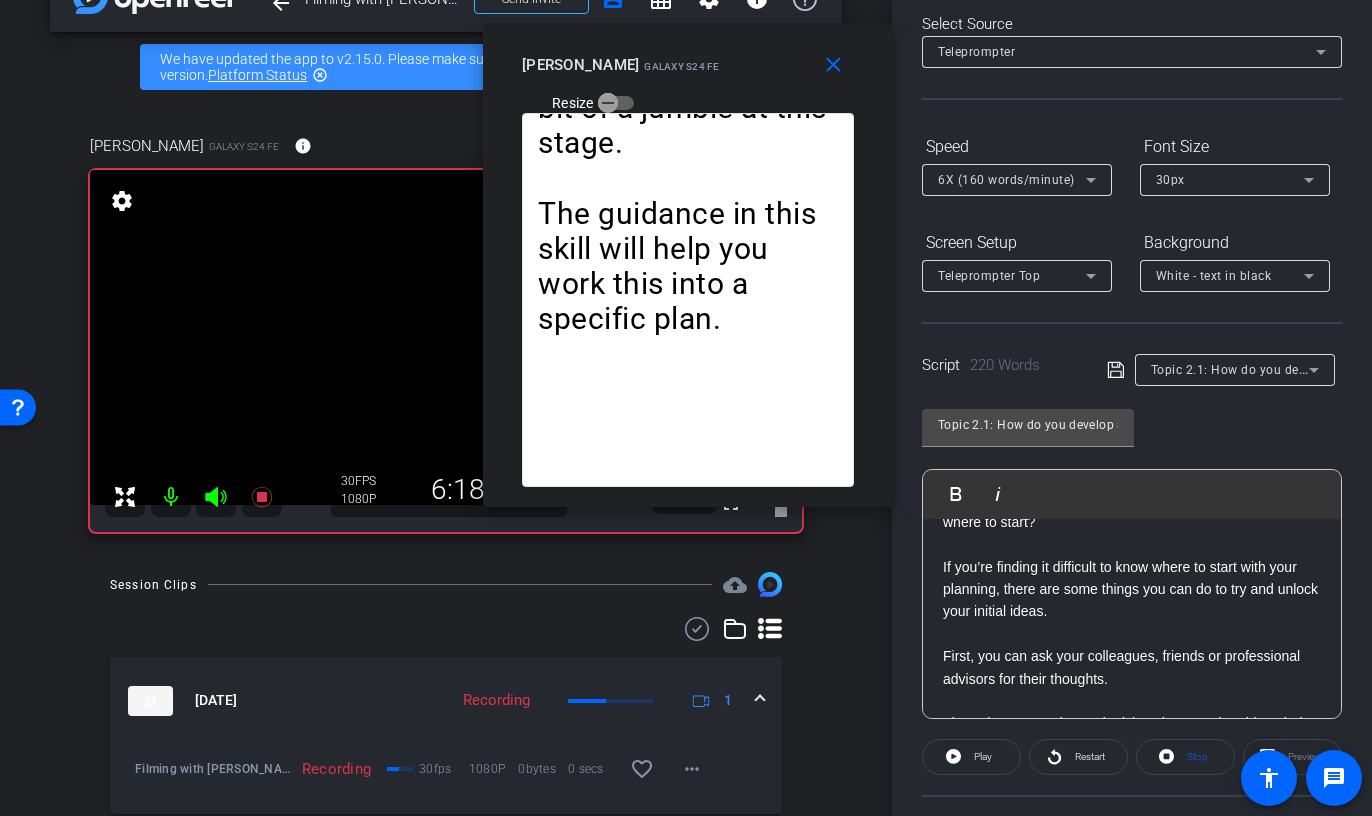 scroll, scrollTop: 52, scrollLeft: 0, axis: vertical 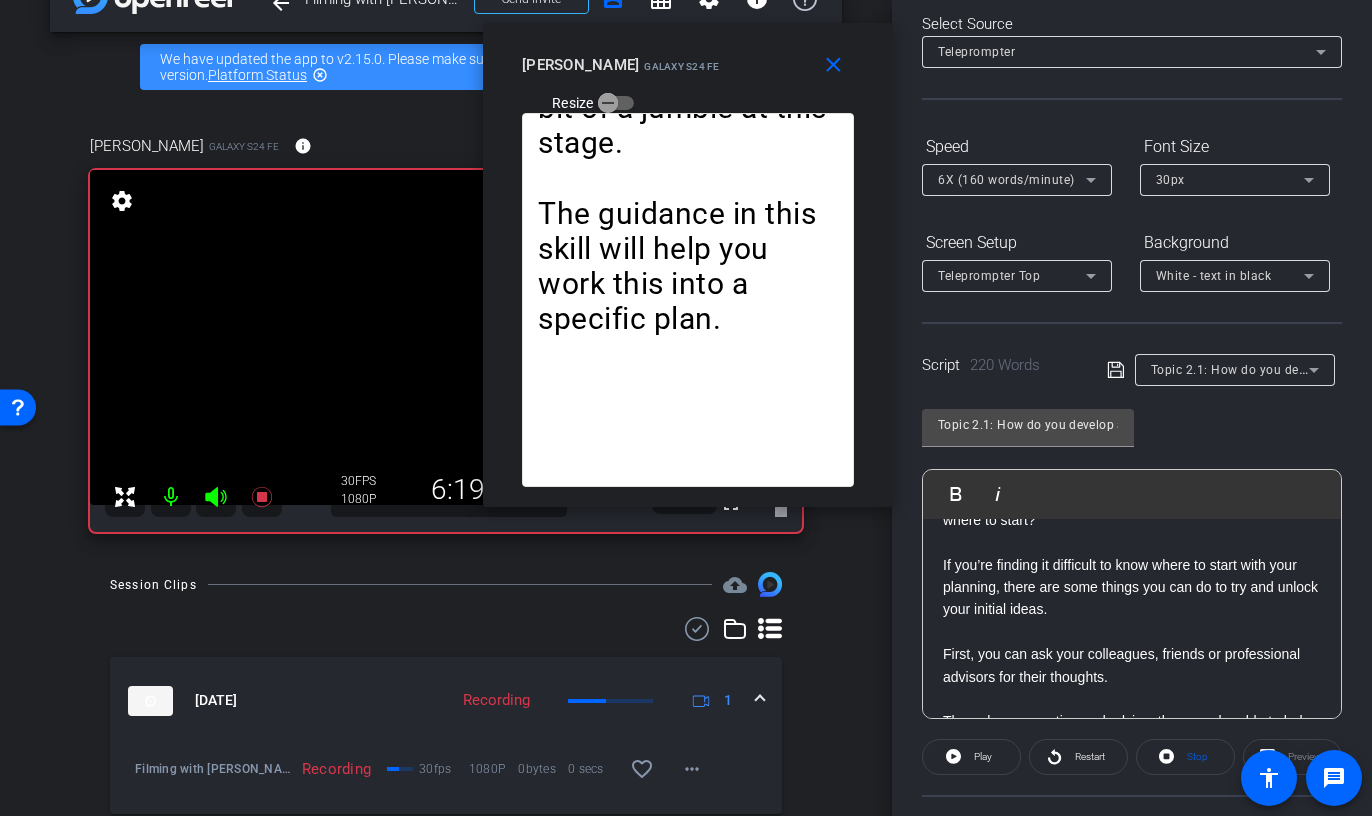 click 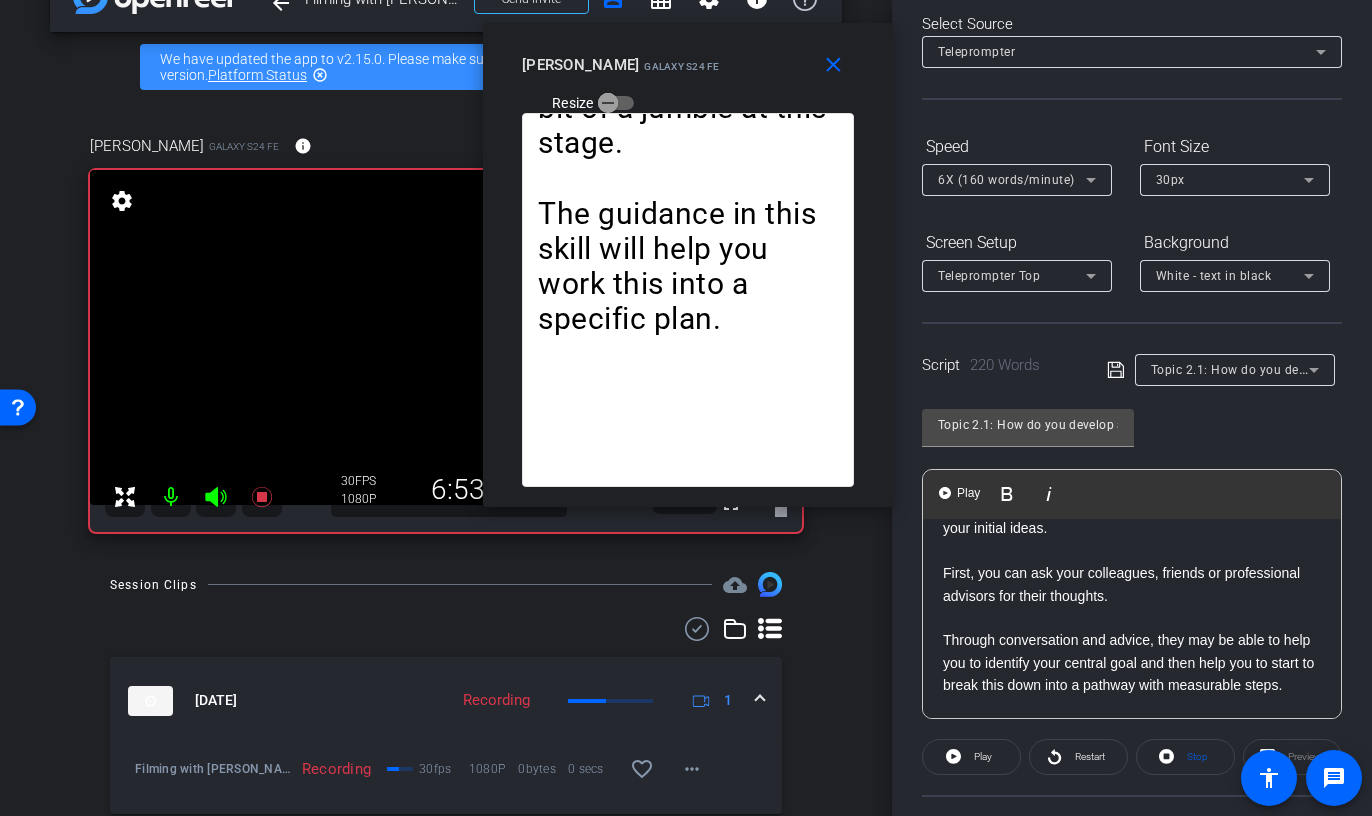 scroll, scrollTop: 124, scrollLeft: 0, axis: vertical 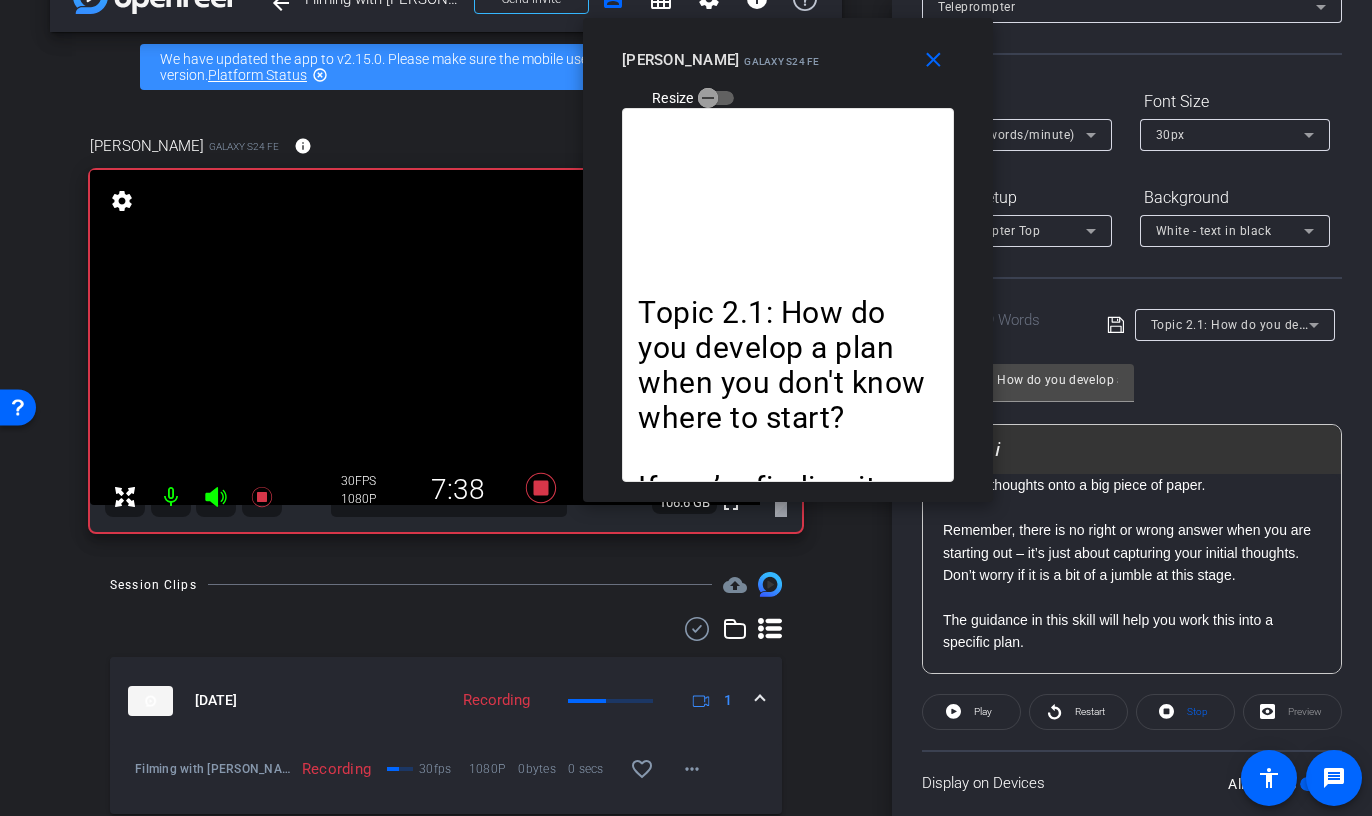 drag, startPoint x: 505, startPoint y: 44, endPoint x: 602, endPoint y: 28, distance: 98.31073 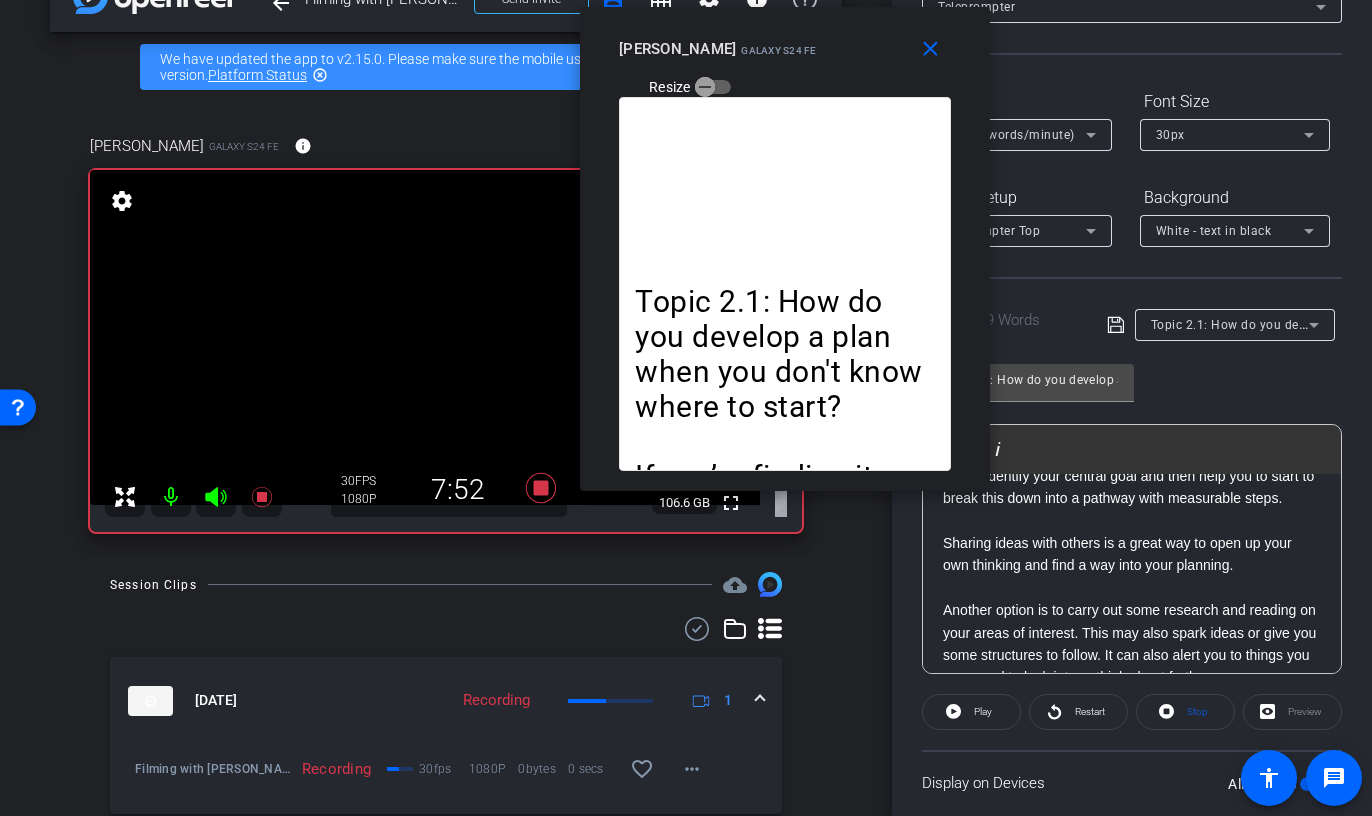 scroll, scrollTop: 0, scrollLeft: 0, axis: both 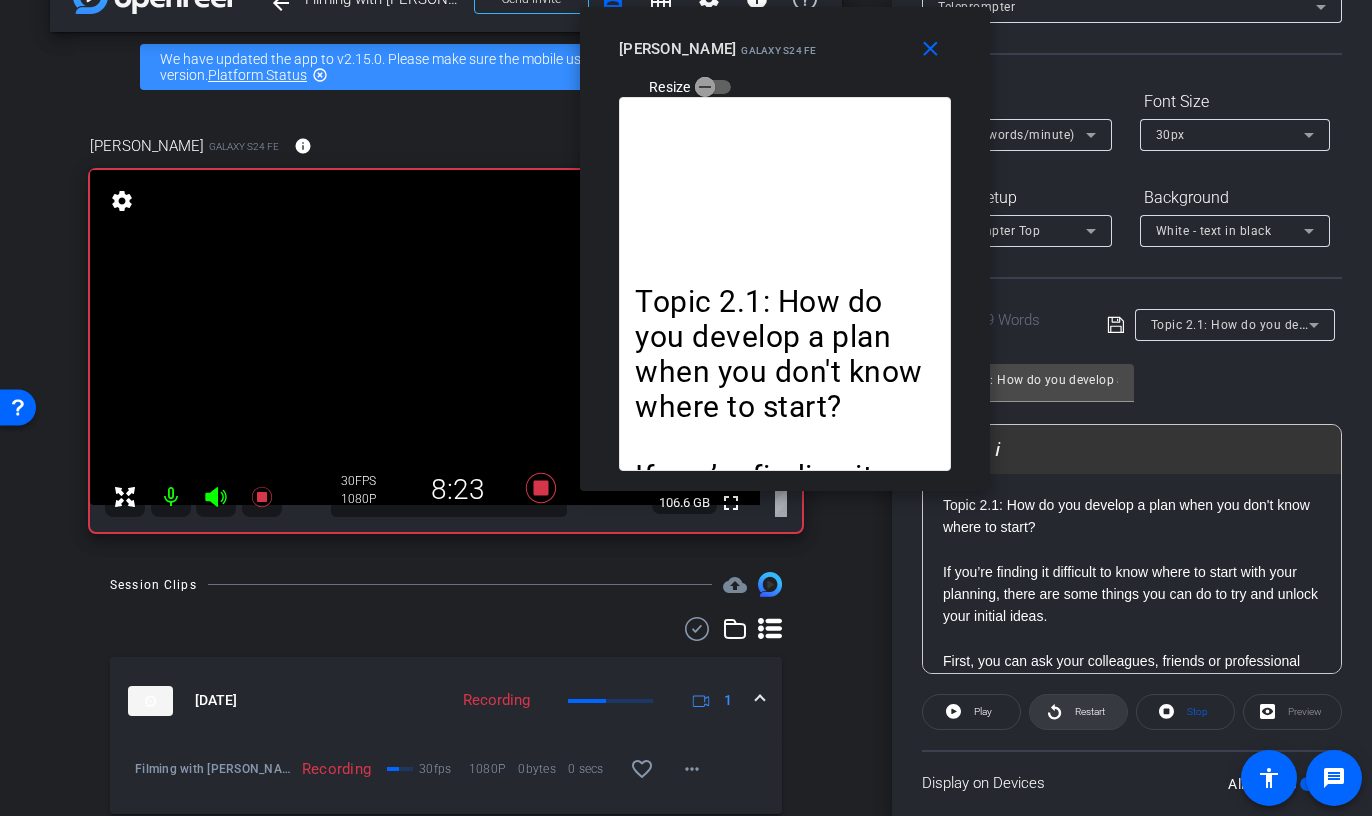 click on "Restart" 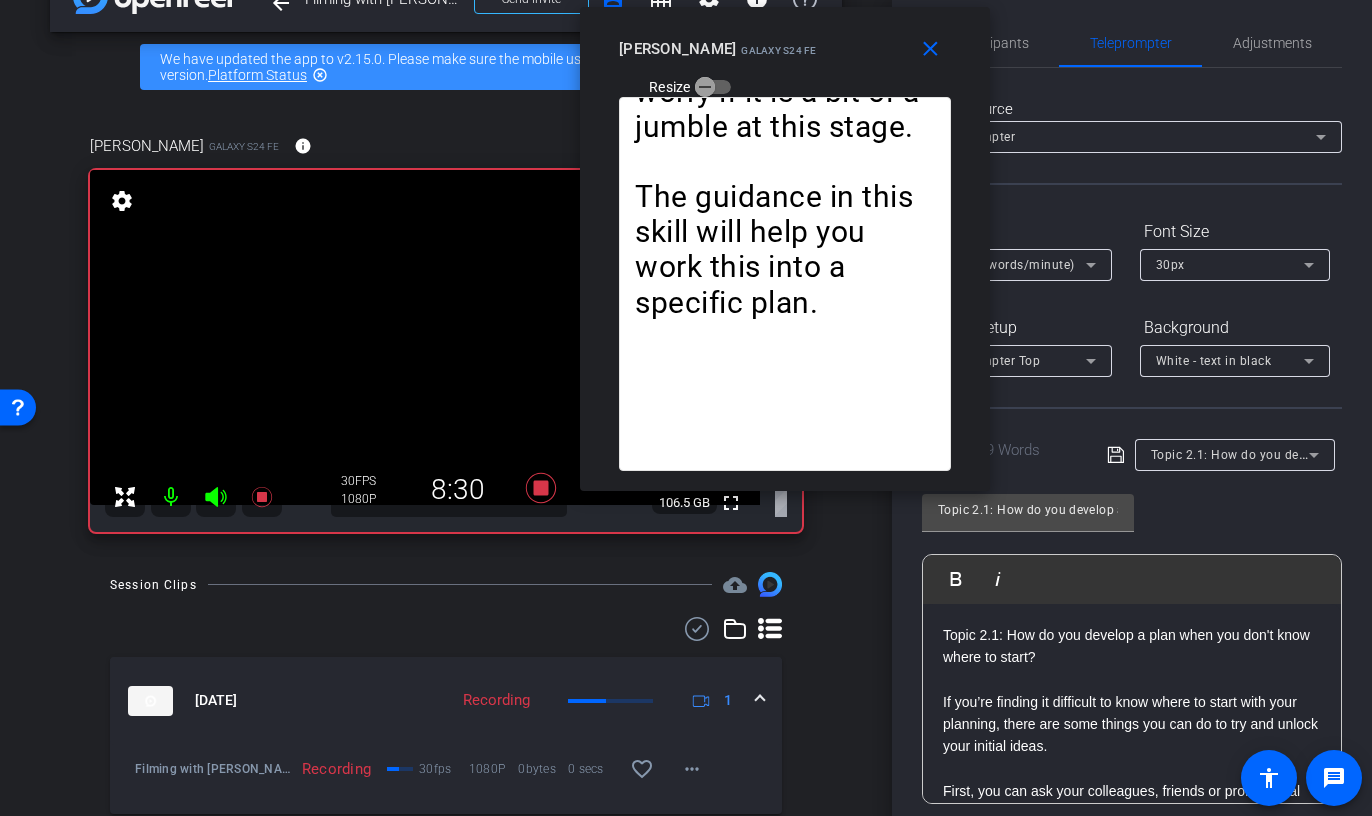scroll, scrollTop: 0, scrollLeft: 0, axis: both 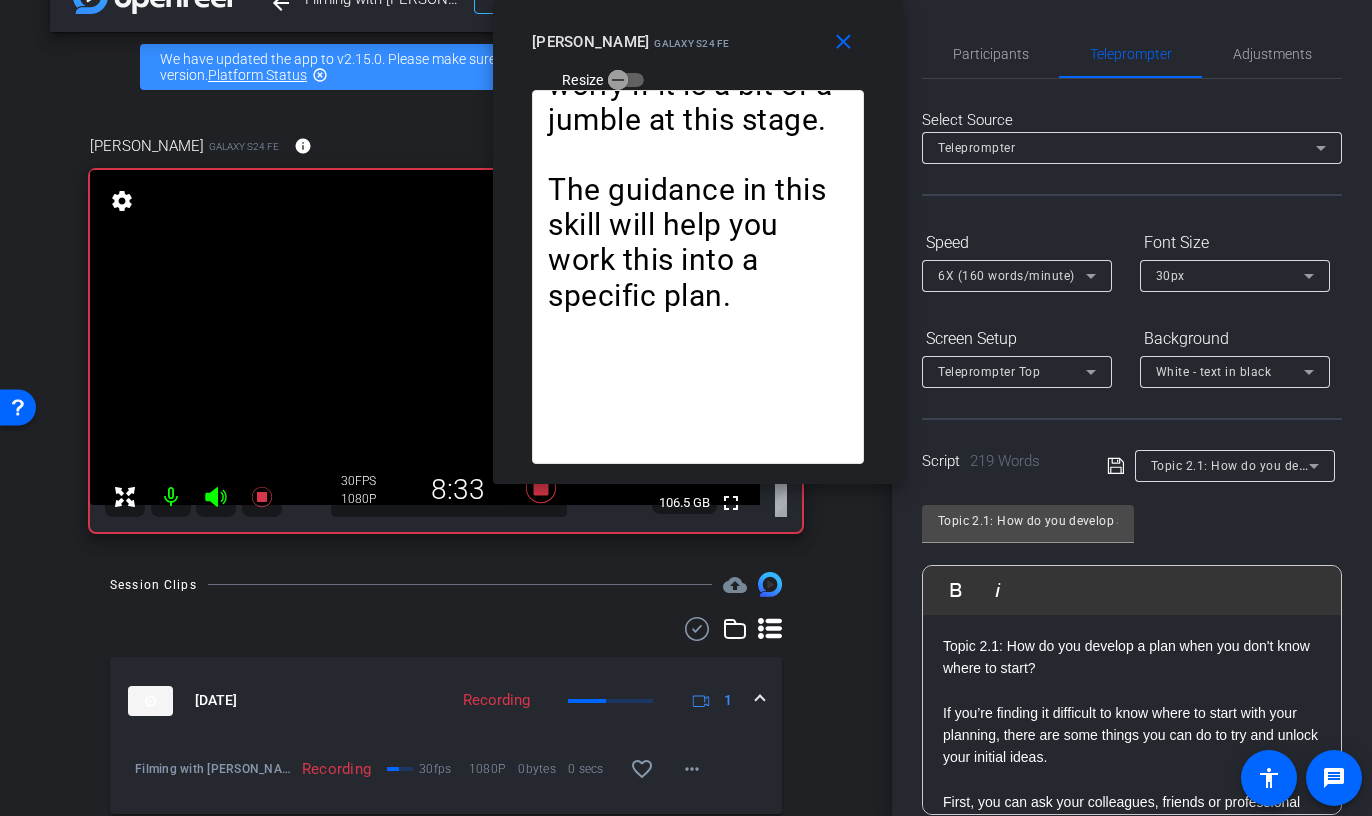drag, startPoint x: 779, startPoint y: 27, endPoint x: 692, endPoint y: 17, distance: 87.57283 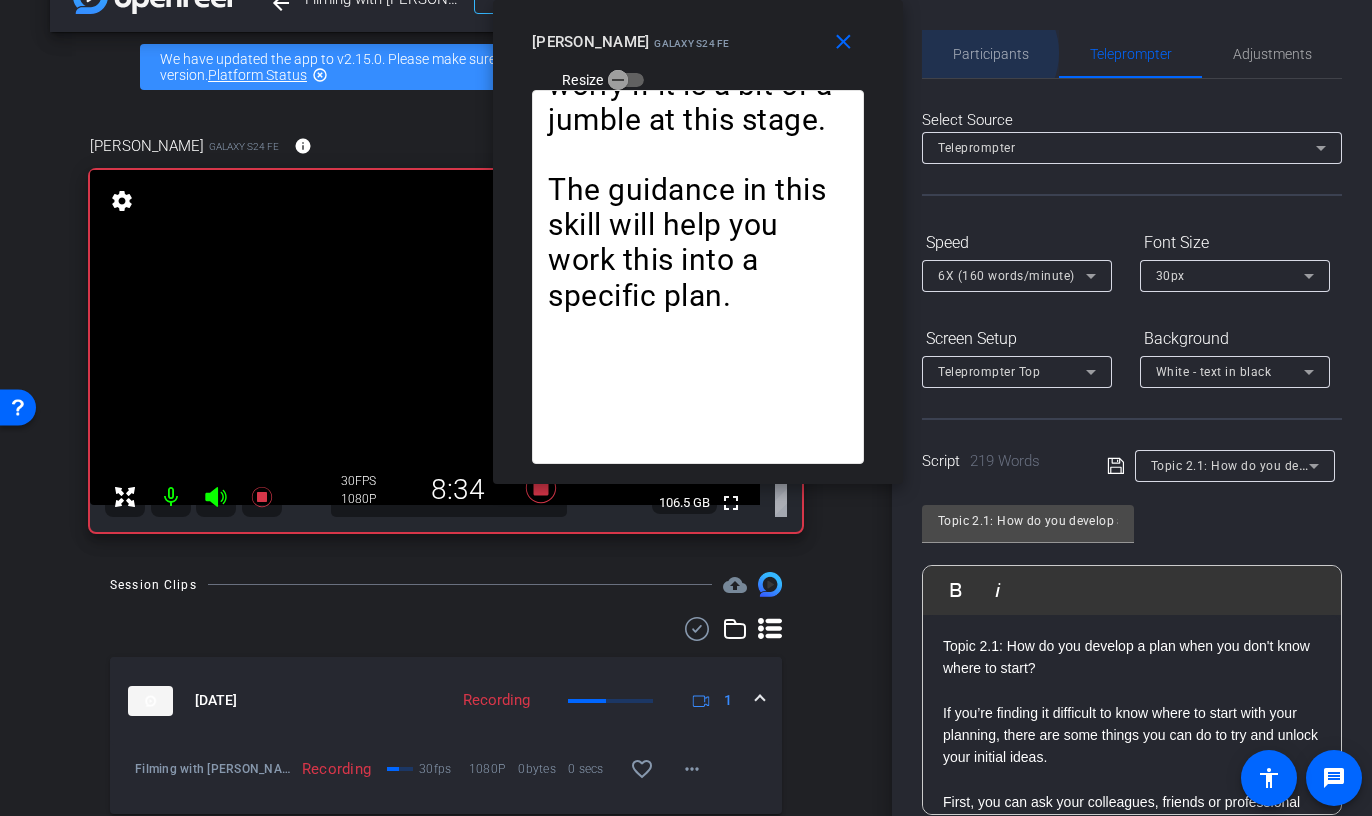click on "Participants" at bounding box center (991, 54) 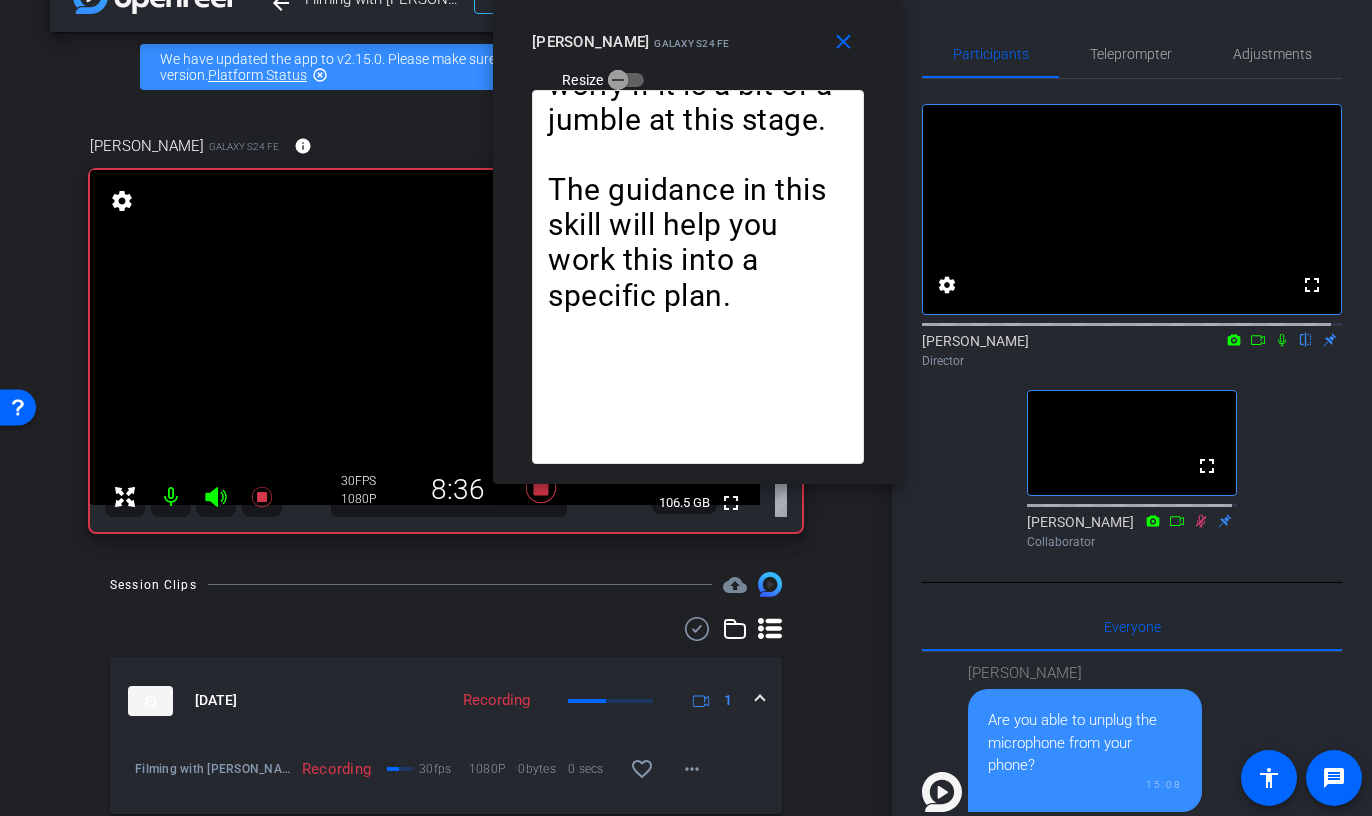 click 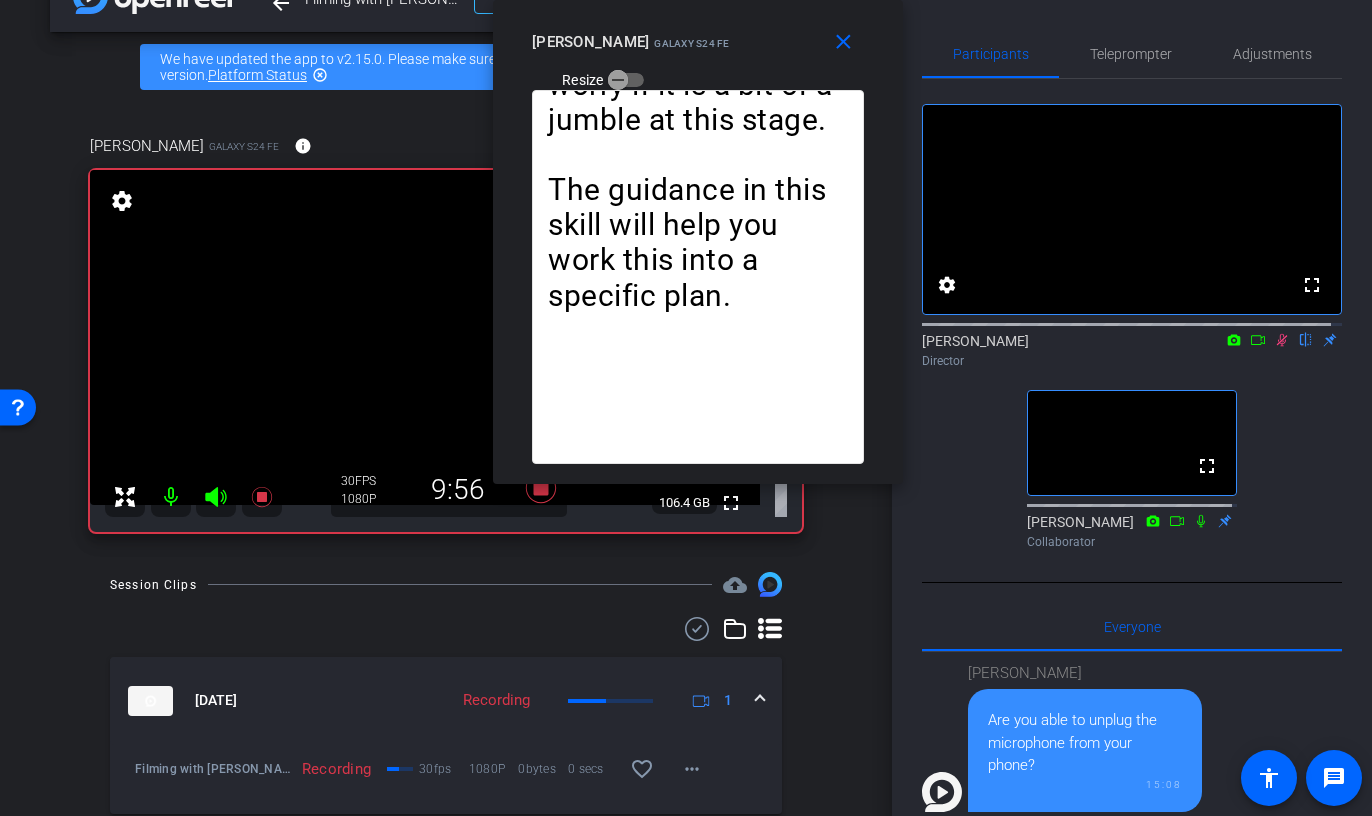 scroll, scrollTop: 4, scrollLeft: 0, axis: vertical 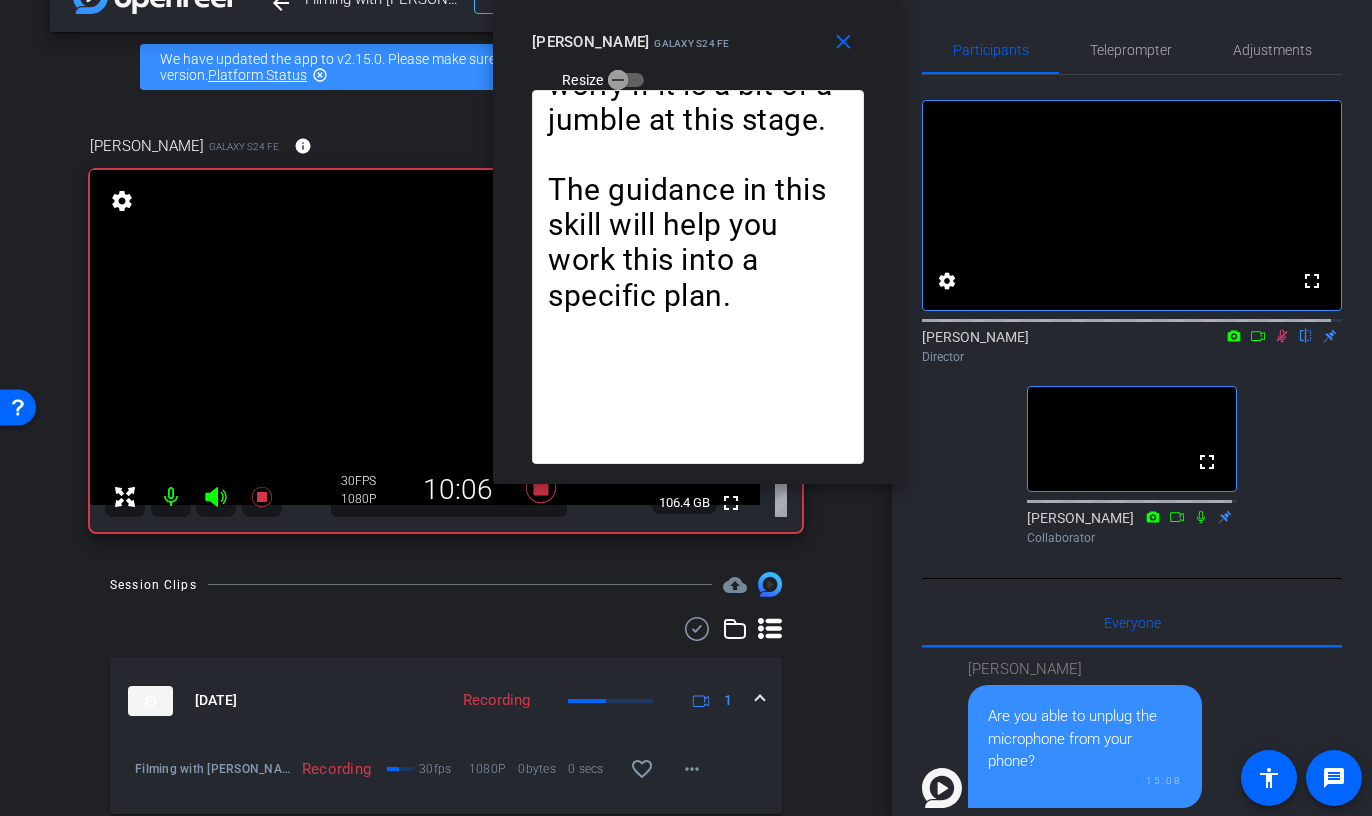 click 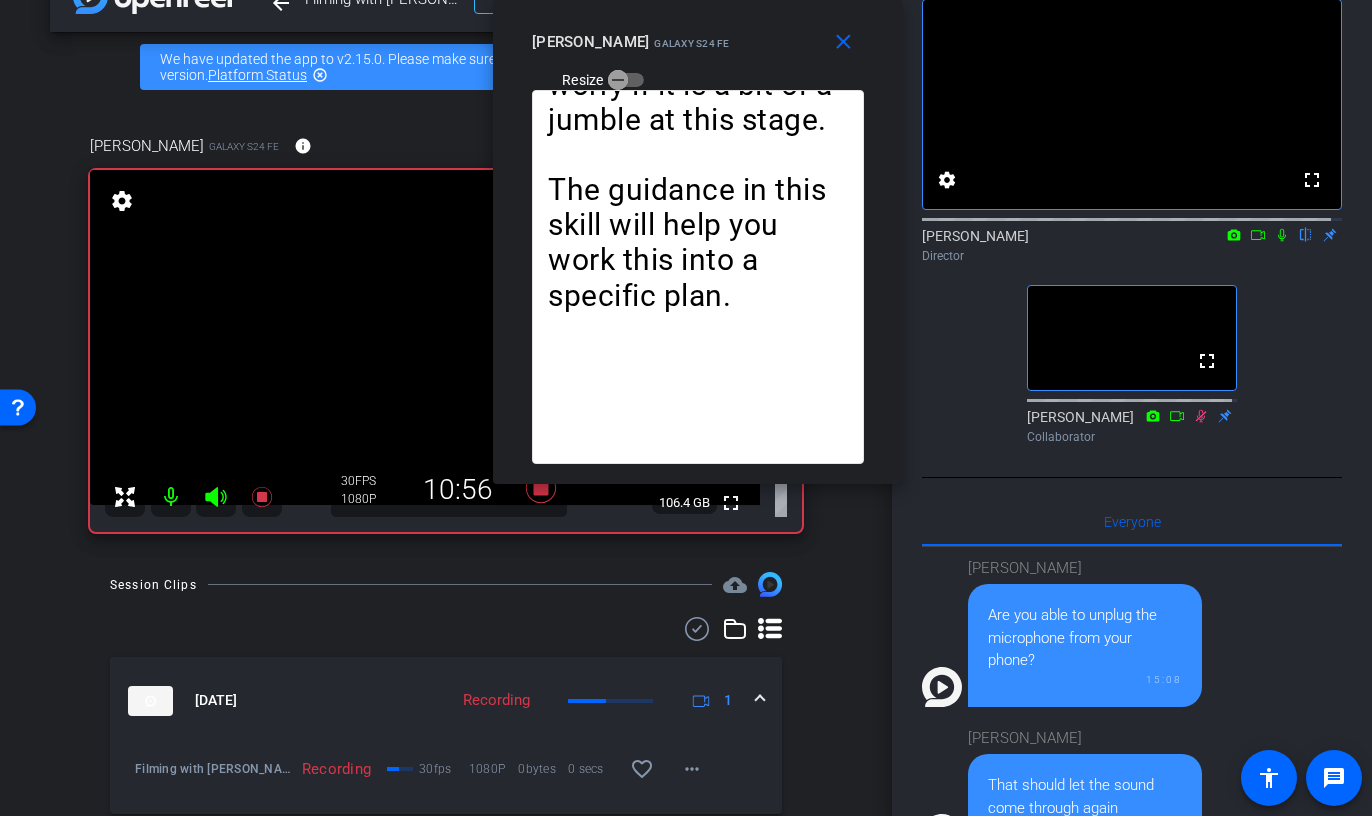 scroll, scrollTop: 171, scrollLeft: 0, axis: vertical 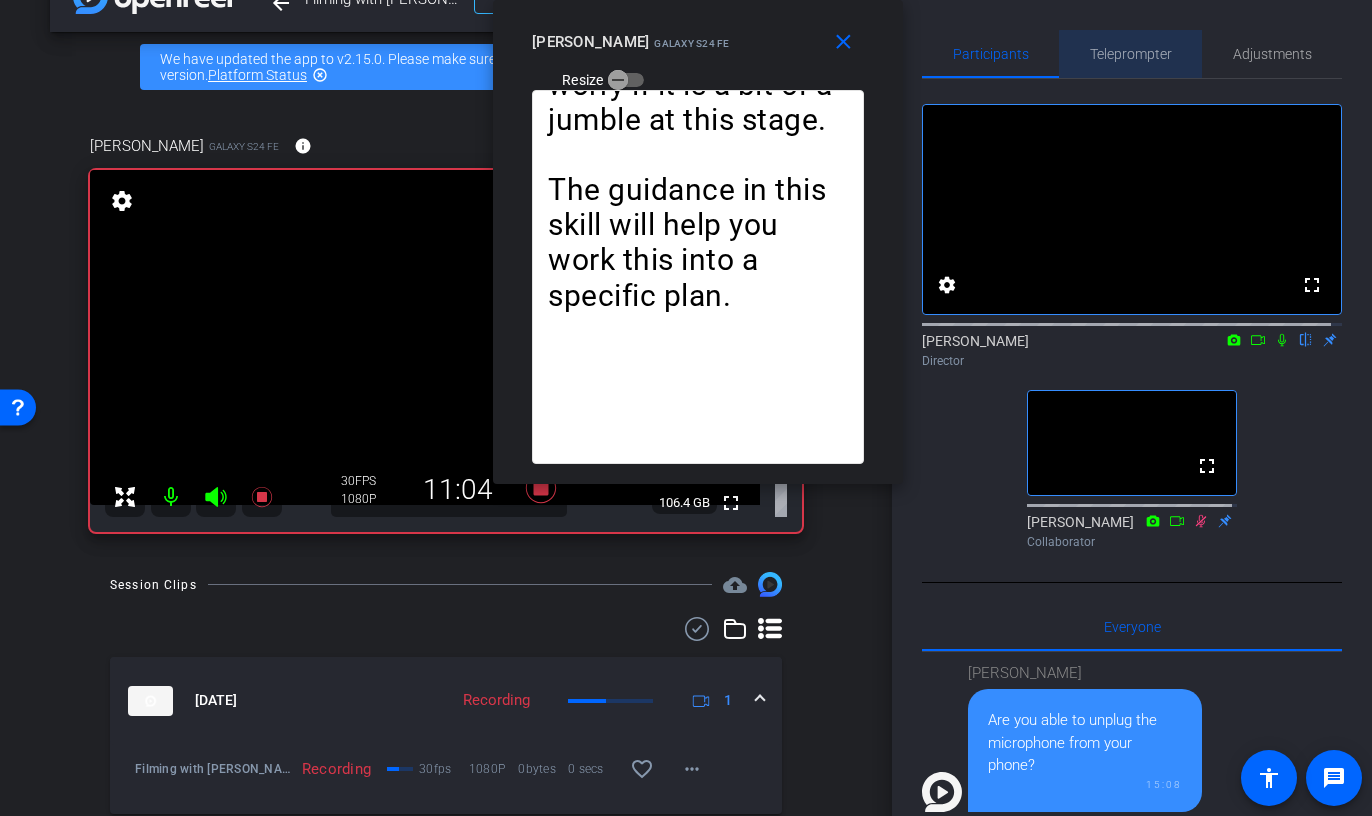 click on "Teleprompter" at bounding box center (1131, 54) 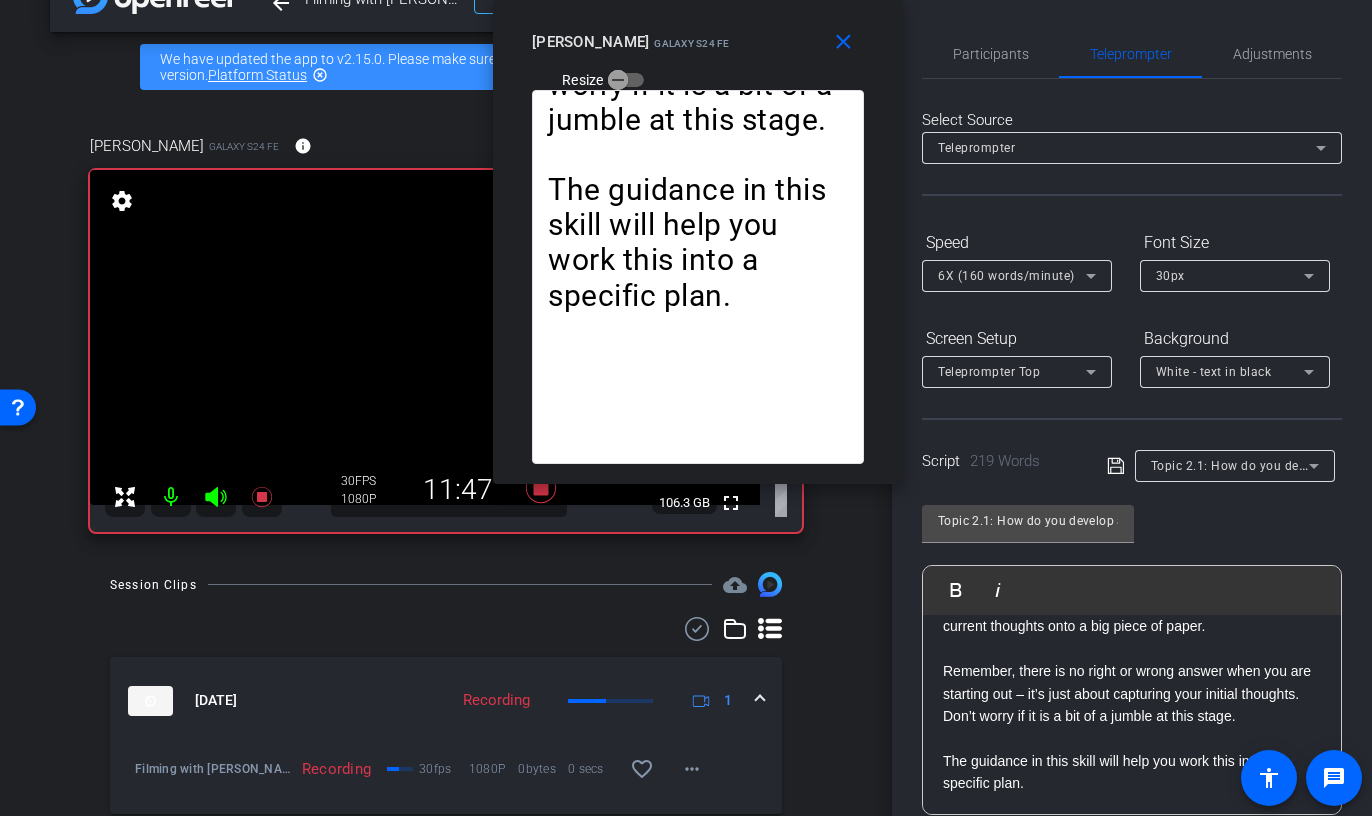scroll, scrollTop: 563, scrollLeft: 0, axis: vertical 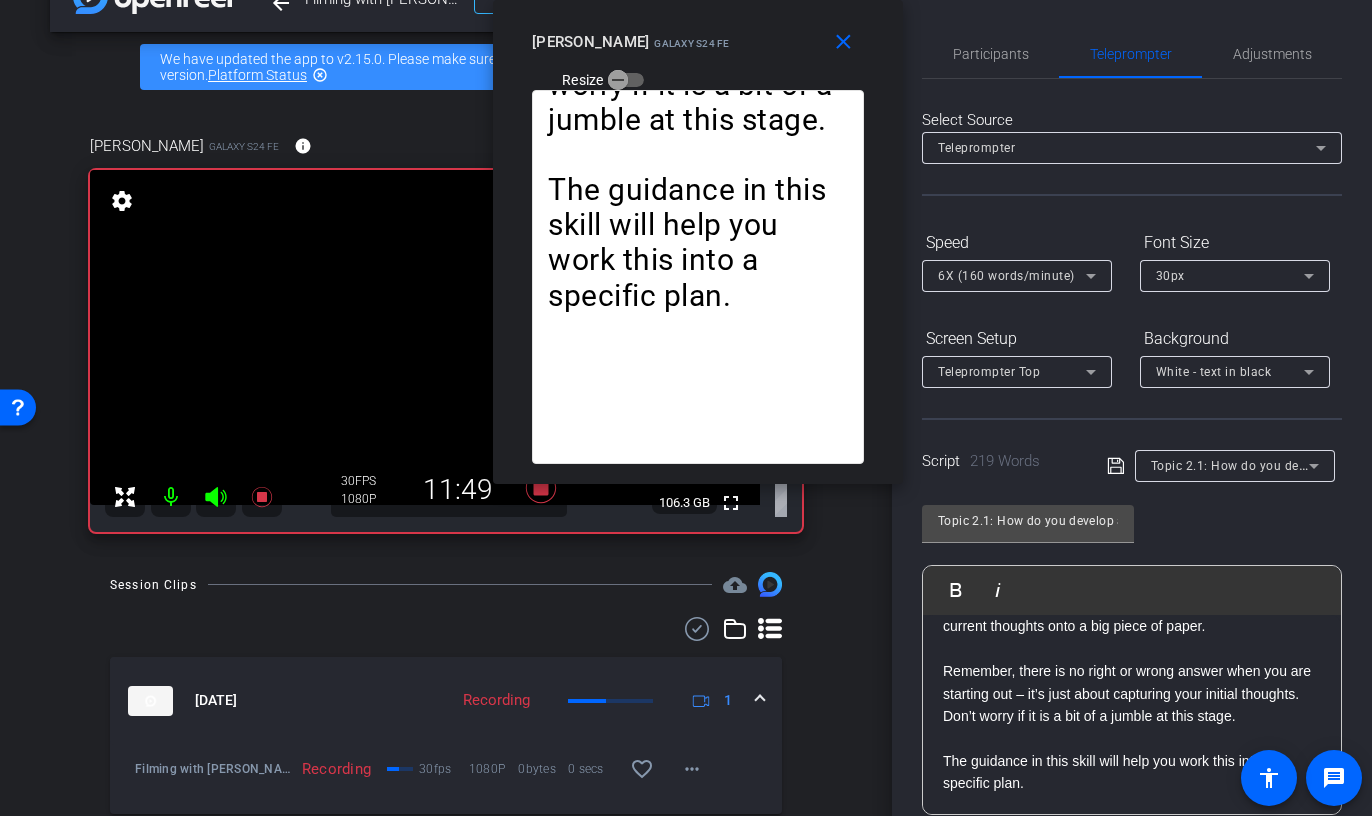 click on "Remember, there is no right or wrong answer when you are starting out – it’s just about capturing your initial thoughts. Don’t worry if it is a bit of a jumble at this stage." 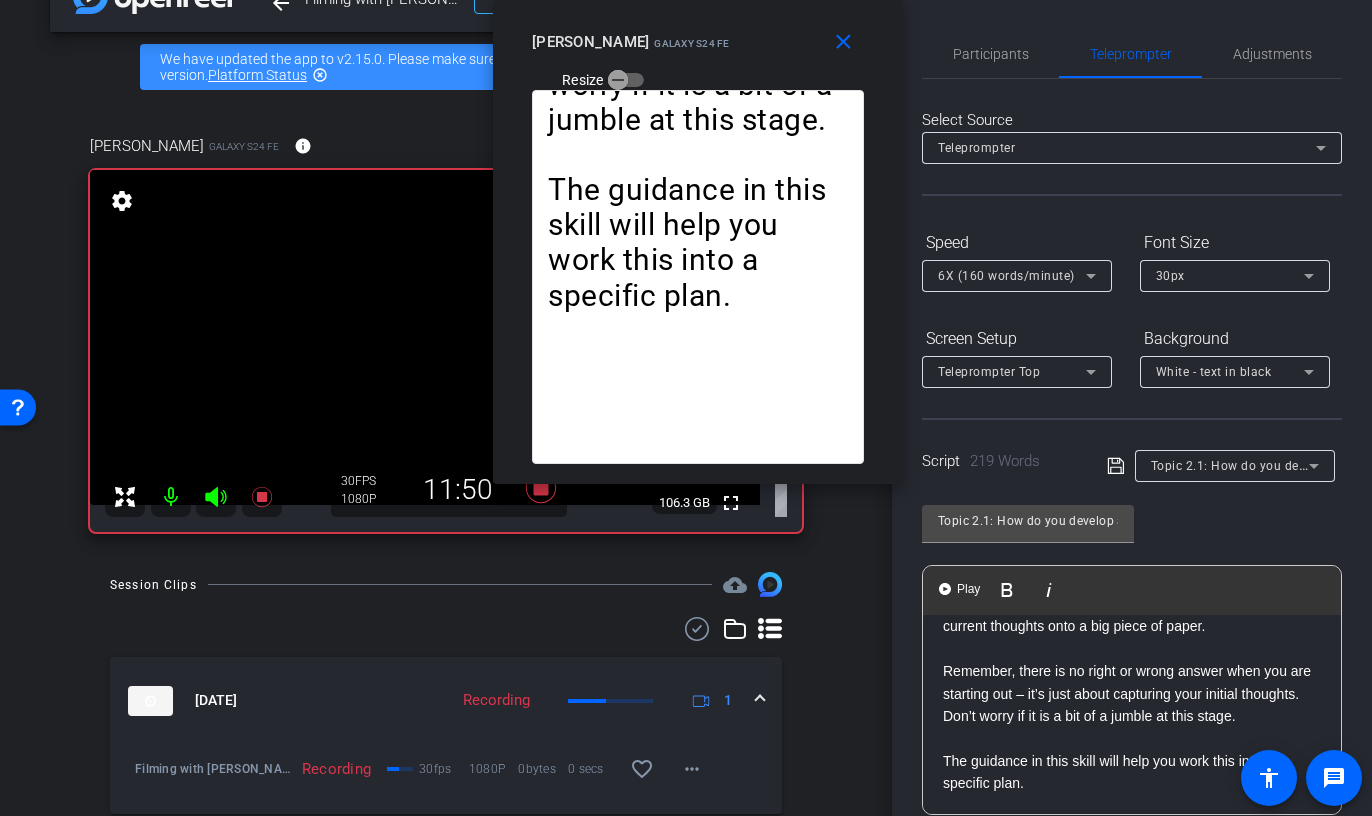 type 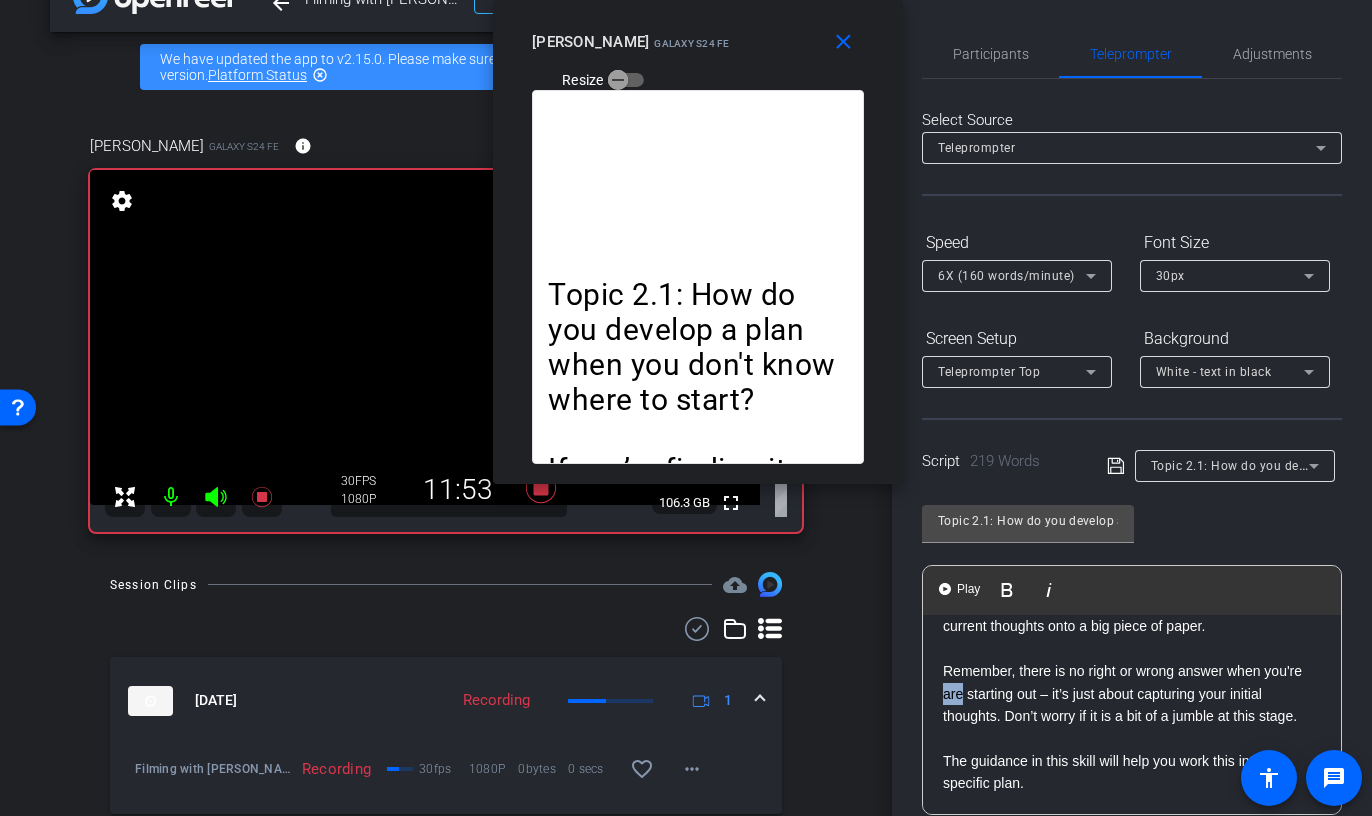drag, startPoint x: 985, startPoint y: 708, endPoint x: 1004, endPoint y: 708, distance: 19 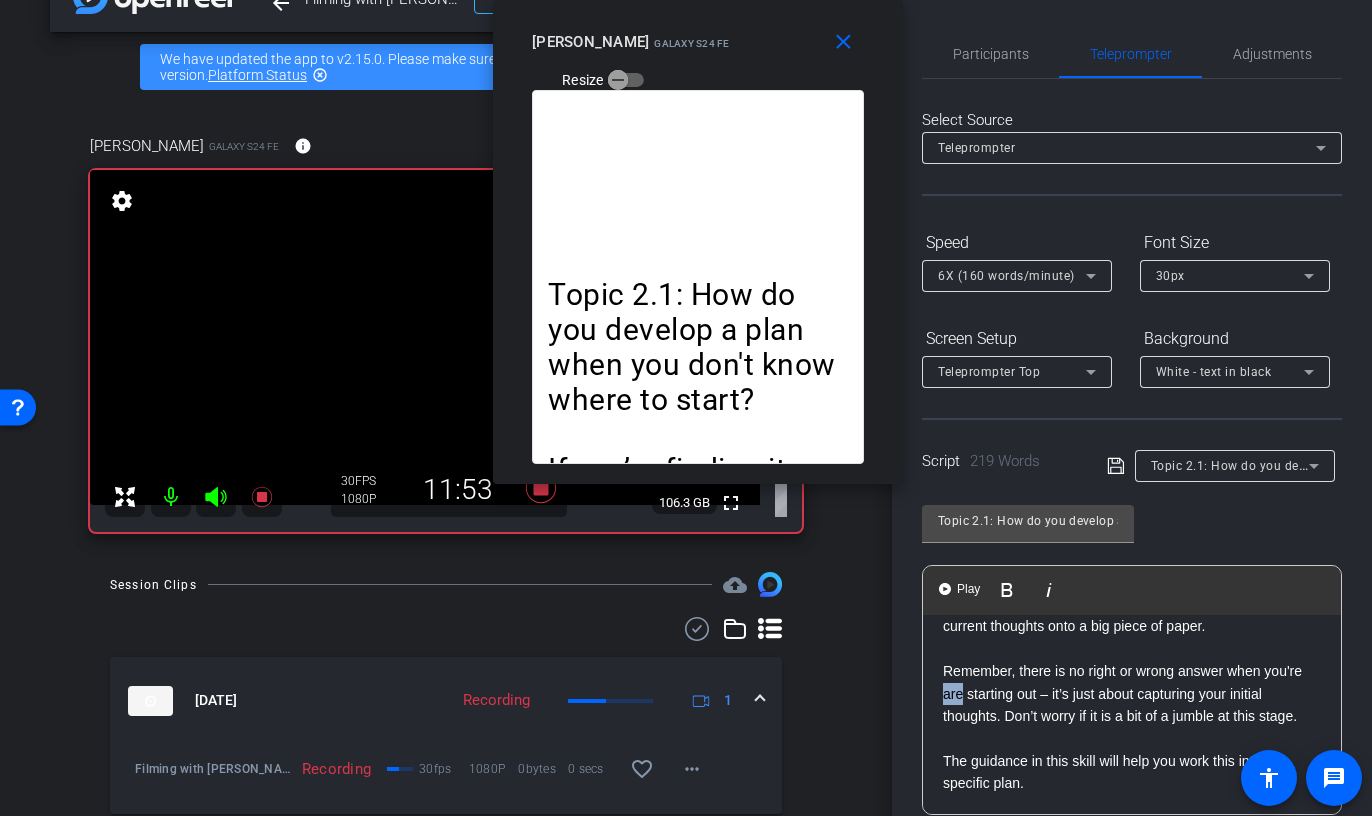click on "Remember, there is no right or wrong answer when you're are starting out – it’s just about capturing your initial thoughts. Don’t worry if it is a bit of a jumble at this stage." 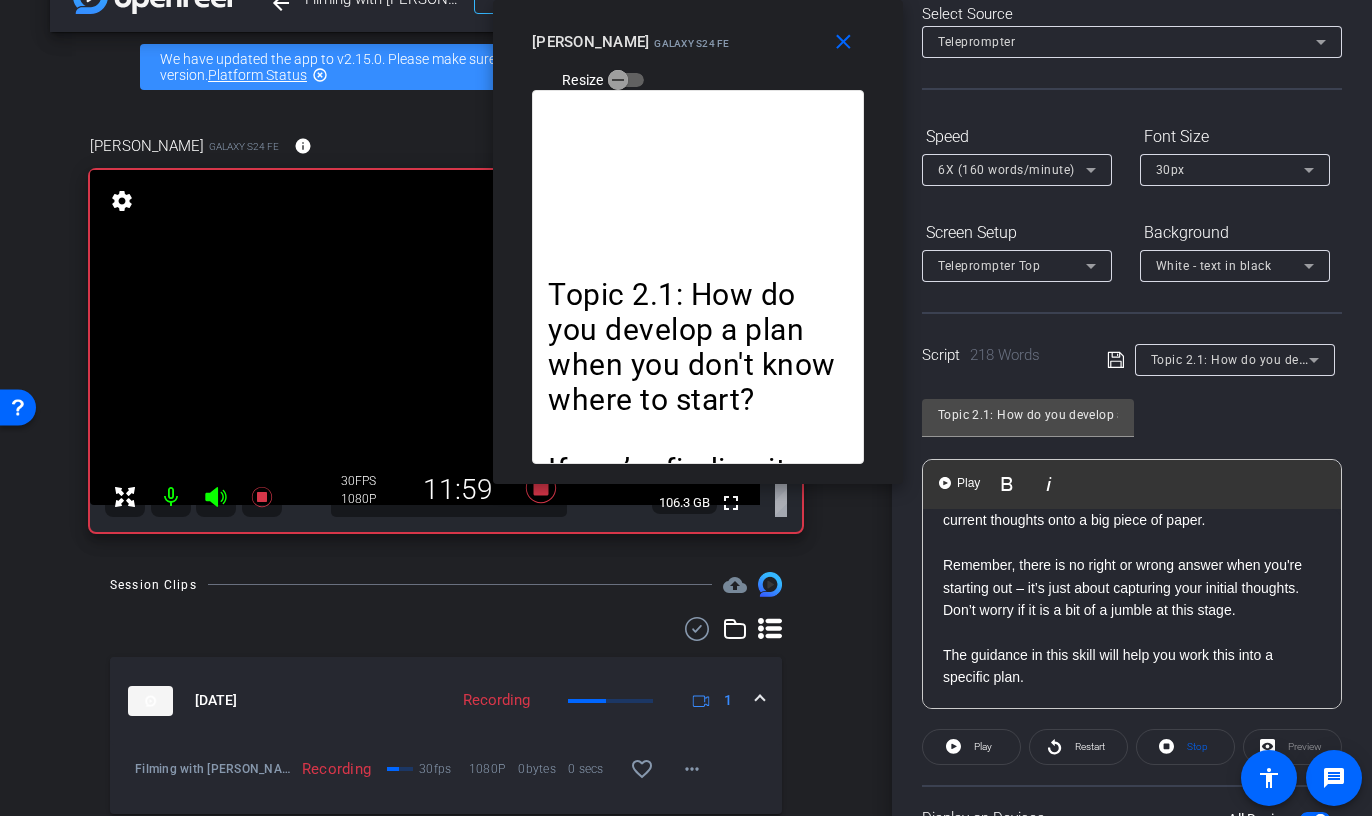 scroll, scrollTop: 114, scrollLeft: 0, axis: vertical 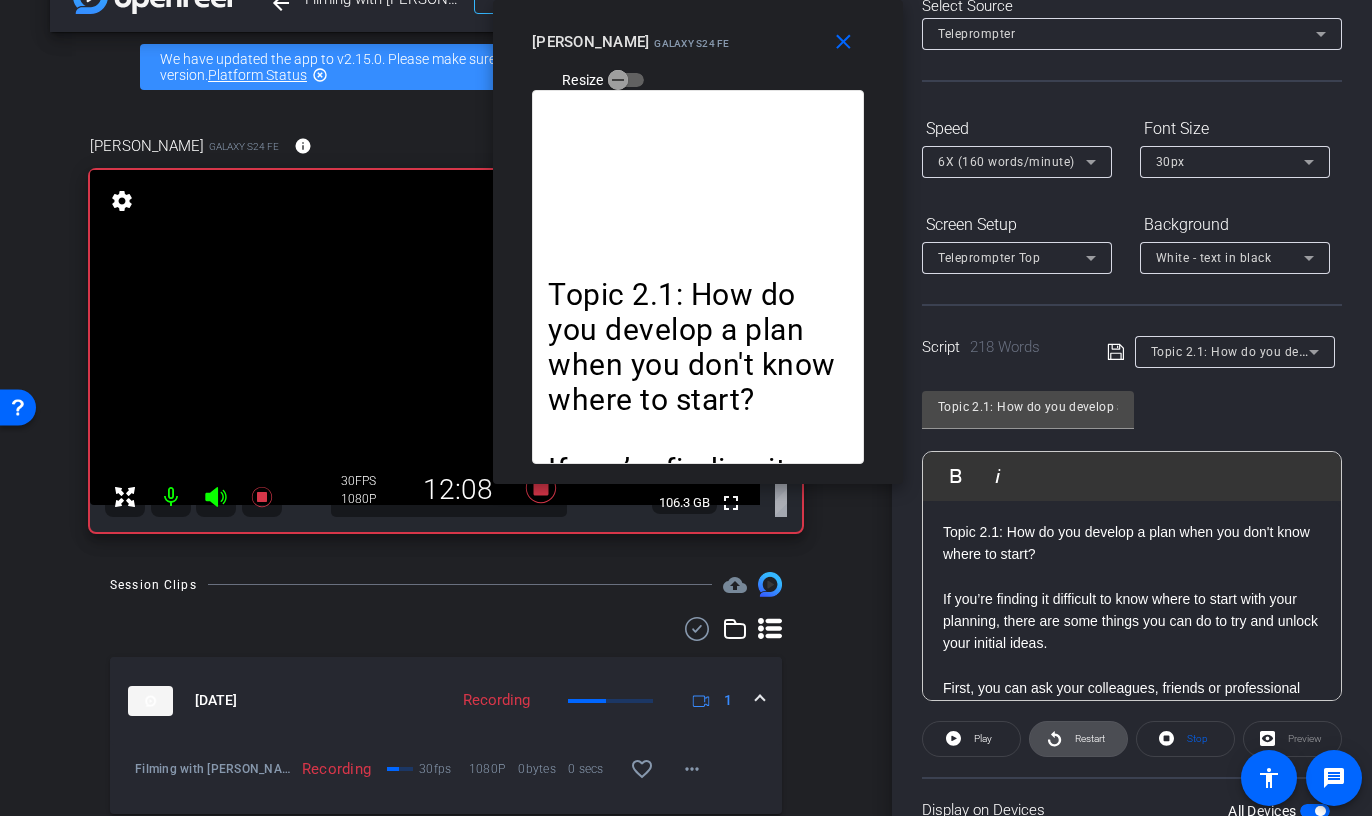 click on "Restart" 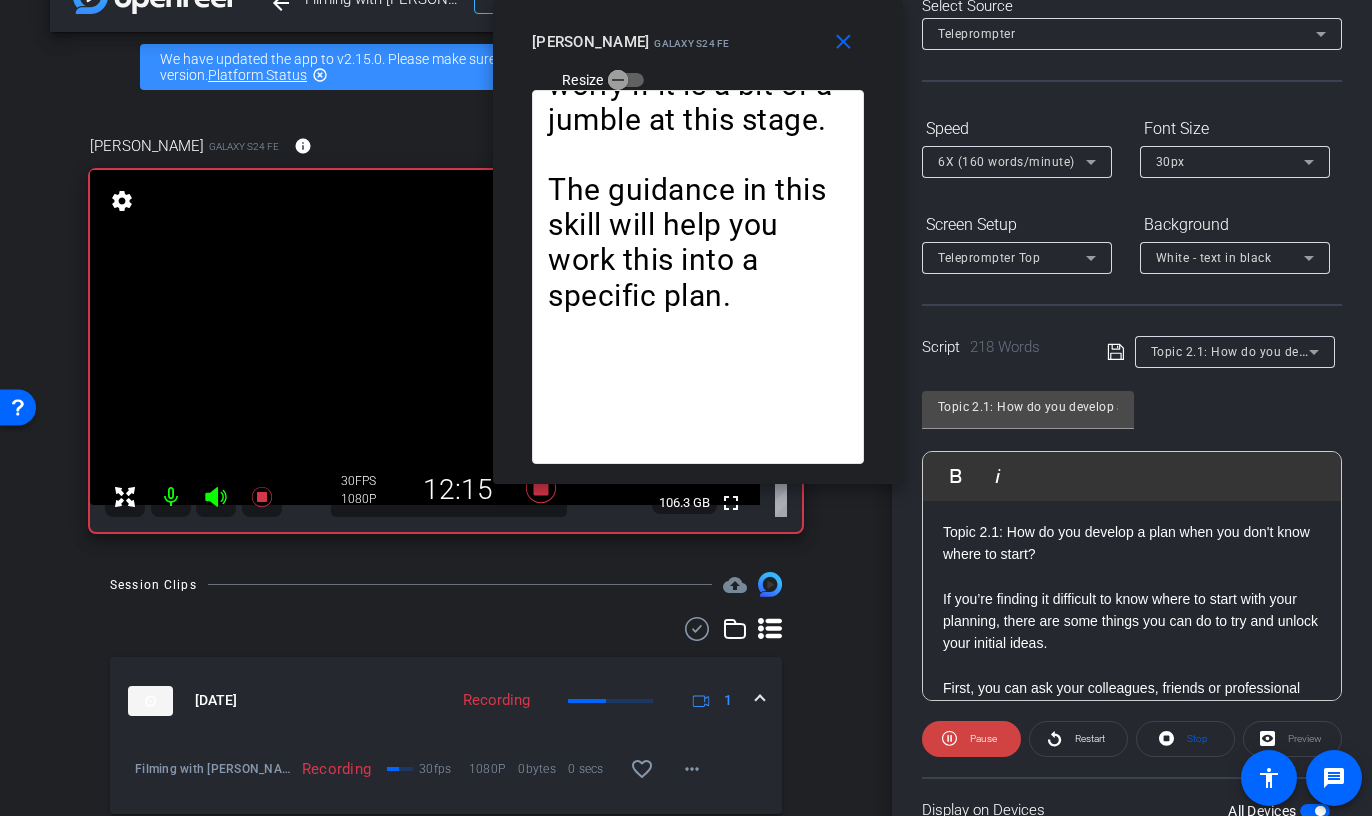 scroll, scrollTop: 0, scrollLeft: 0, axis: both 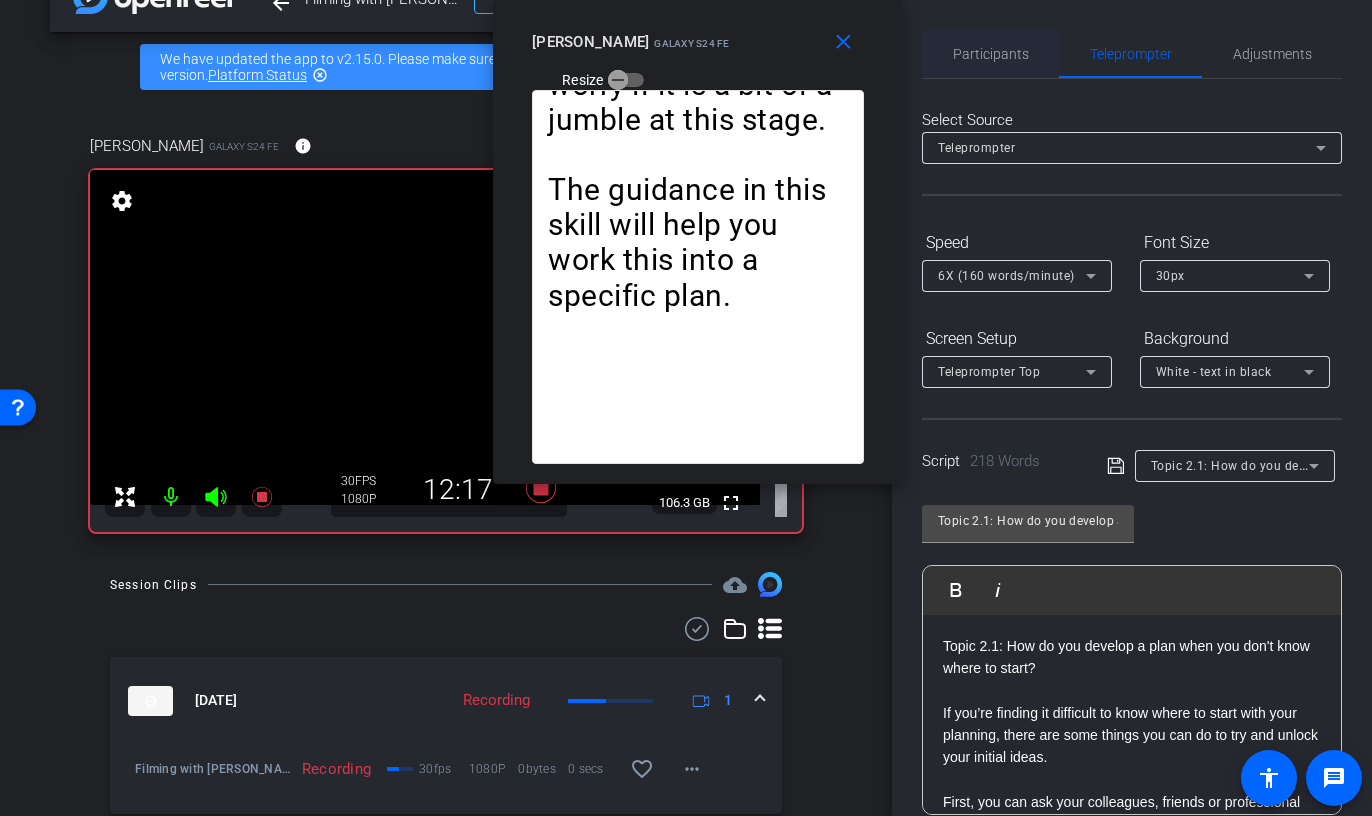 click on "Participants" at bounding box center (991, 54) 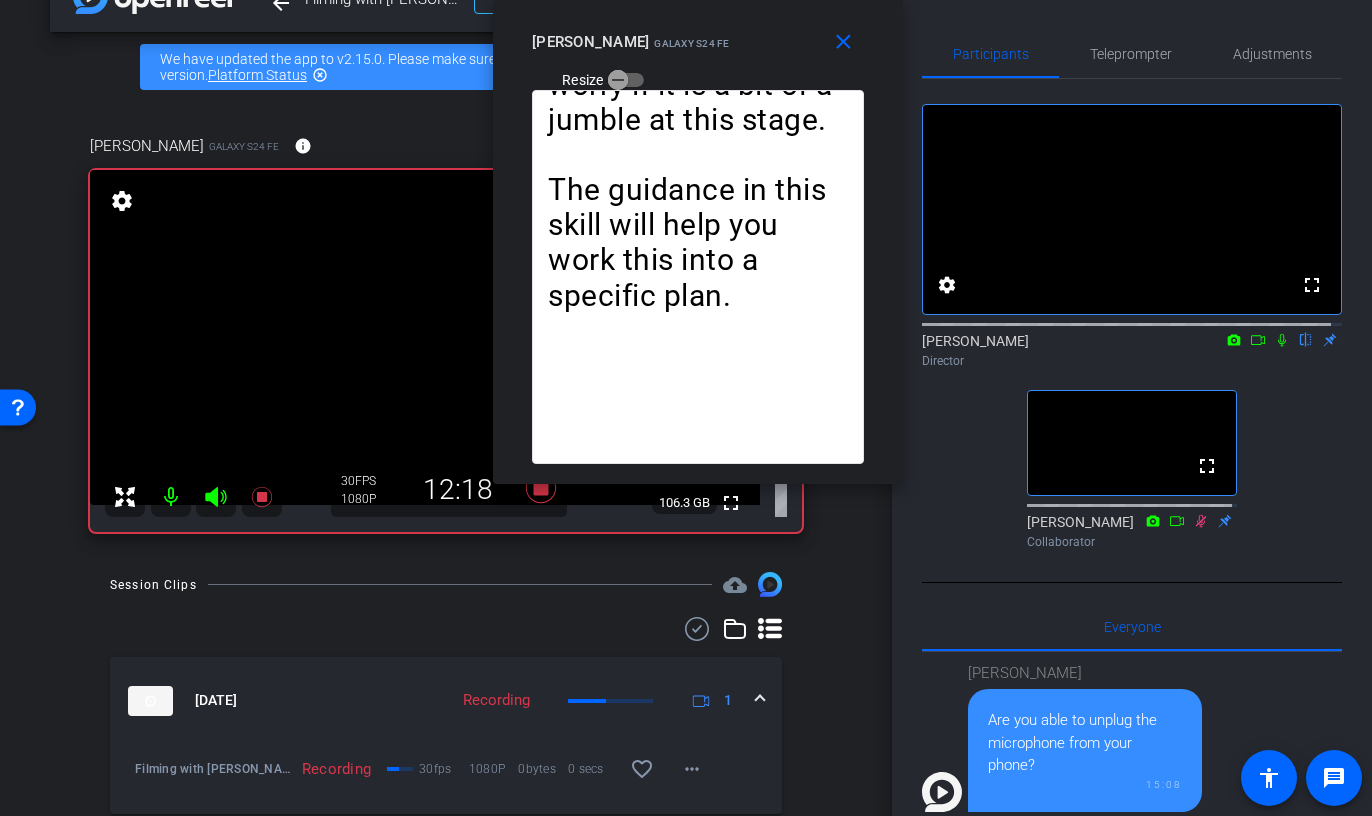 click 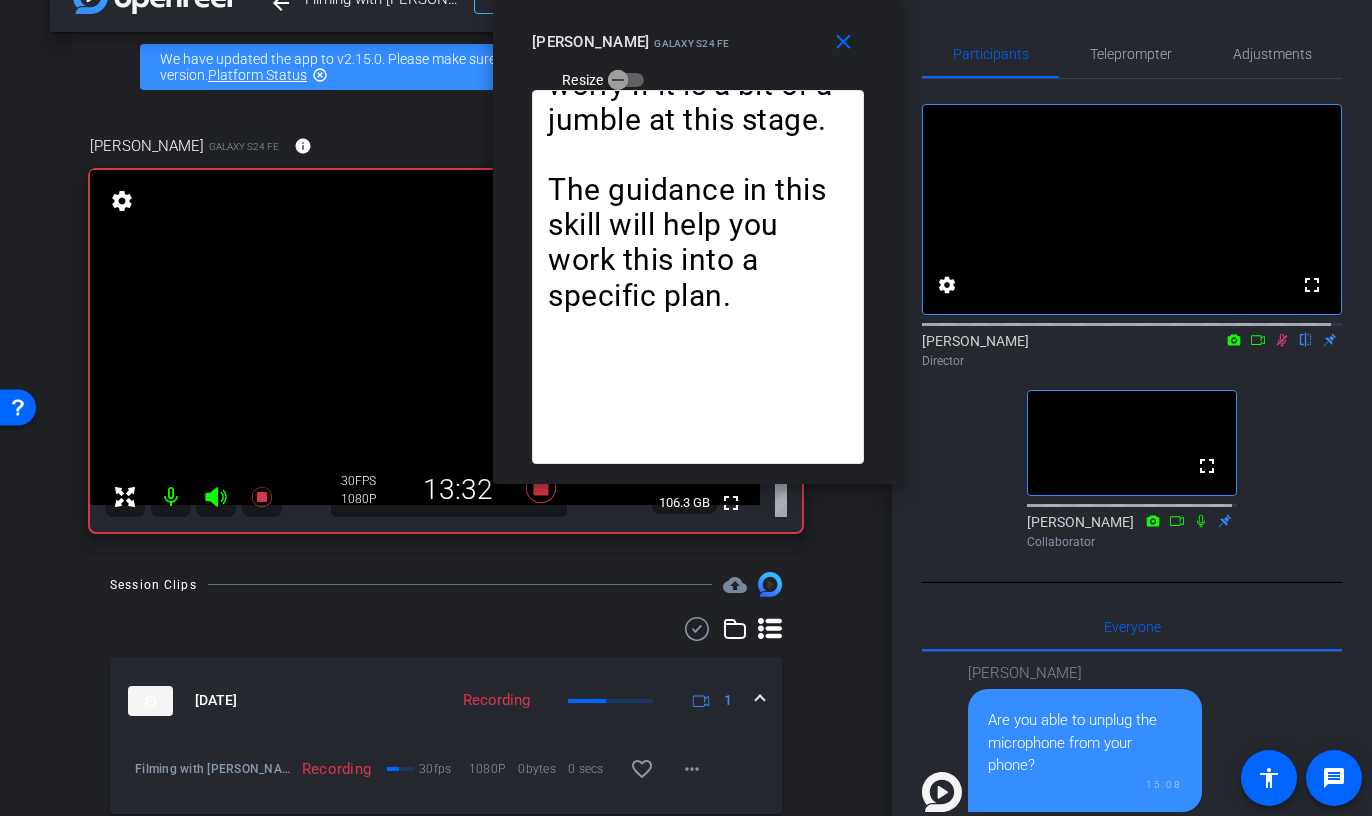 scroll, scrollTop: 85, scrollLeft: 0, axis: vertical 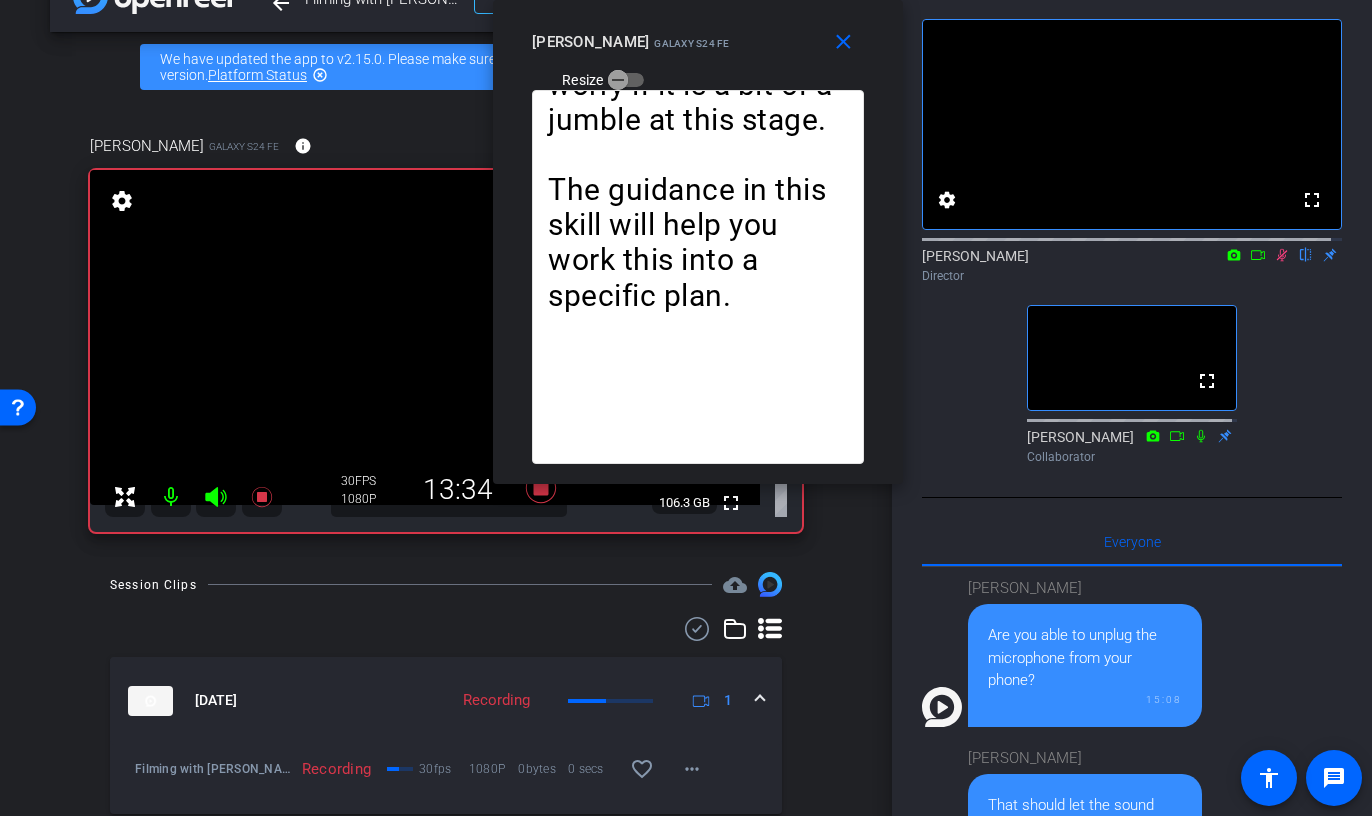 click 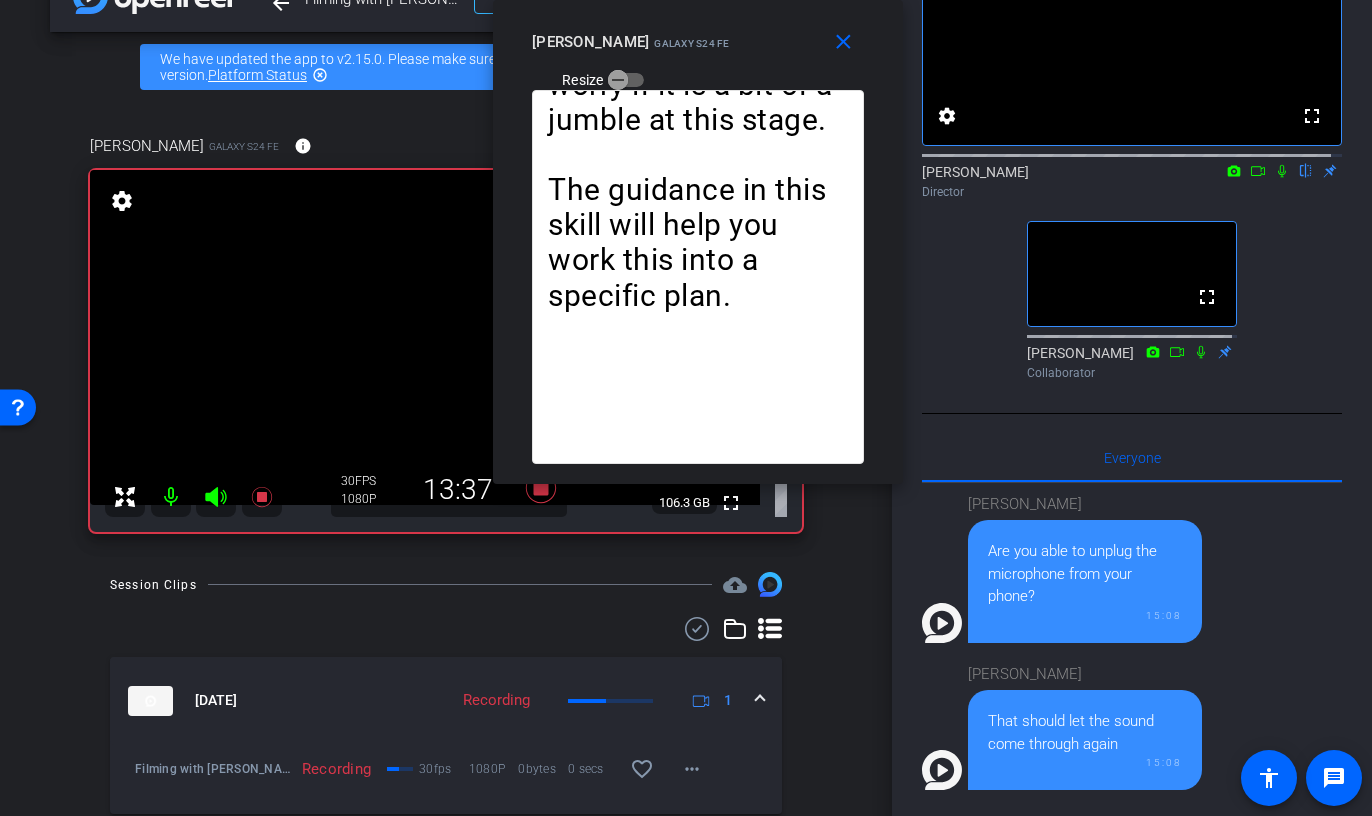 scroll, scrollTop: 51, scrollLeft: 0, axis: vertical 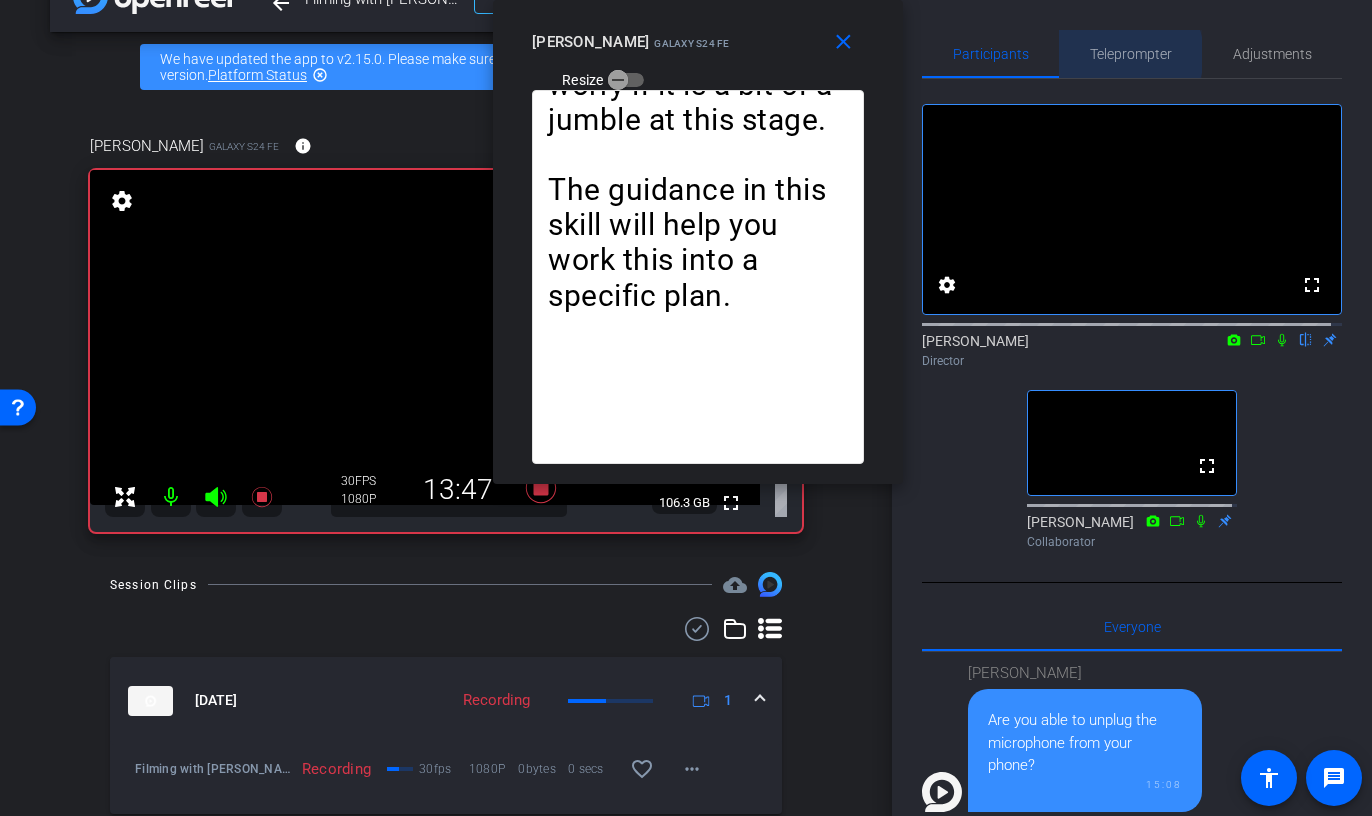 click on "Teleprompter" at bounding box center [1131, 54] 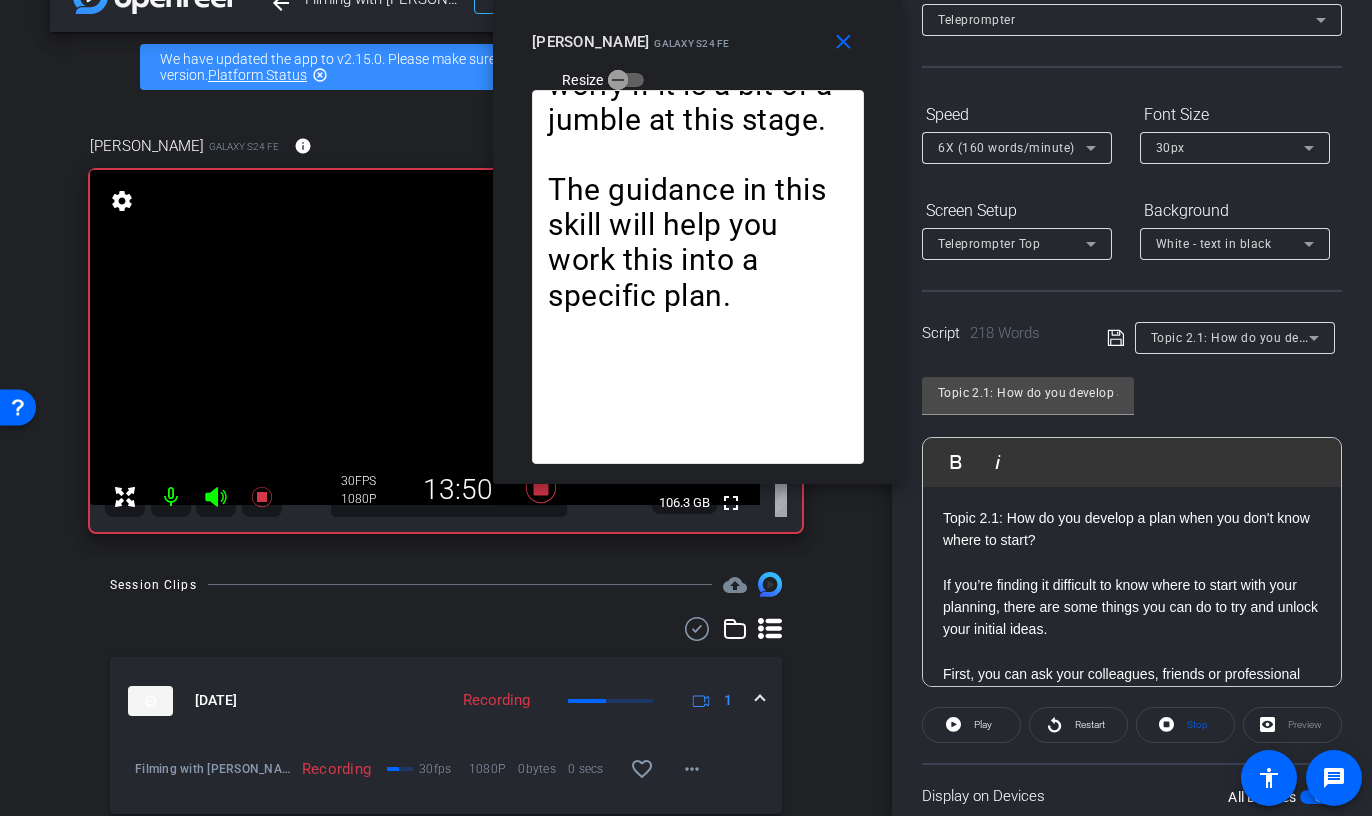 scroll, scrollTop: 277, scrollLeft: 0, axis: vertical 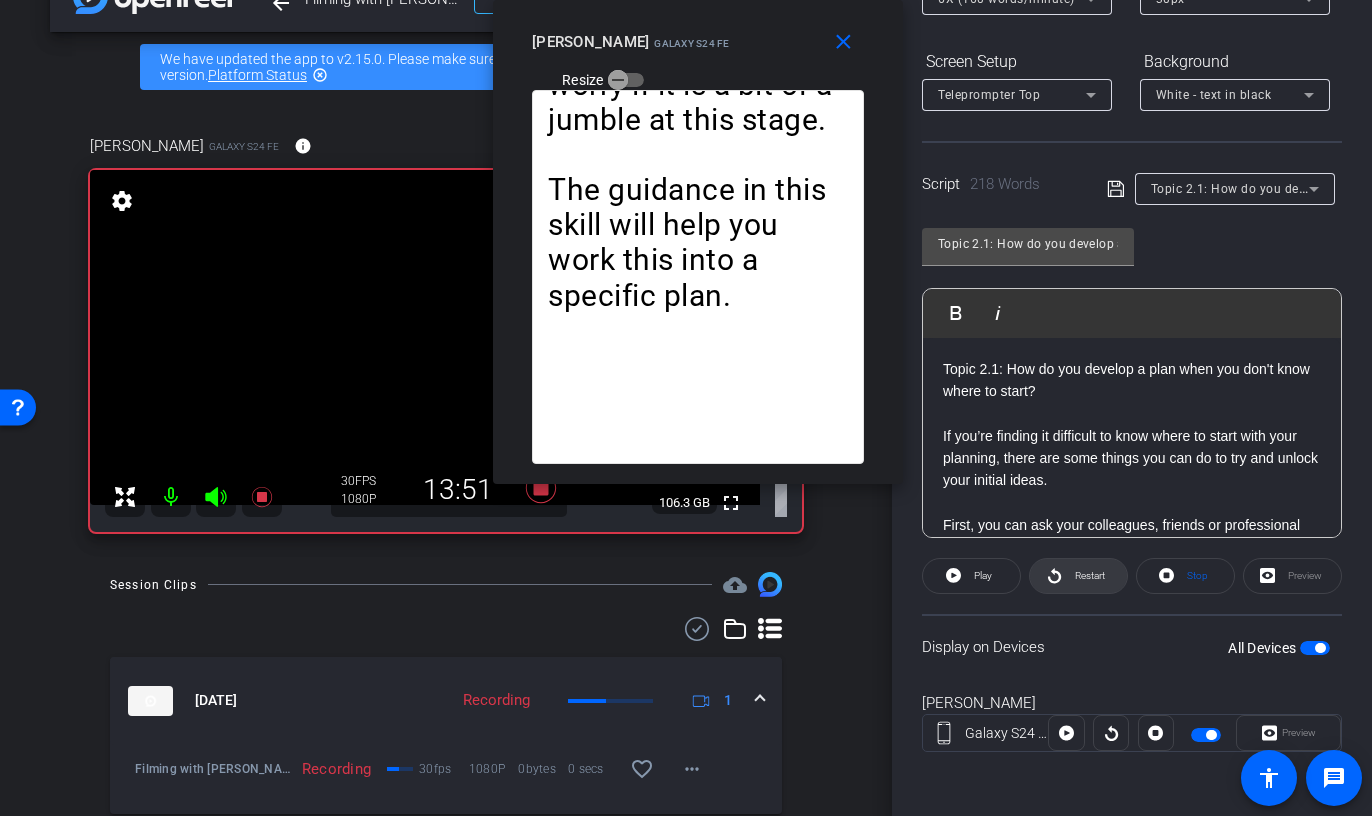 click on "Restart" 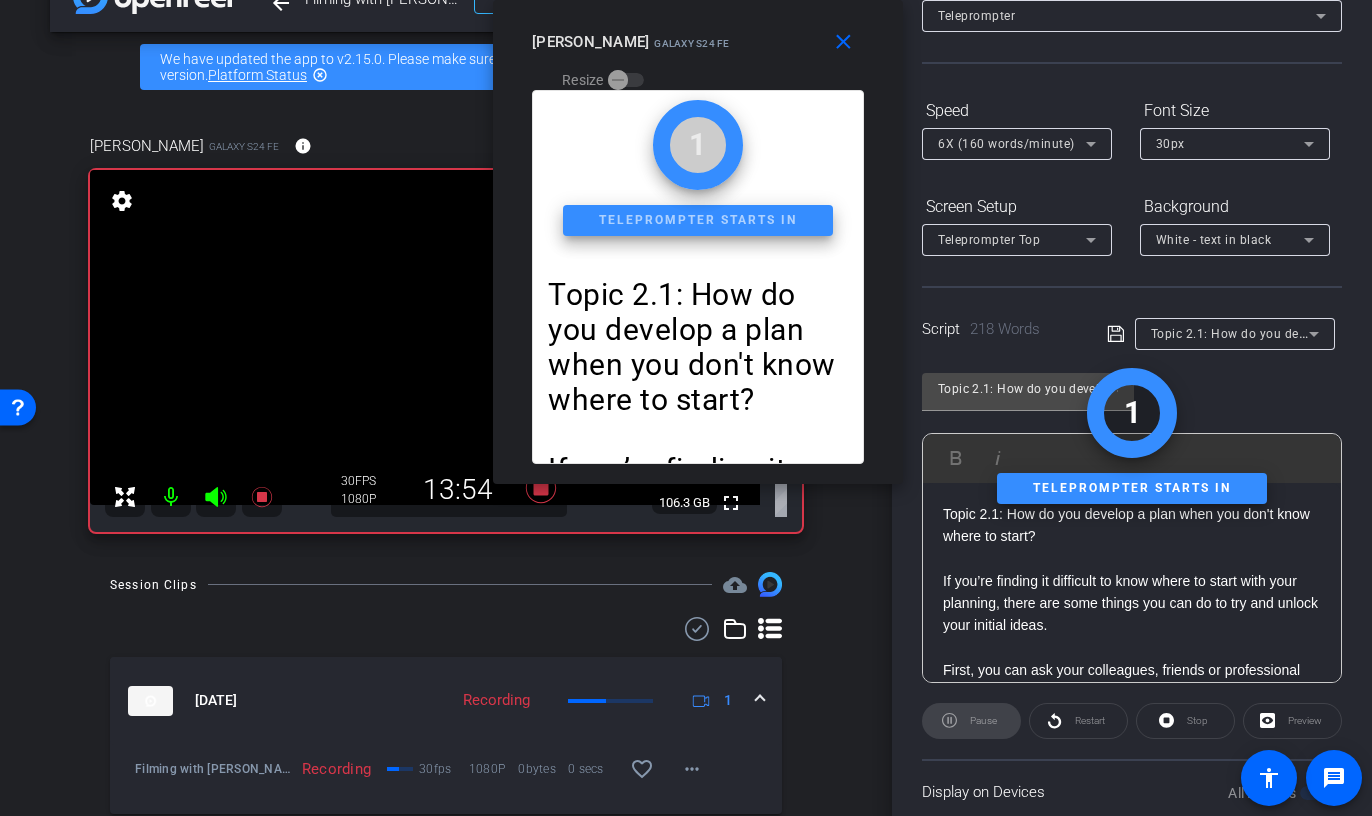 scroll, scrollTop: 0, scrollLeft: 0, axis: both 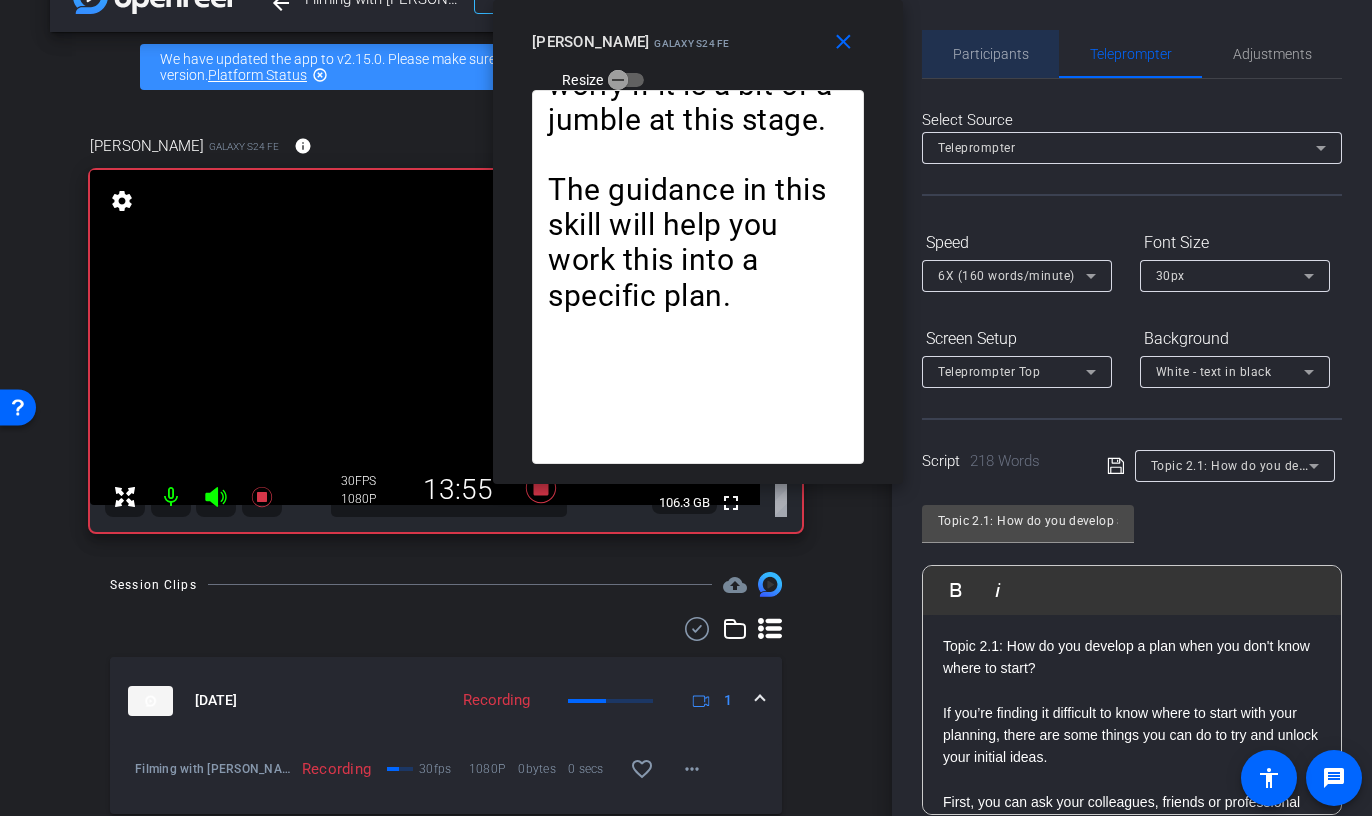 click on "Participants" at bounding box center (991, 54) 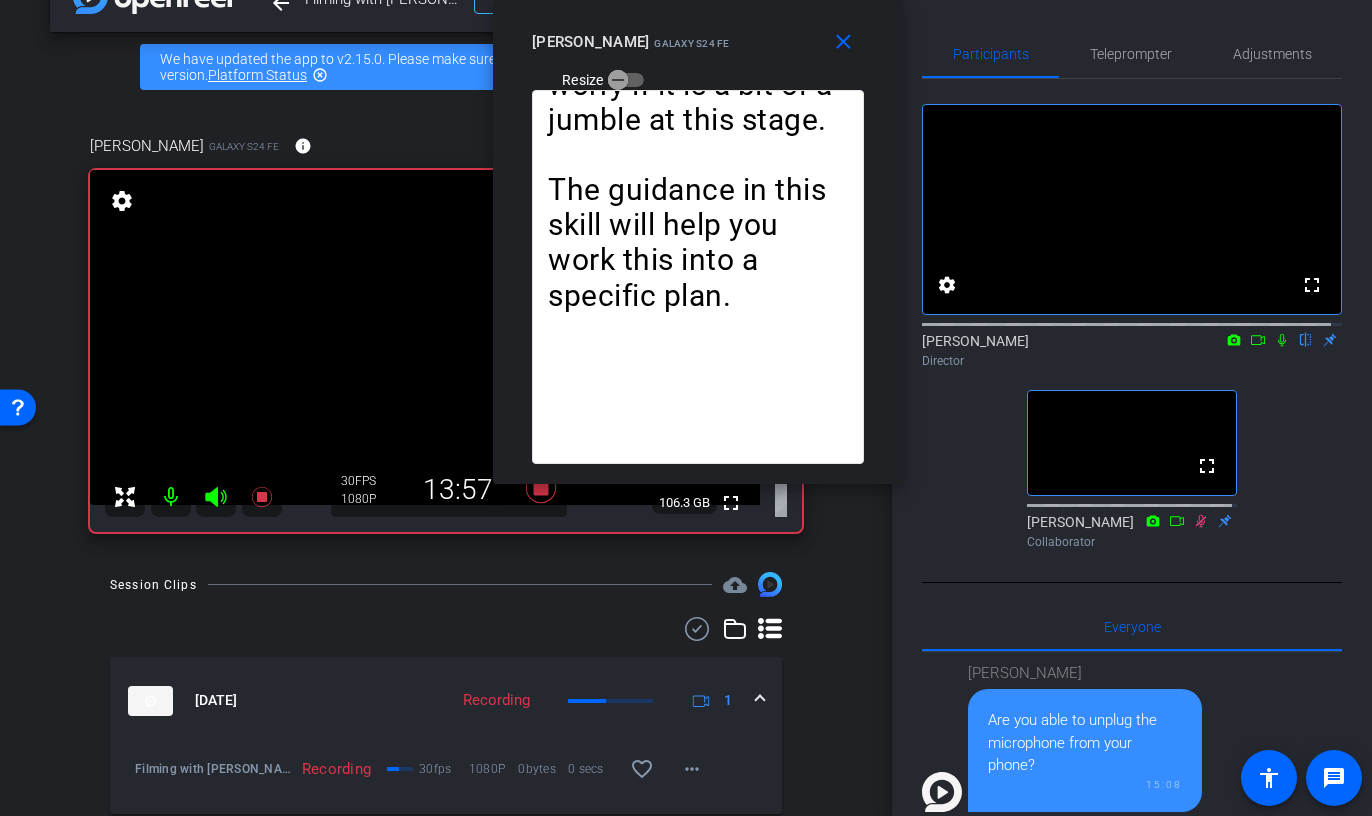 click 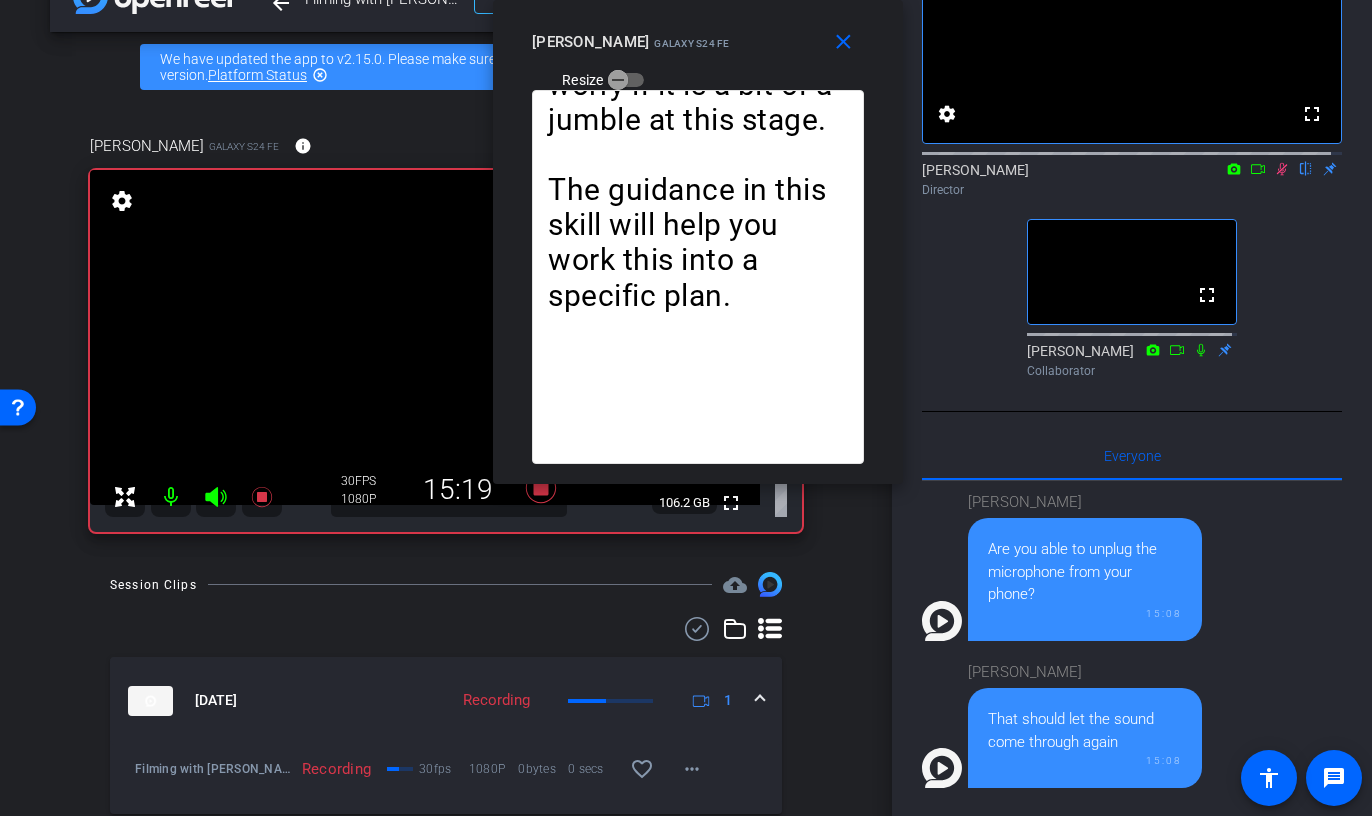 scroll, scrollTop: 172, scrollLeft: 0, axis: vertical 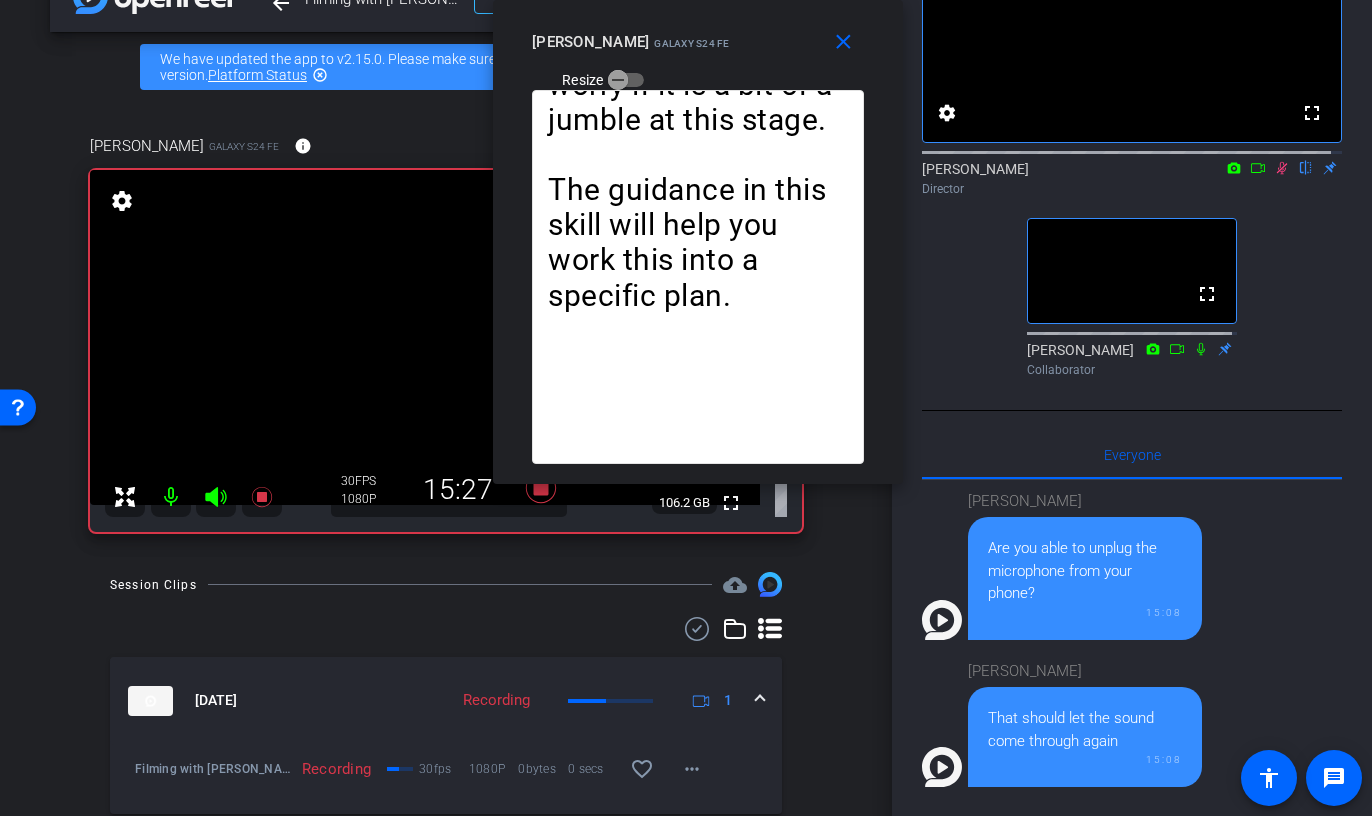 click 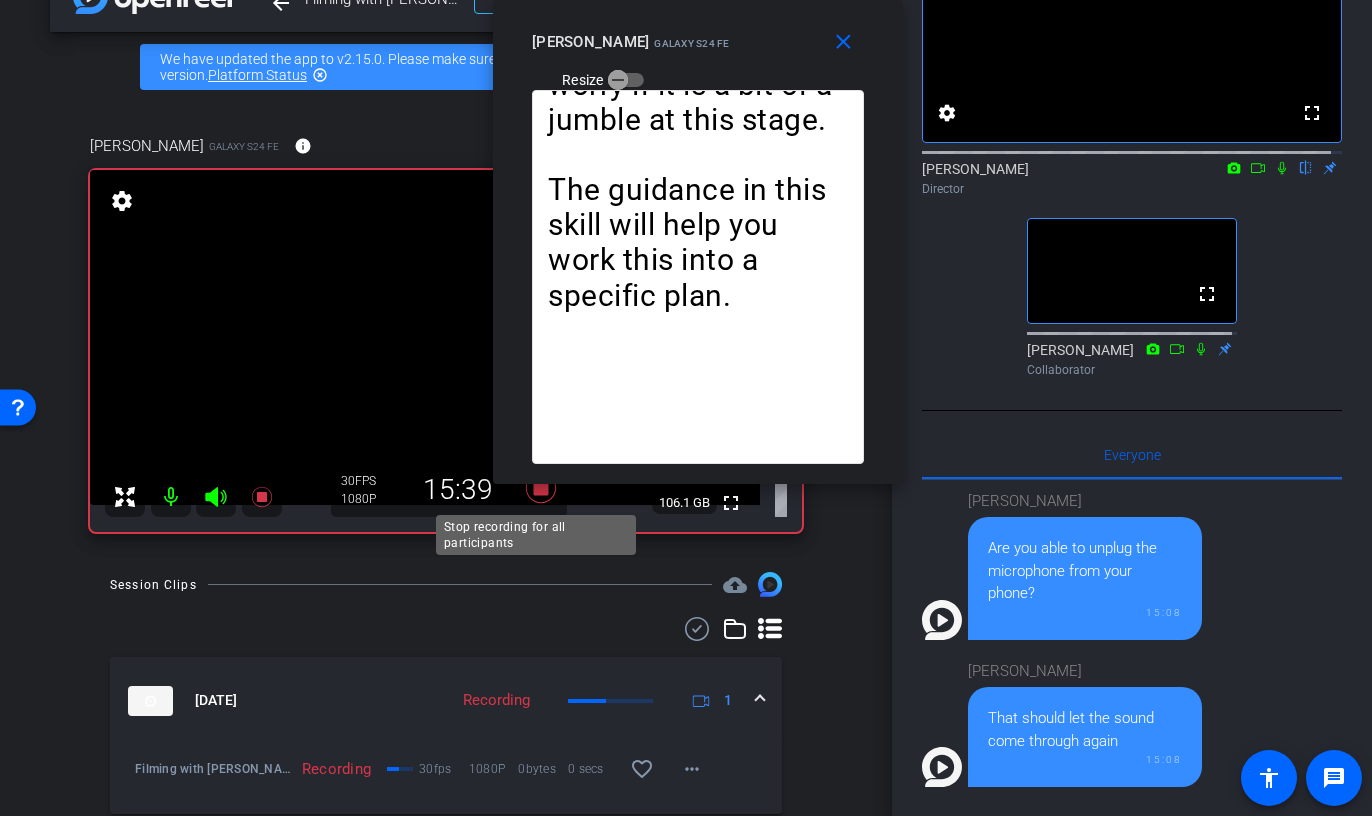 click 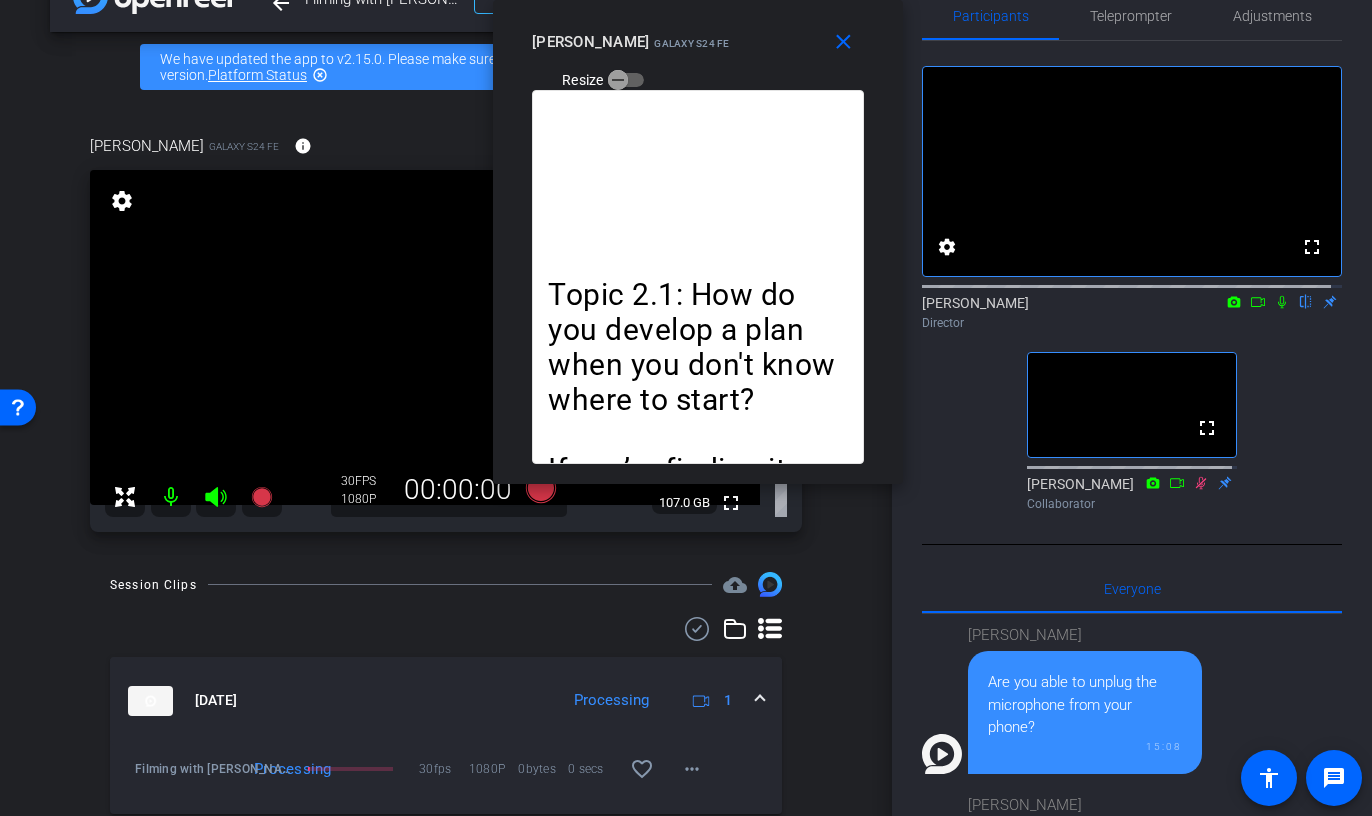 scroll, scrollTop: 0, scrollLeft: 0, axis: both 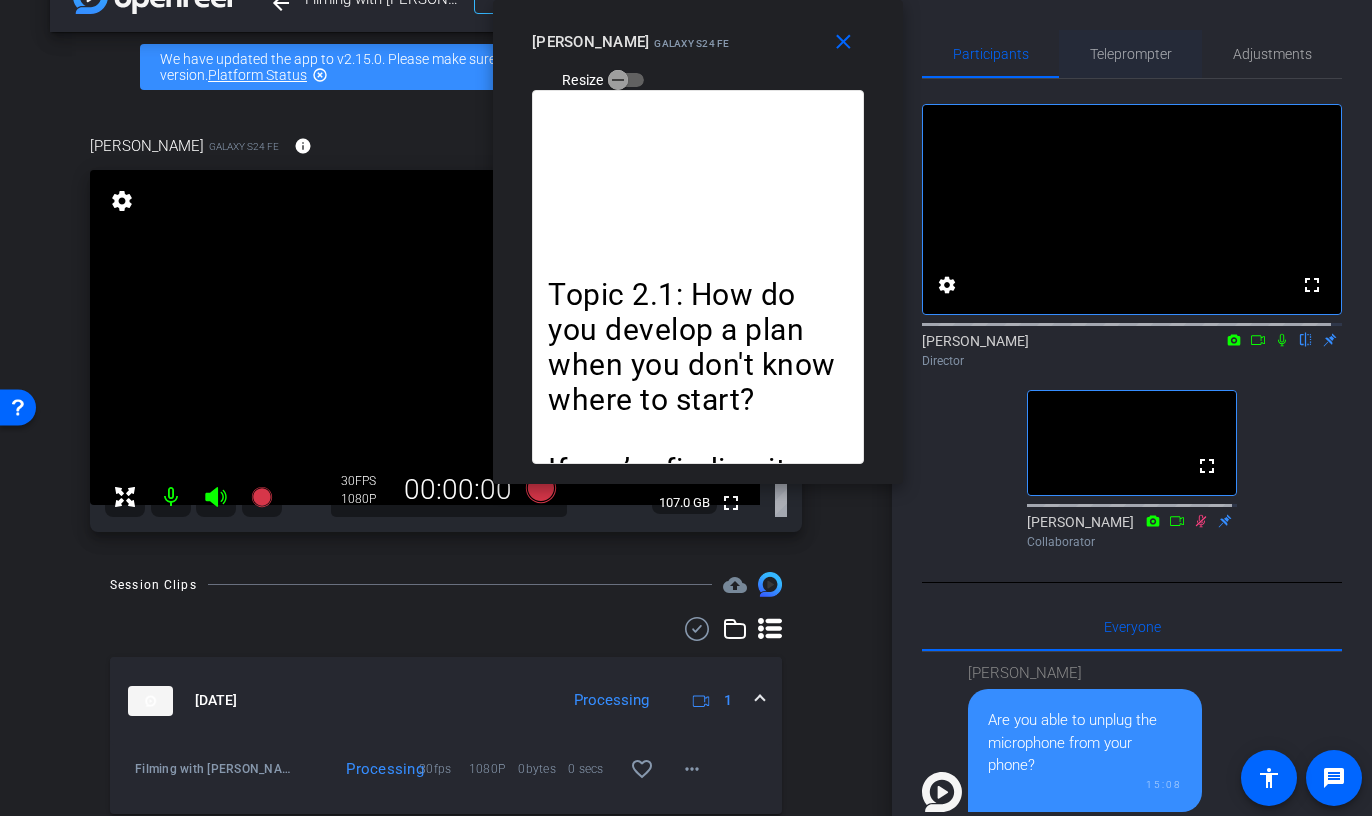 click on "Teleprompter" at bounding box center [1131, 54] 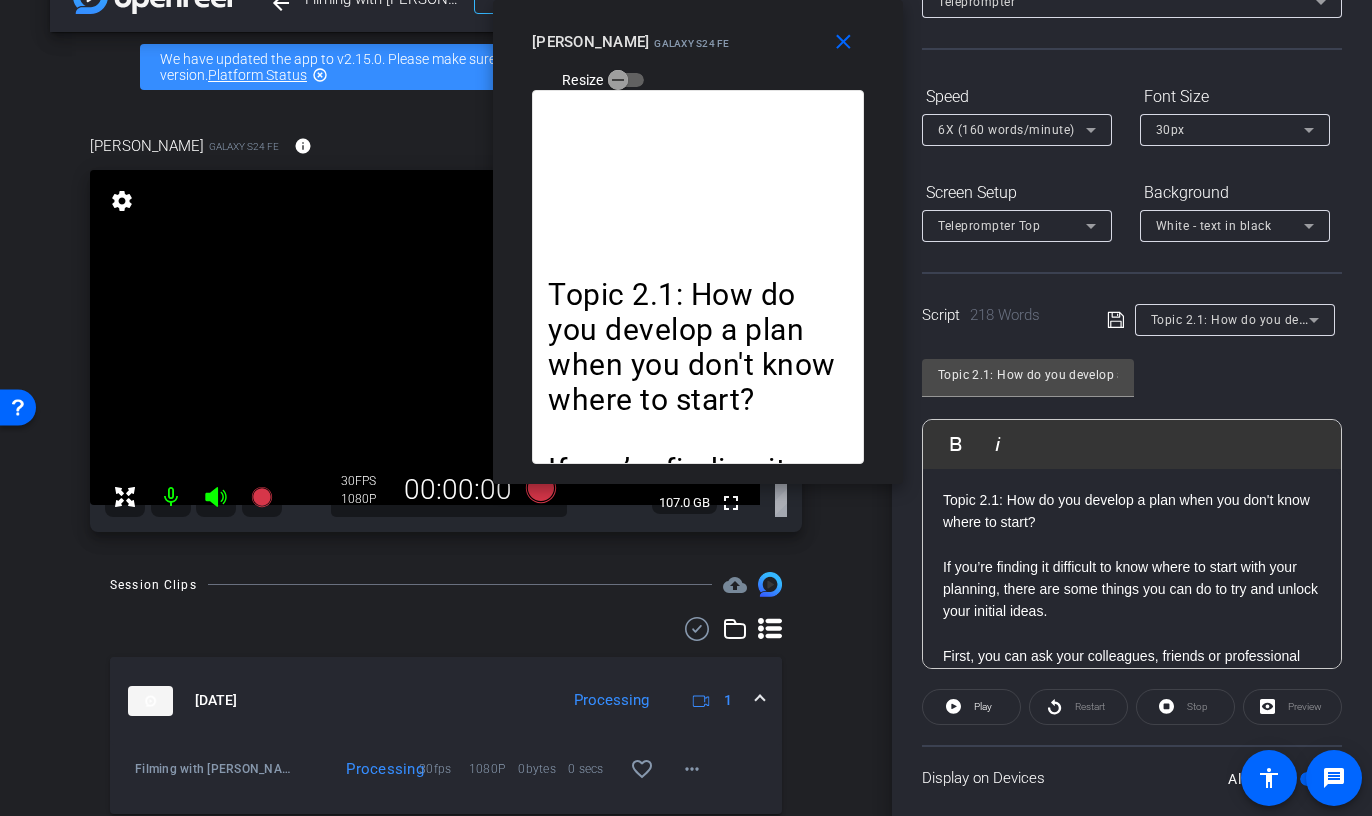 scroll, scrollTop: 219, scrollLeft: 0, axis: vertical 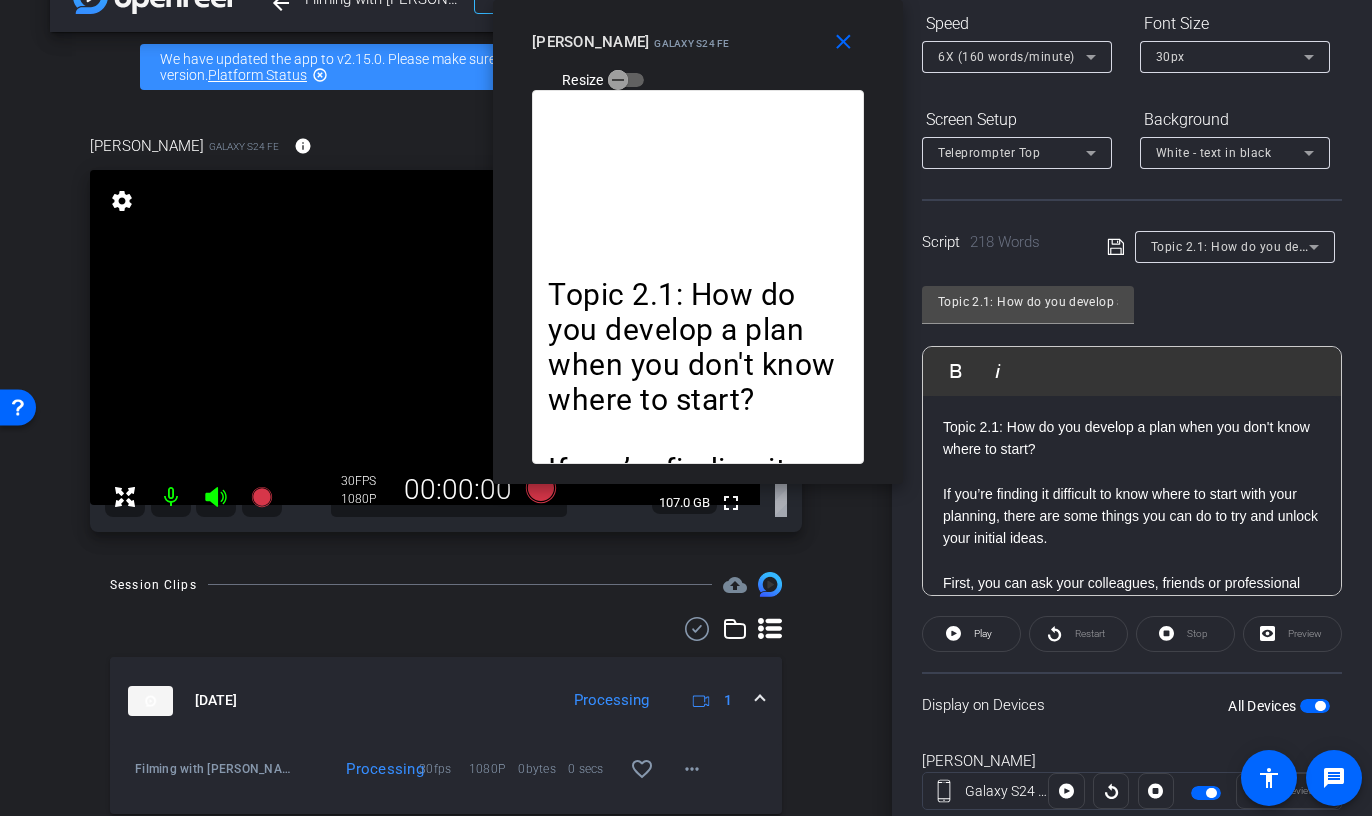 click on "Topic 2.1: How do you develop a plan when you don't know where to start?" at bounding box center (1132, 438) 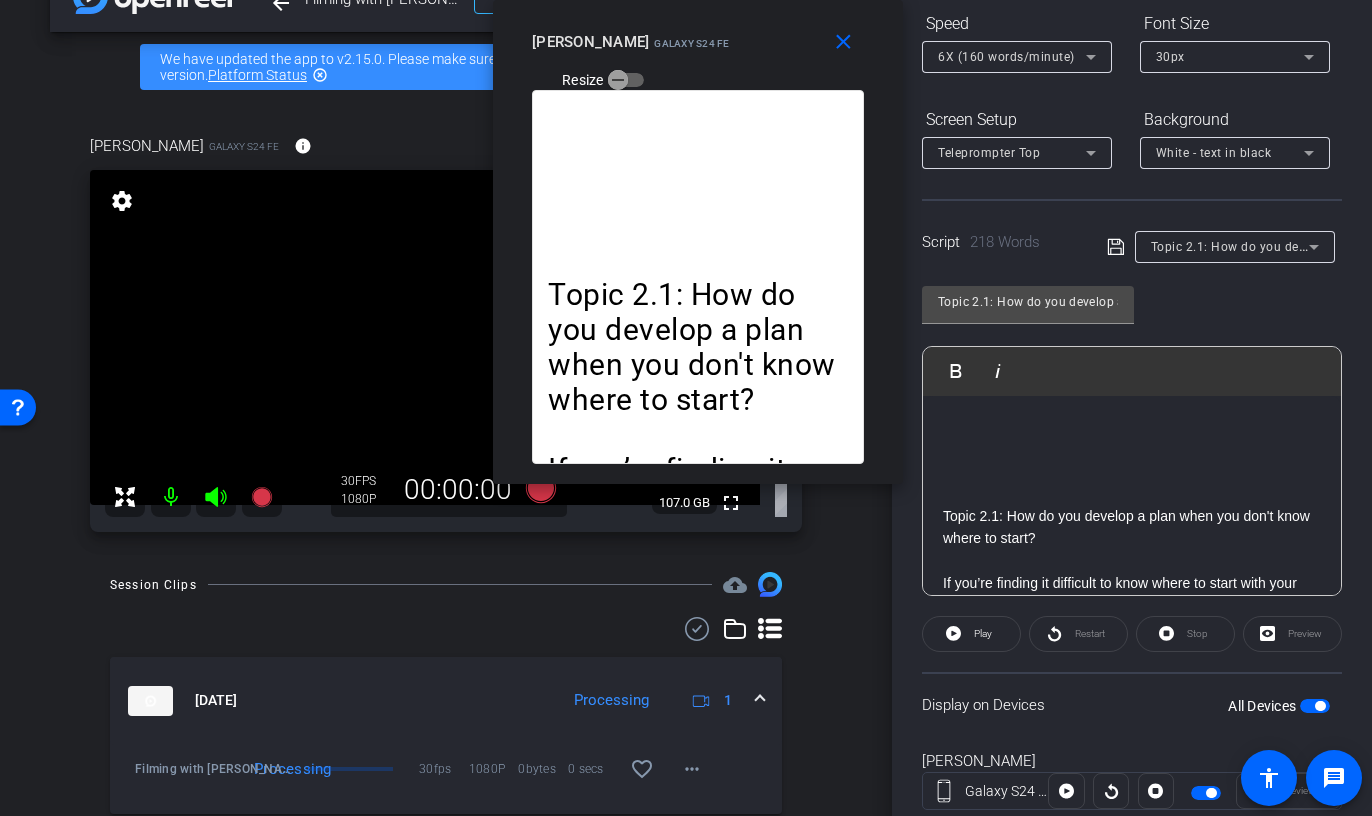 click 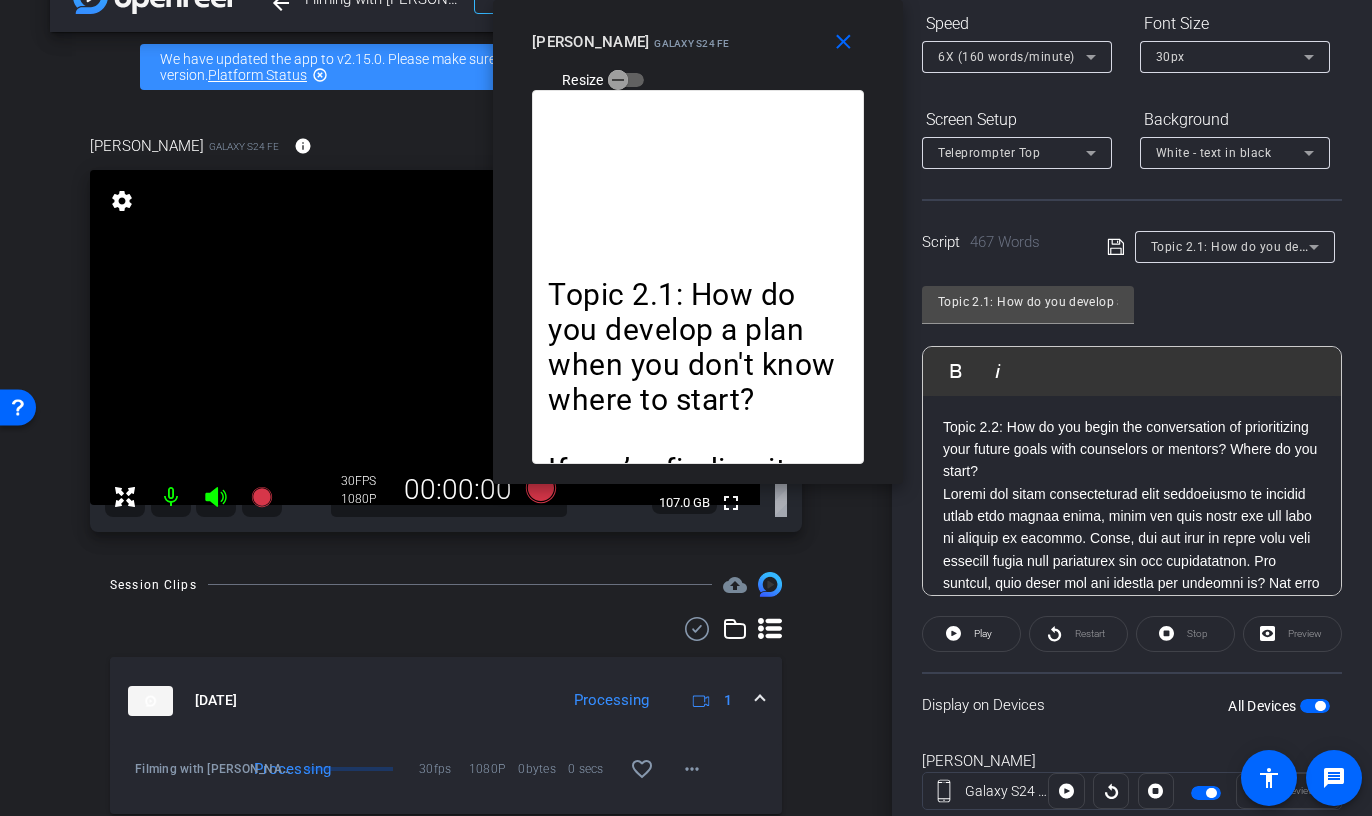 scroll, scrollTop: 425, scrollLeft: 0, axis: vertical 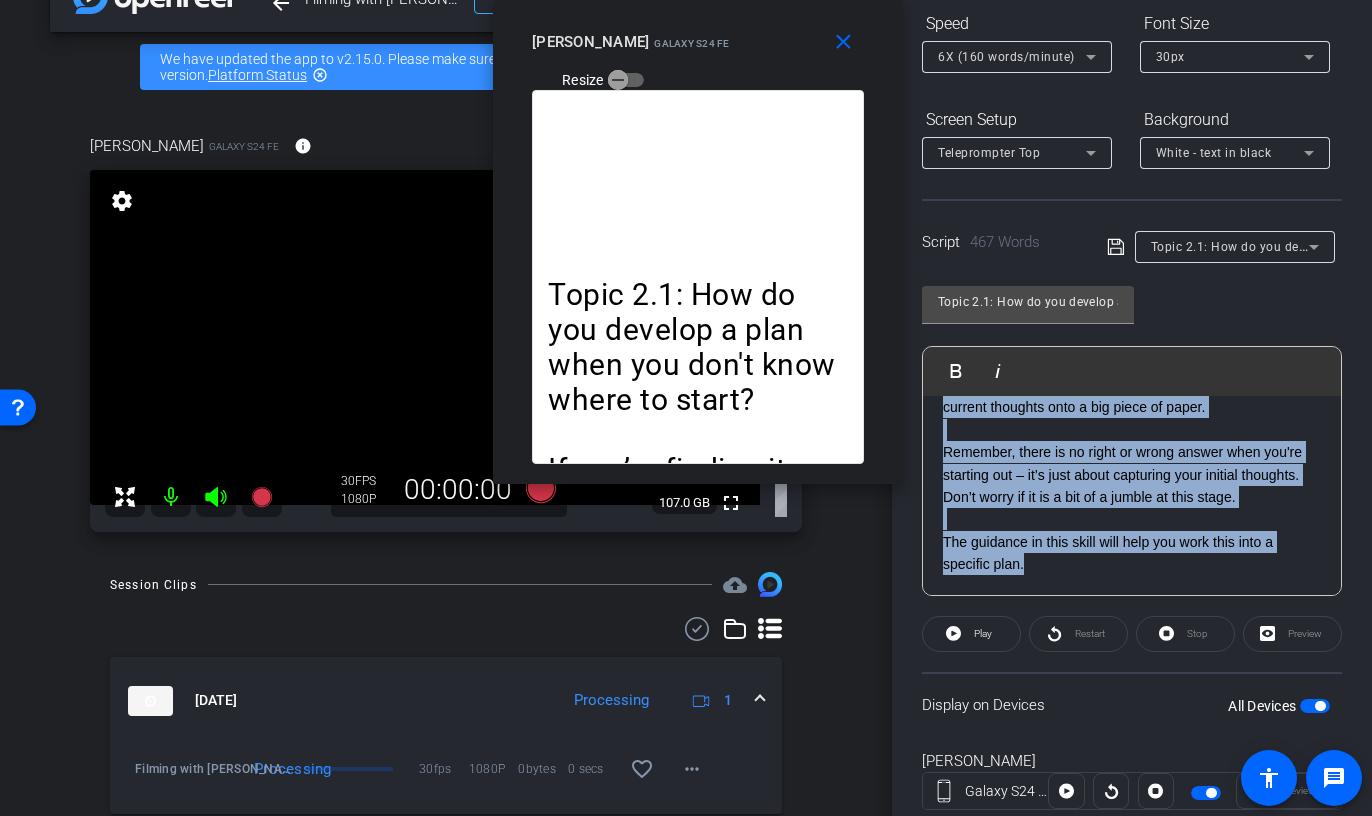 drag, startPoint x: 939, startPoint y: 520, endPoint x: 1195, endPoint y: 589, distance: 265.1358 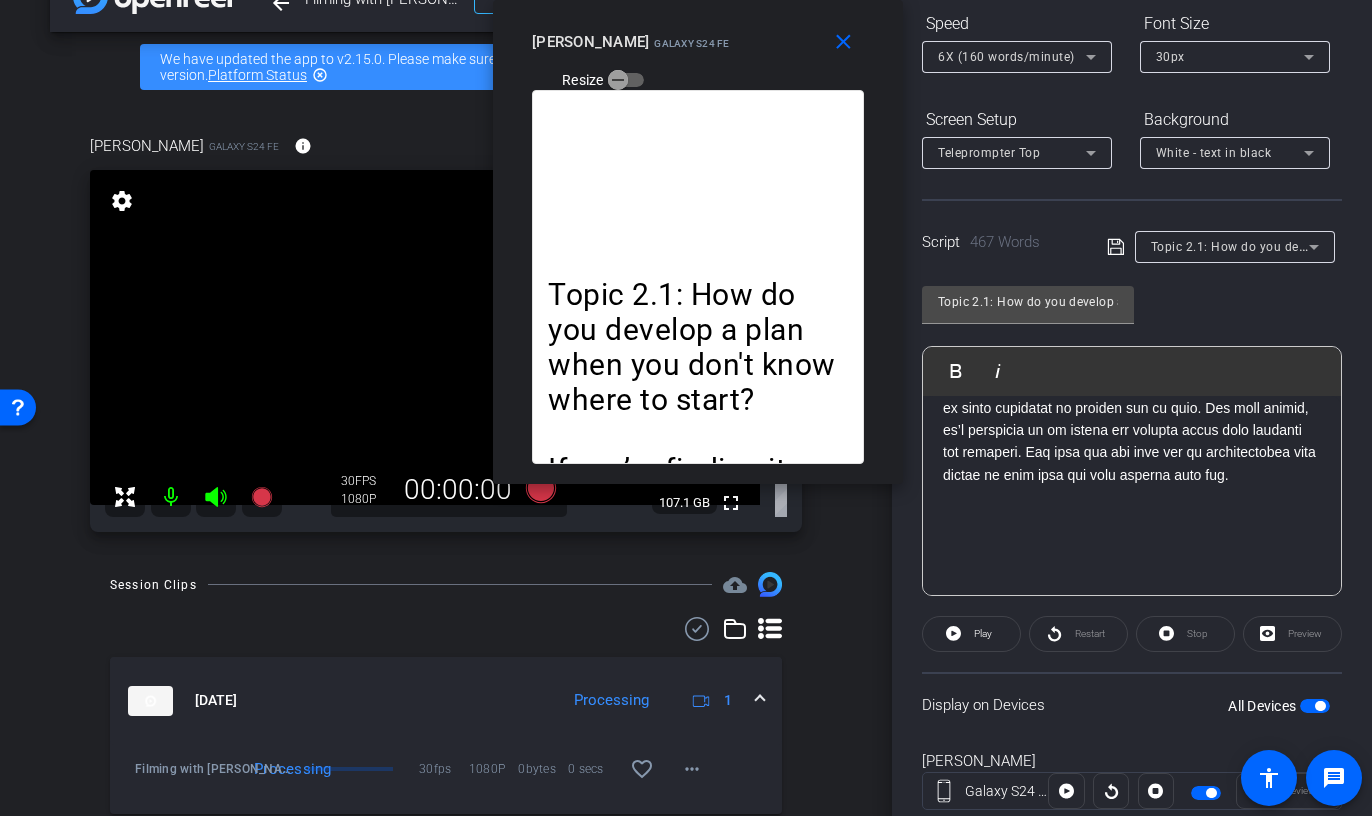 scroll, scrollTop: 534, scrollLeft: 0, axis: vertical 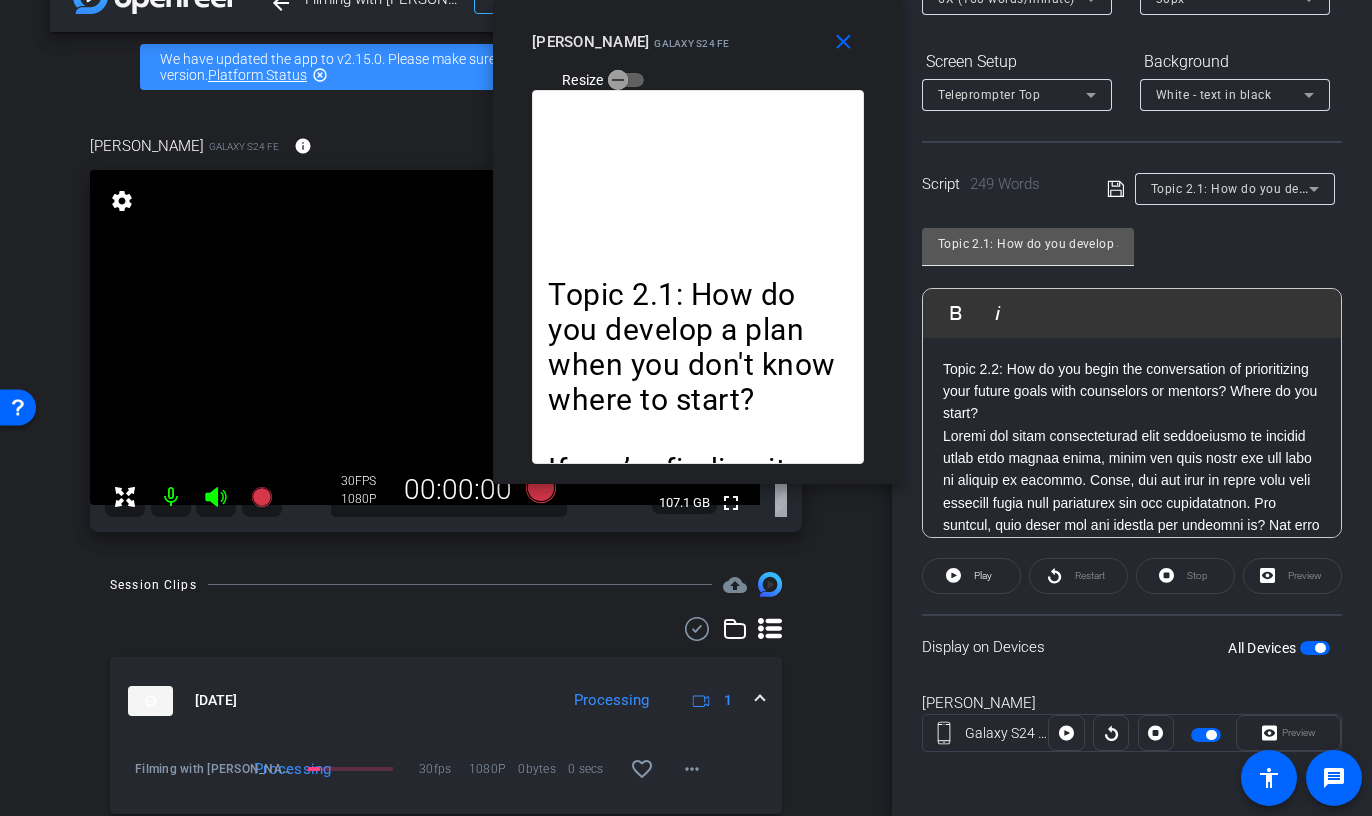 click on "Topic 2.1: How do you develop a plan when you don't know where to start?" 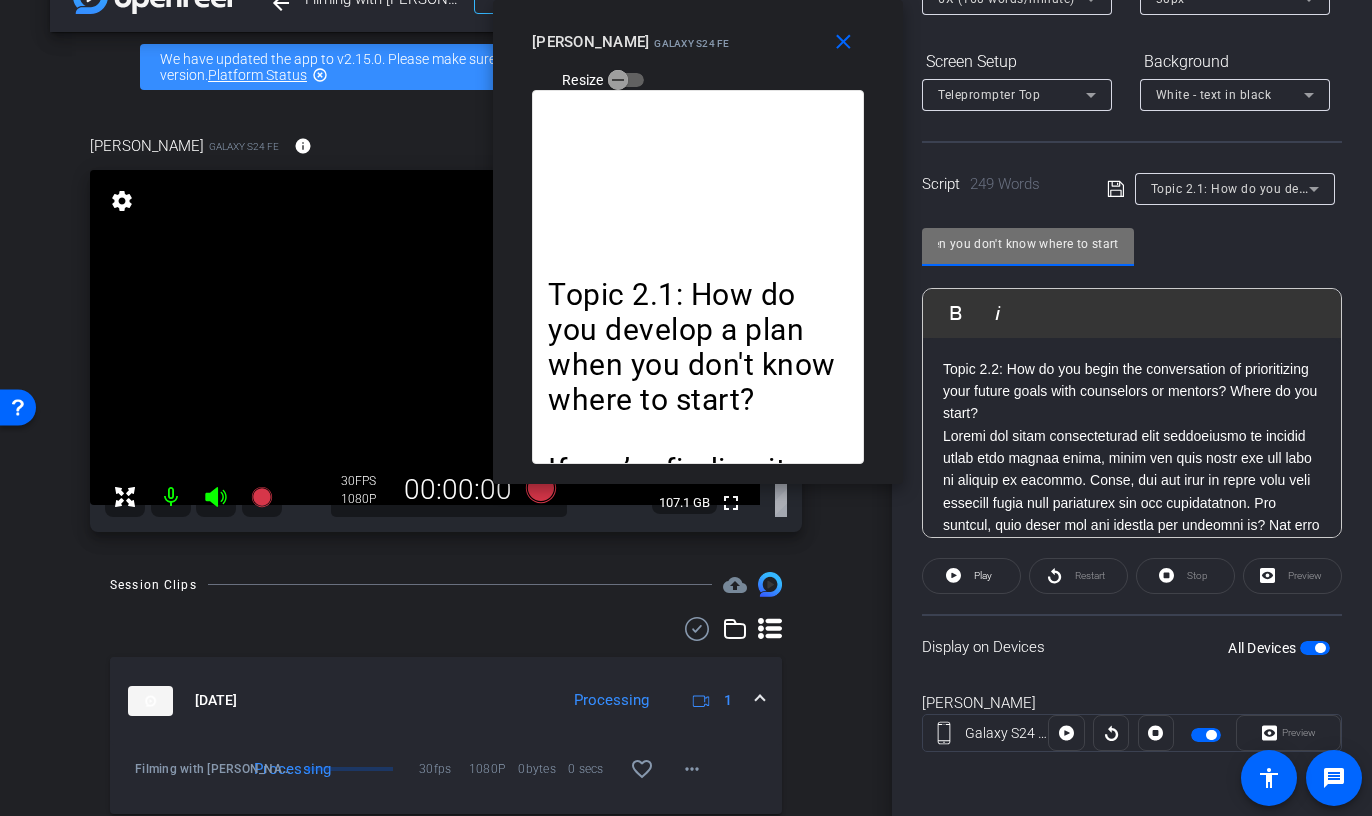 drag, startPoint x: 937, startPoint y: 241, endPoint x: 1154, endPoint y: 247, distance: 217.08293 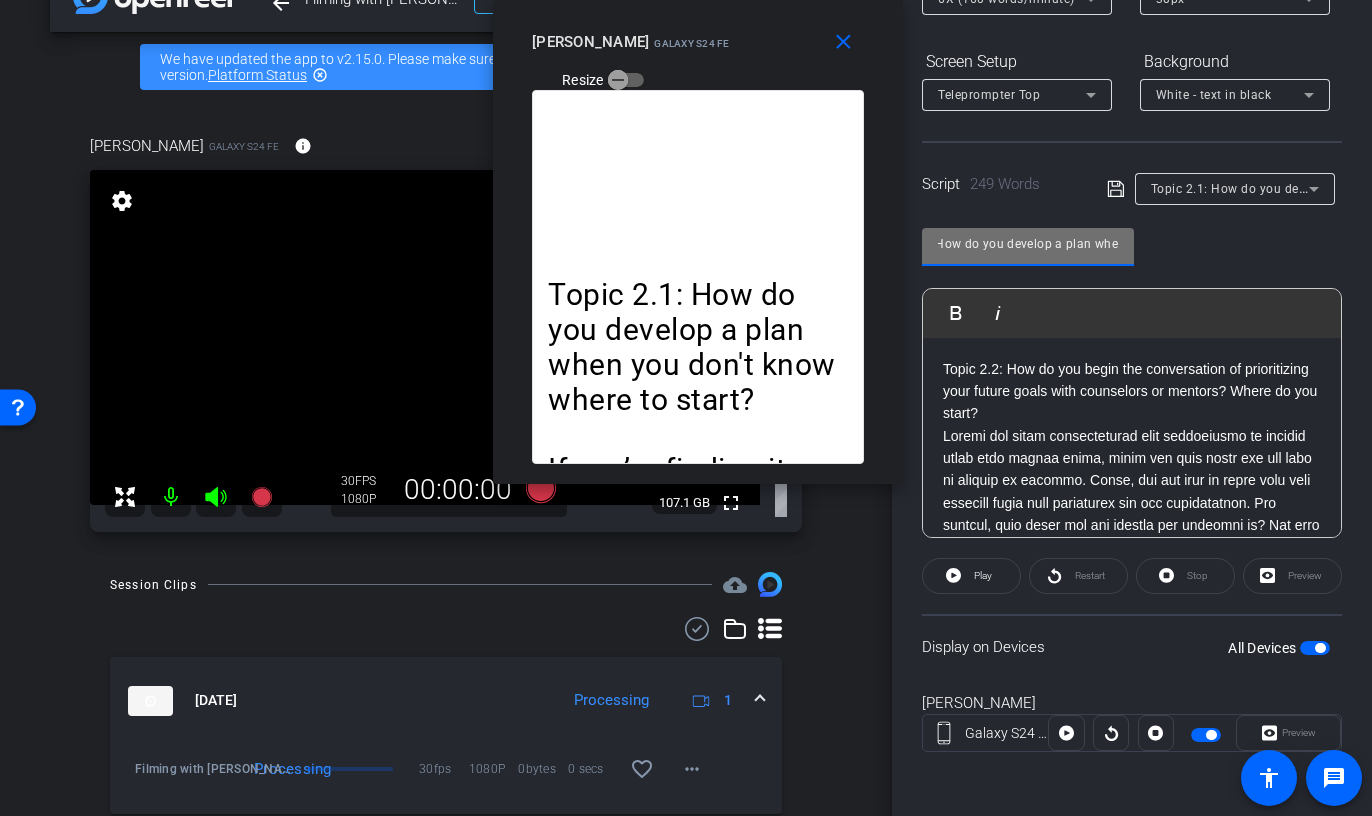 scroll, scrollTop: 0, scrollLeft: 58, axis: horizontal 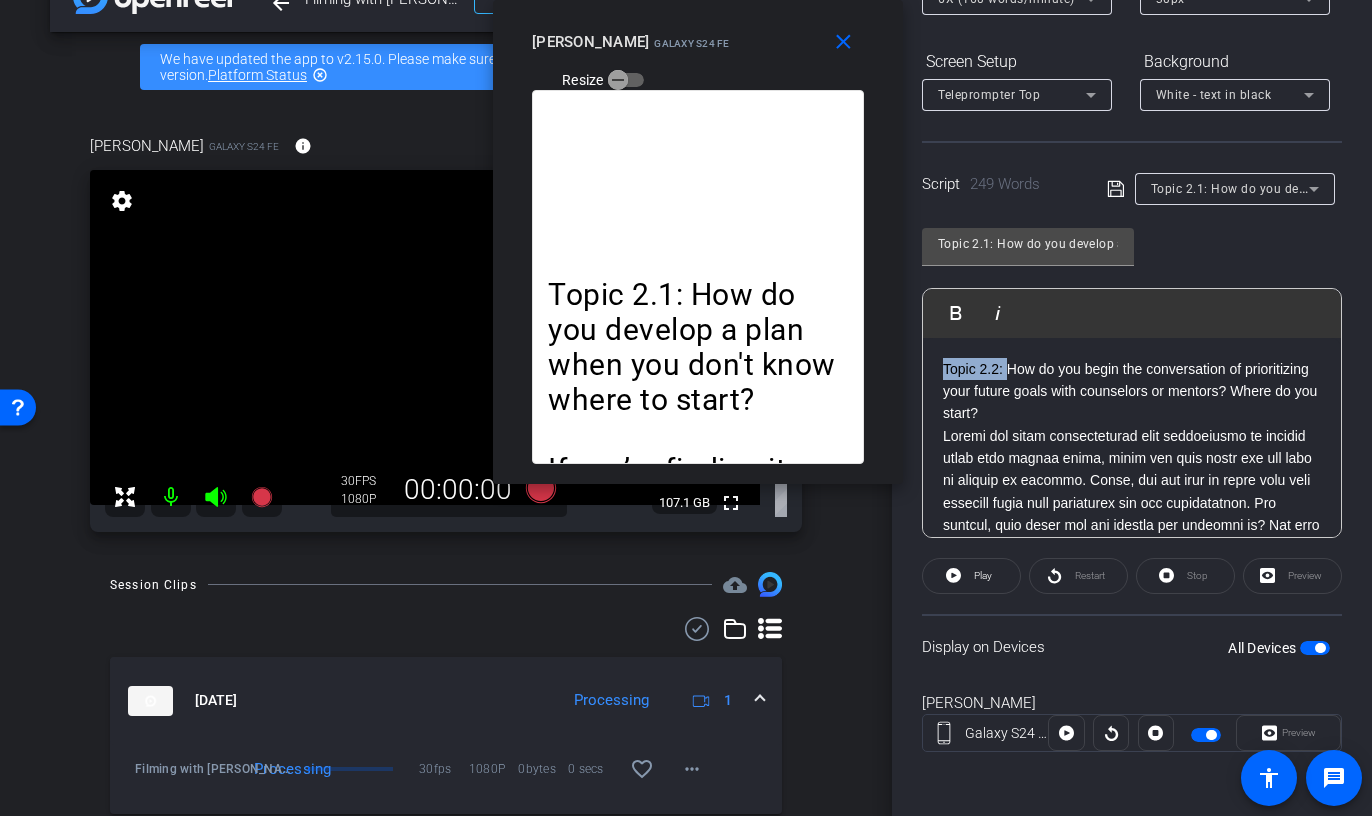 drag, startPoint x: 941, startPoint y: 368, endPoint x: 1008, endPoint y: 368, distance: 67 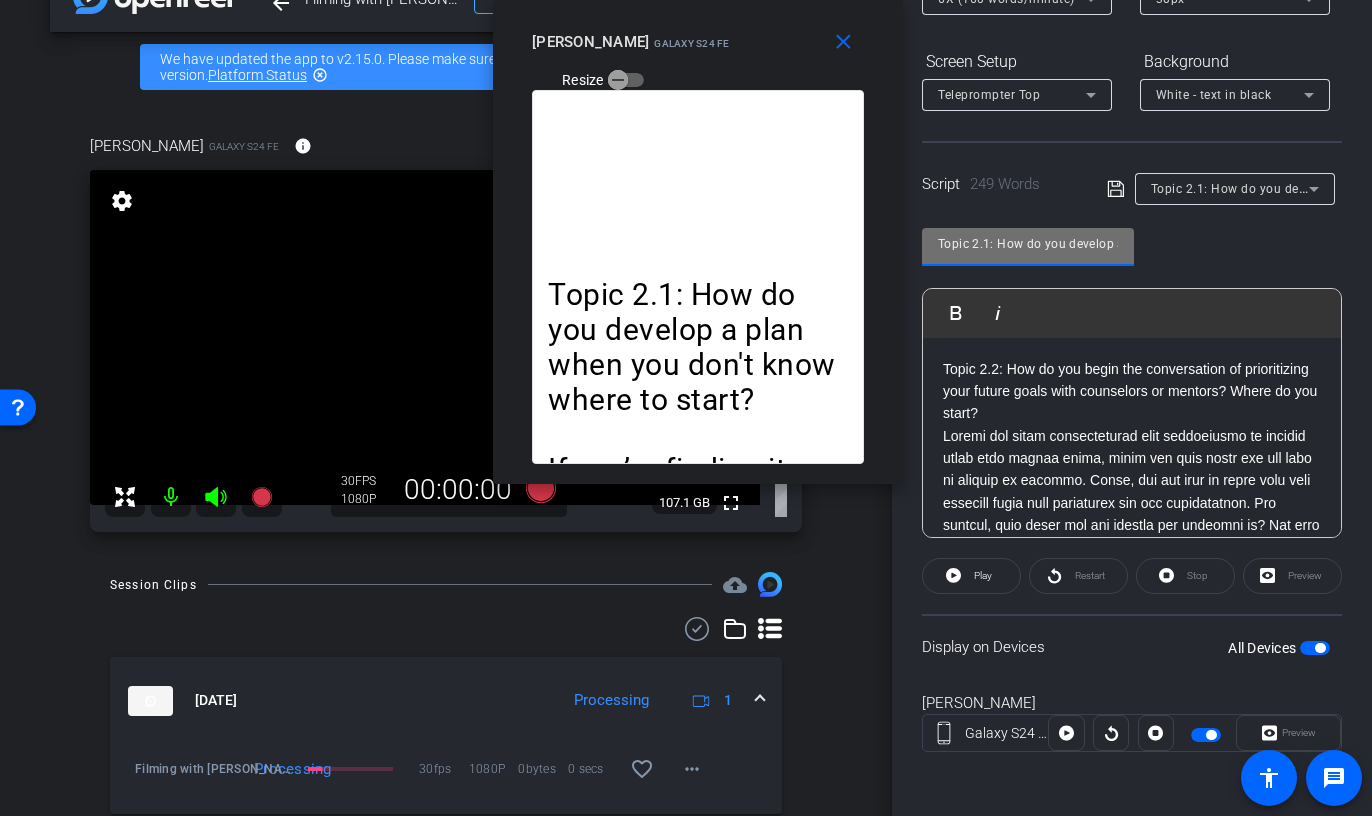 scroll, scrollTop: 0, scrollLeft: 58, axis: horizontal 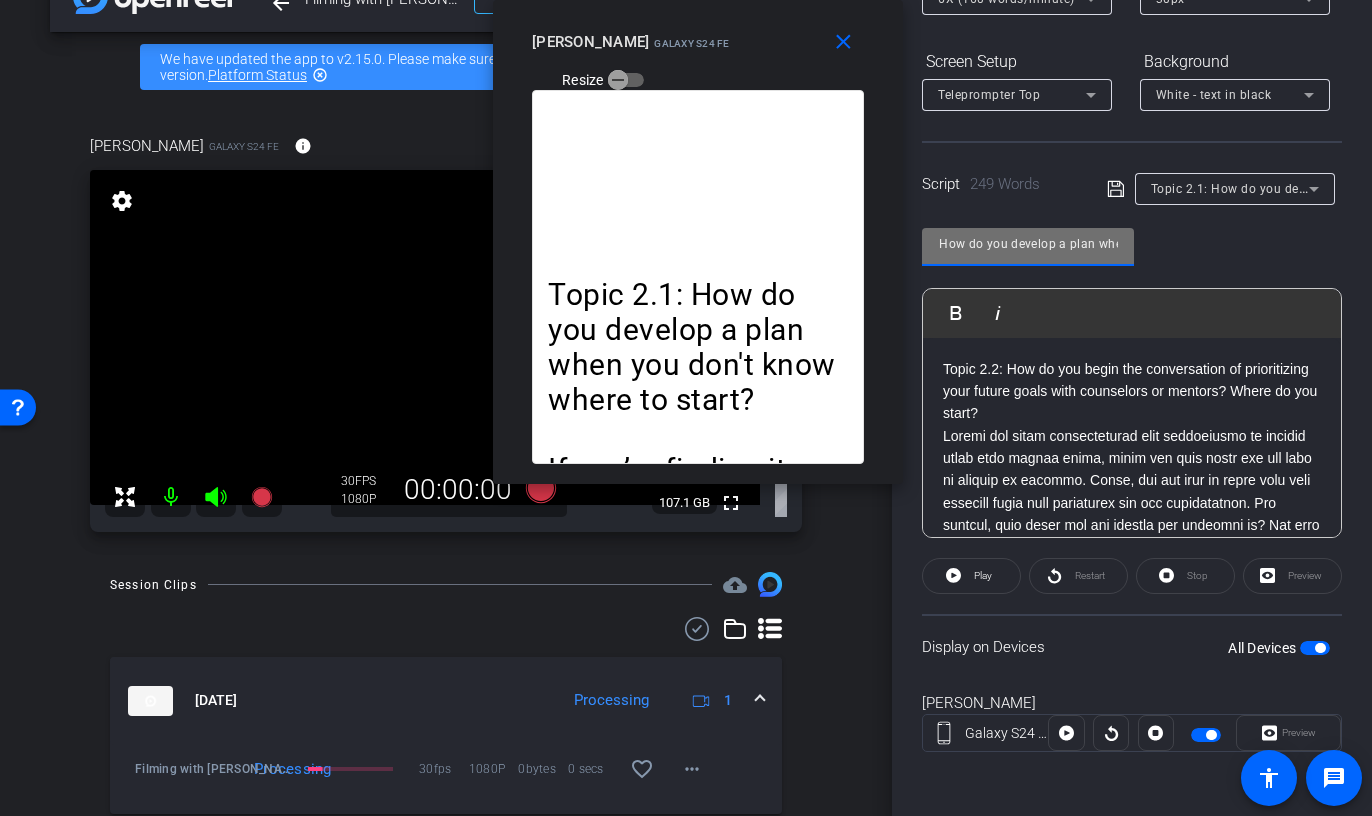 drag, startPoint x: 938, startPoint y: 242, endPoint x: 1151, endPoint y: 244, distance: 213.00938 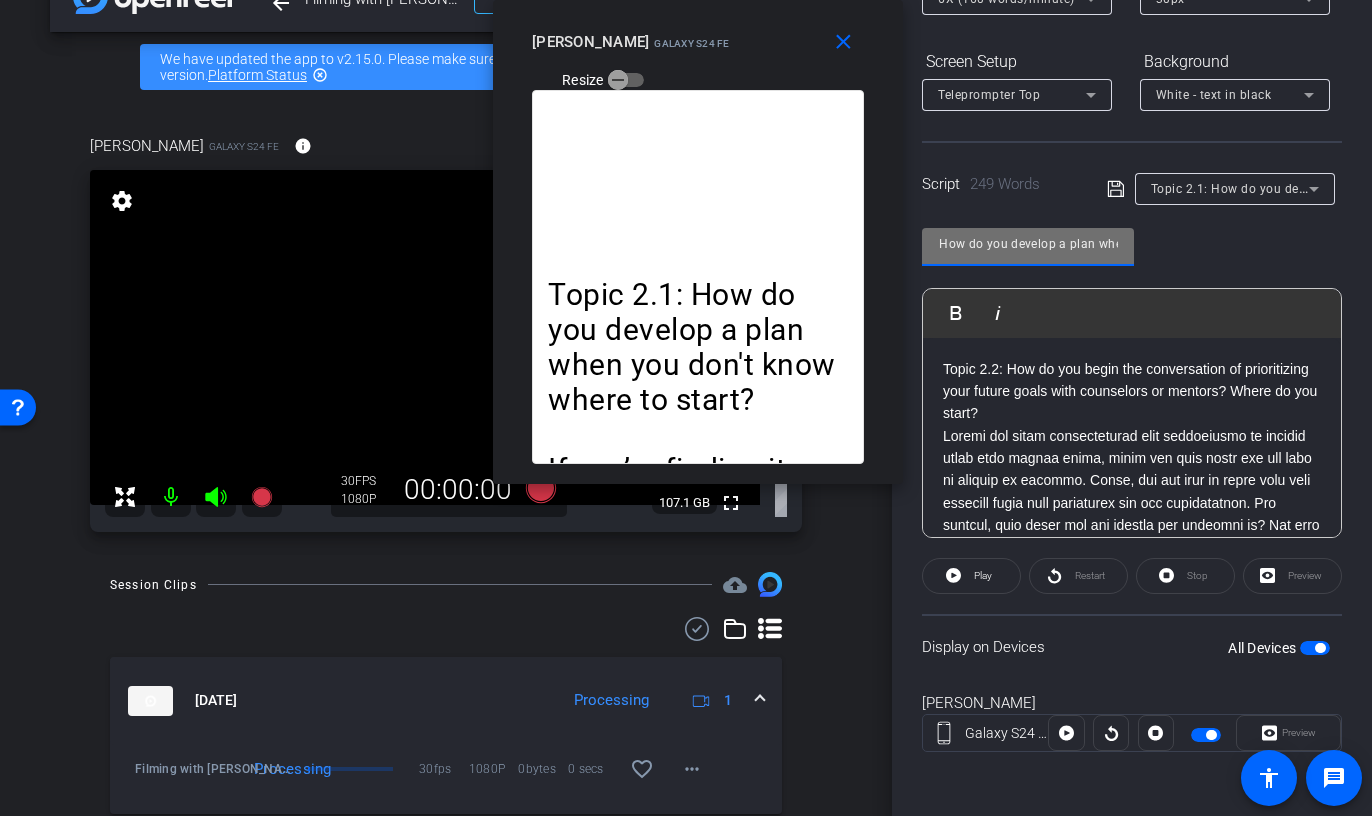 paste on "2:" 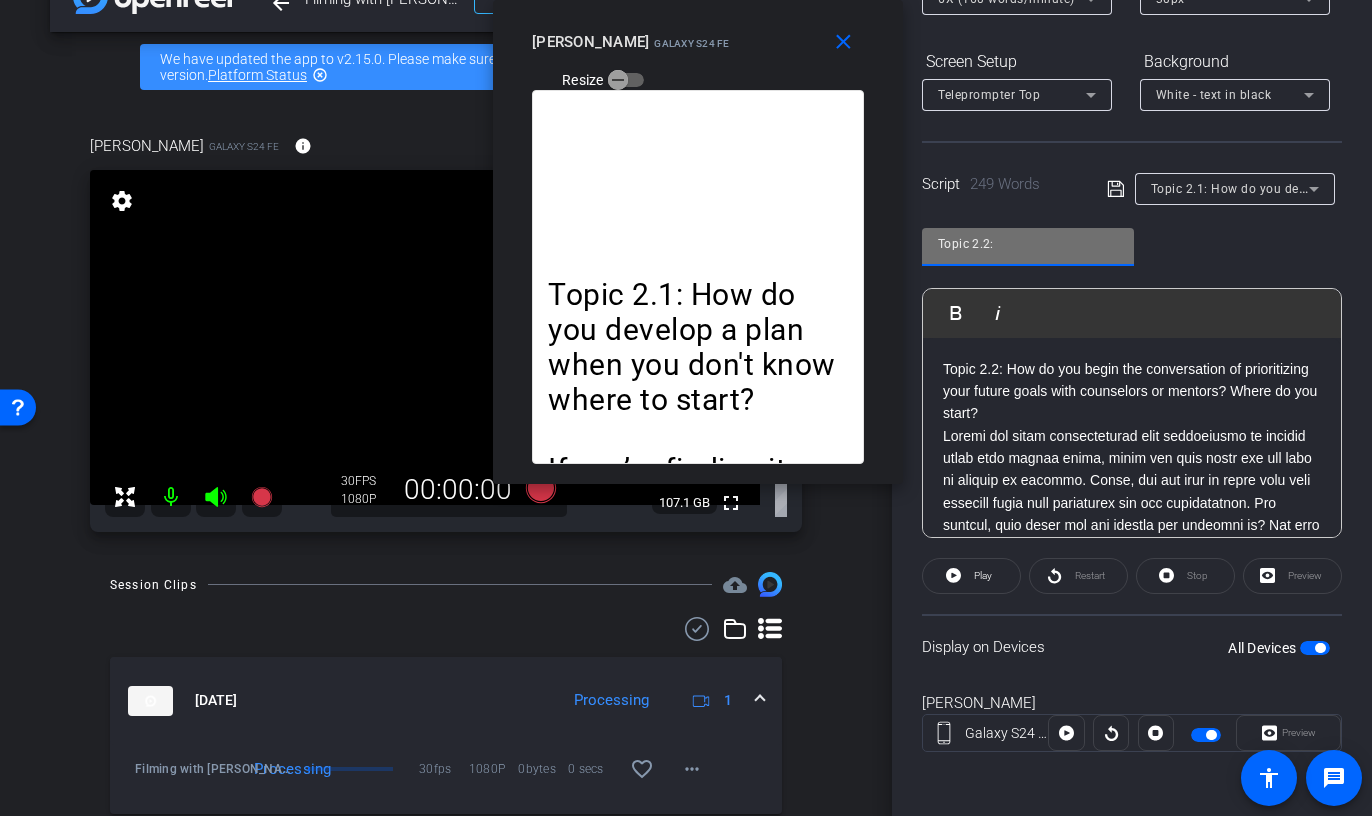 scroll, scrollTop: 0, scrollLeft: 0, axis: both 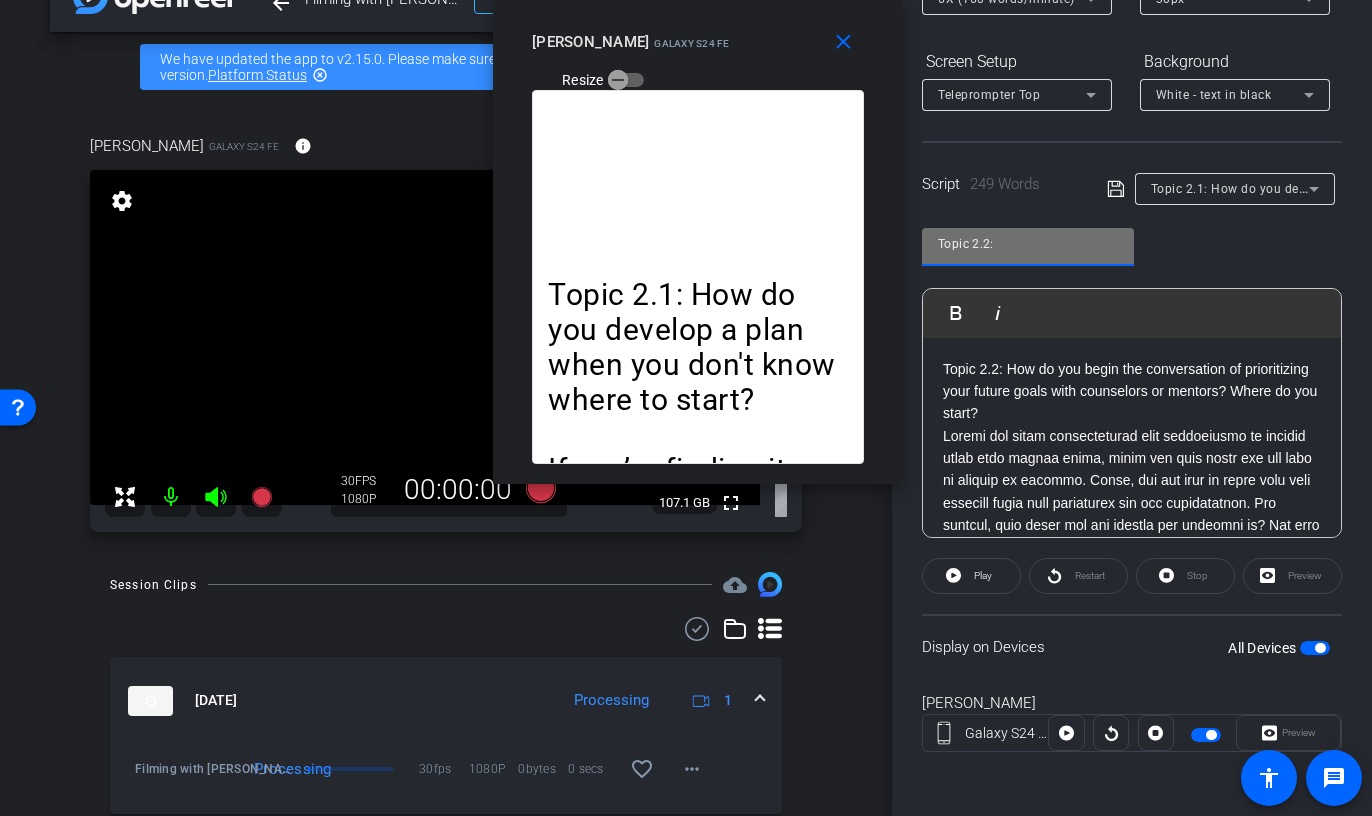 type on "Topic 2.2:" 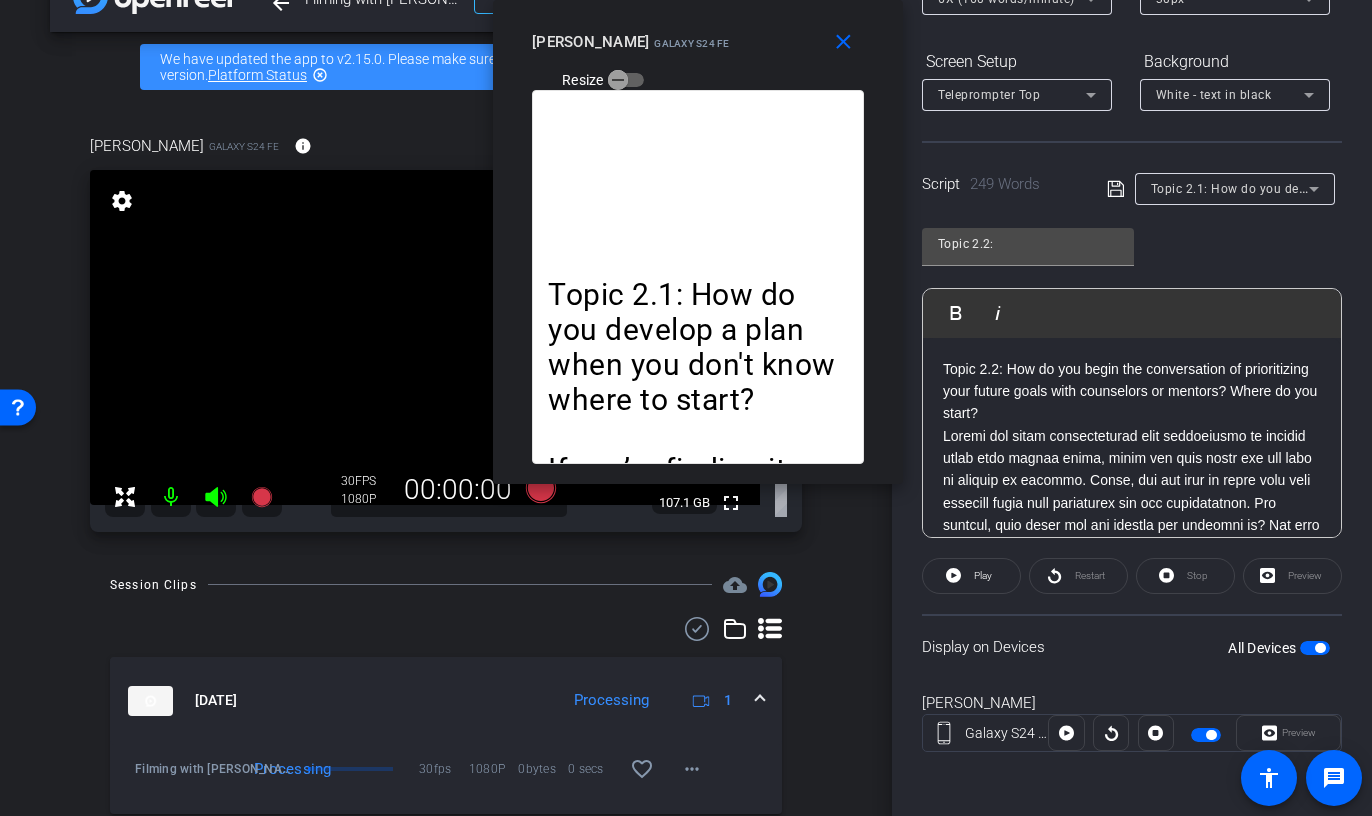 click on "Topic 2.2: How do you begin the conversation of prioritizing your future goals with counselors or mentors? Where do you start?" at bounding box center [1132, 391] 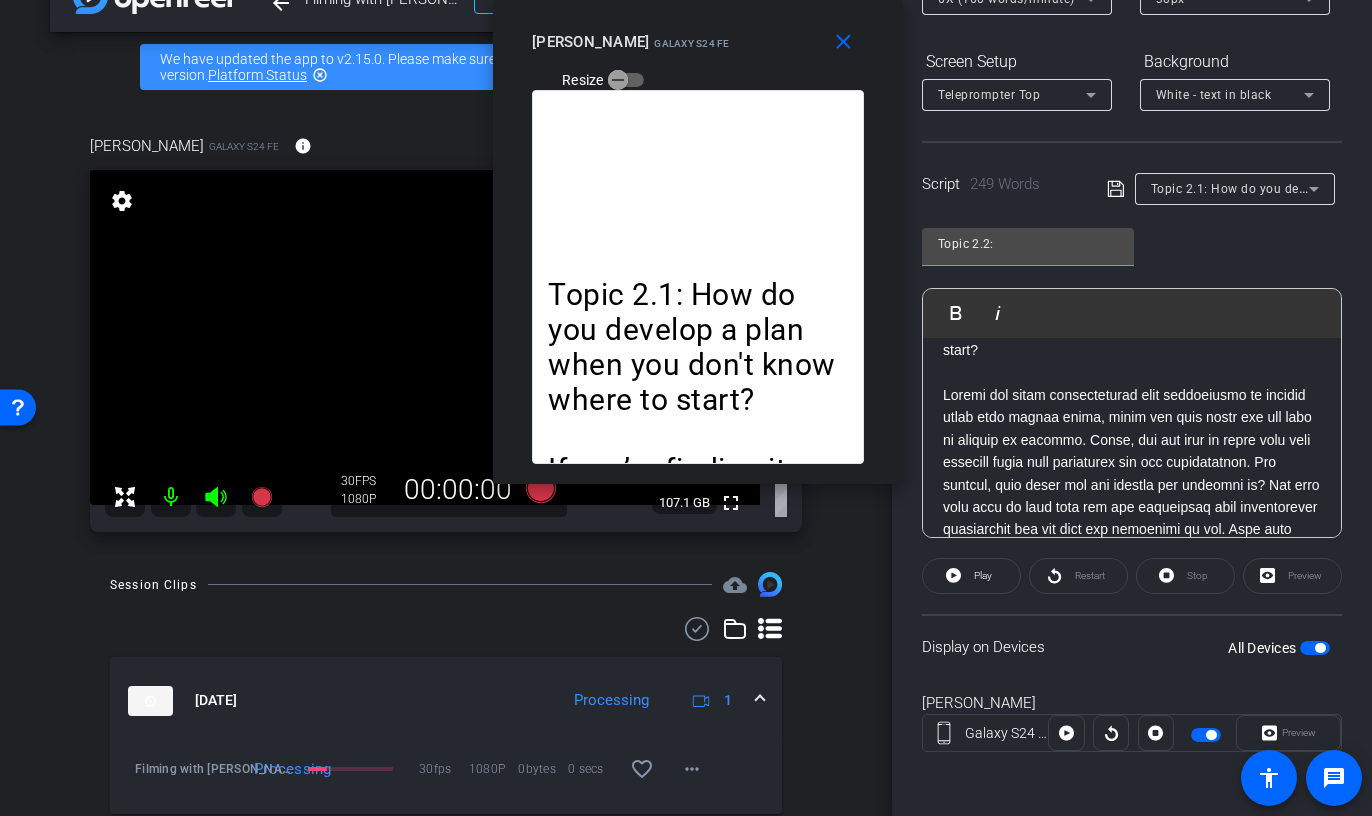 scroll, scrollTop: 75, scrollLeft: 0, axis: vertical 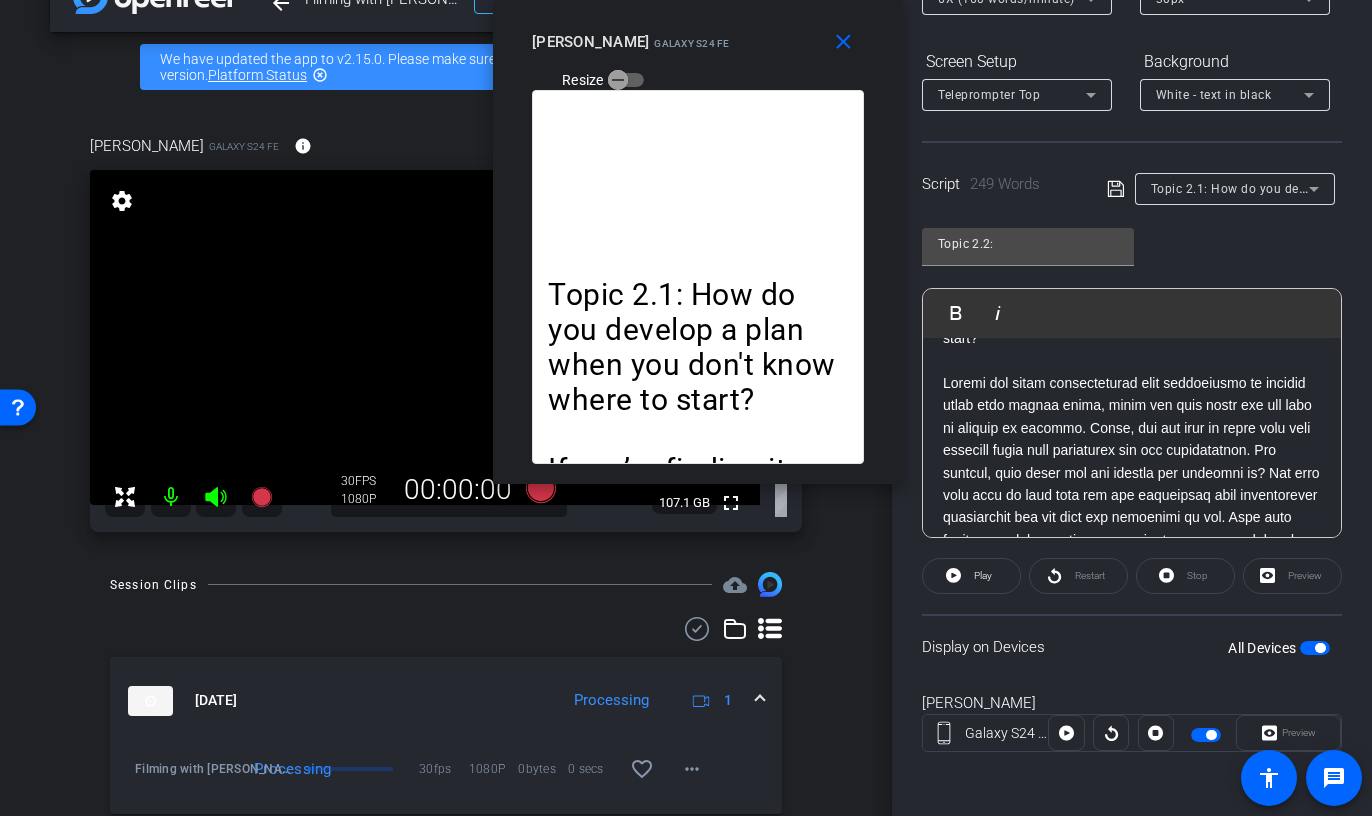 click 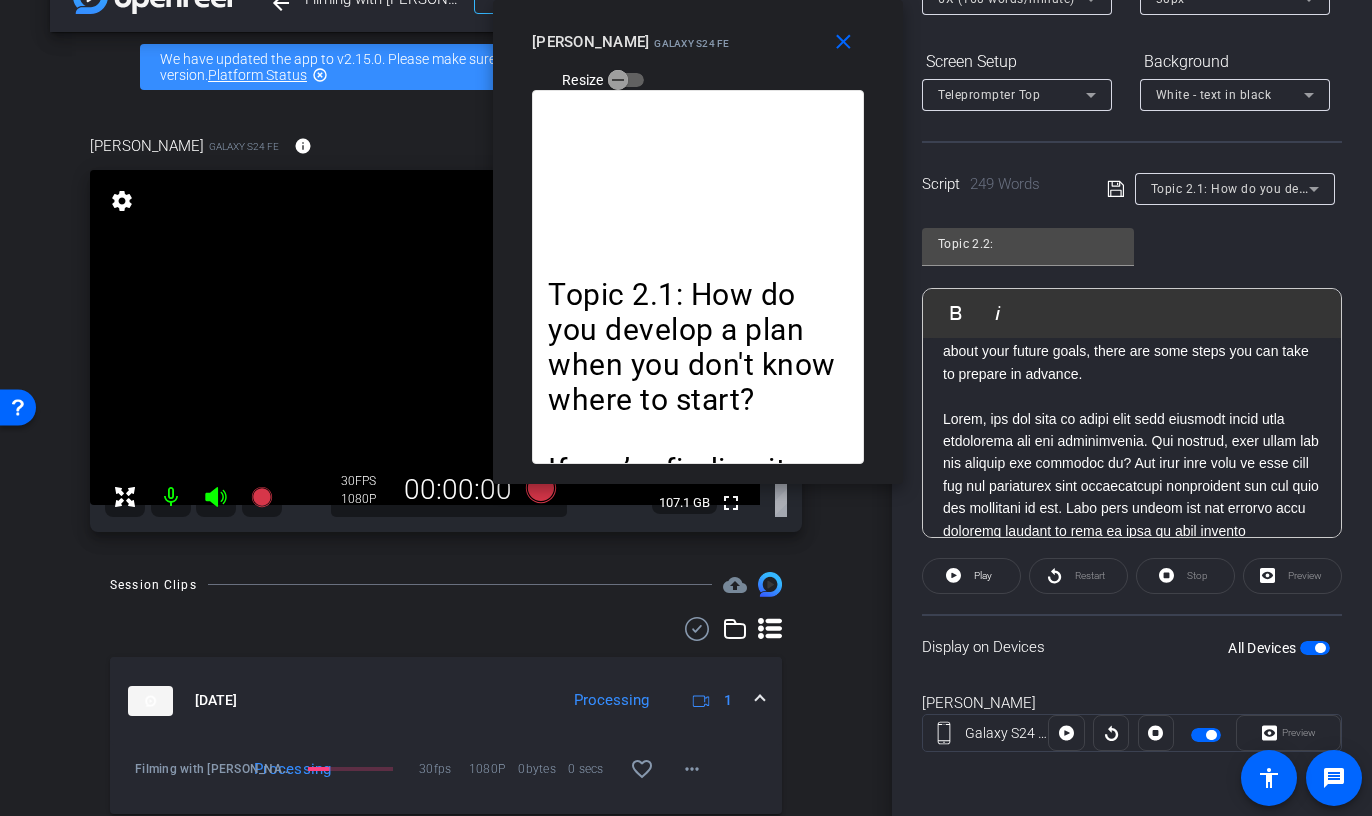 scroll, scrollTop: 132, scrollLeft: 0, axis: vertical 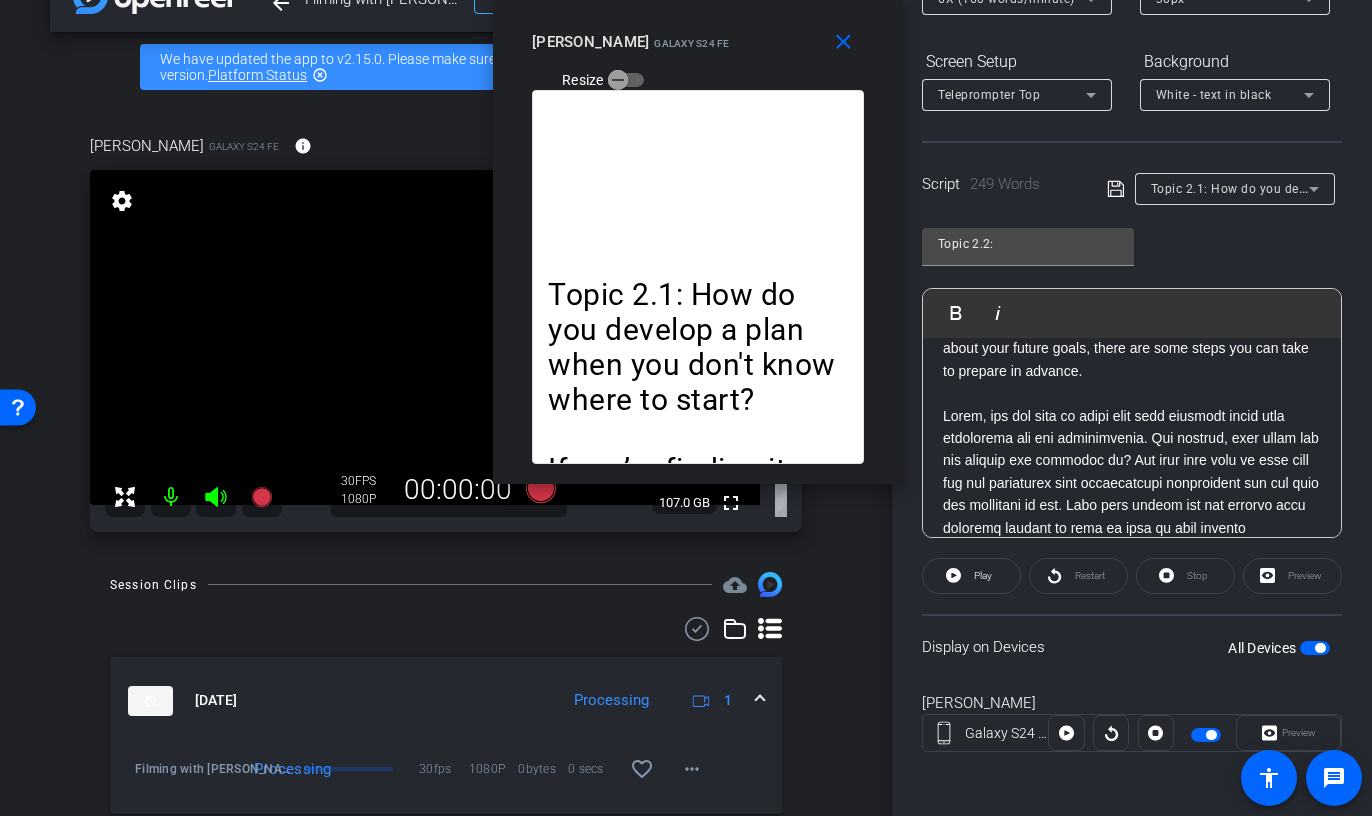 click 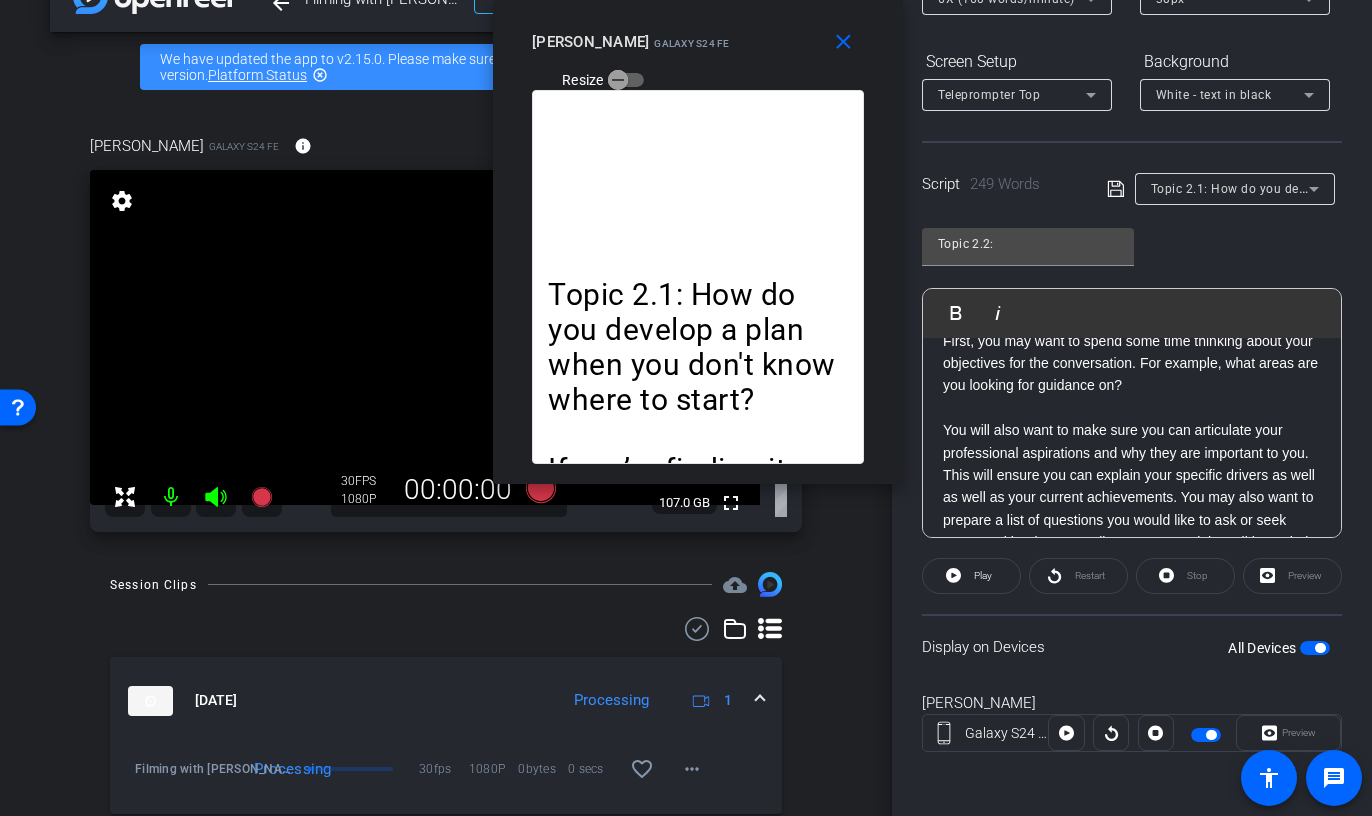 scroll, scrollTop: 217, scrollLeft: 0, axis: vertical 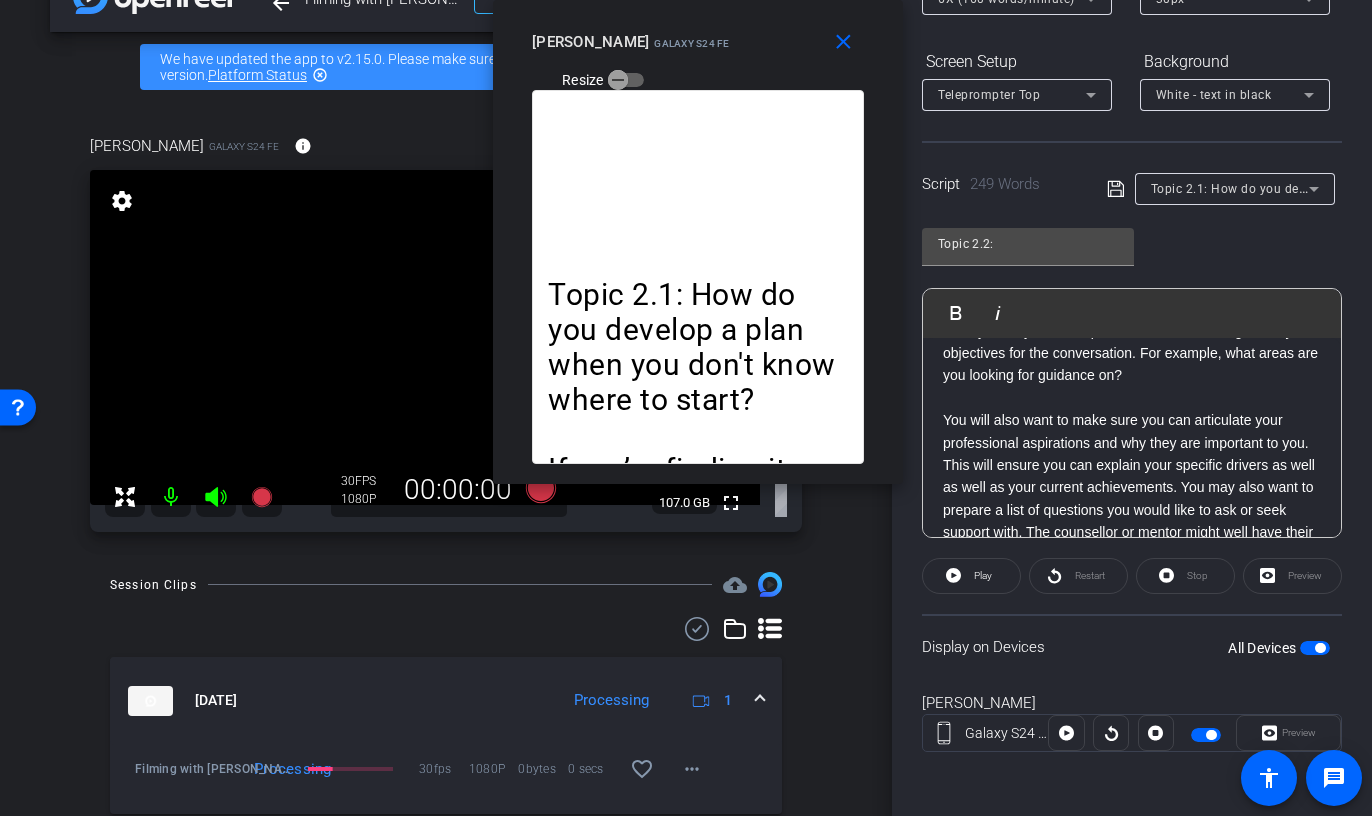 click on "You will also want to make sure you can articulate your professional aspirations and why they are important to you. This will ensure you can explain your specific drivers as well as well as your current achievements. You may also want to prepare a list of questions you would like to ask or seek support with. The counsellor or mentor might well have their own ideas and thoughts to share but an advance list of questions or talking points can be a good fall back if you are unsure at any point. It also helps to make sure you don’t miss anything you’d like to cover and can give you confidence in the conversation if there is anything you’re ensure about. Remember, your counsellor or mentor is looking to help you so you can expect a positive conversation although it might challenge or stretch you as well. For this reason, it’s important to be honest and upfront about your thoughts and feelings. You will get the most out of conversations with others if they have the full picture from you." 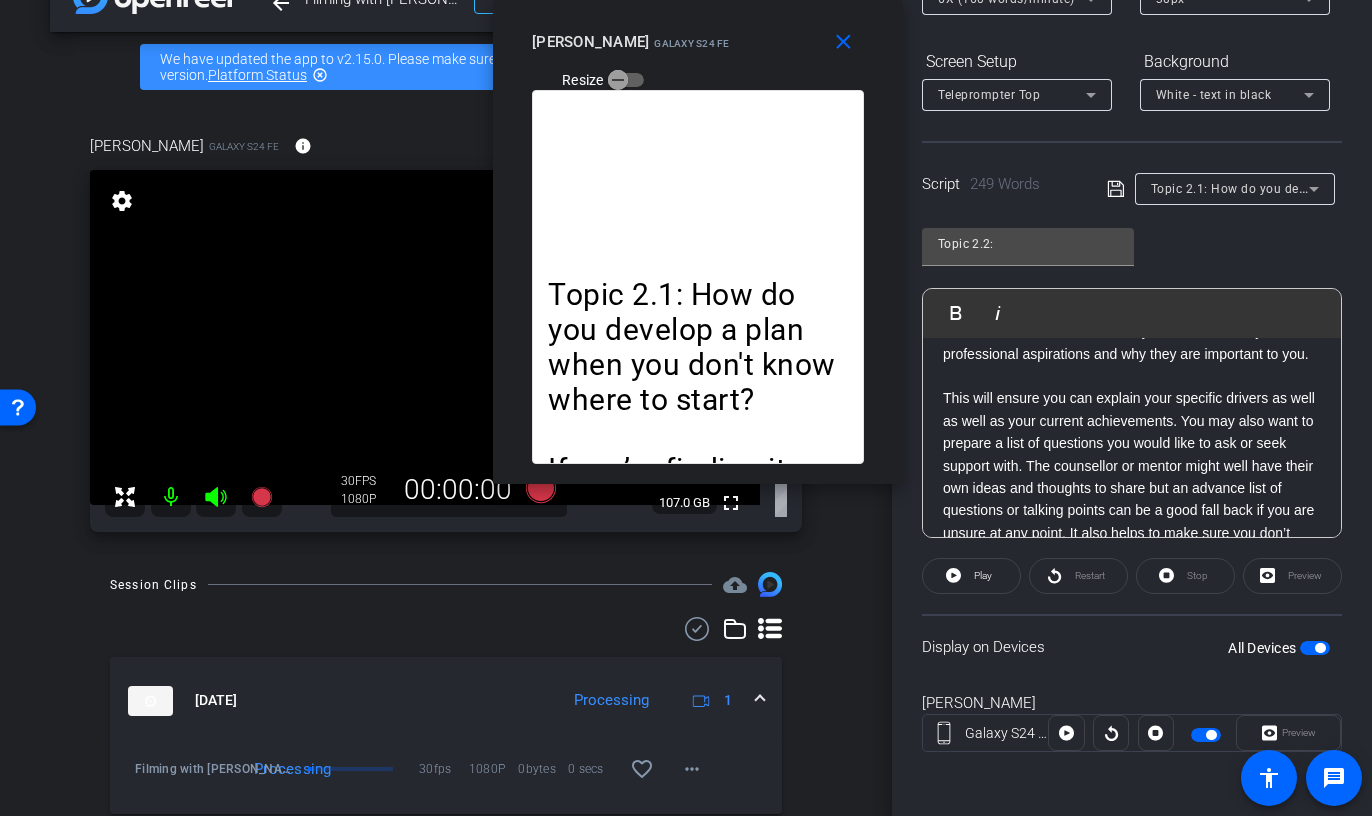scroll, scrollTop: 312, scrollLeft: 0, axis: vertical 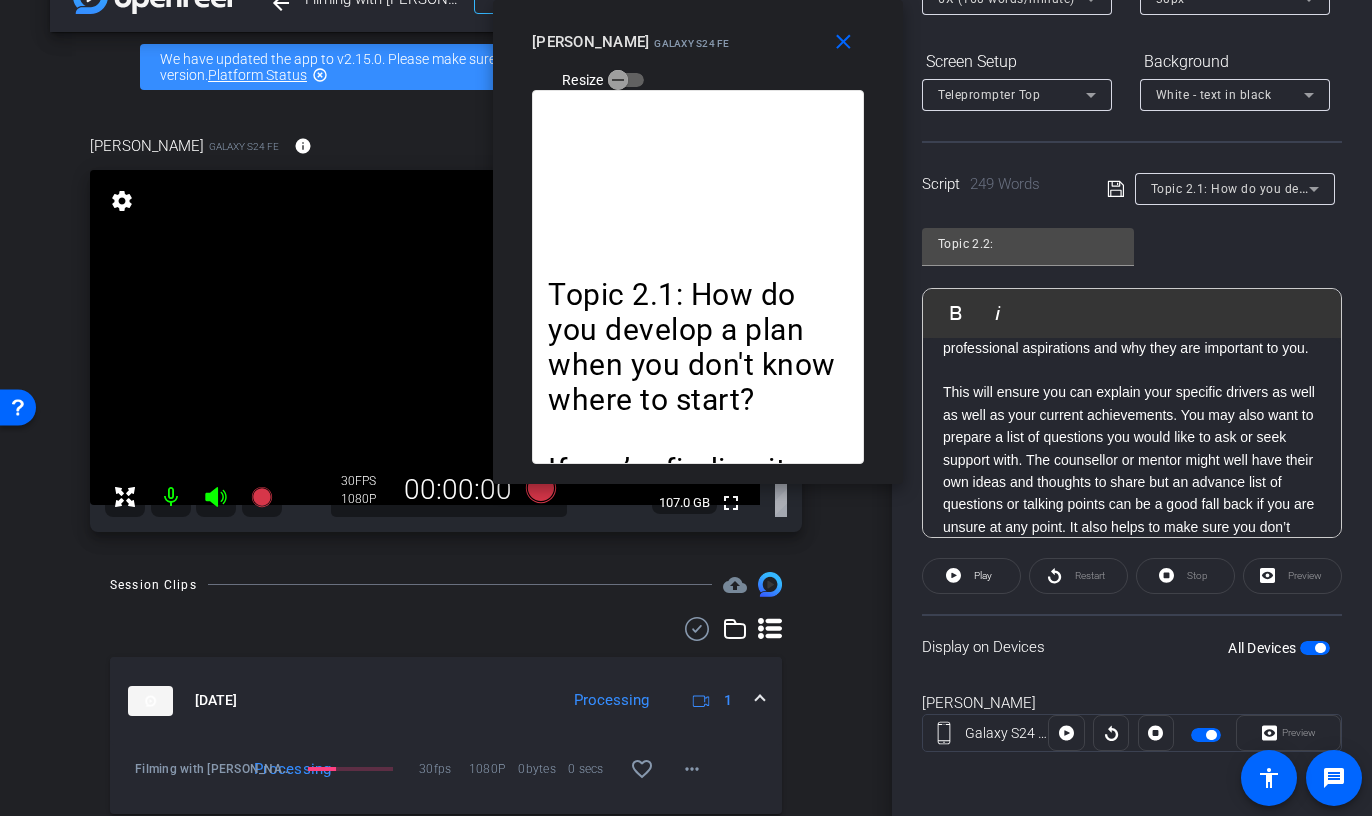 click on "This will ensure you can explain your specific drivers as well as well as your current achievements. You may also want to prepare a list of questions you would like to ask or seek support with. The counsellor or mentor might well have their own ideas and thoughts to share but an advance list of questions or talking points can be a good fall back if you are unsure at any point. It also helps to make sure you don’t miss anything you’d like to cover and can give you confidence in the conversation if there is anything you’re ensure about. Remember, your counsellor or mentor is looking to help you so you can expect a positive conversation although it might challenge or stretch you as well. For this reason, it’s important to be honest and upfront about your thoughts and feelings. You will get the most out of conversations with others if they have the full picture from you." 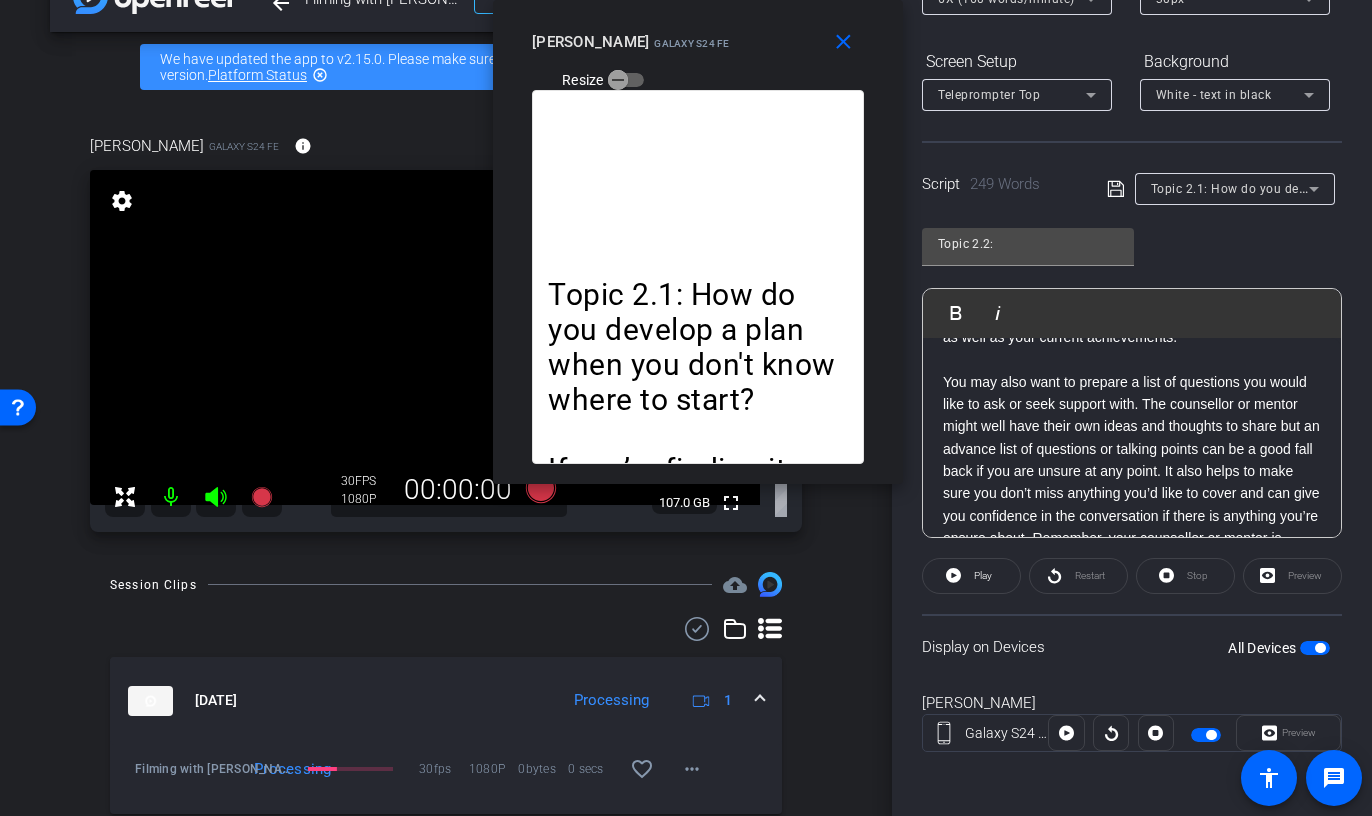 scroll, scrollTop: 392, scrollLeft: 0, axis: vertical 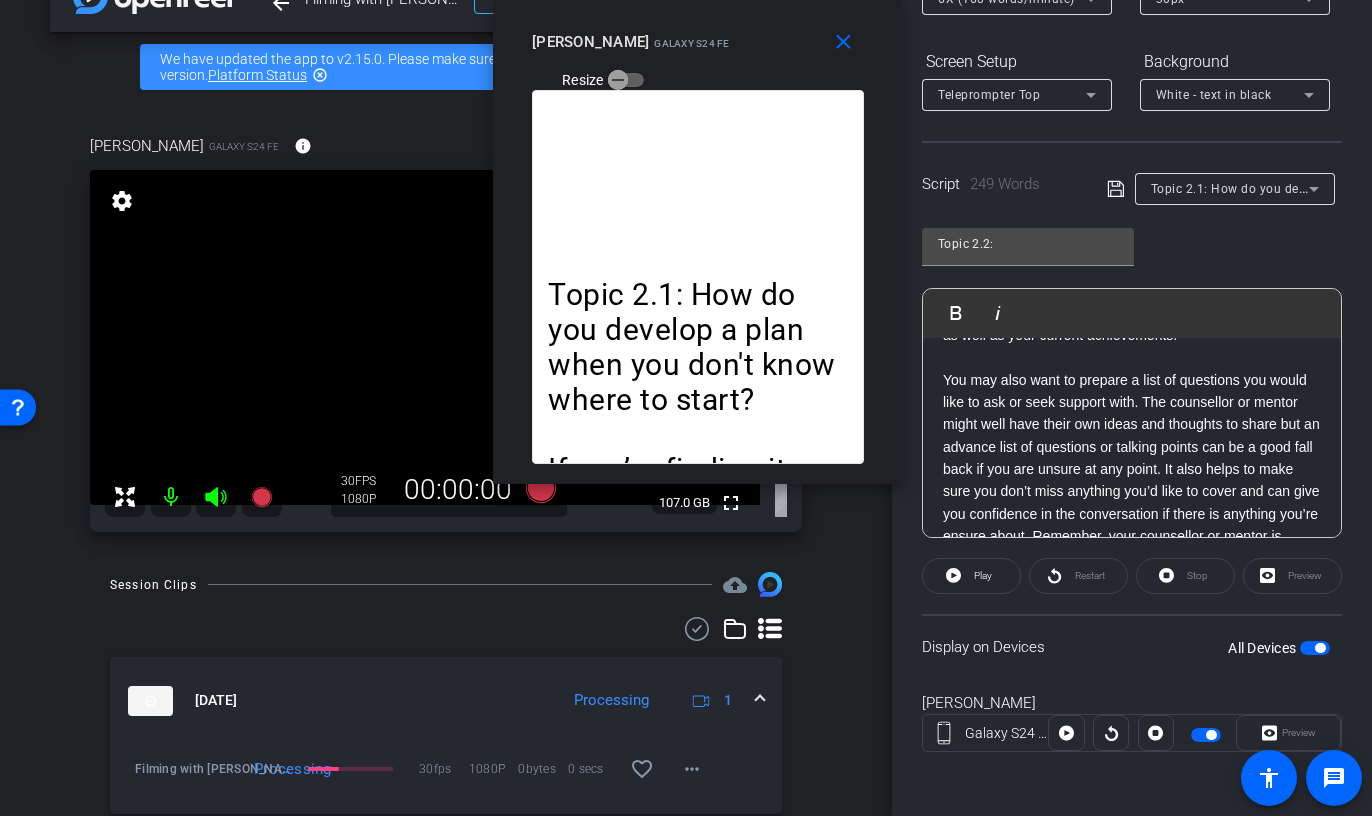 click on "You may also want to prepare a list of questions you would like to ask or seek support with. The counsellor or mentor might well have their own ideas and thoughts to share but an advance list of questions or talking points can be a good fall back if you are unsure at any point. It also helps to make sure you don’t miss anything you’d like to cover and can give you confidence in the conversation if there is anything you’re ensure about. Remember, your counsellor or mentor is looking to help you so you can expect a positive conversation although it might challenge or stretch you as well. For this reason, it’s important to be honest and upfront about your thoughts and feelings. You will get the most out of conversations with others if they have the full picture from you." 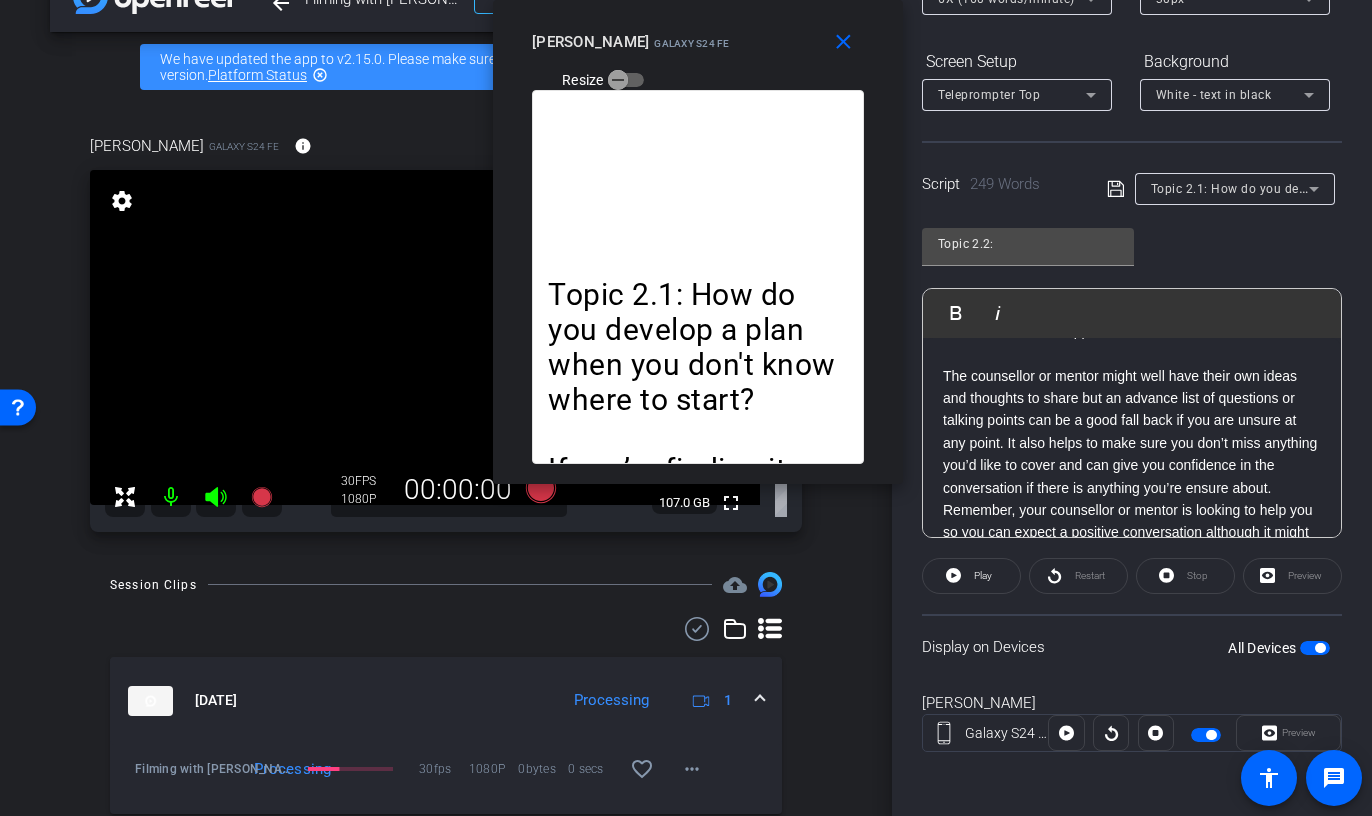 scroll, scrollTop: 483, scrollLeft: 0, axis: vertical 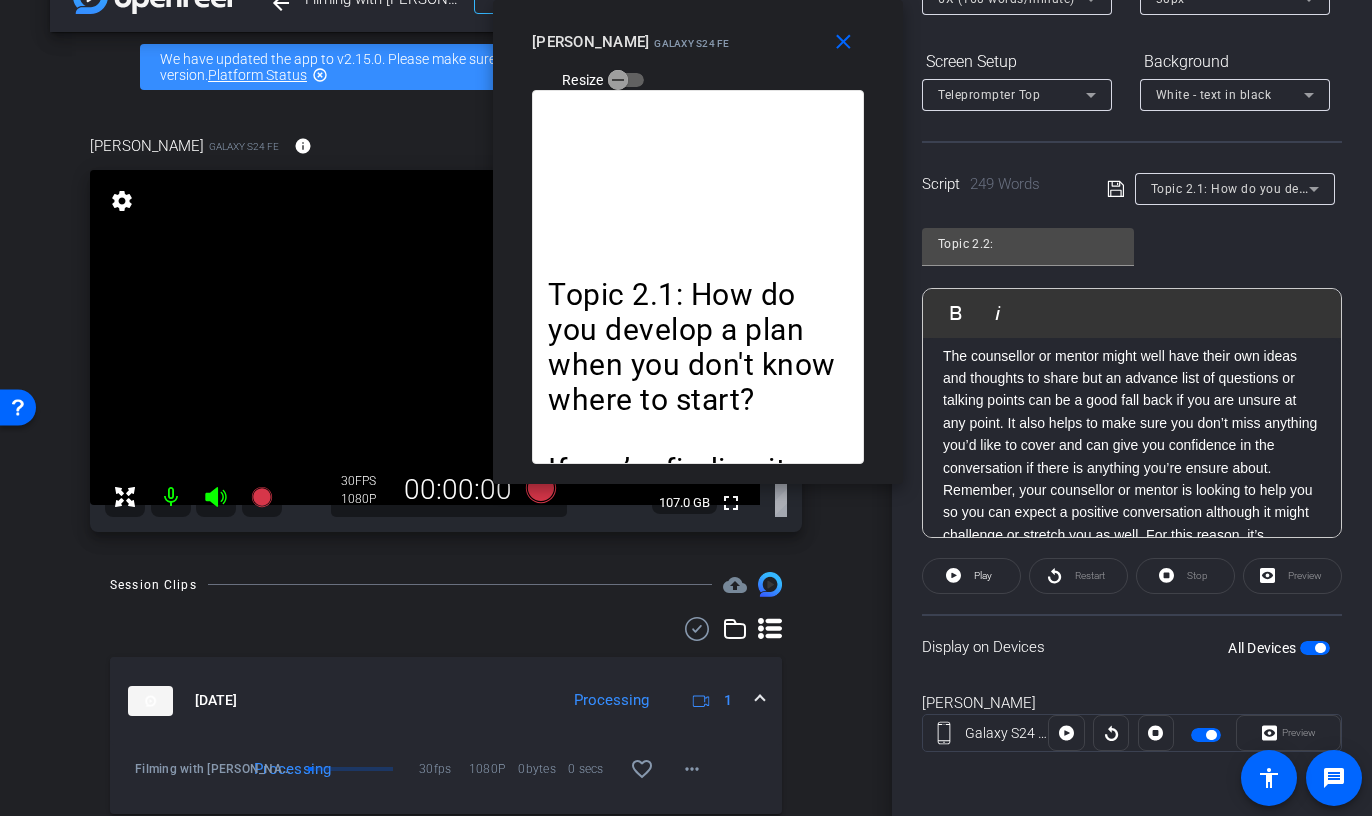 click on "The counsellor or mentor might well have their own ideas and thoughts to share but an advance list of questions or talking points can be a good fall back if you are unsure at any point. It also helps to make sure you don’t miss anything you’d like to cover and can give you confidence in the conversation if there is anything you’re ensure about. Remember, your counsellor or mentor is looking to help you so you can expect a positive conversation although it might challenge or stretch you as well. For this reason, it’s important to be honest and upfront about your thoughts and feelings. You will get the most out of conversations with others if they have the full picture from you." 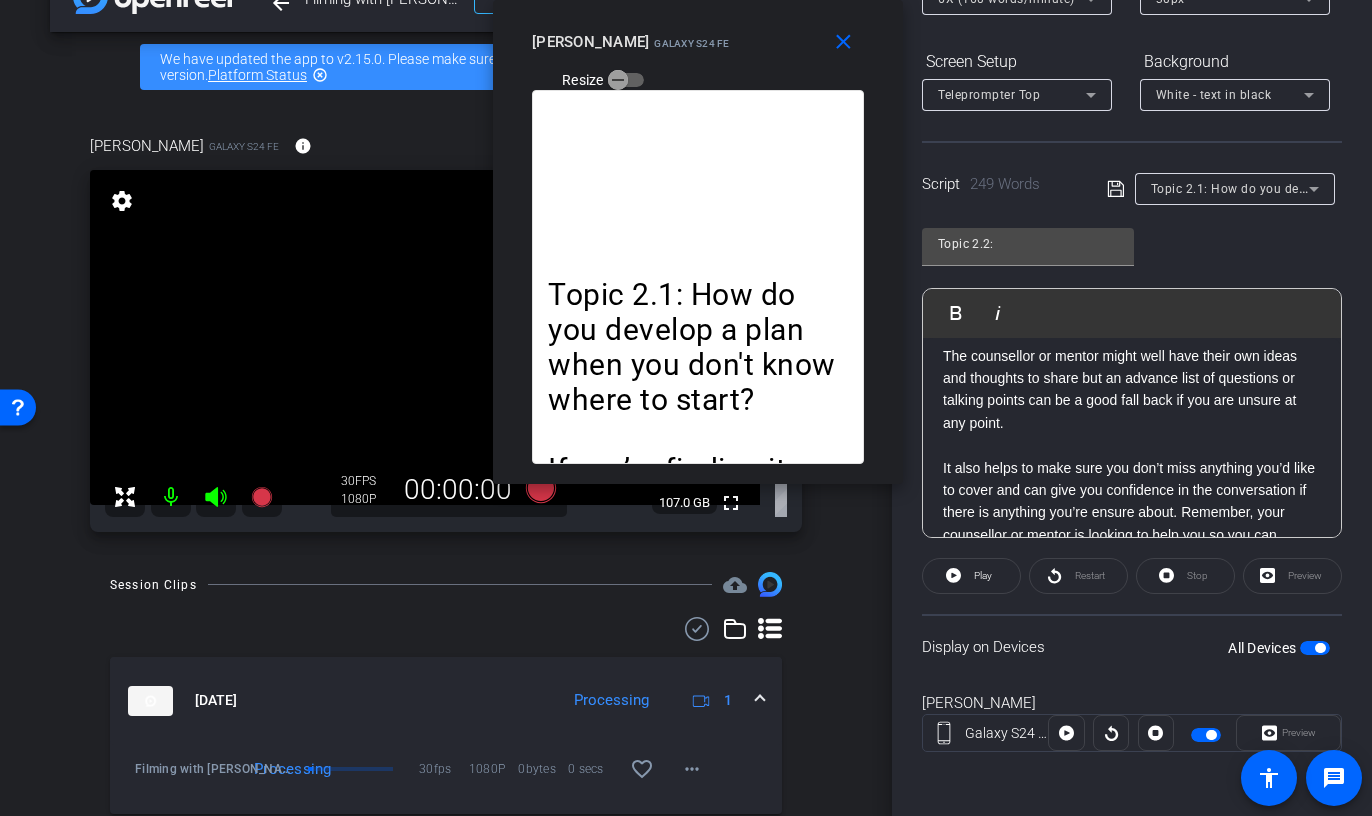 scroll, scrollTop: 507, scrollLeft: 0, axis: vertical 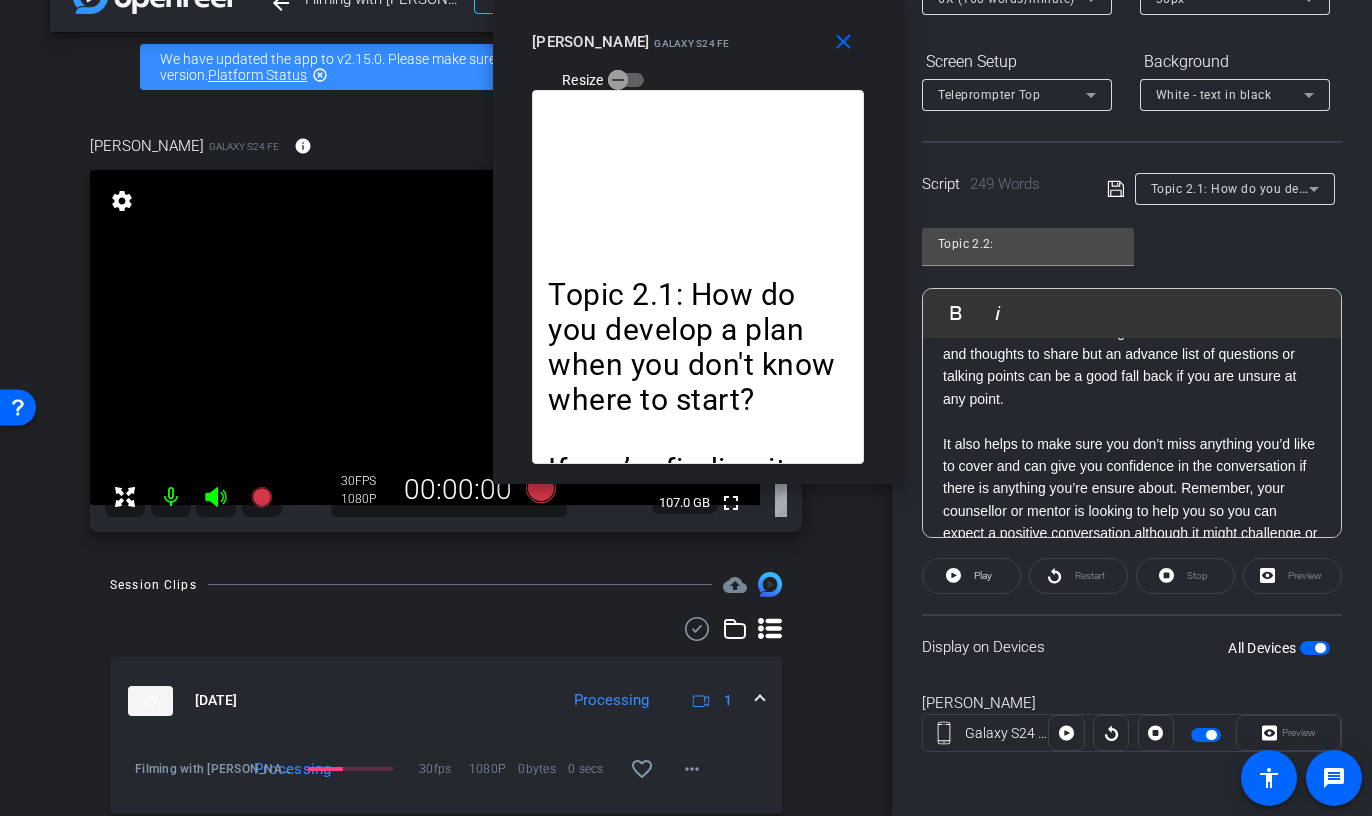click on "It also helps to make sure you don’t miss anything you’d like to cover and can give you confidence in the conversation if there is anything you’re ensure about. Remember, your counsellor or mentor is looking to help you so you can expect a positive conversation although it might challenge or stretch you as well. For this reason, it’s important to be honest and upfront about your thoughts and feelings. You will get the most out of conversations with others if they have the full picture from you." 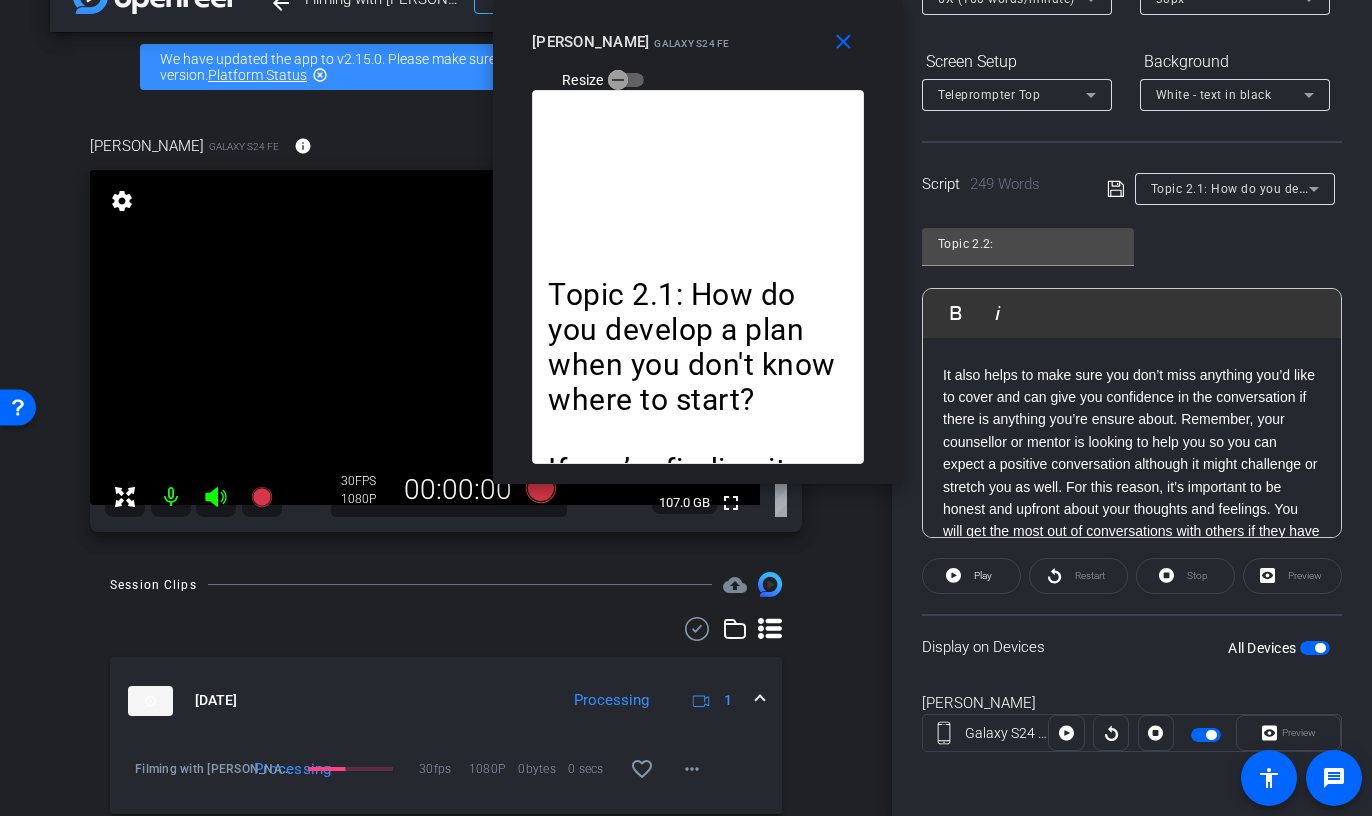 scroll, scrollTop: 574, scrollLeft: 0, axis: vertical 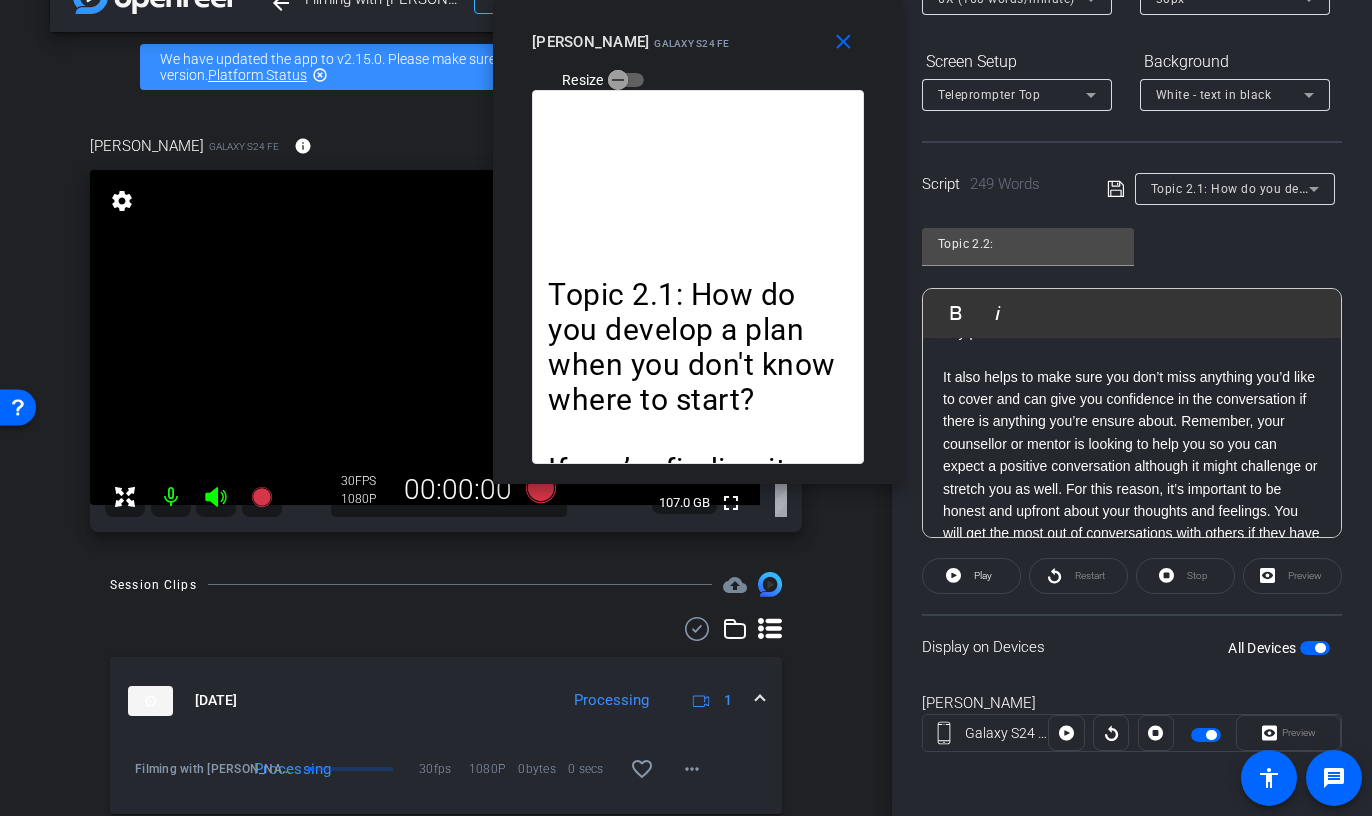 drag, startPoint x: 1197, startPoint y: 514, endPoint x: 1213, endPoint y: 551, distance: 40.311287 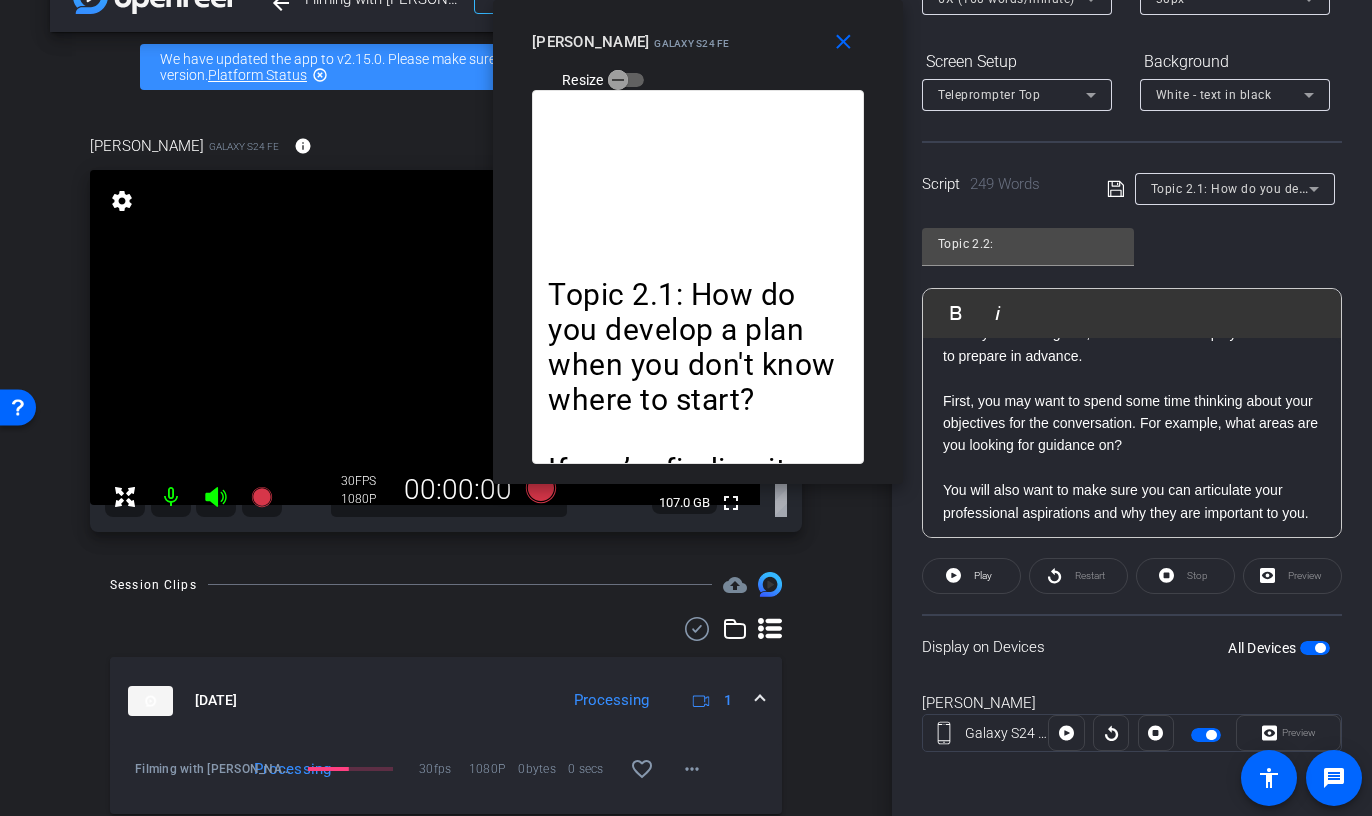 scroll, scrollTop: 0, scrollLeft: 0, axis: both 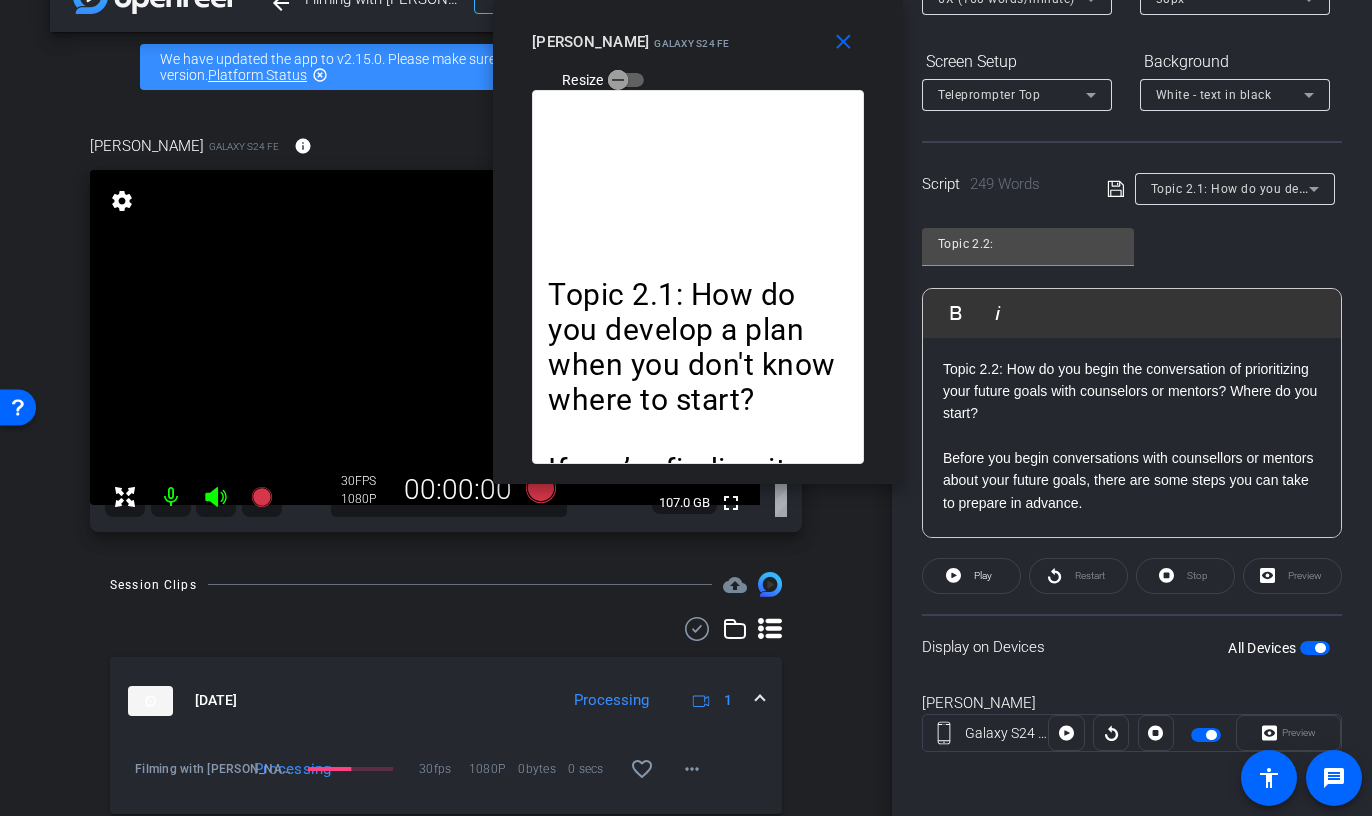 click on "Restart" 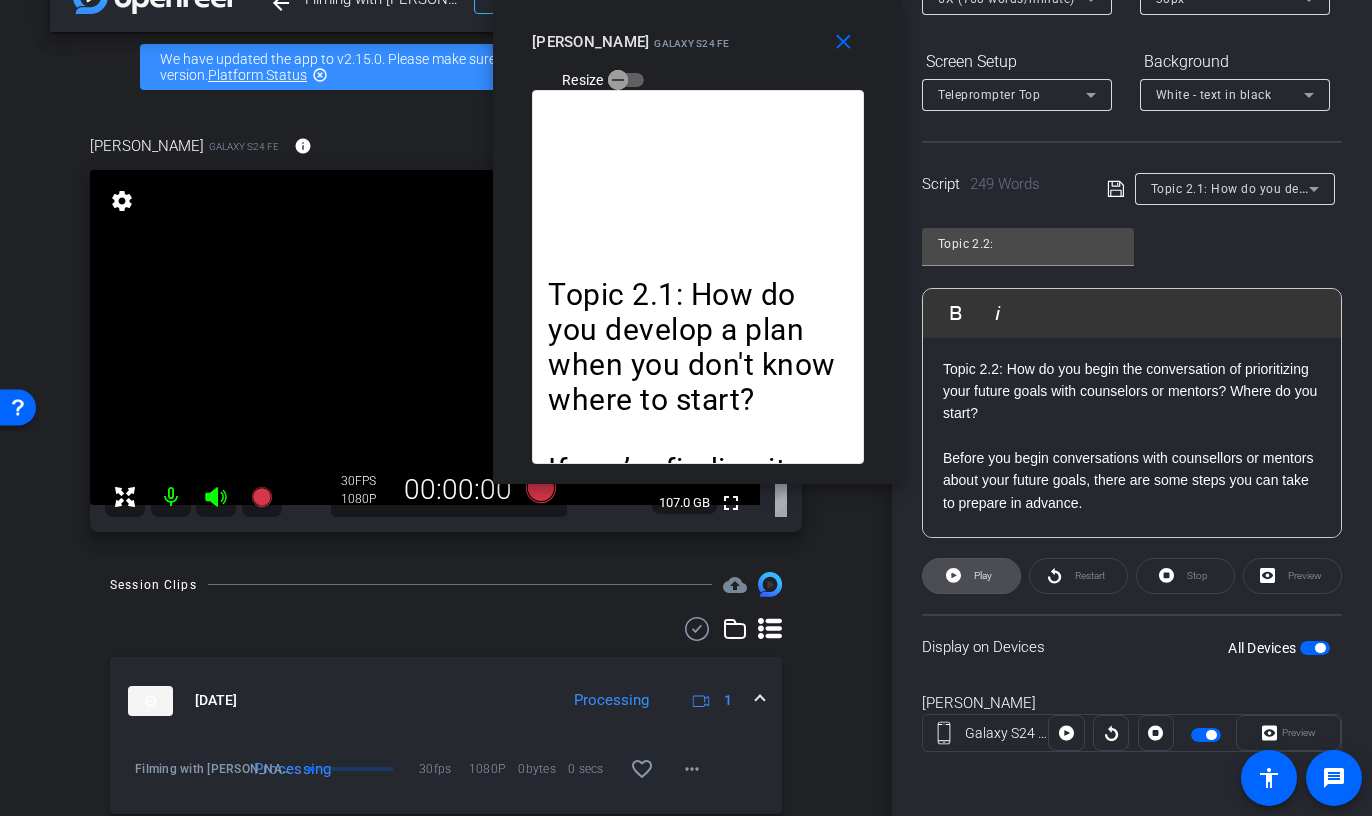 click on "Play" 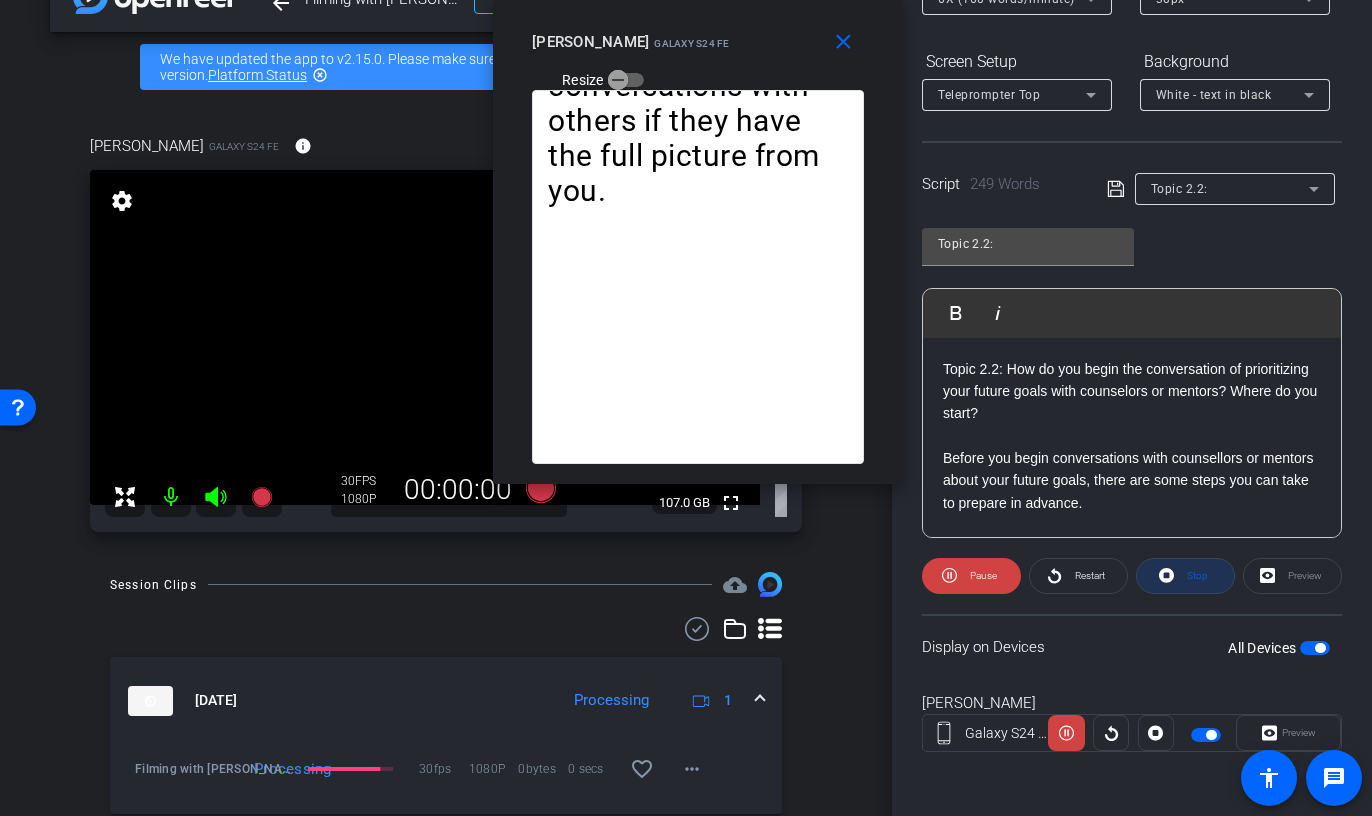 click on "Stop" 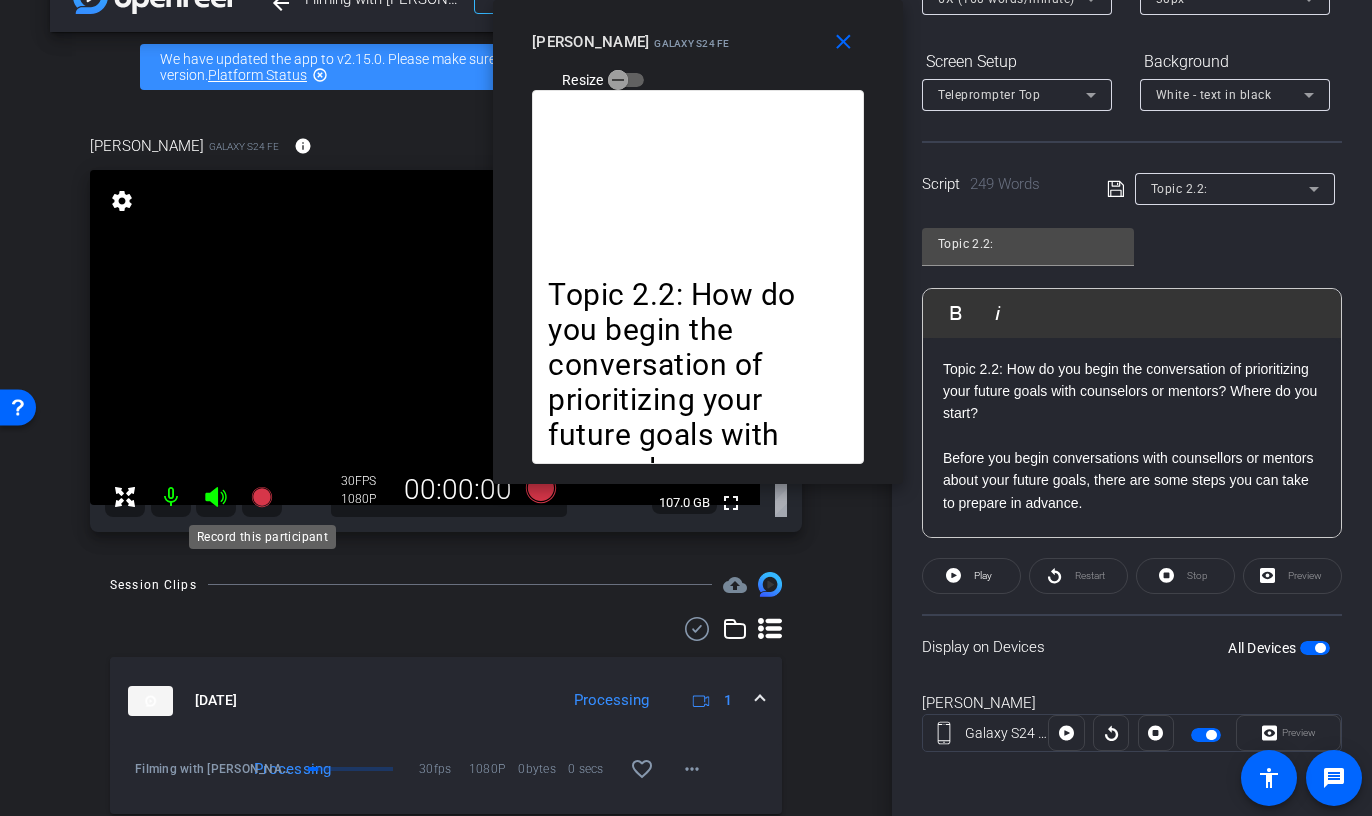 click 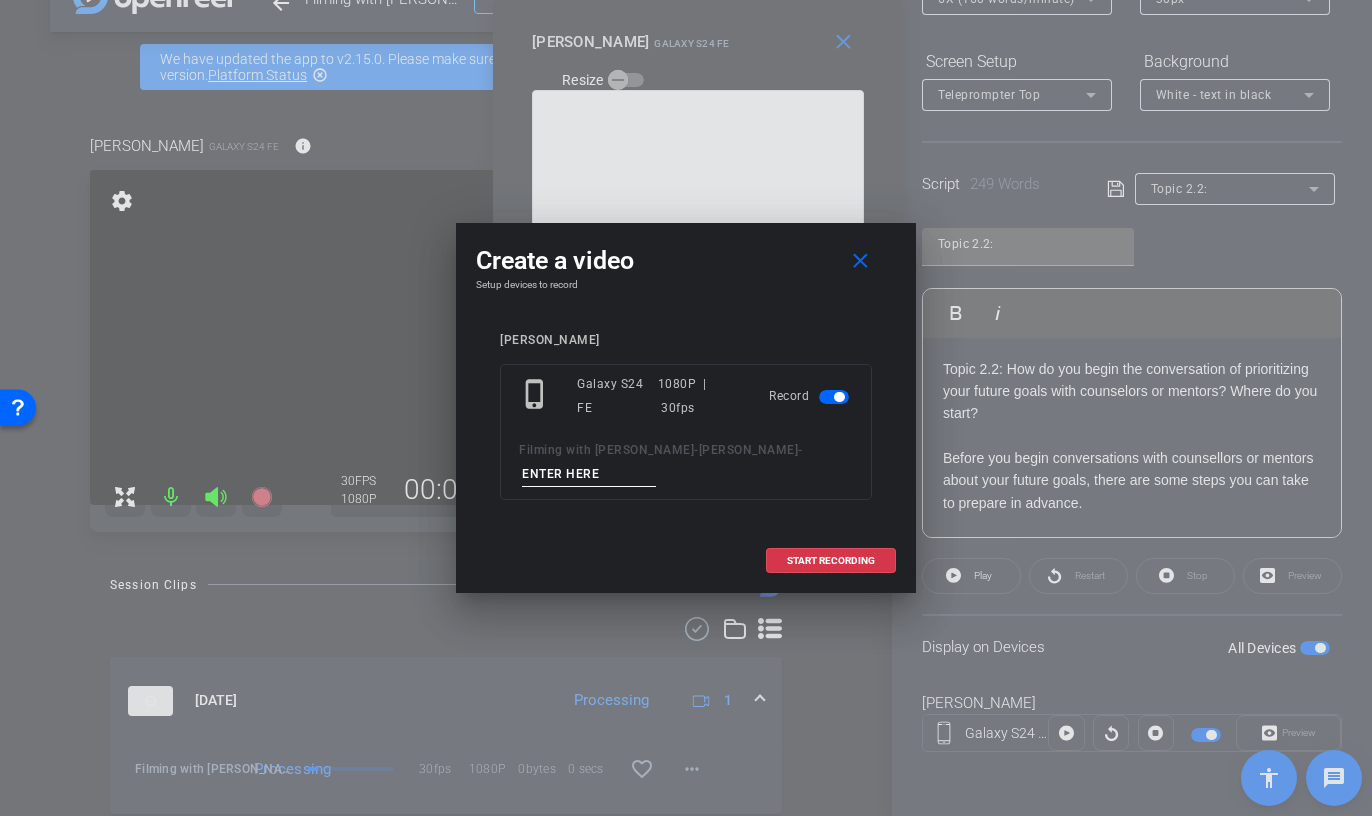 drag, startPoint x: 606, startPoint y: 472, endPoint x: 557, endPoint y: 471, distance: 49.010204 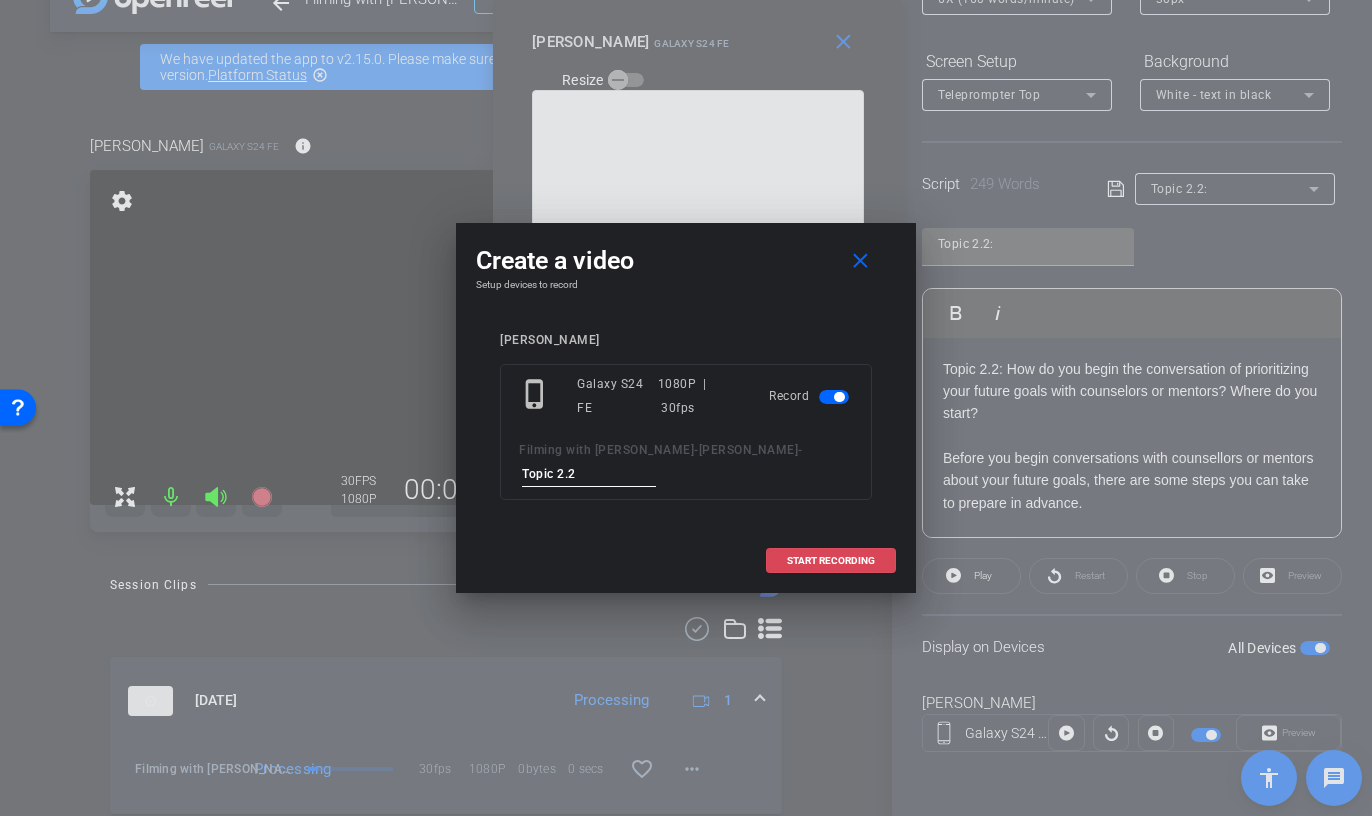 type on "Topic 2.2" 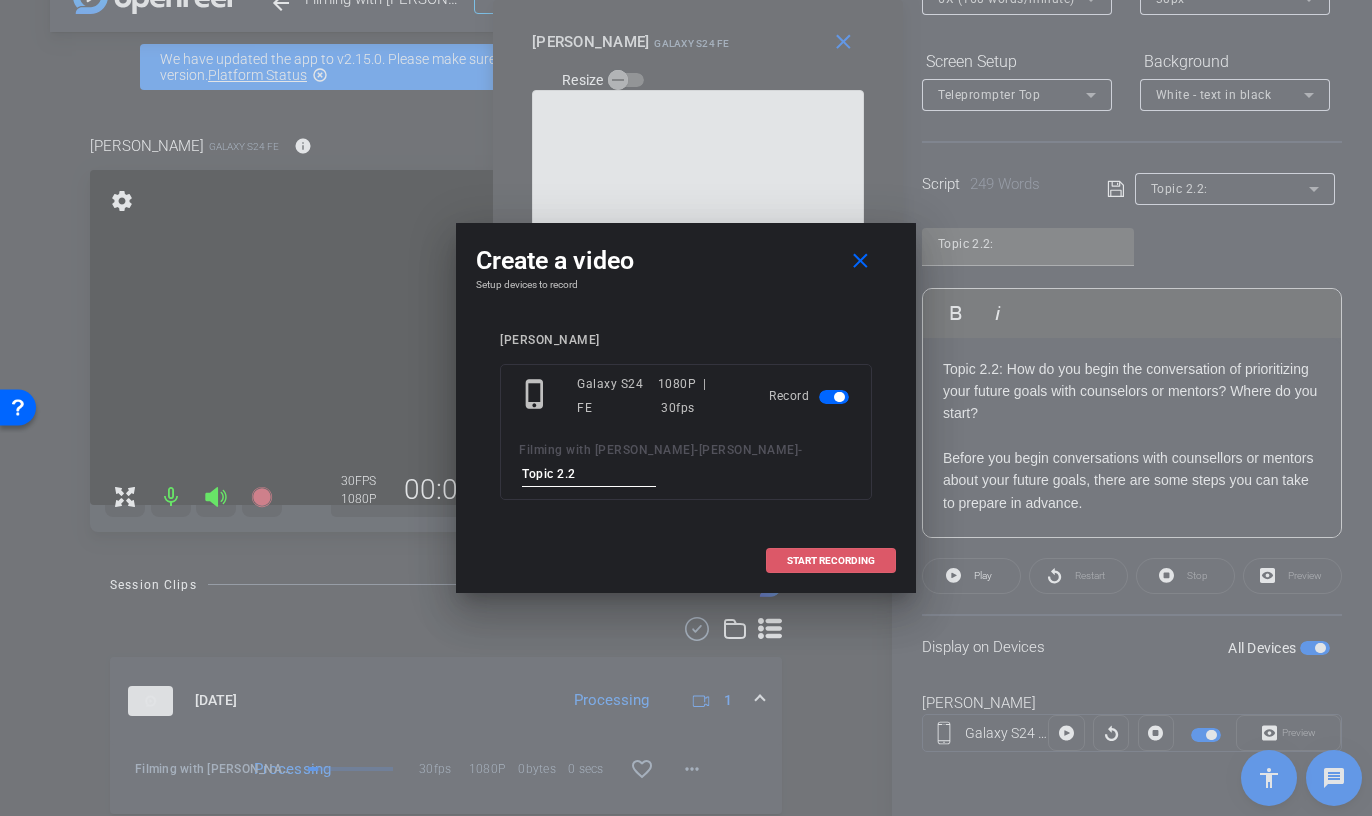 click on "START RECORDING" at bounding box center [831, 561] 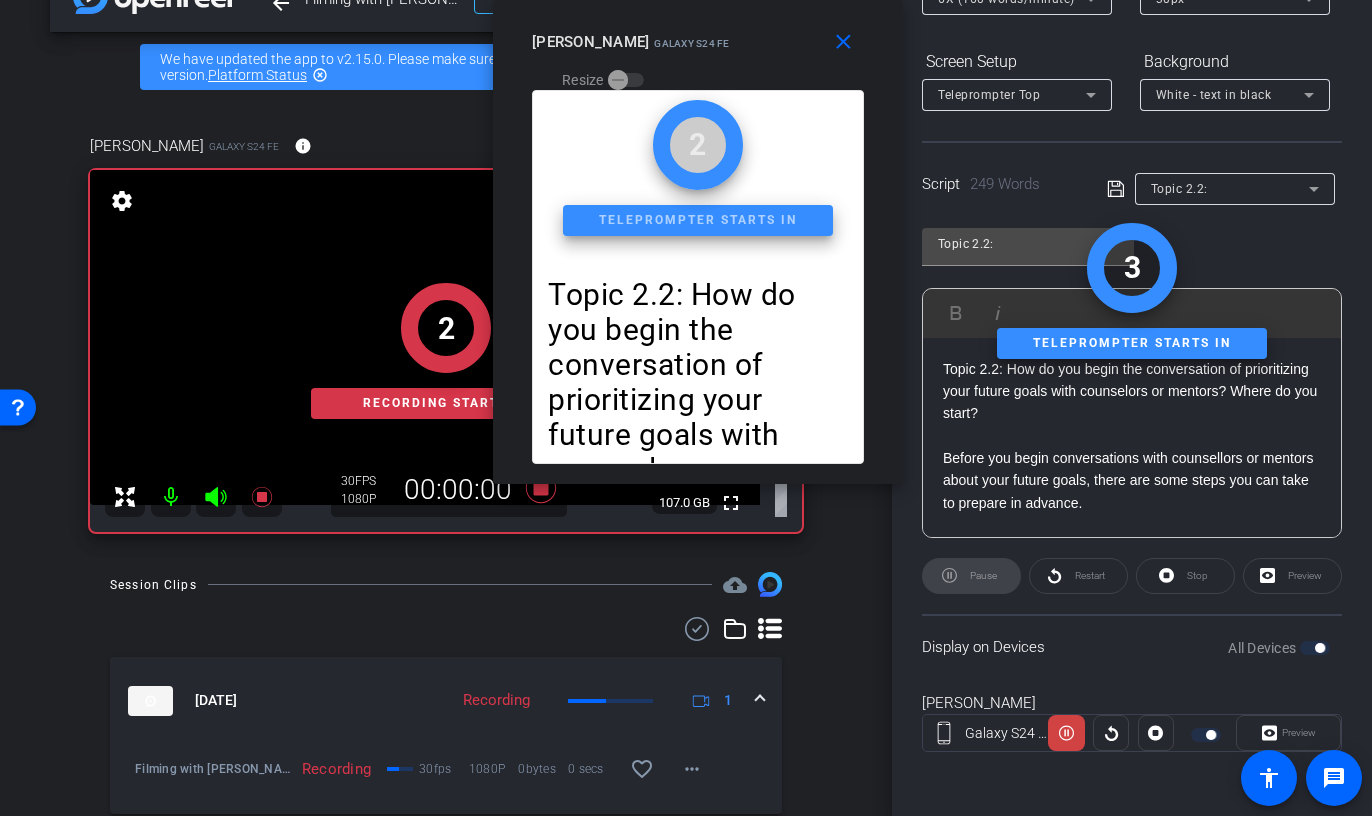 click on "Restart" 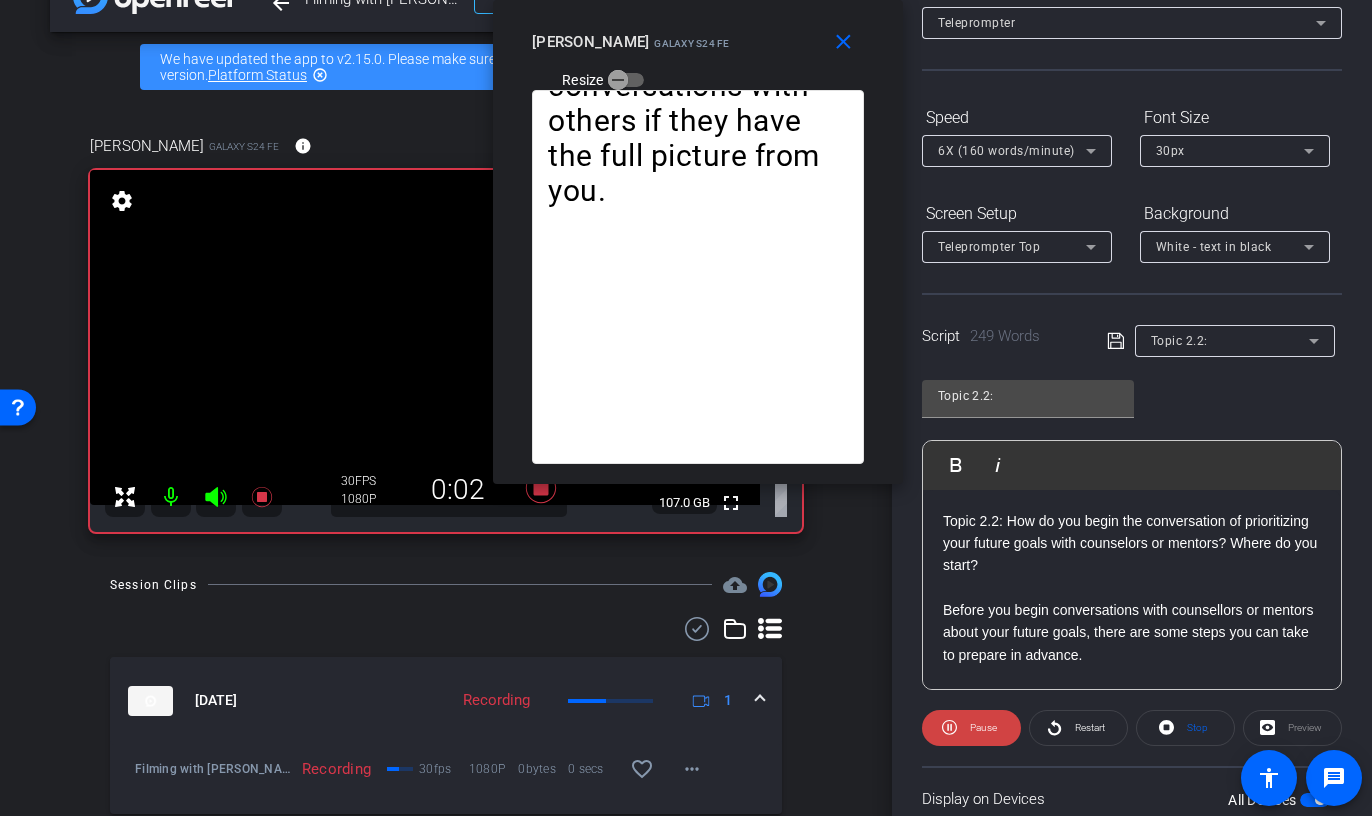 scroll, scrollTop: 0, scrollLeft: 0, axis: both 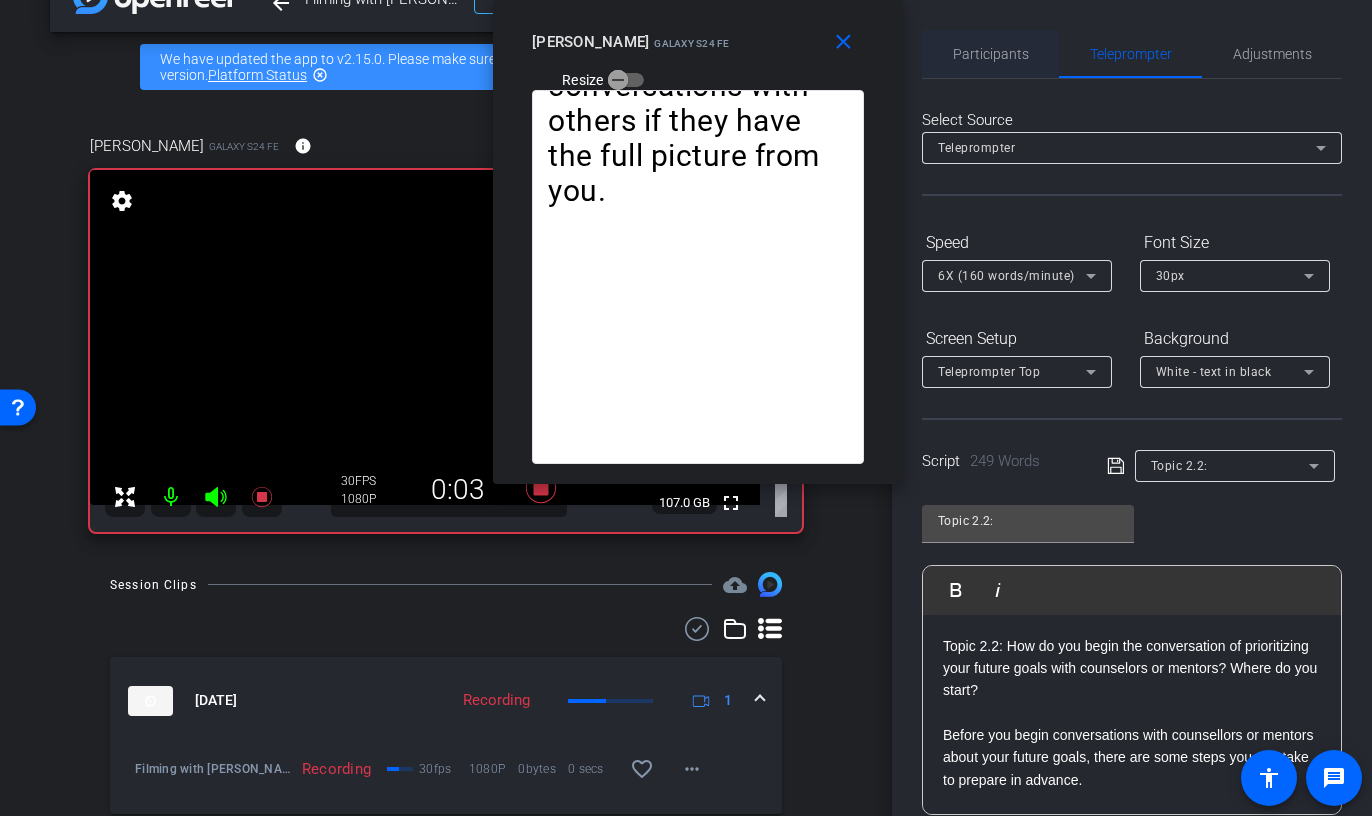 click on "Participants" at bounding box center [991, 54] 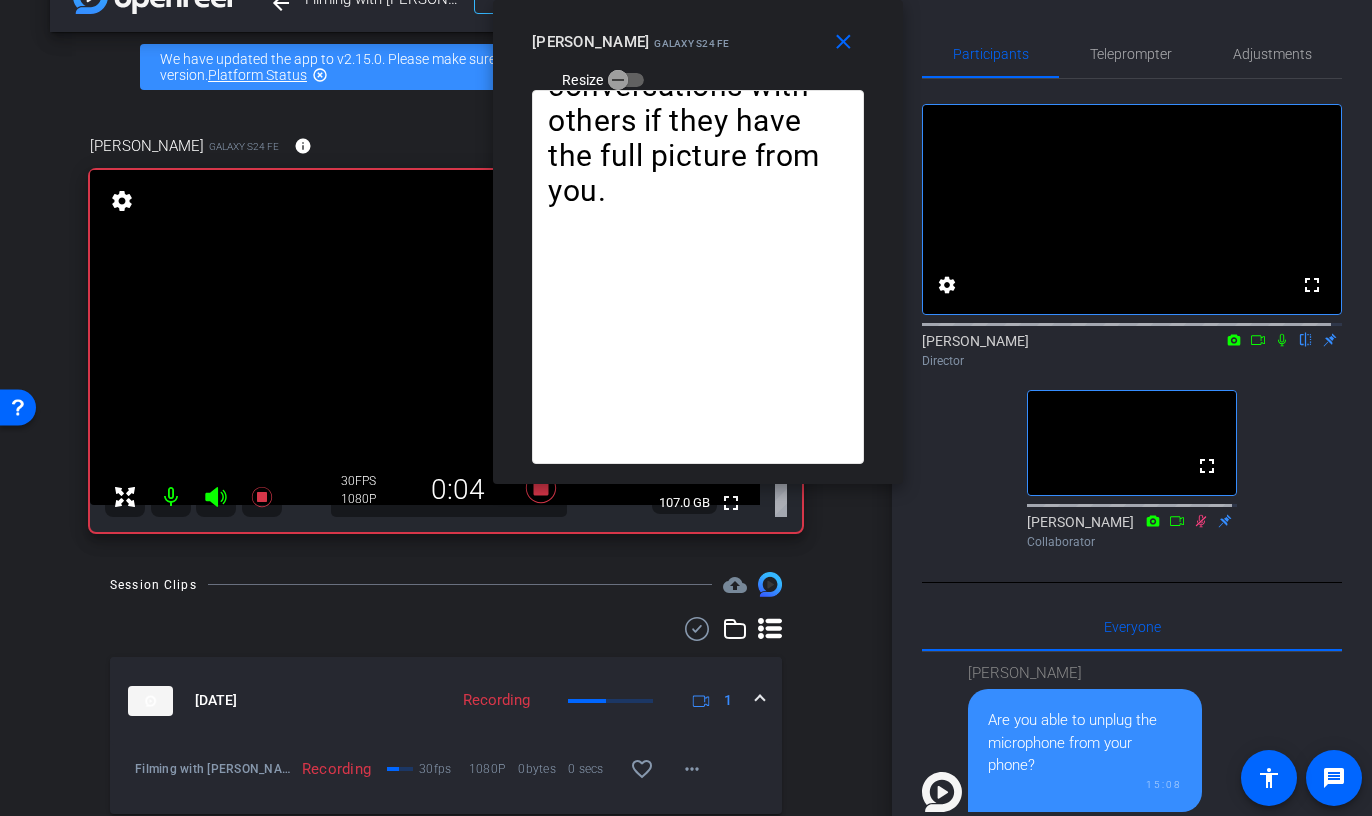 click 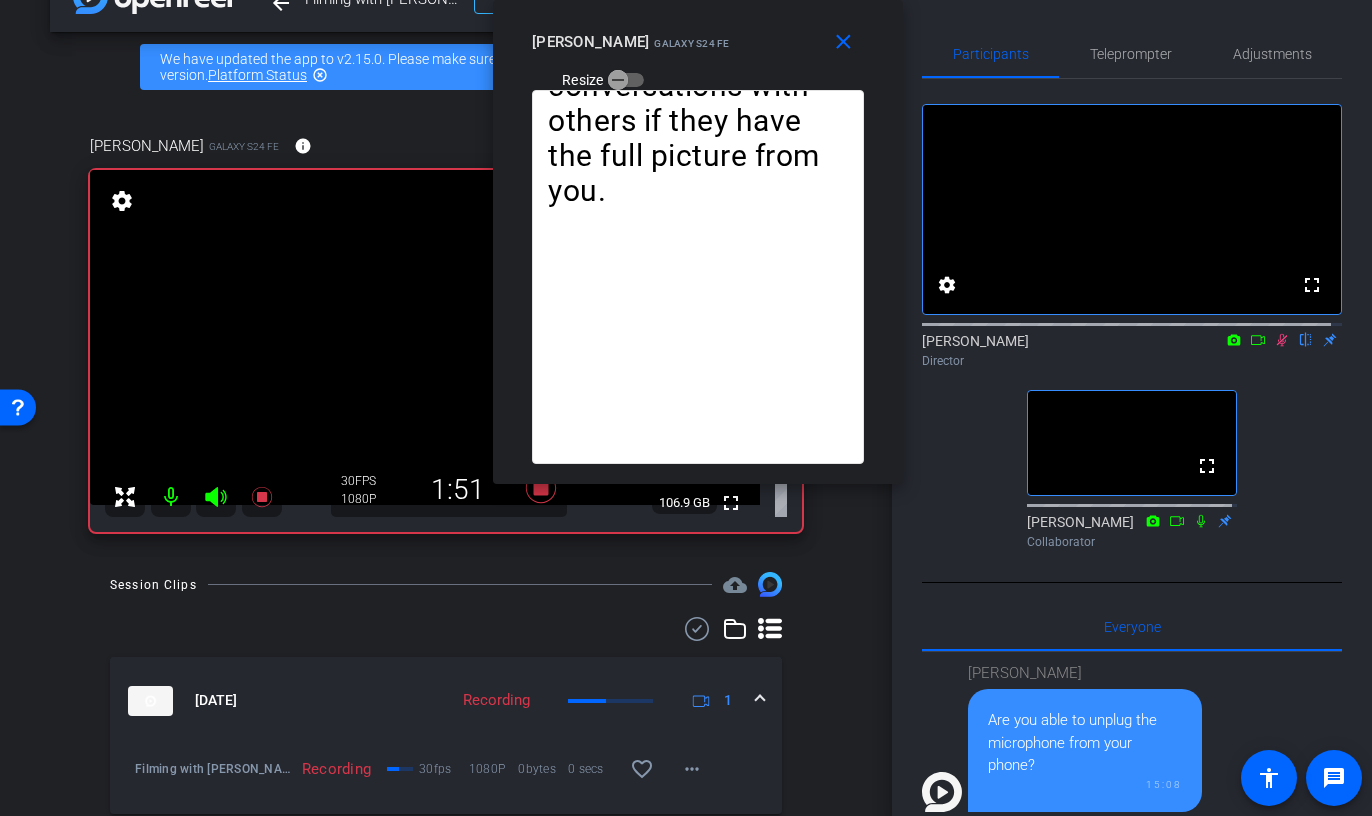 click 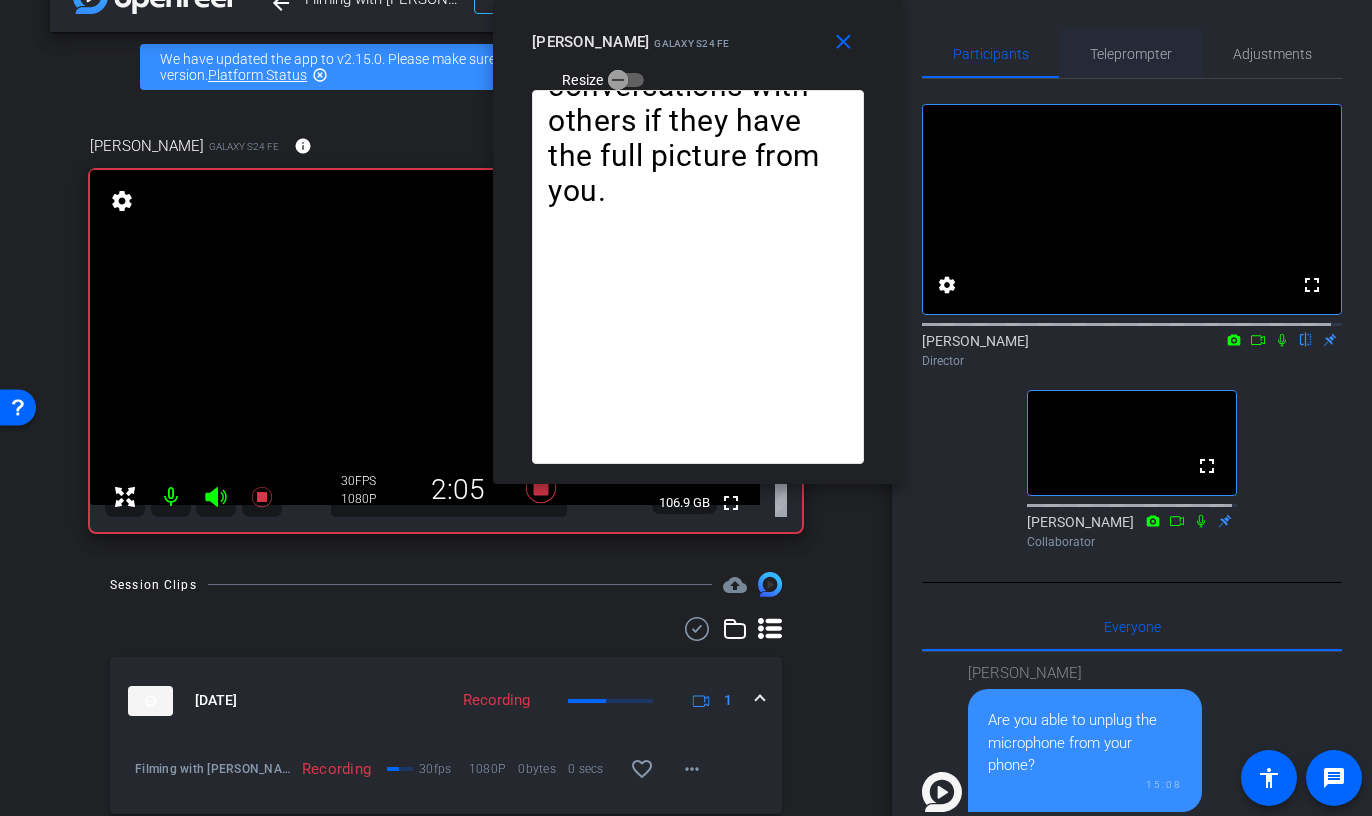 click on "Teleprompter" at bounding box center (1131, 54) 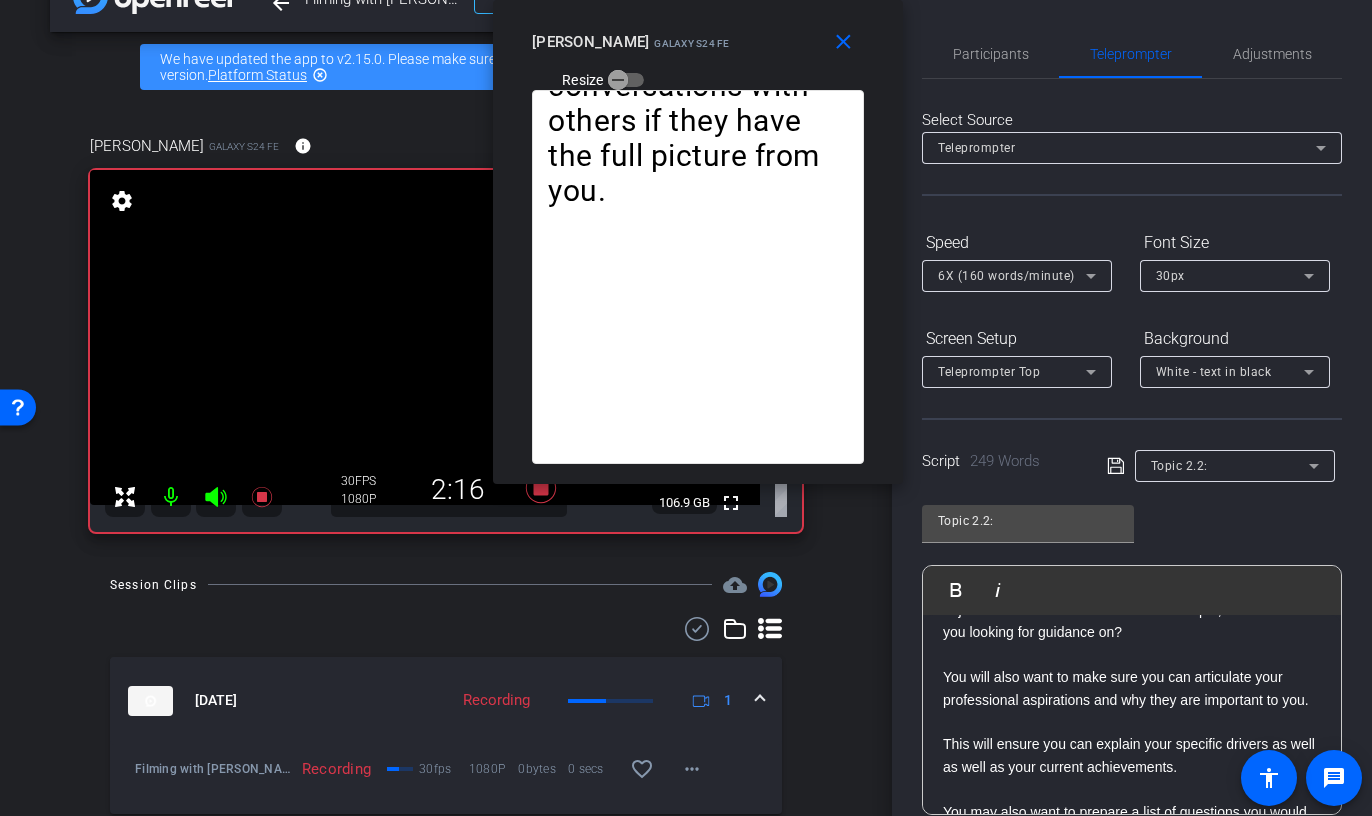 scroll, scrollTop: 235, scrollLeft: 0, axis: vertical 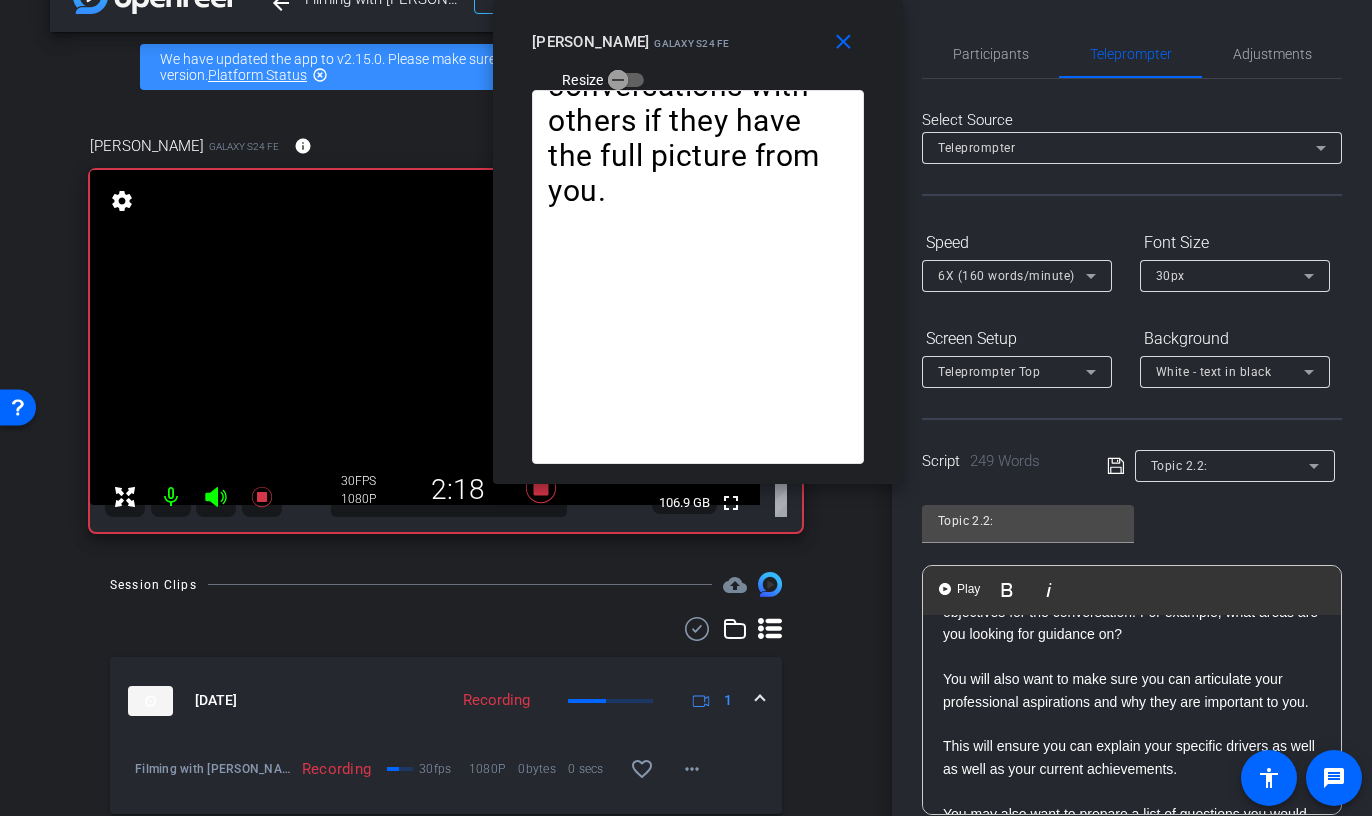 drag, startPoint x: 984, startPoint y: 678, endPoint x: 984, endPoint y: 718, distance: 40 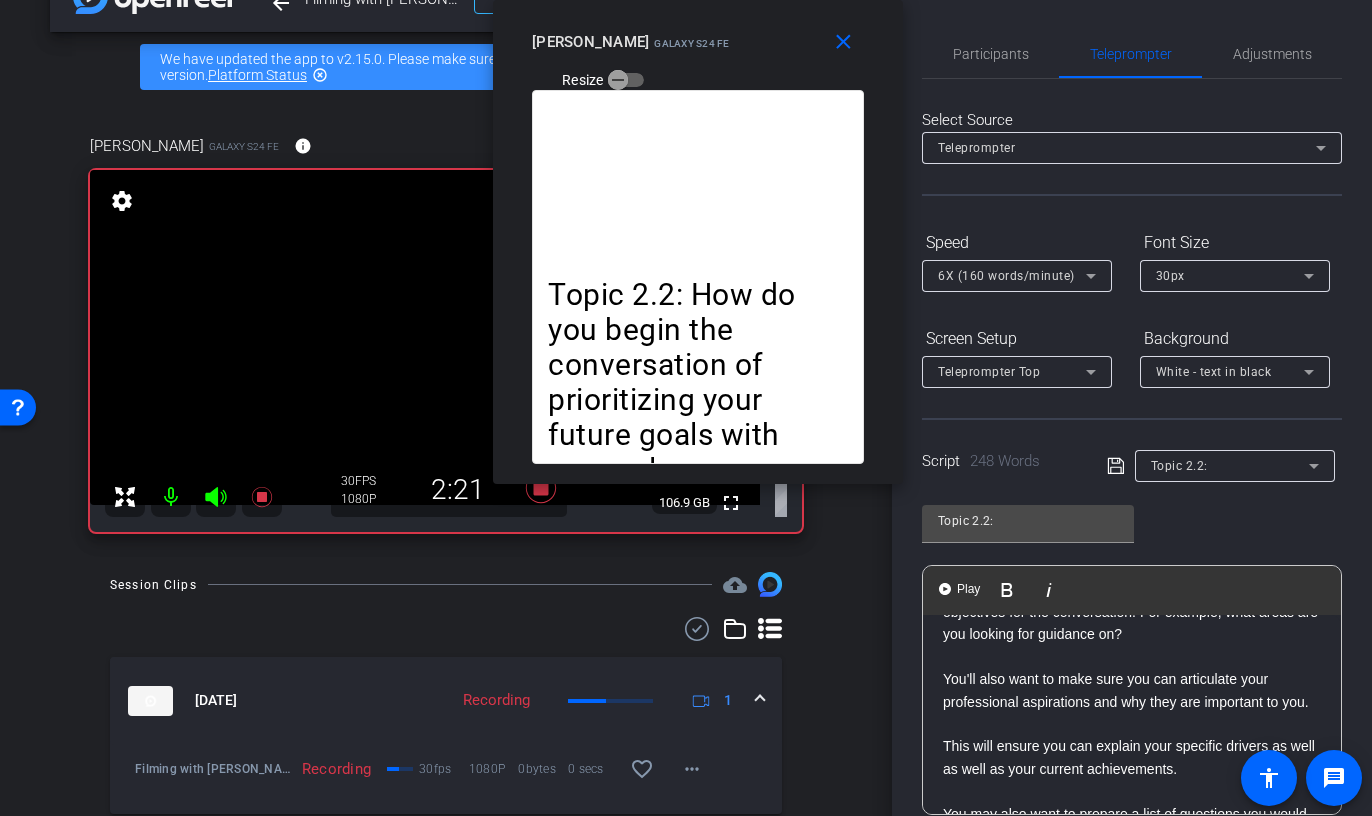 click on "You'll also want to make sure you can articulate your professional aspirations and why they are important to you." 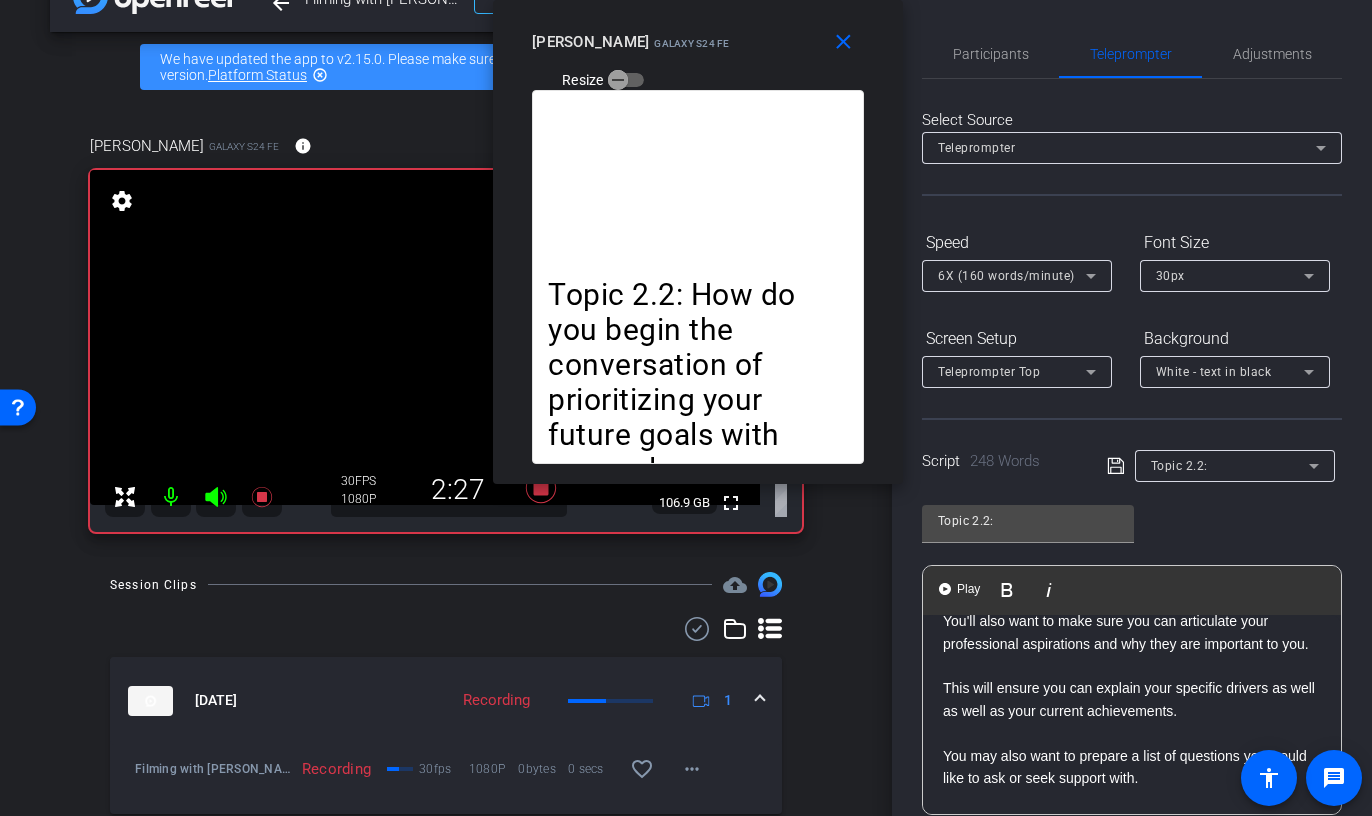 scroll, scrollTop: 295, scrollLeft: 0, axis: vertical 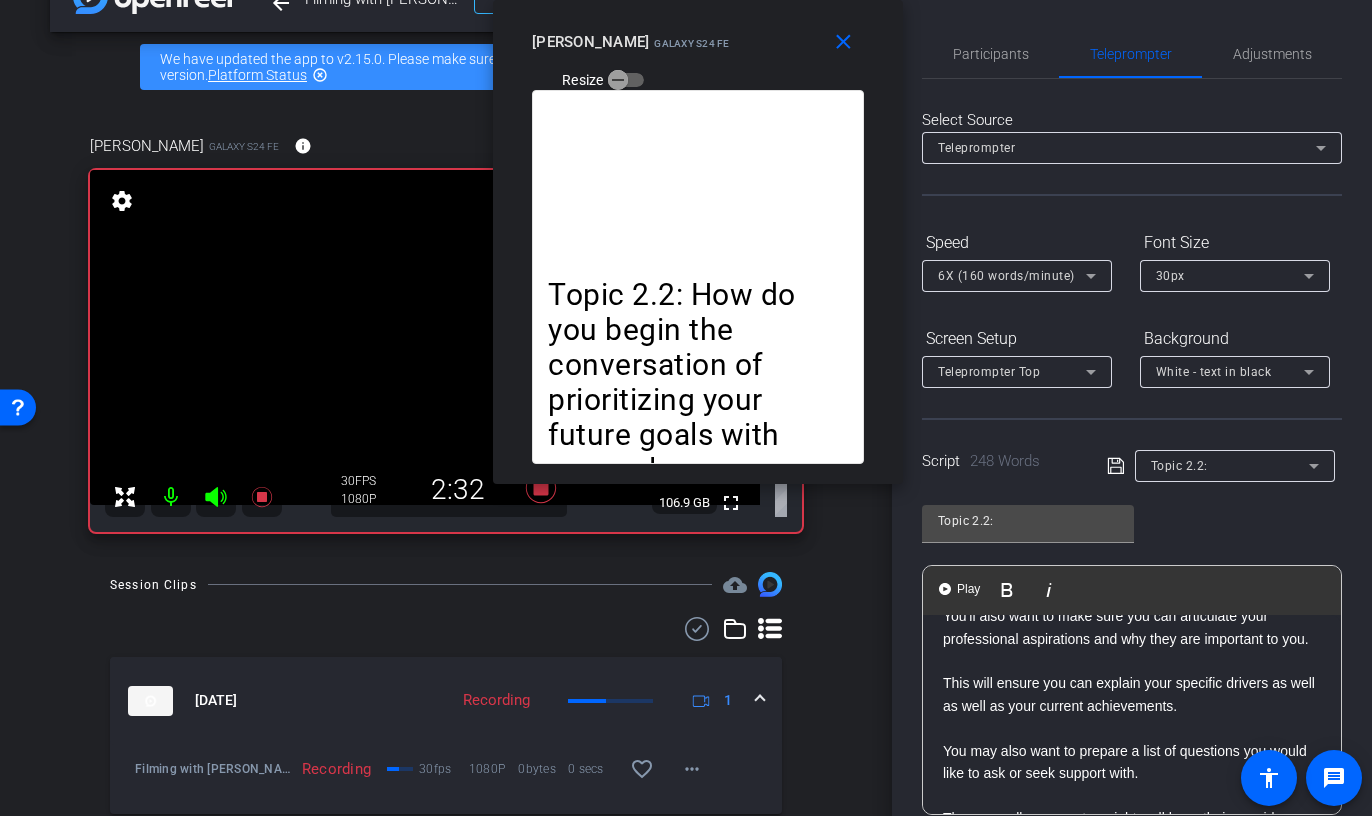 click on "This will ensure you can explain your specific drivers as well as well as your current achievements." 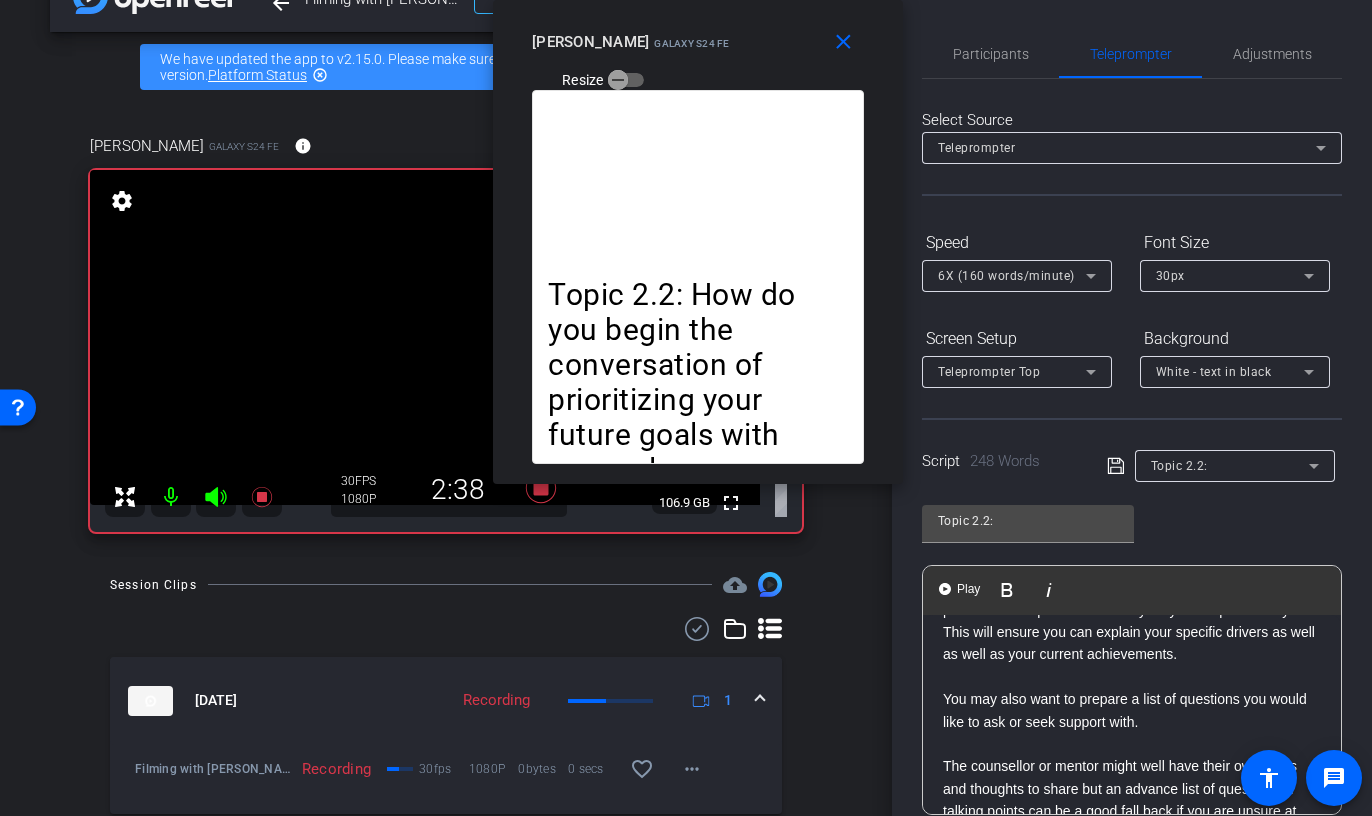 scroll, scrollTop: 351, scrollLeft: 0, axis: vertical 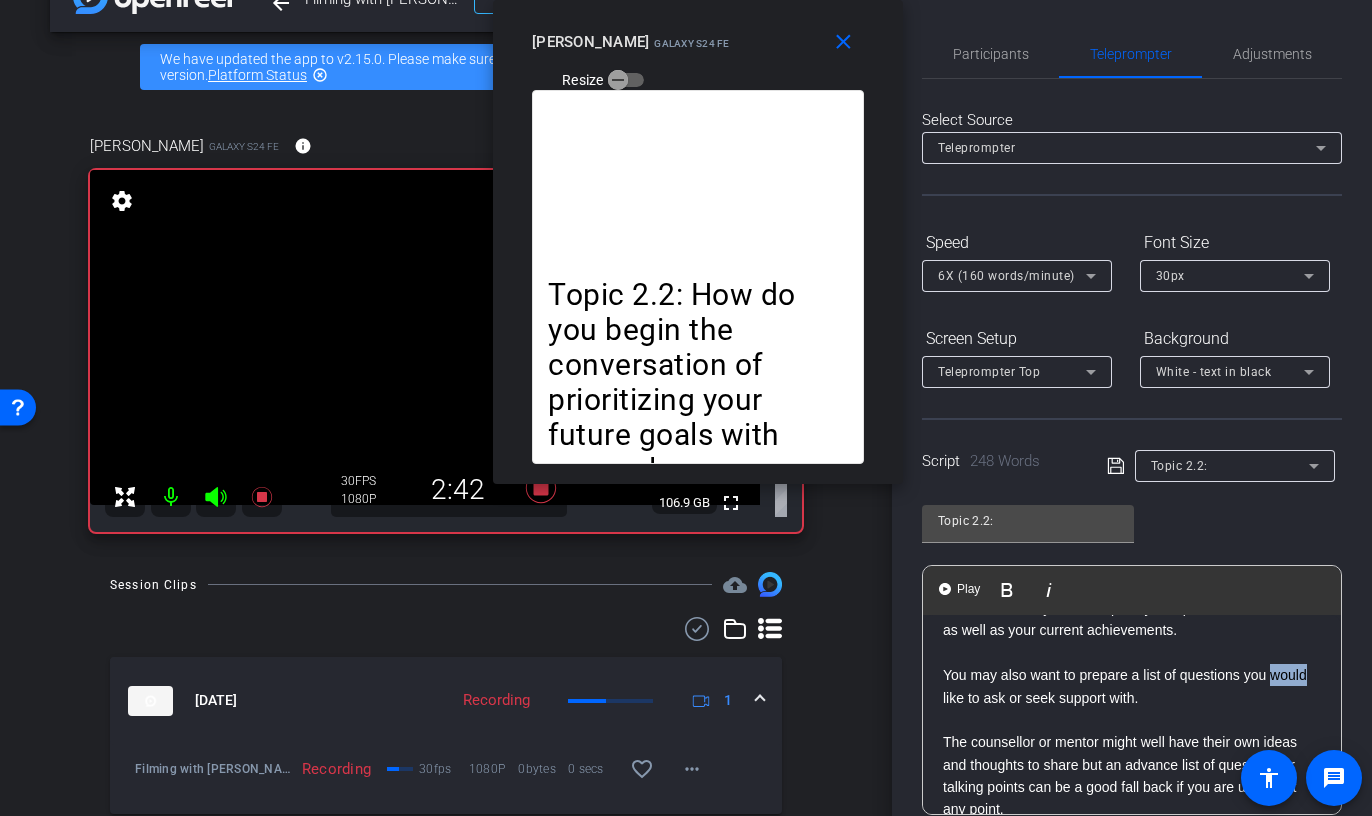 drag, startPoint x: 943, startPoint y: 701, endPoint x: 978, endPoint y: 702, distance: 35.014282 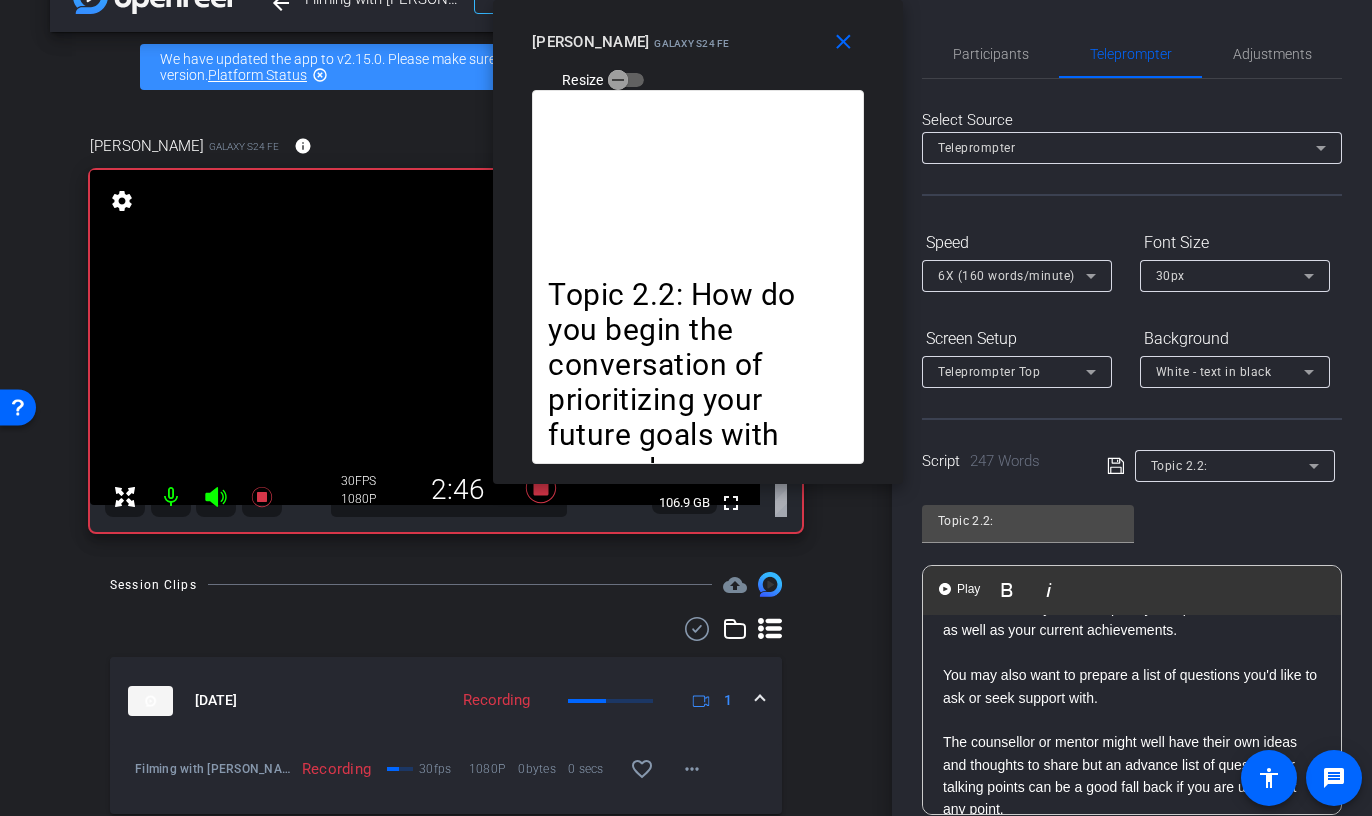 click on "You may also want to prepare a list of questions you'd like to ask or seek support with." 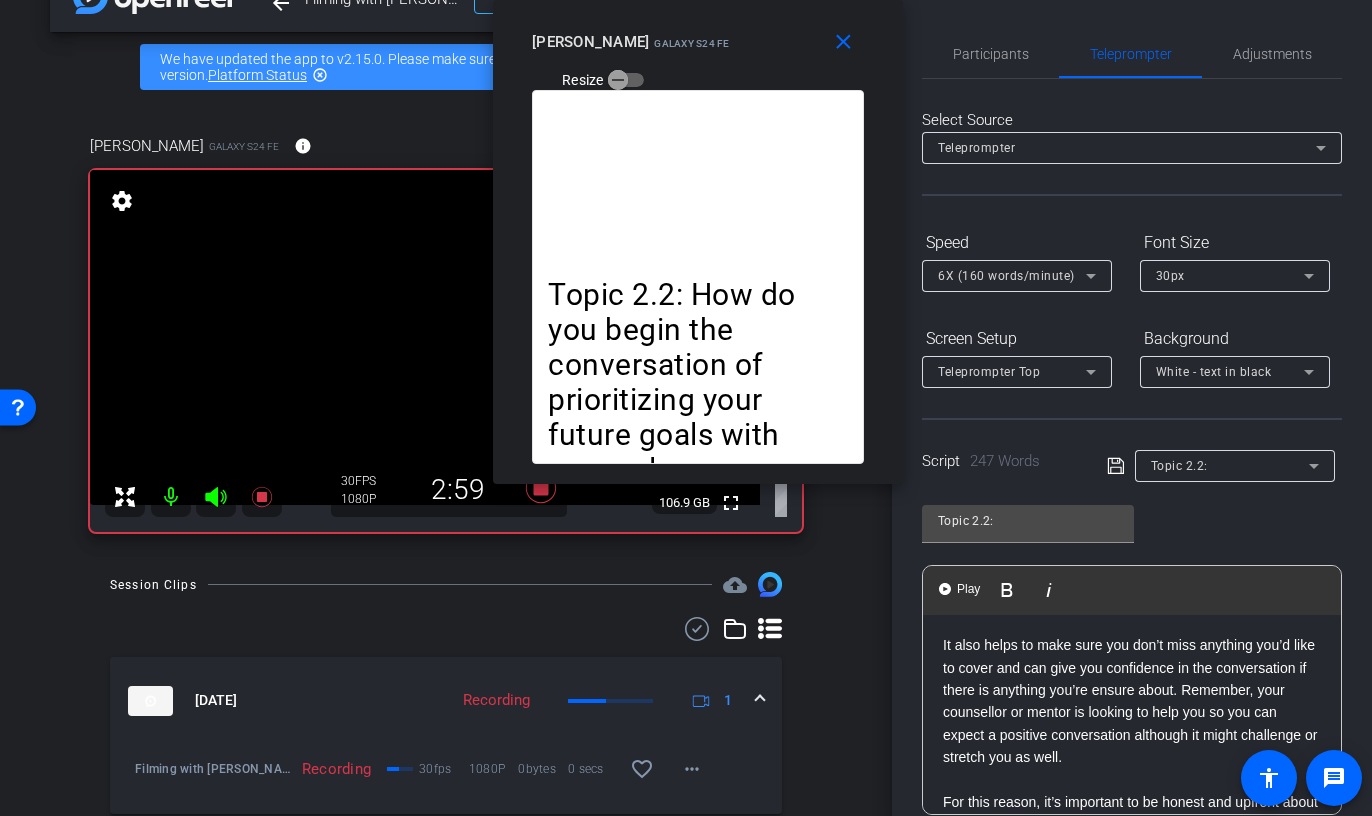 scroll, scrollTop: 569, scrollLeft: 0, axis: vertical 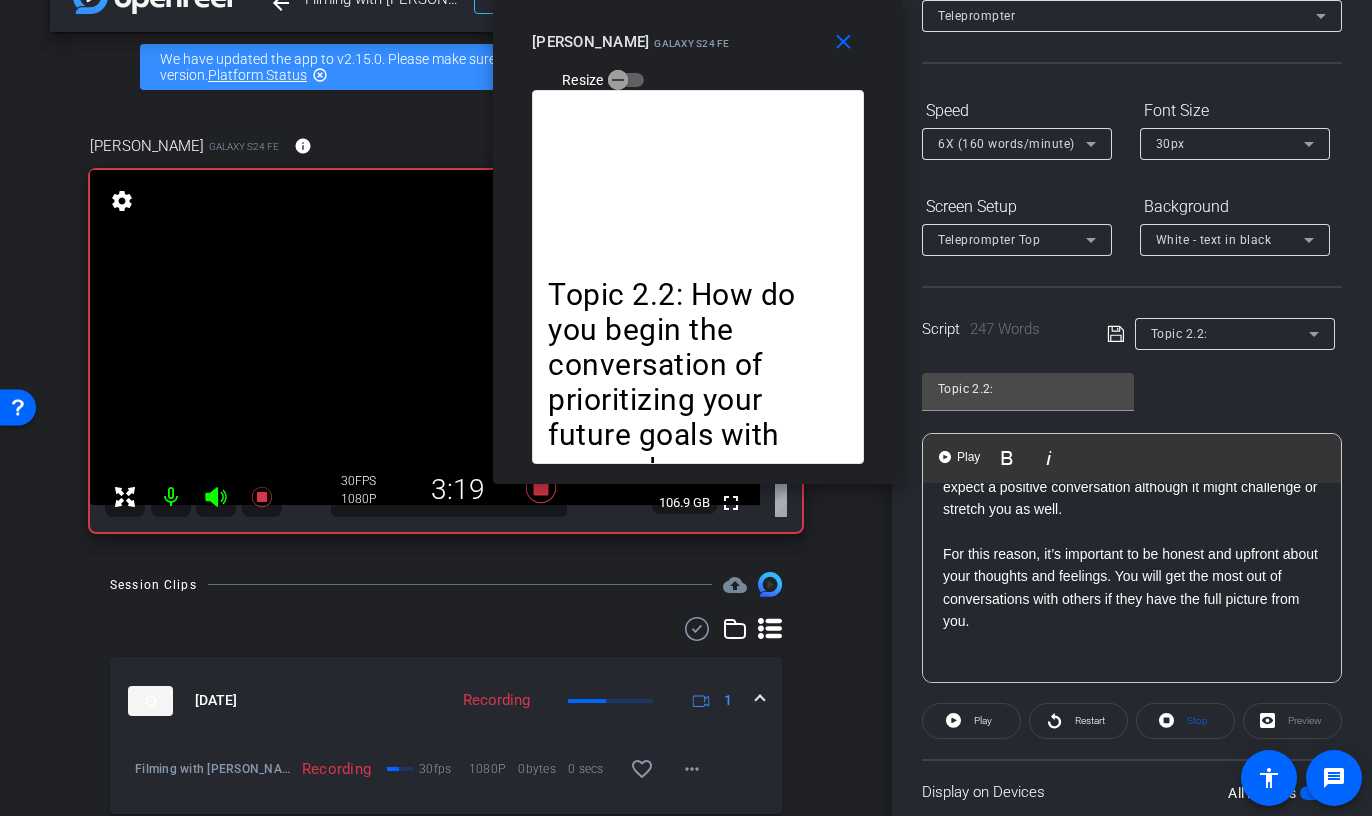 click on "For this reason, it’s important to be honest and upfront about your thoughts and feelings. You will get the most out of conversations with others if they have the full picture from you." 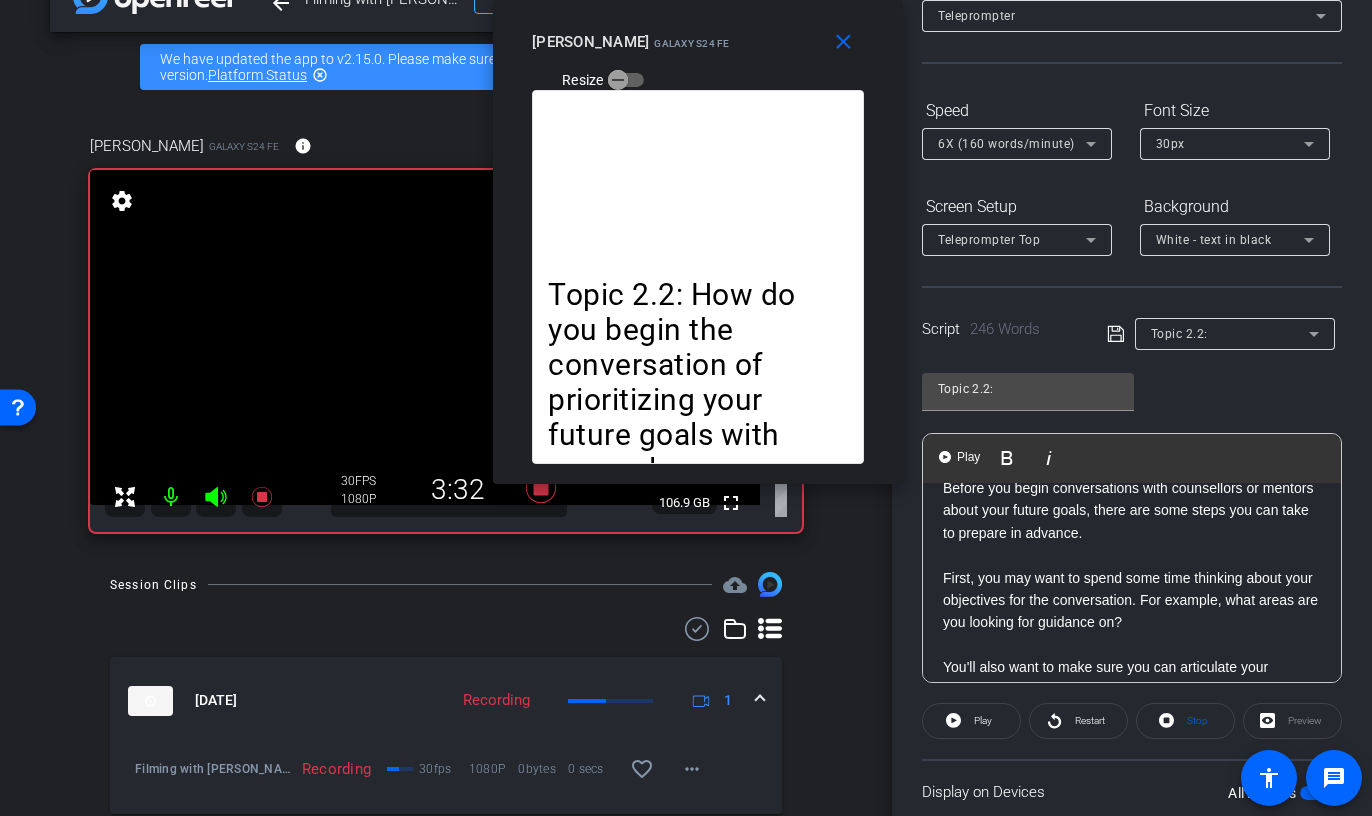 scroll, scrollTop: 0, scrollLeft: 0, axis: both 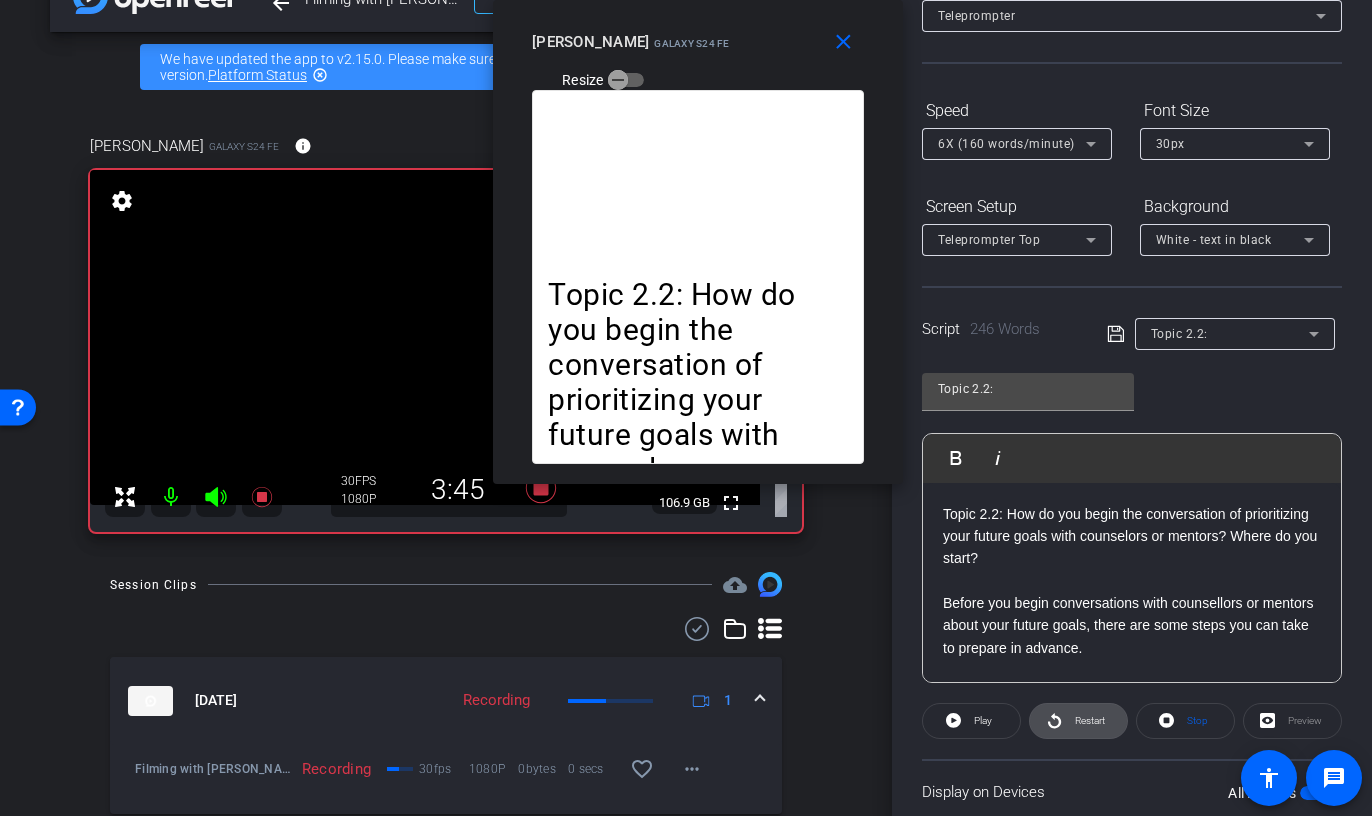 click on "Restart" 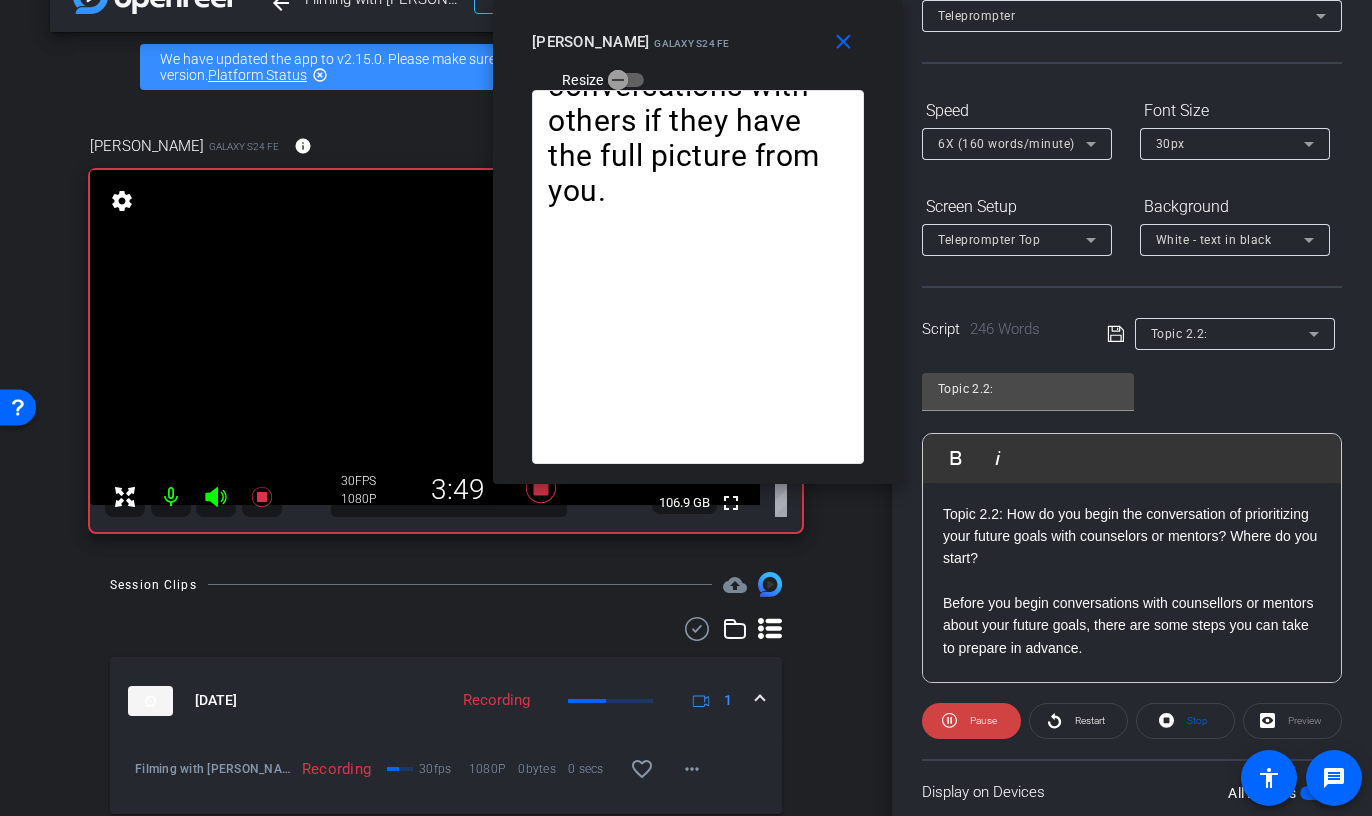 scroll, scrollTop: 0, scrollLeft: 0, axis: both 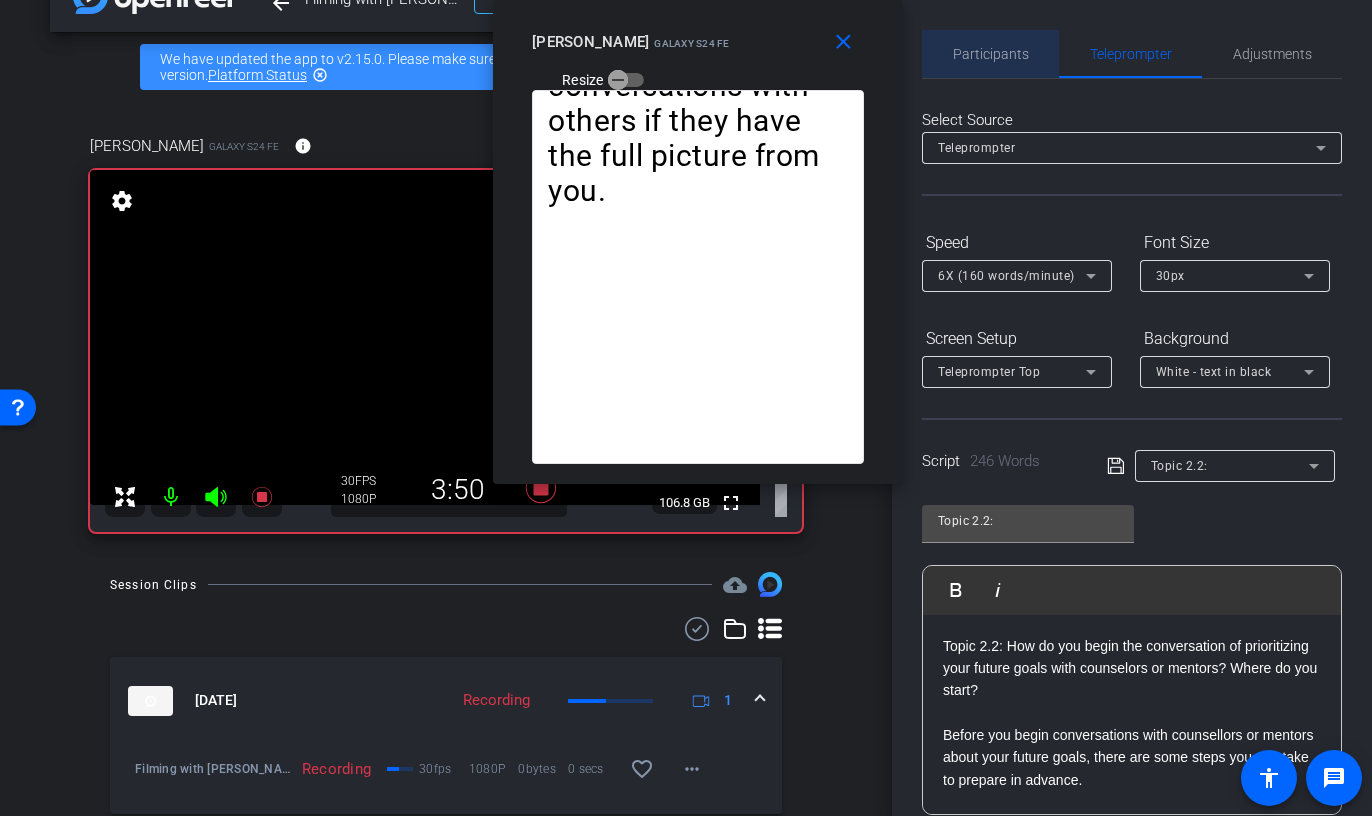 click on "Participants" at bounding box center [991, 54] 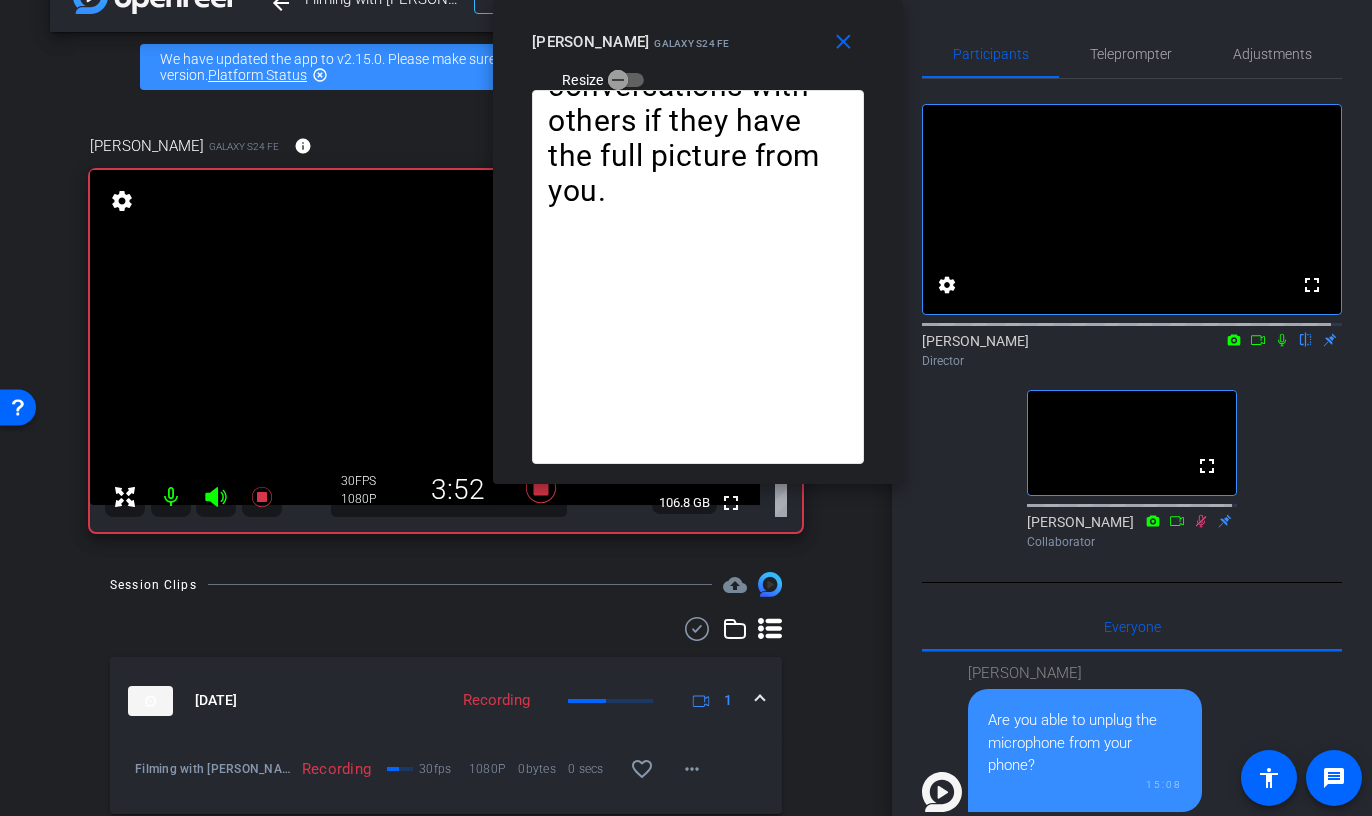 click 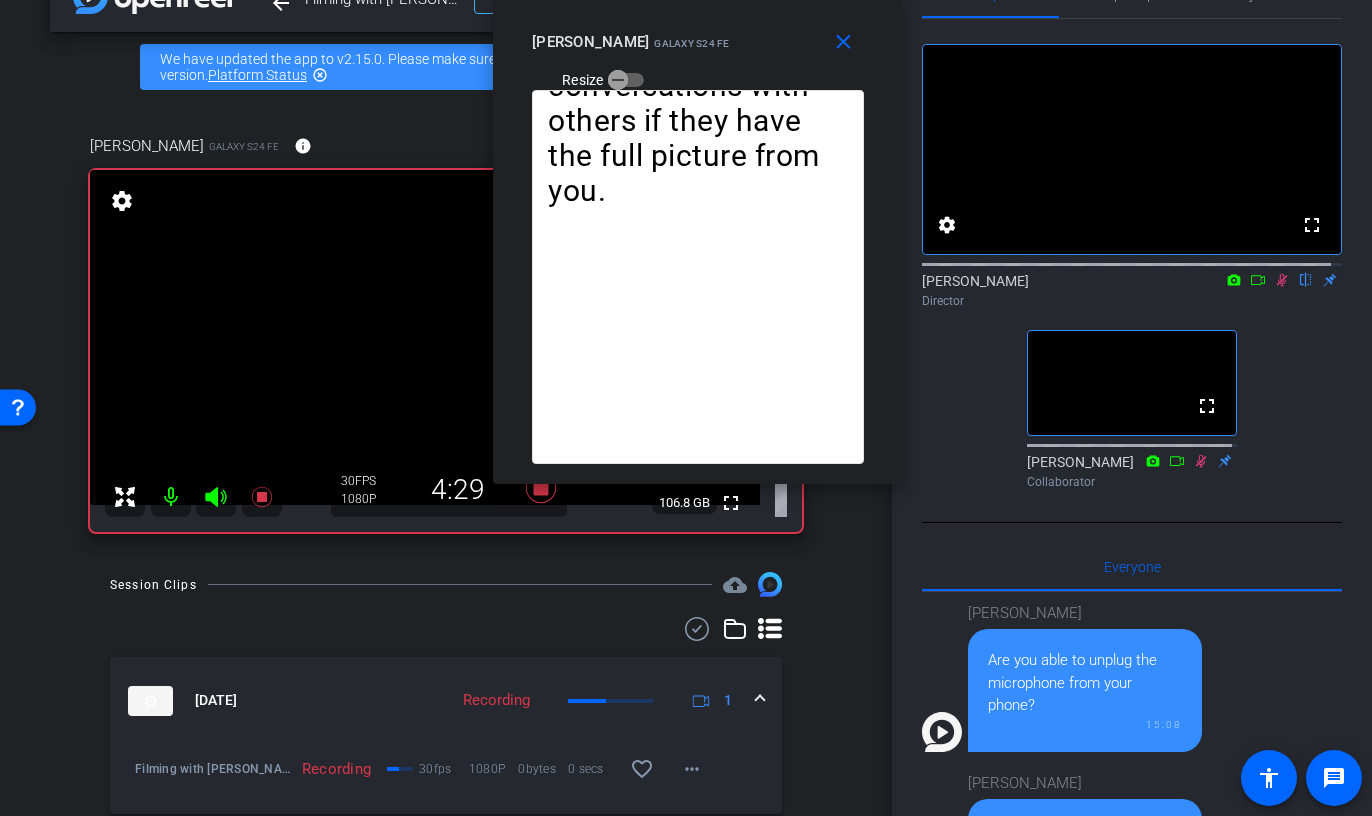 scroll, scrollTop: 63, scrollLeft: 0, axis: vertical 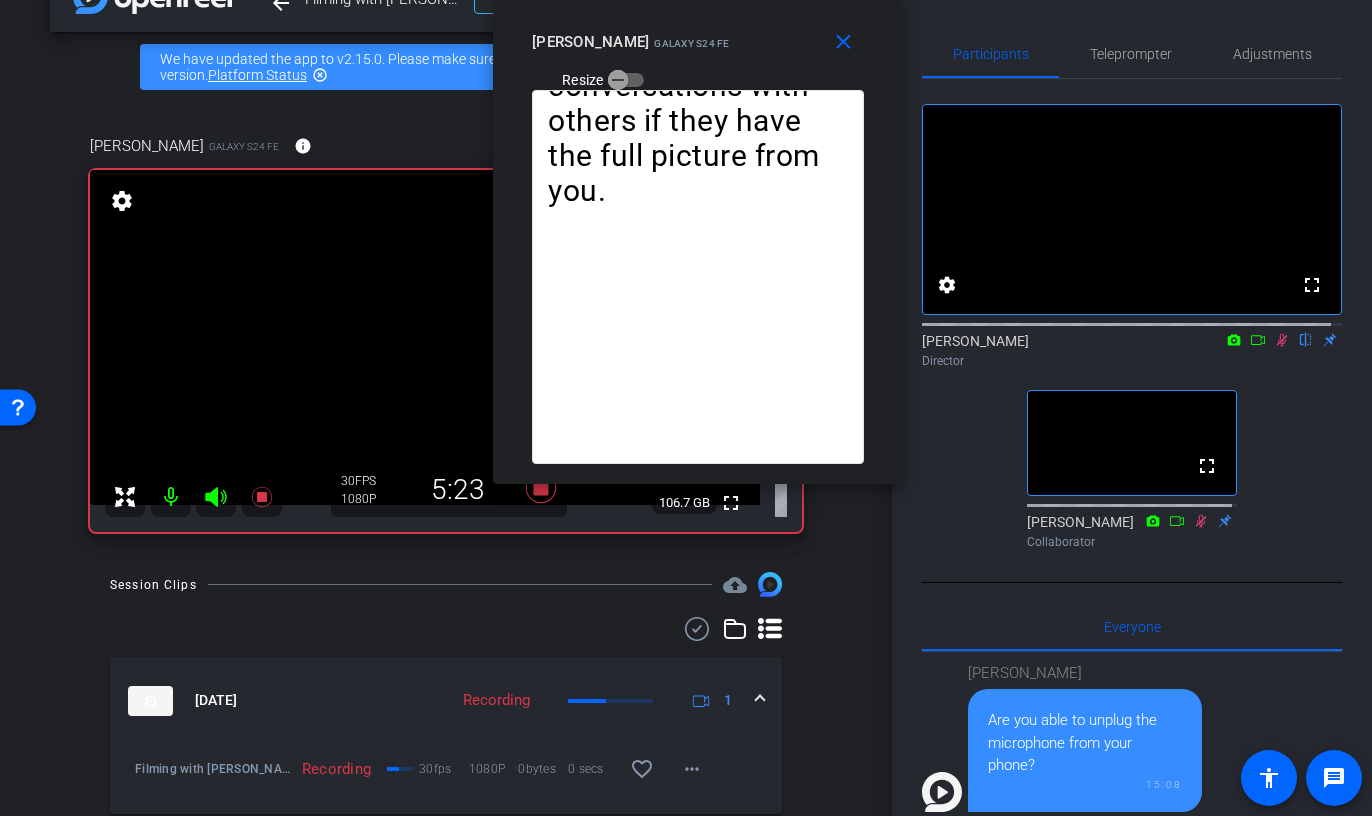 click 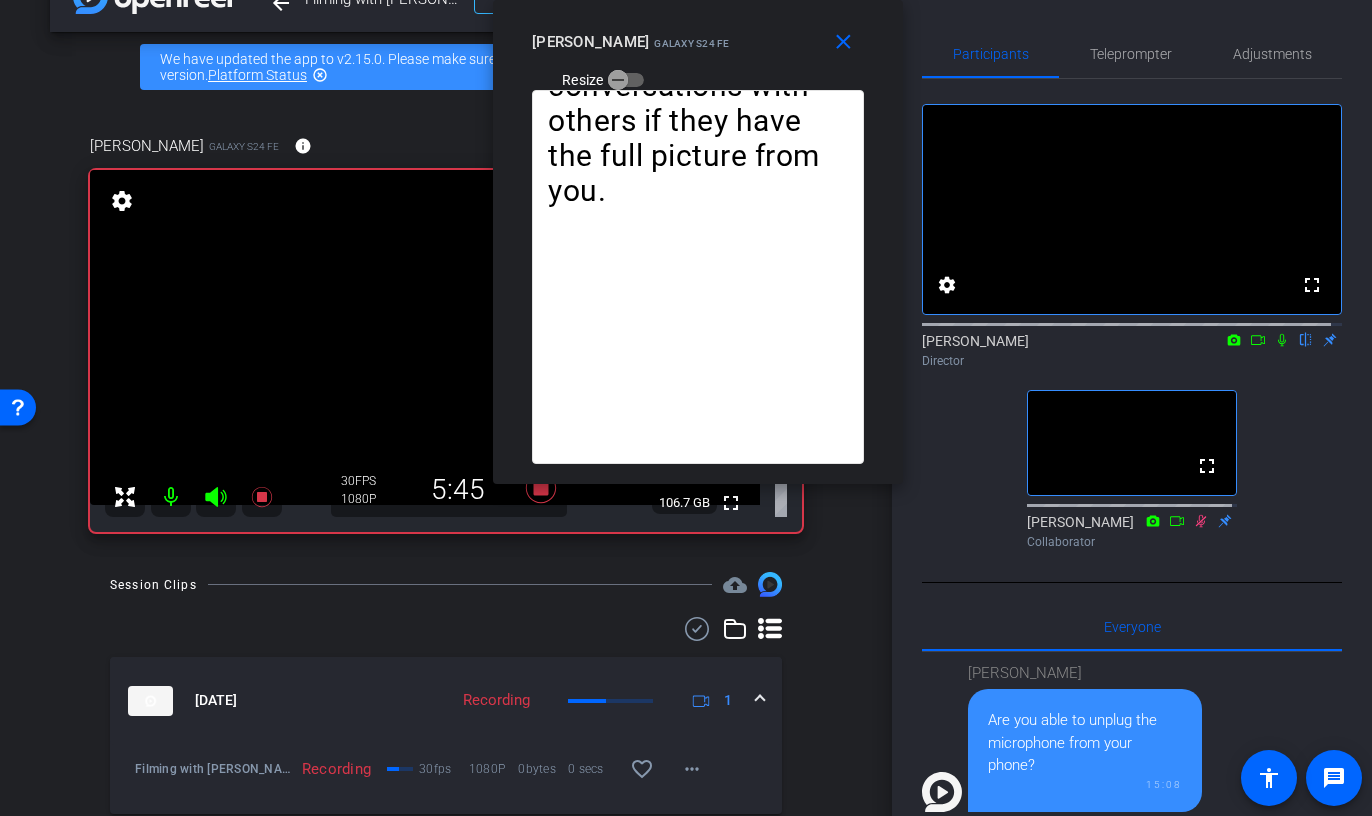 click 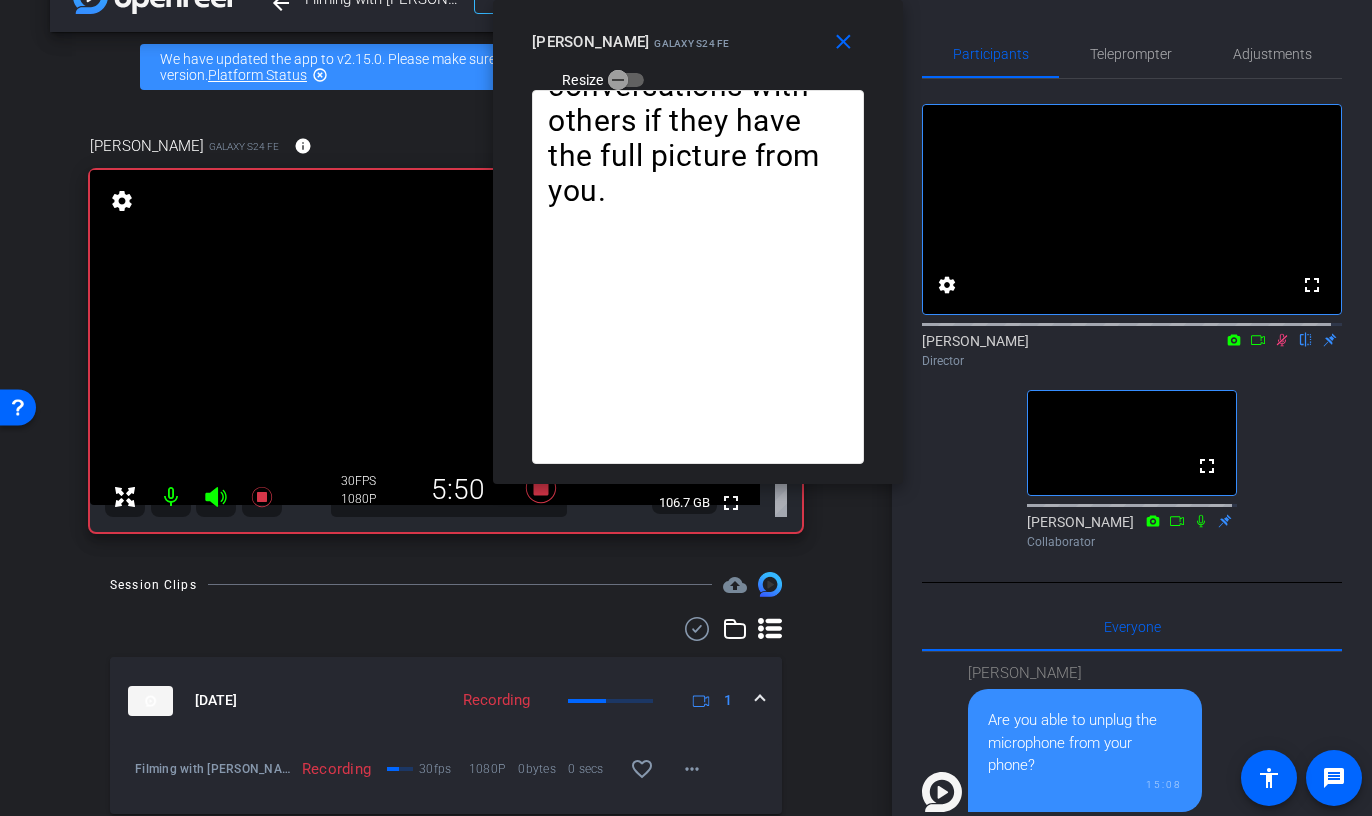 click 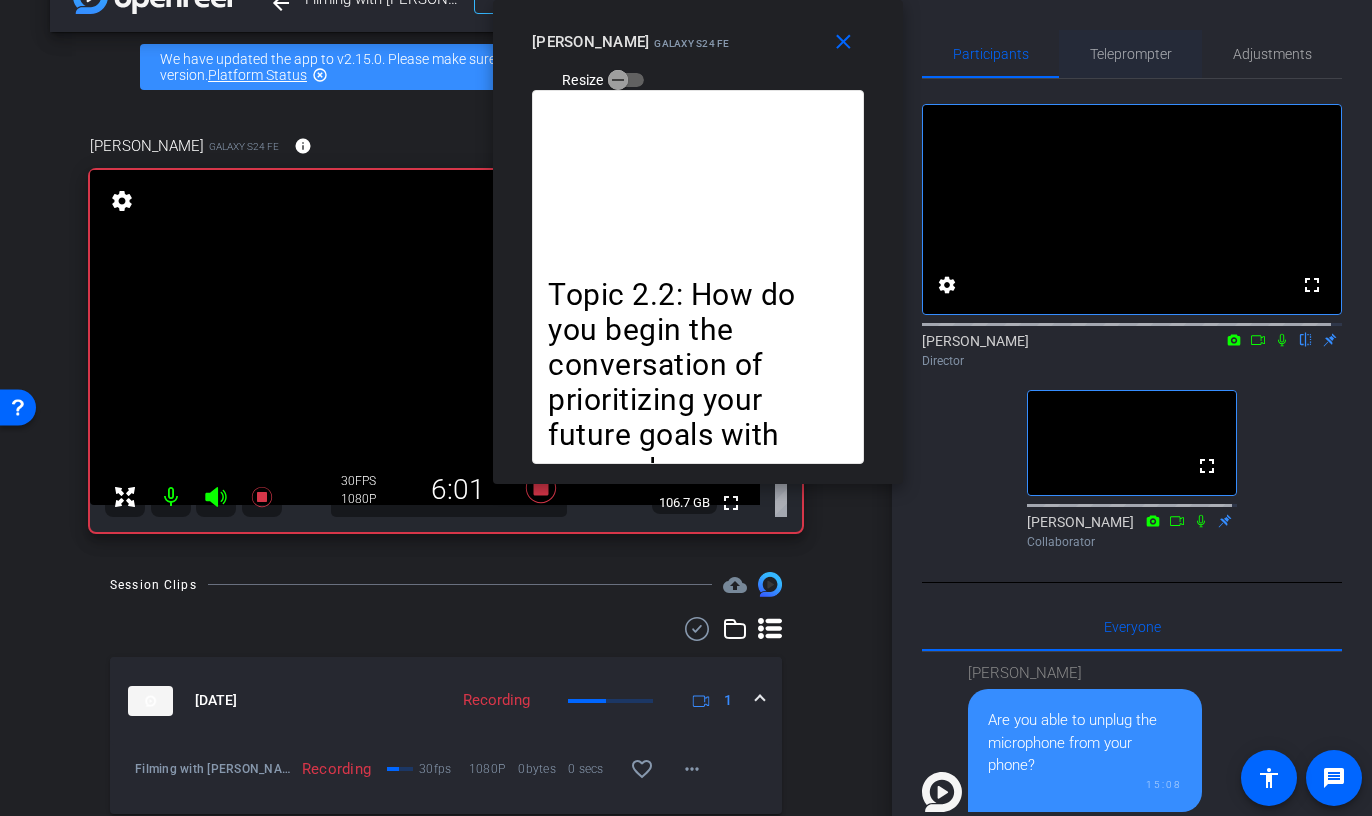click on "Teleprompter" at bounding box center [1131, 54] 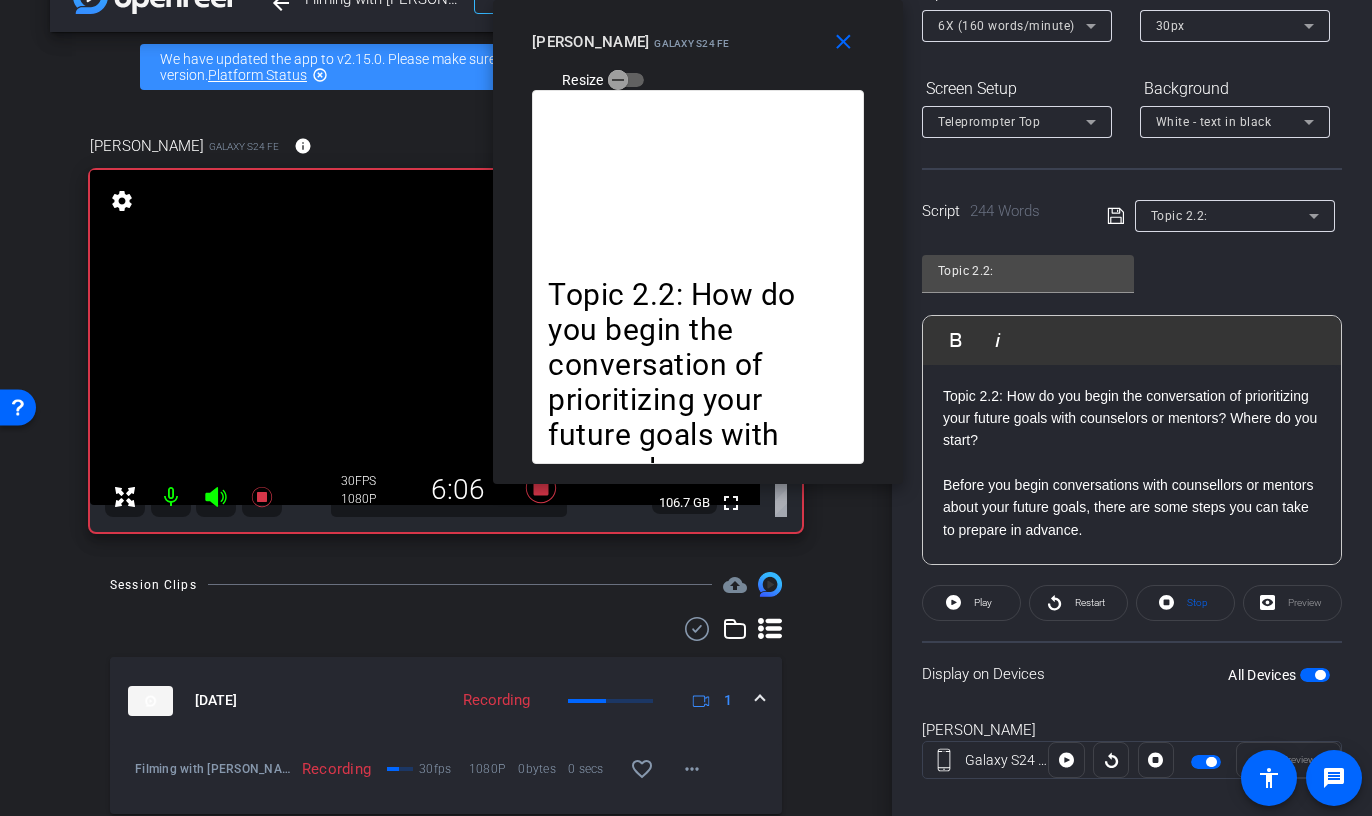 scroll, scrollTop: 277, scrollLeft: 0, axis: vertical 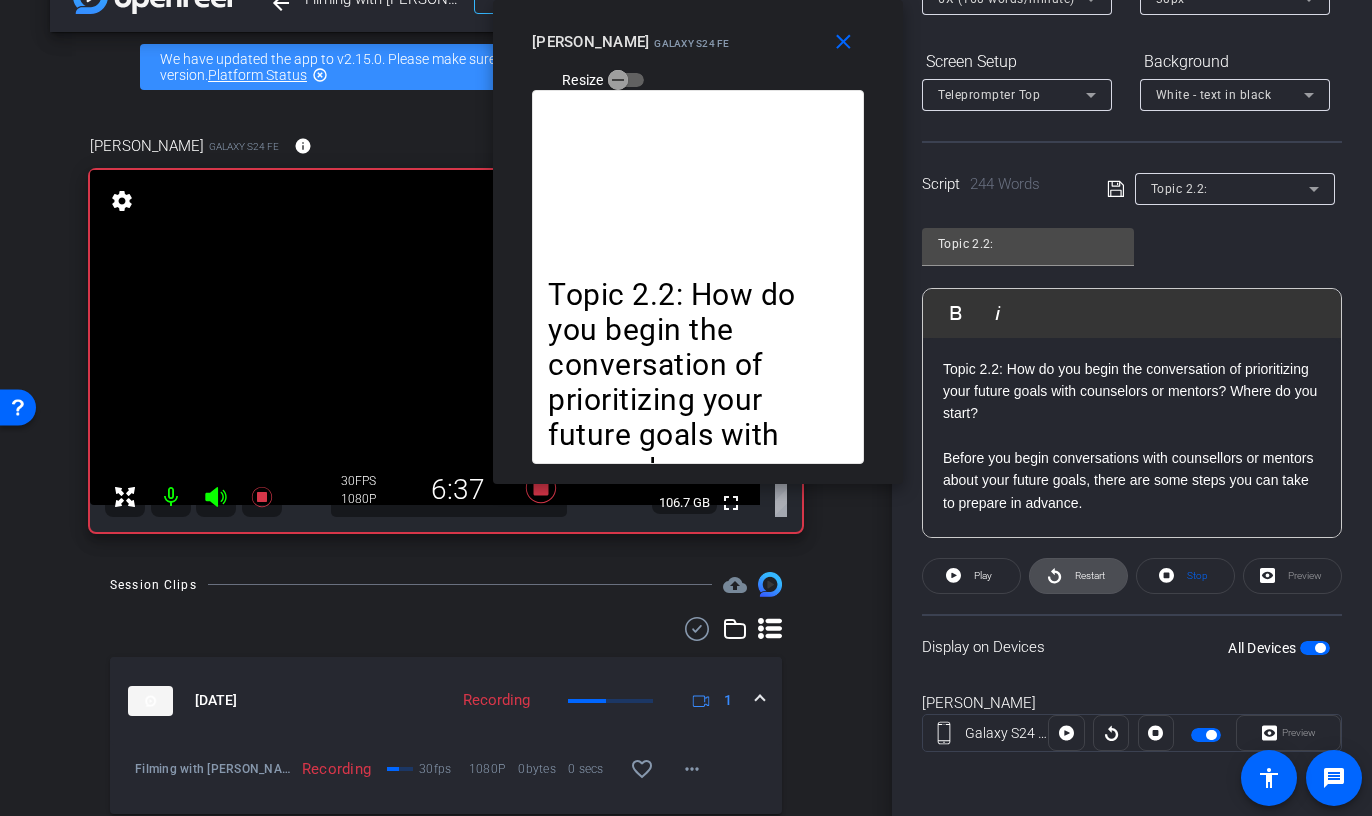 click on "Restart" 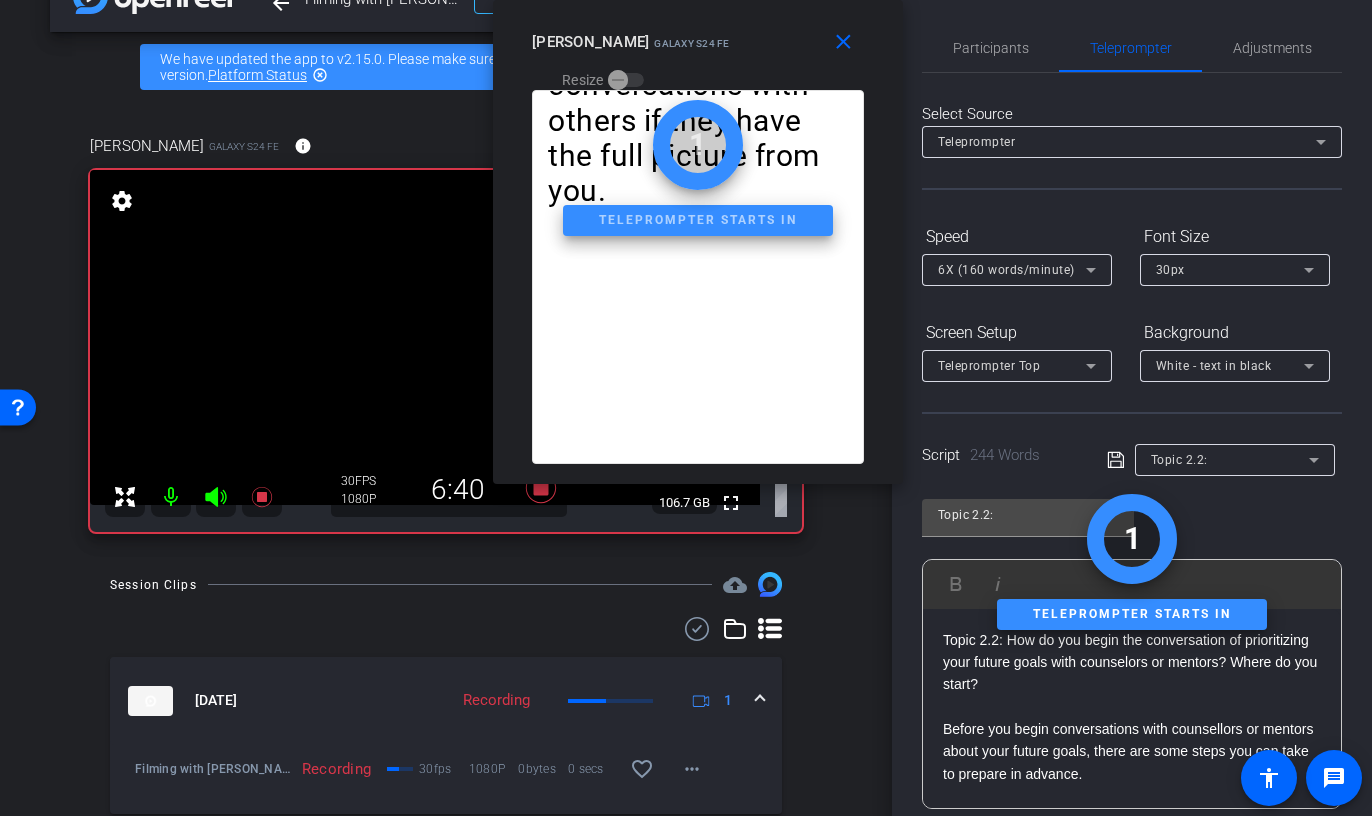 scroll, scrollTop: 0, scrollLeft: 0, axis: both 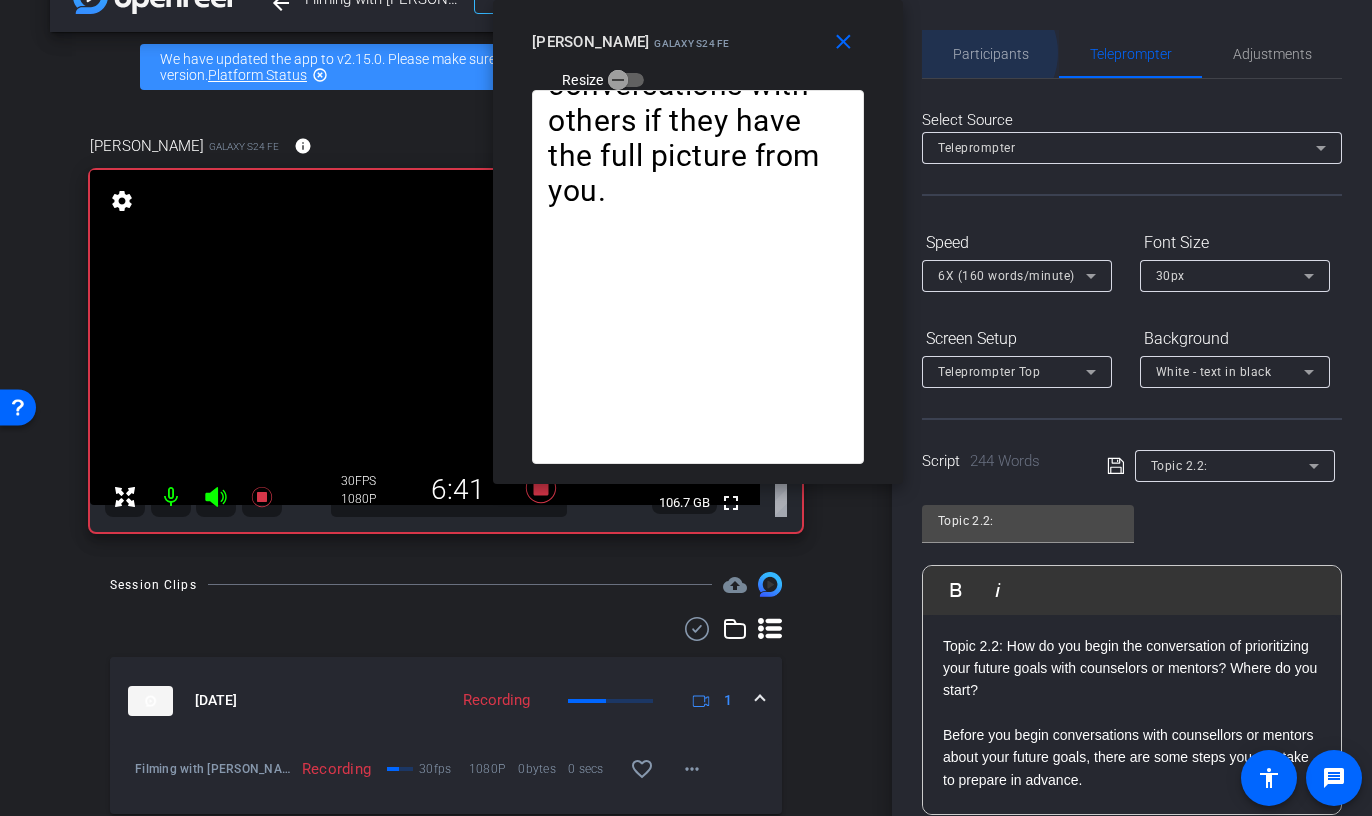 click on "Participants" at bounding box center (991, 54) 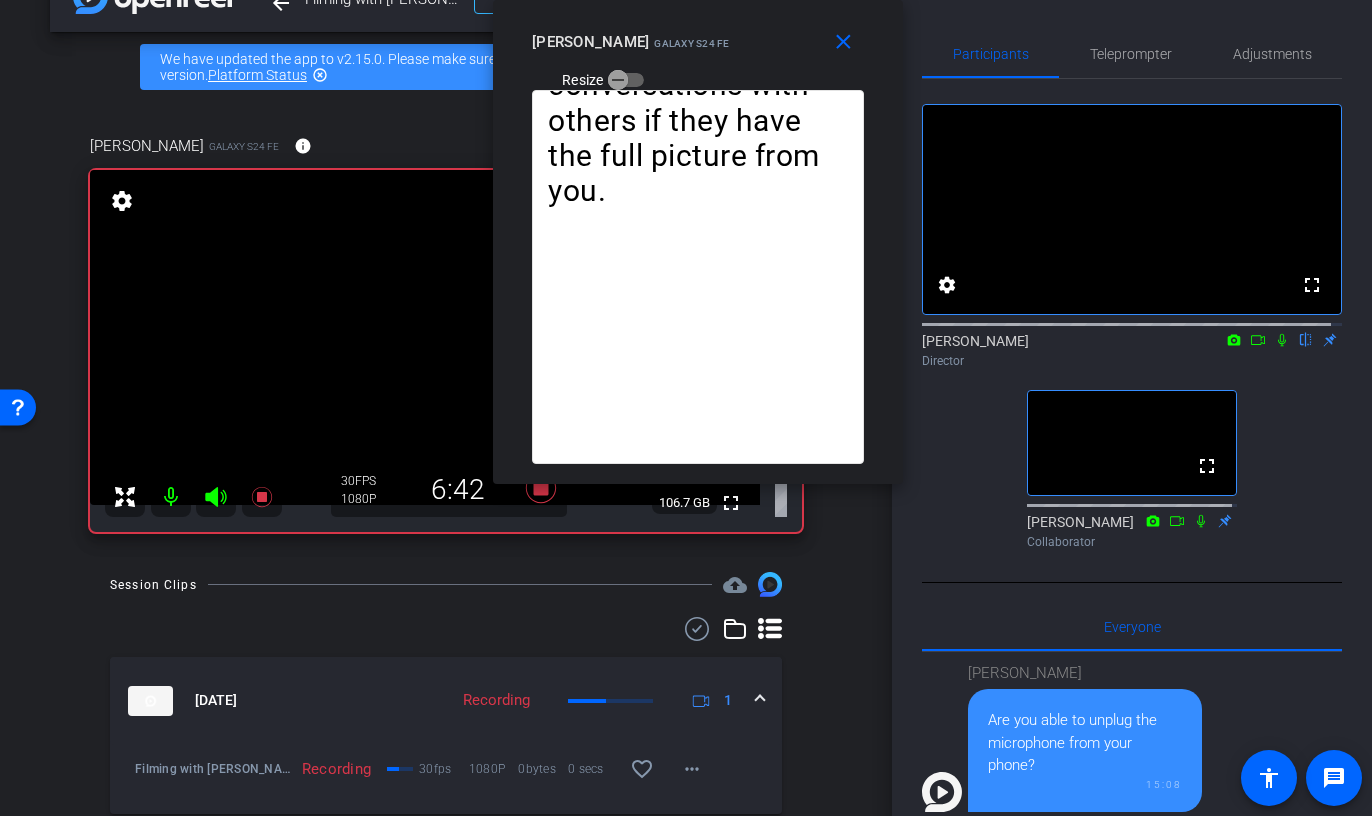 click 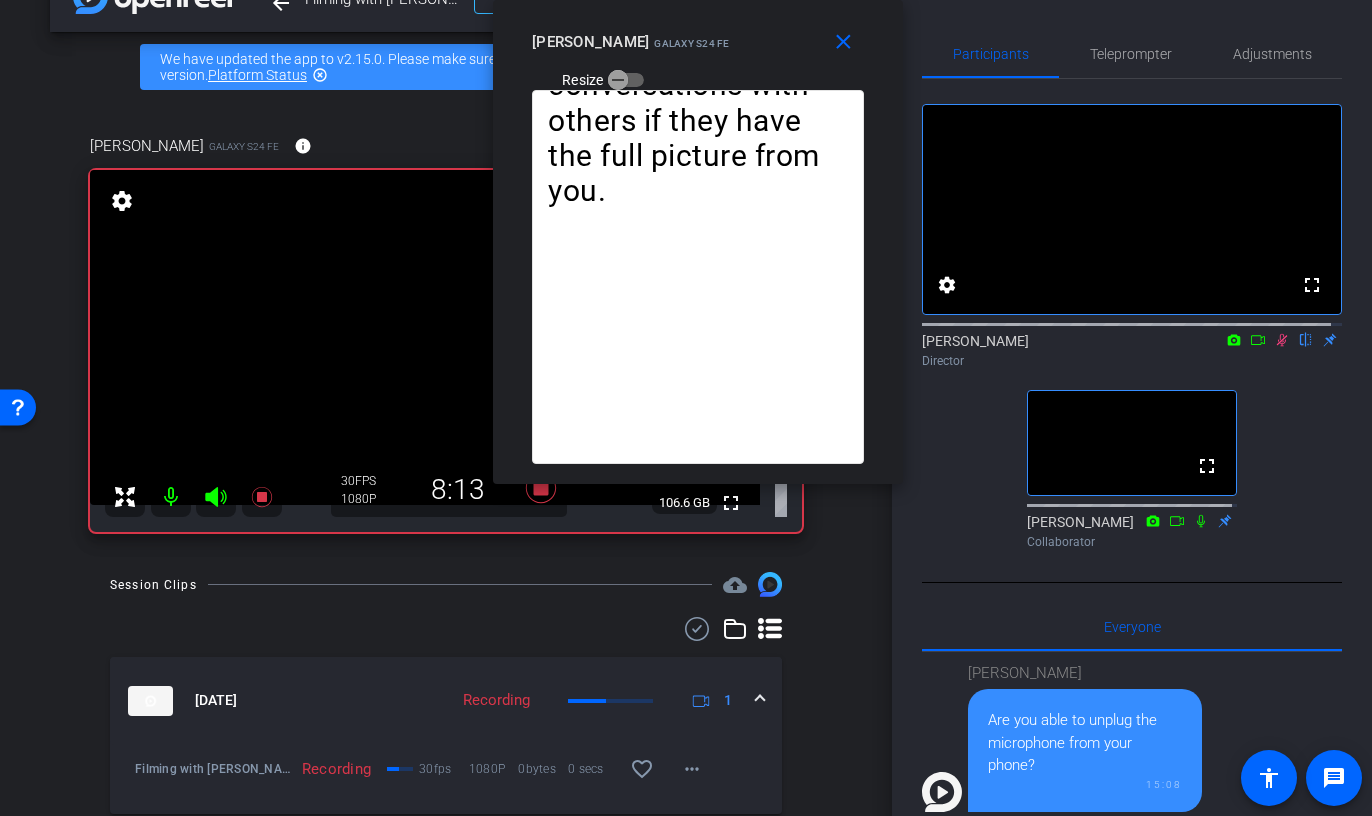 click 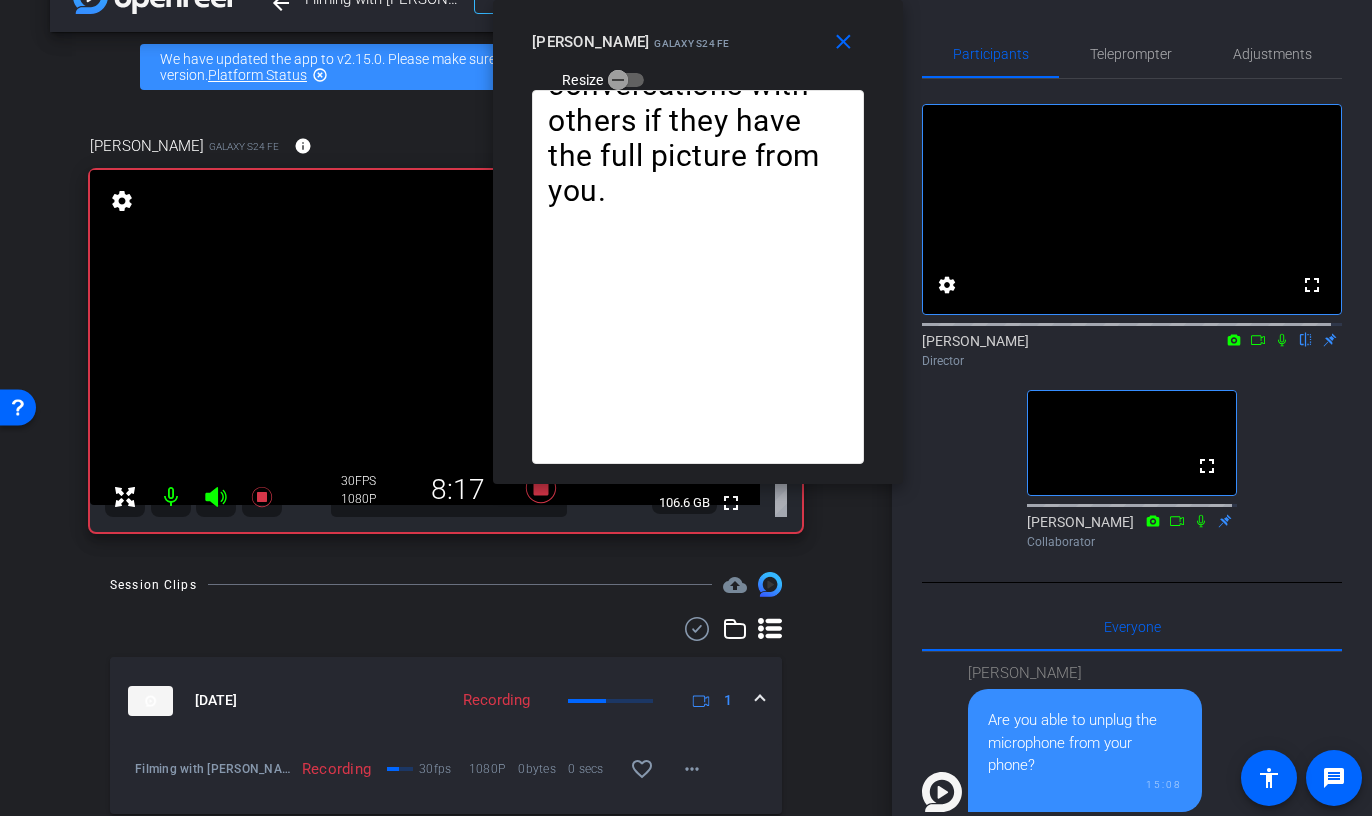 scroll, scrollTop: 29, scrollLeft: 0, axis: vertical 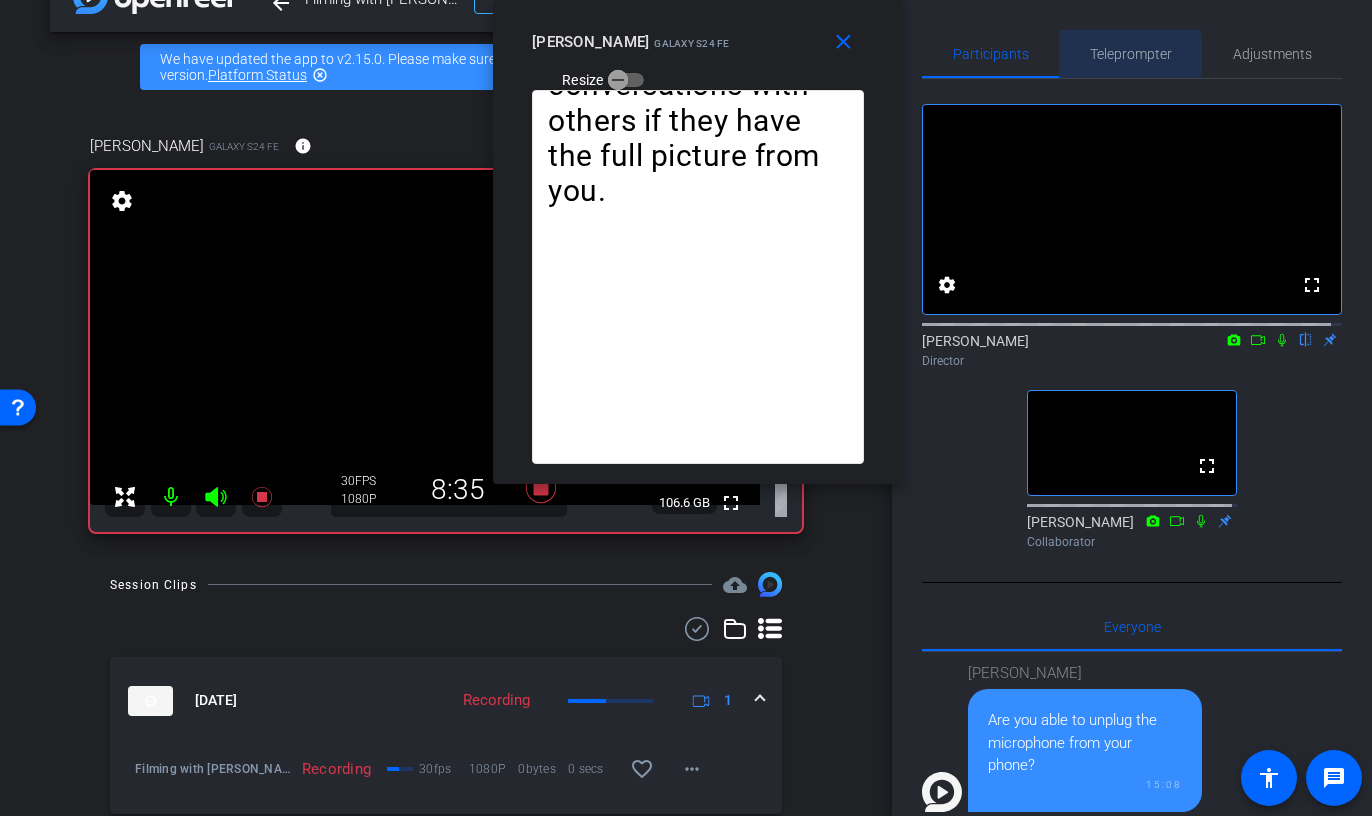 click on "Teleprompter" at bounding box center (1131, 54) 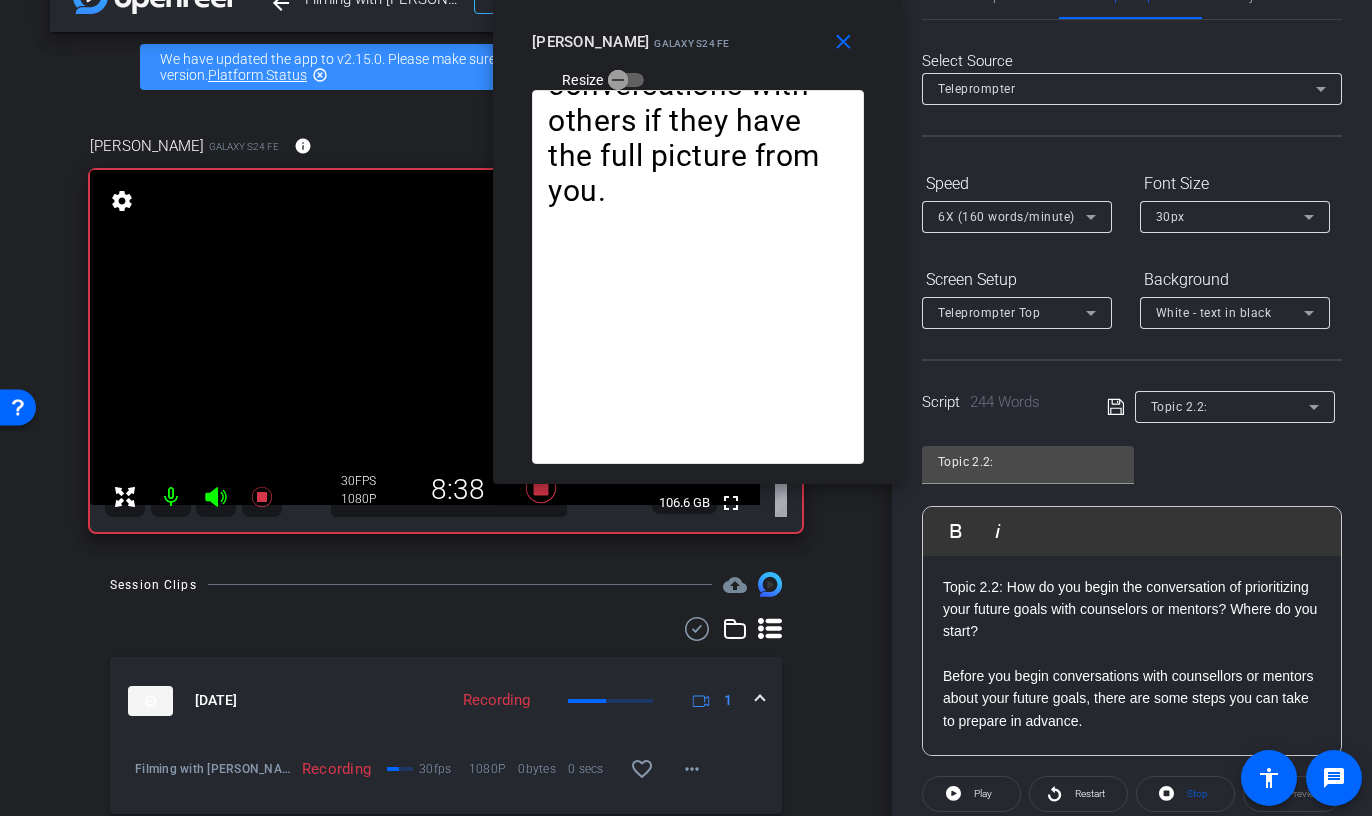 scroll, scrollTop: 159, scrollLeft: 0, axis: vertical 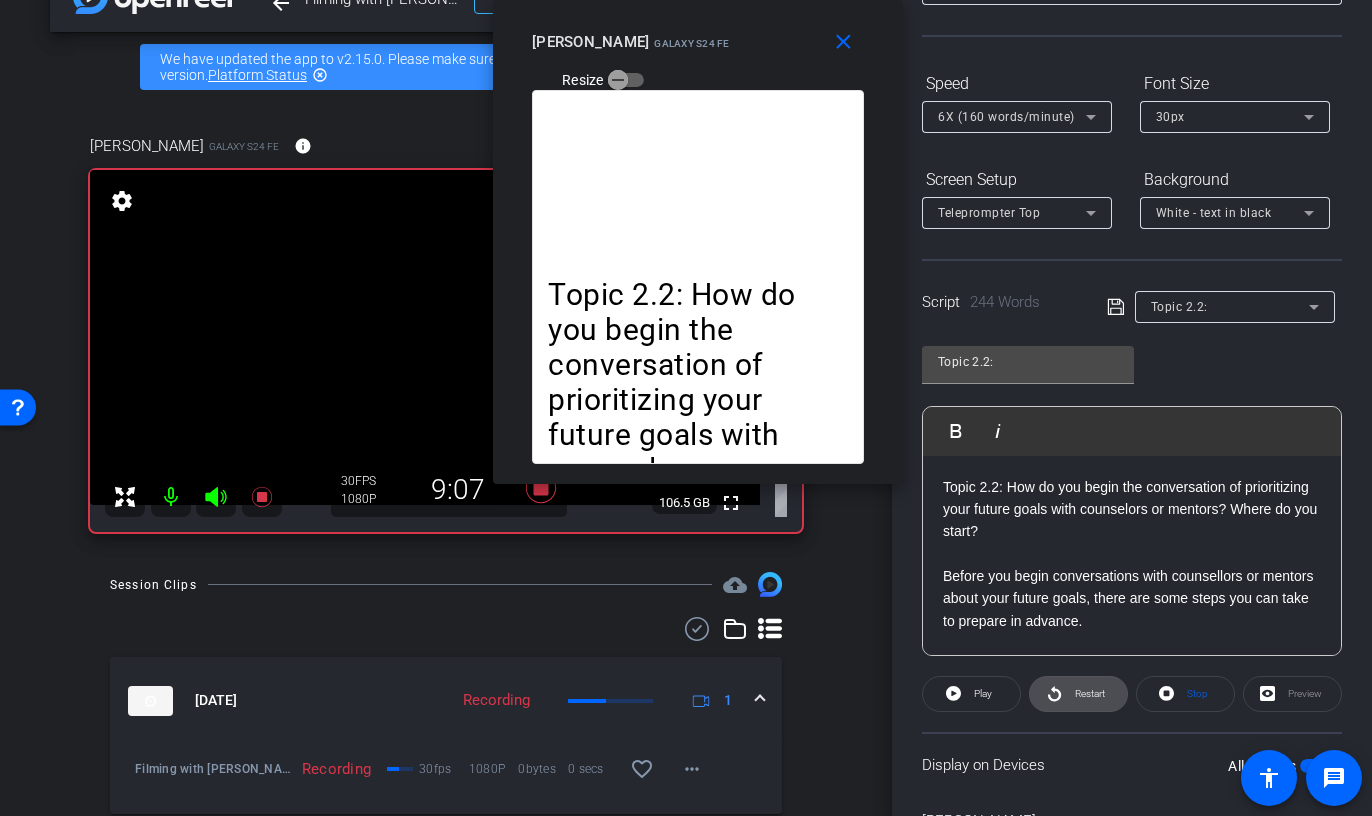 click on "Restart" 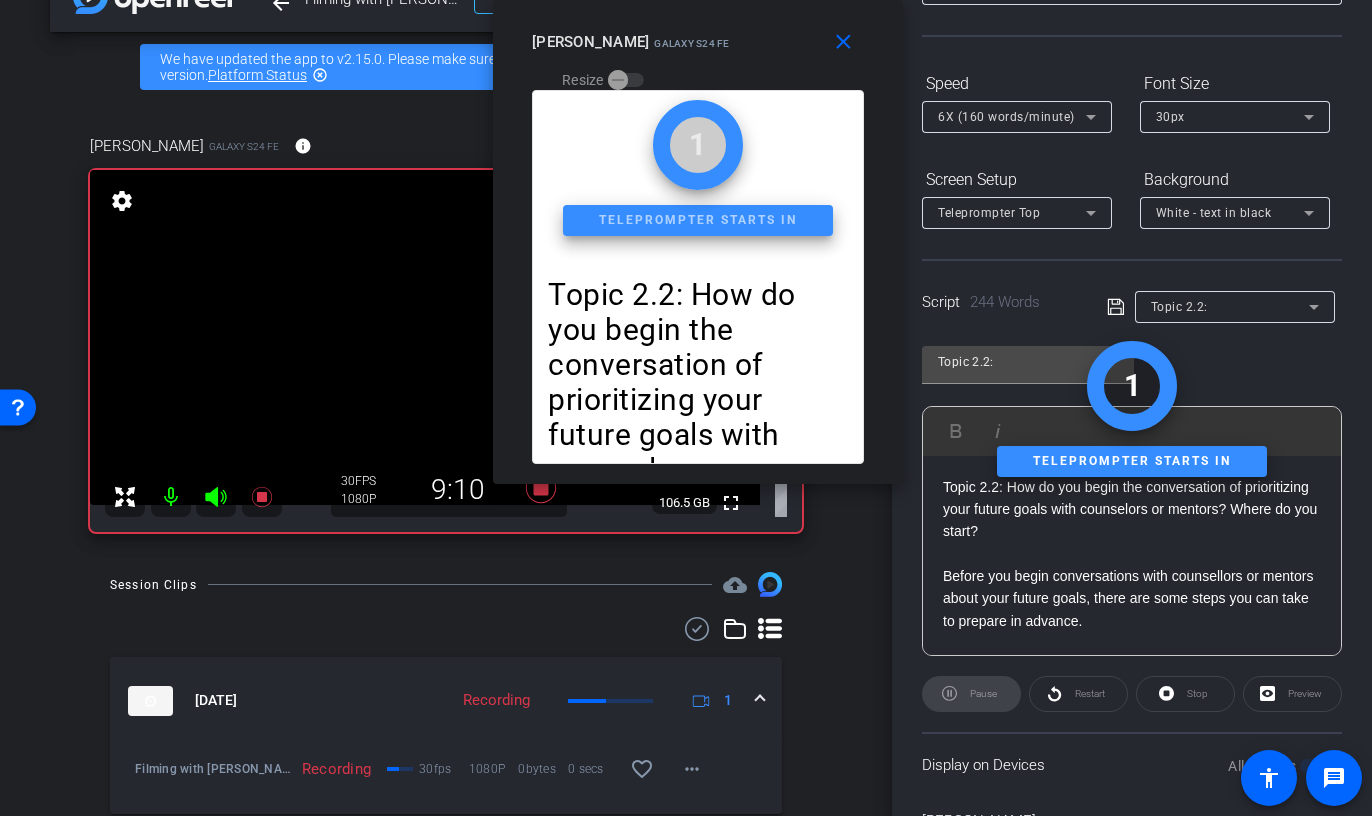 scroll, scrollTop: 0, scrollLeft: 0, axis: both 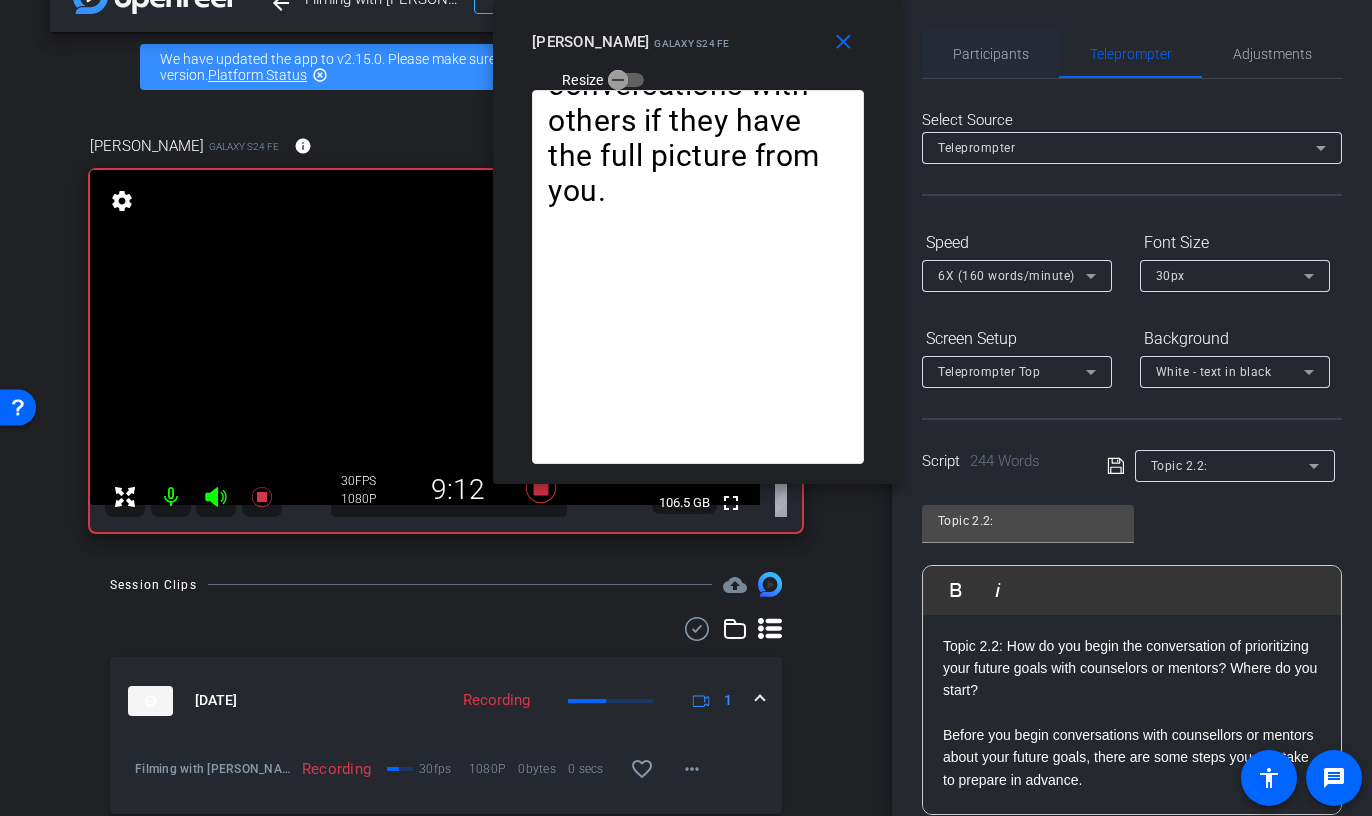 click on "Participants" at bounding box center [991, 54] 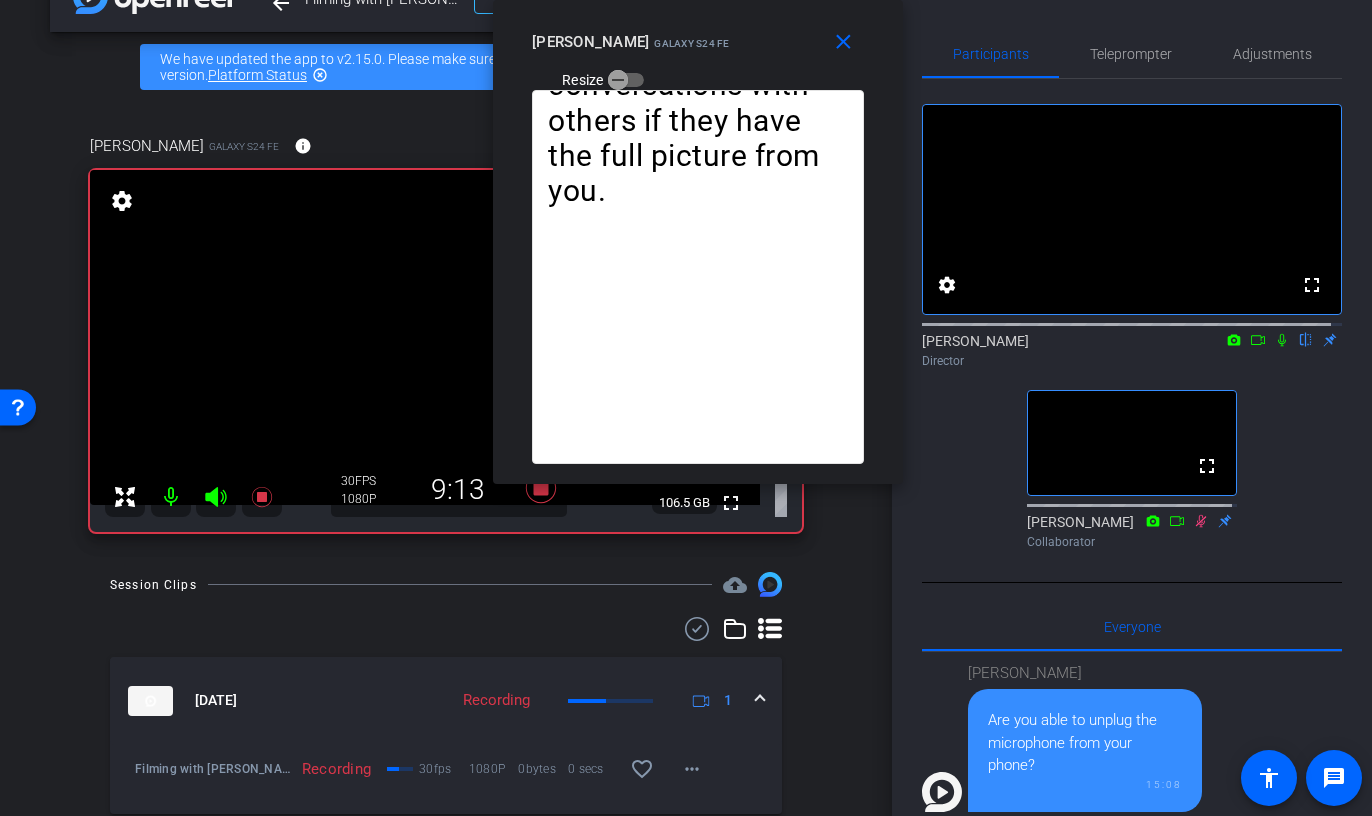 click 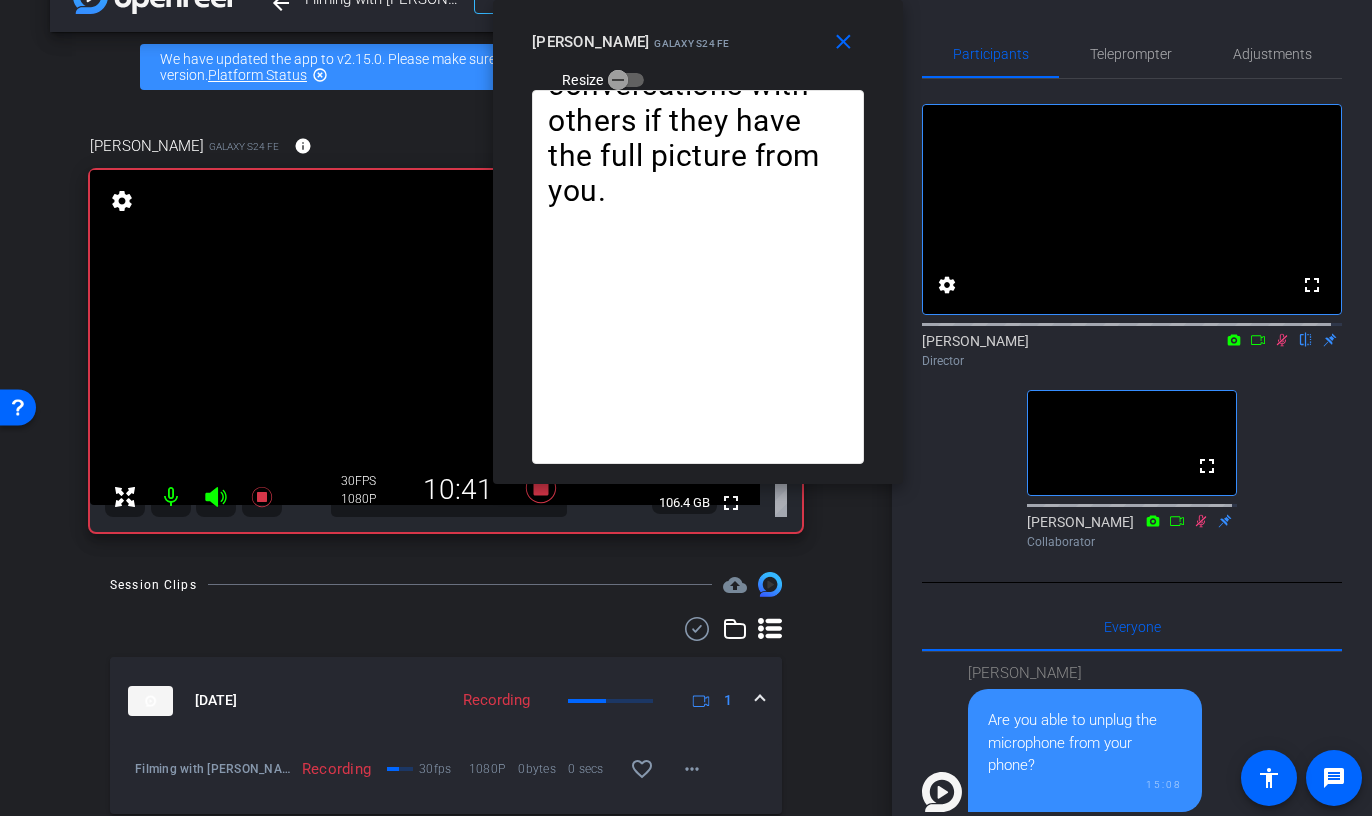 click 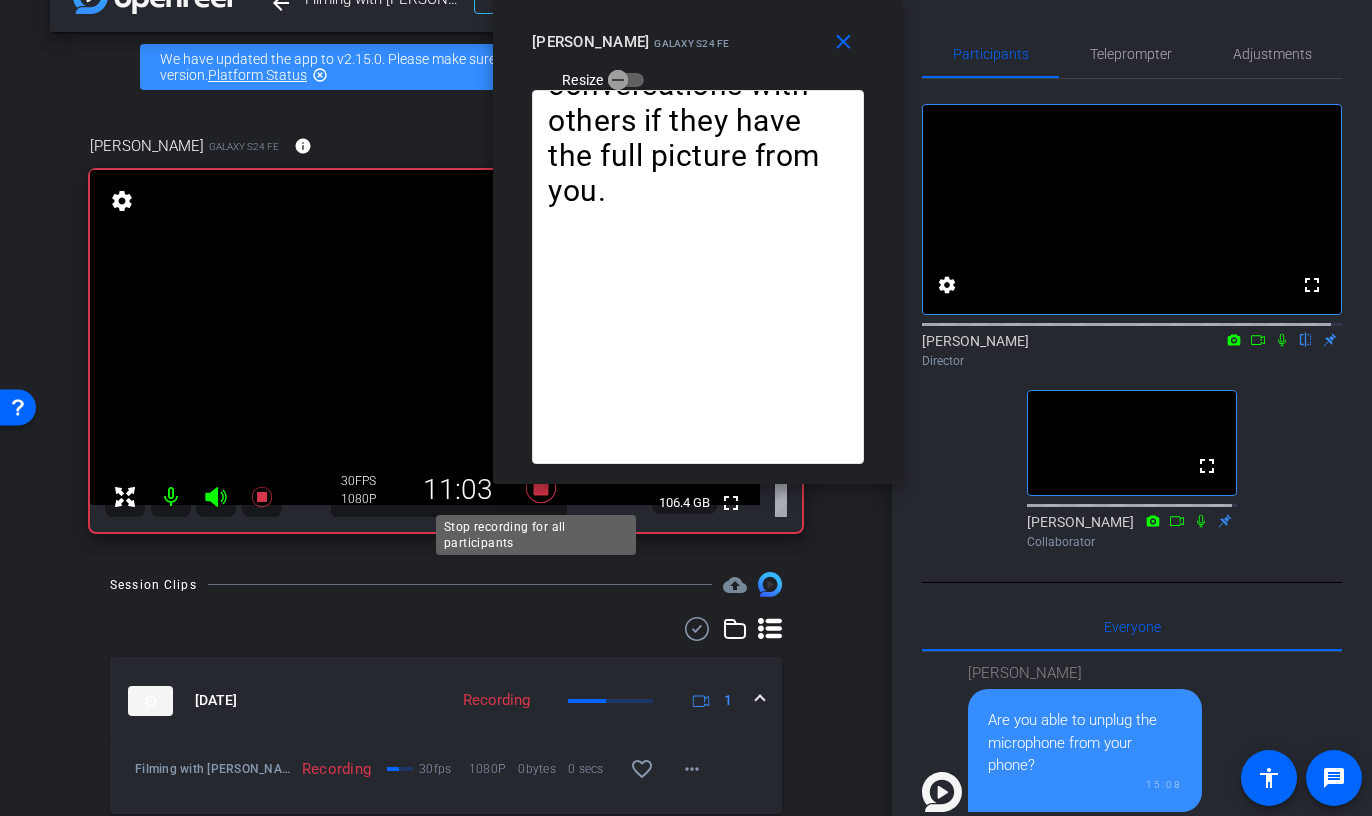 click 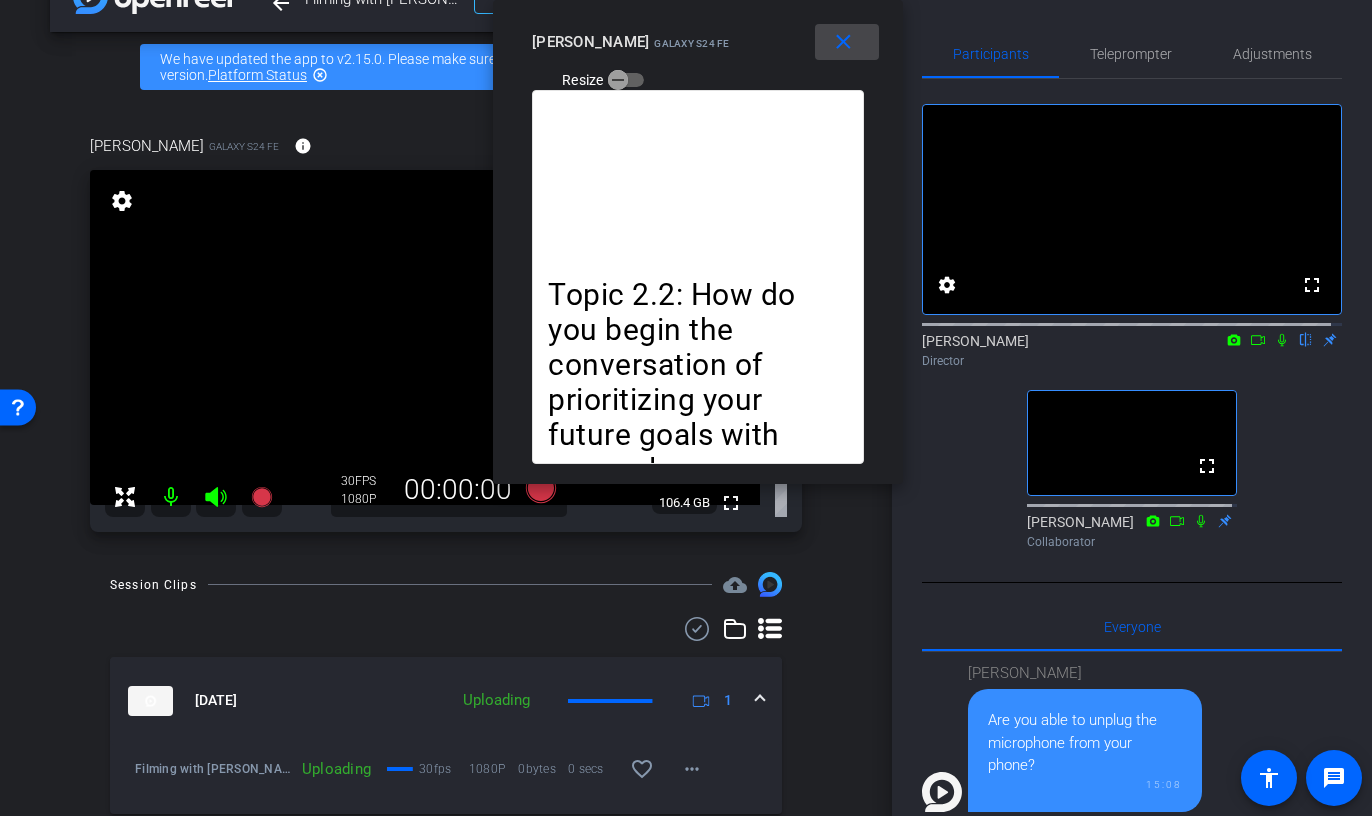 click on "close" at bounding box center [843, 42] 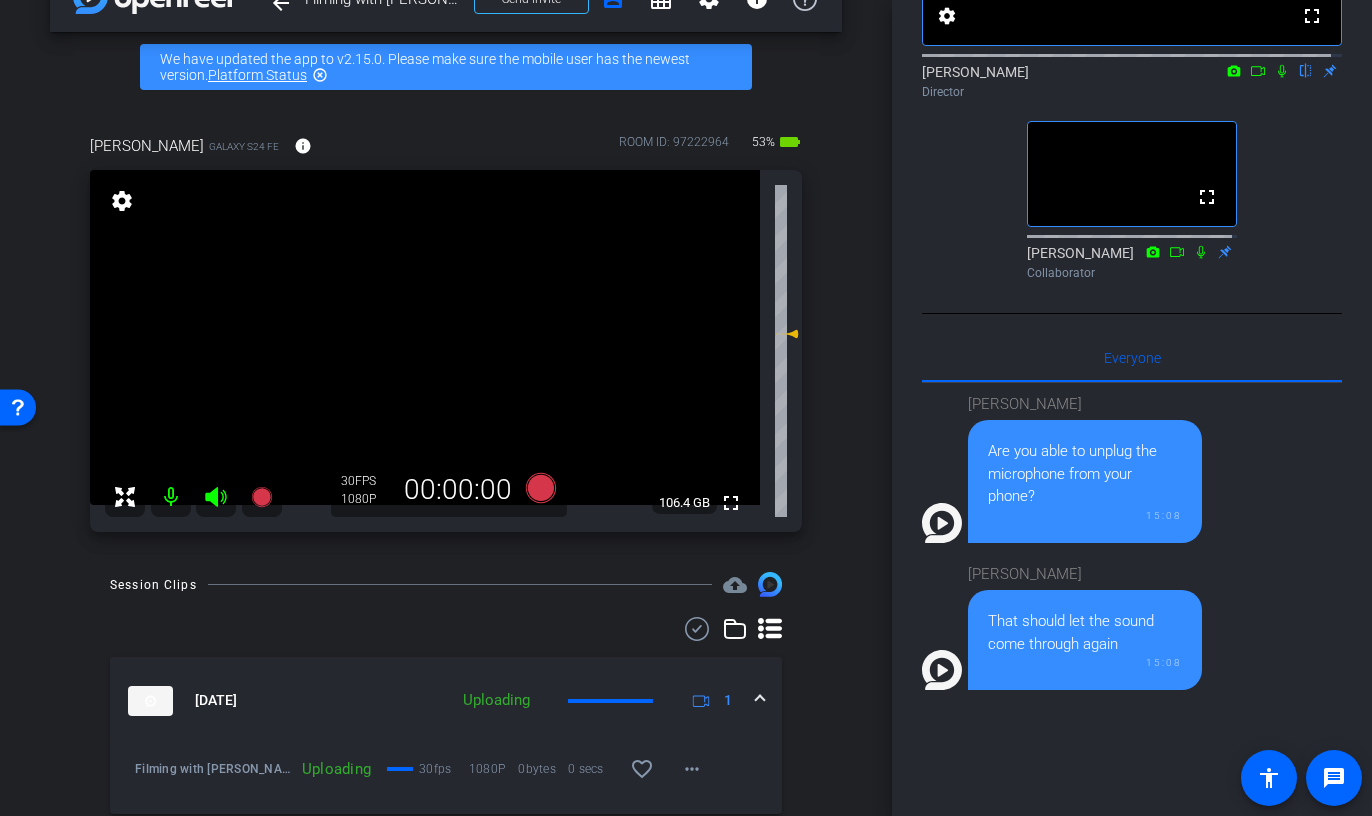 scroll, scrollTop: 323, scrollLeft: 0, axis: vertical 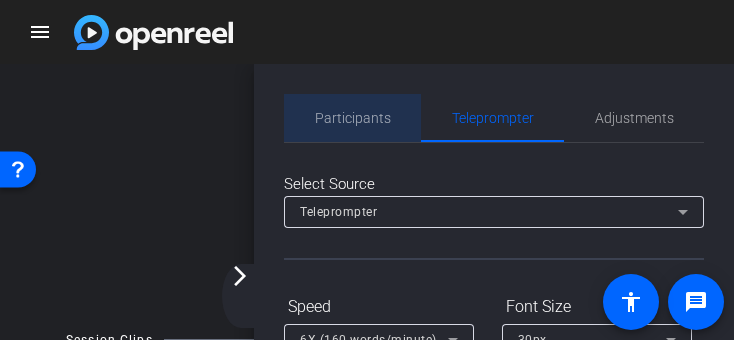 click on "Participants" at bounding box center (353, 118) 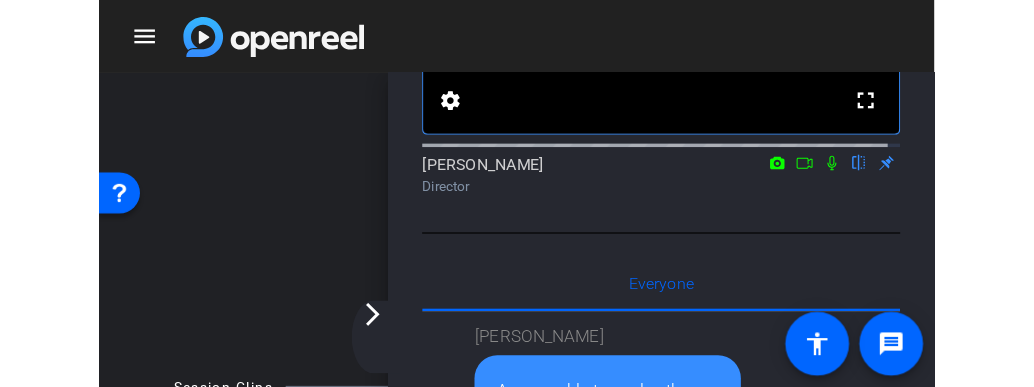 scroll, scrollTop: 263, scrollLeft: 0, axis: vertical 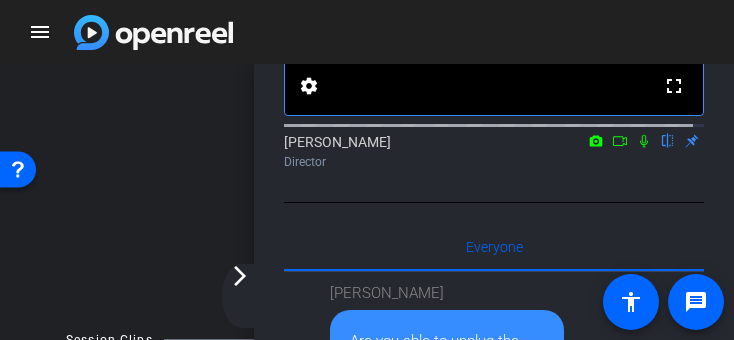 click 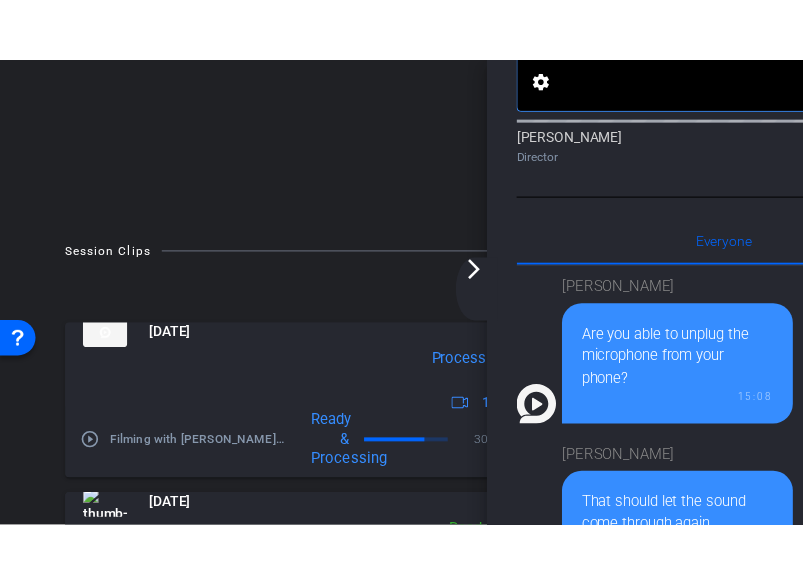 scroll, scrollTop: 351, scrollLeft: 0, axis: vertical 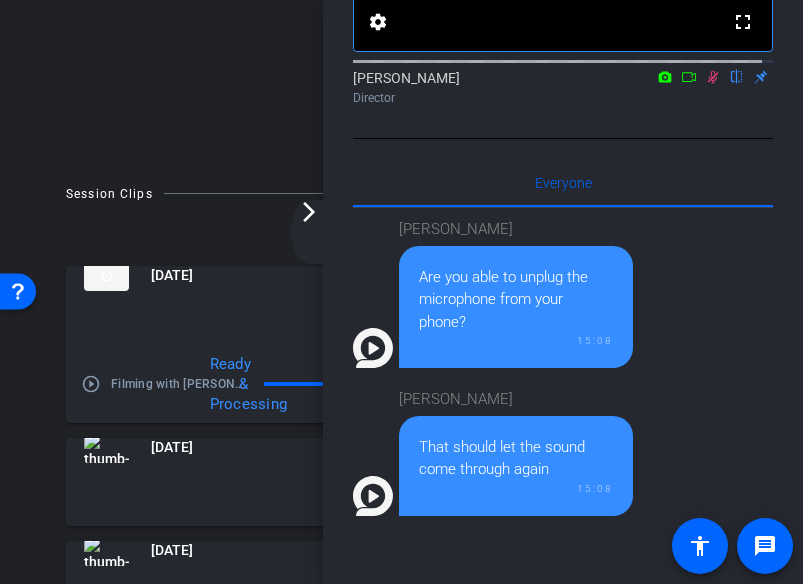 click 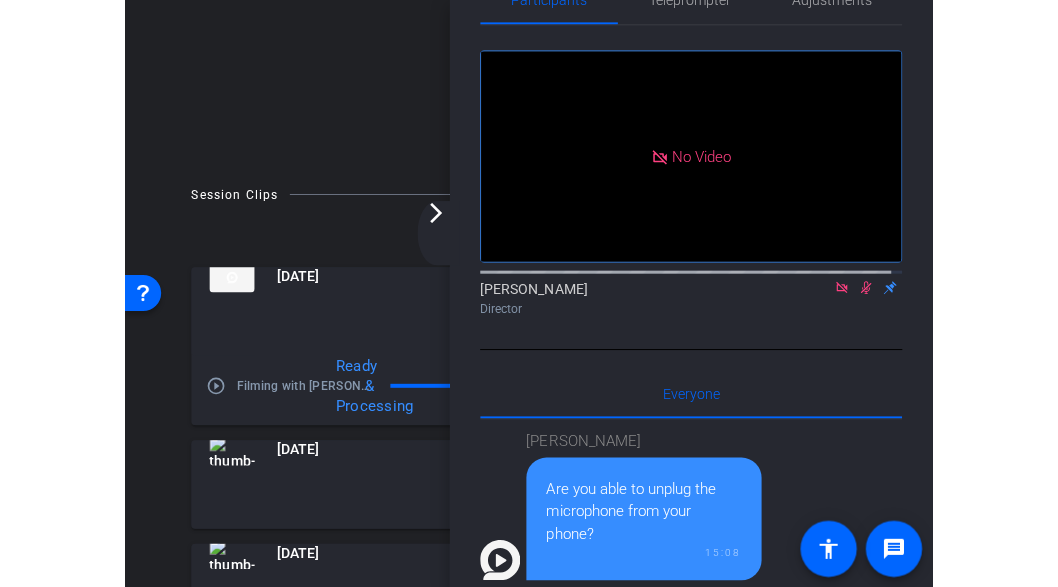 scroll, scrollTop: 0, scrollLeft: 0, axis: both 